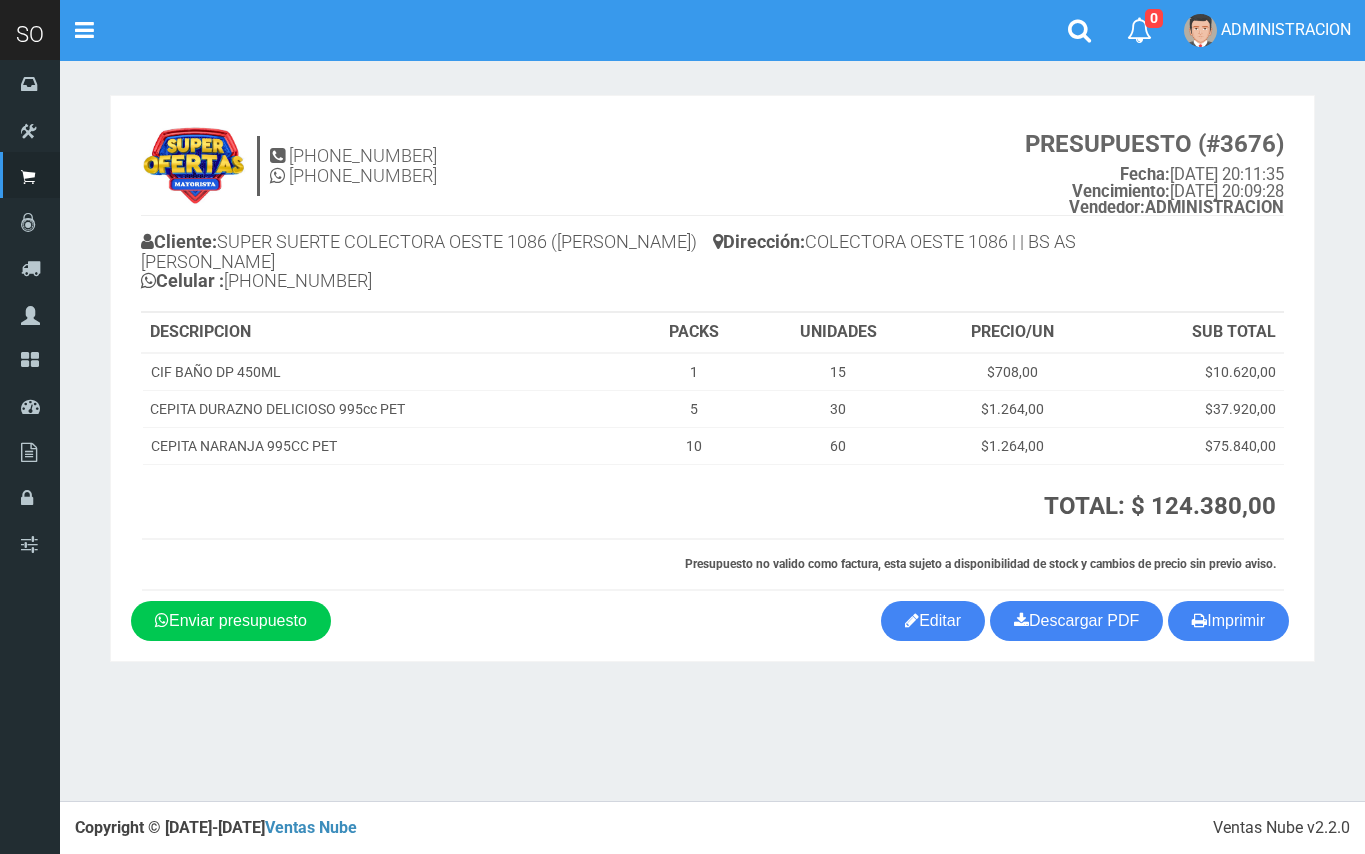 scroll, scrollTop: 0, scrollLeft: 0, axis: both 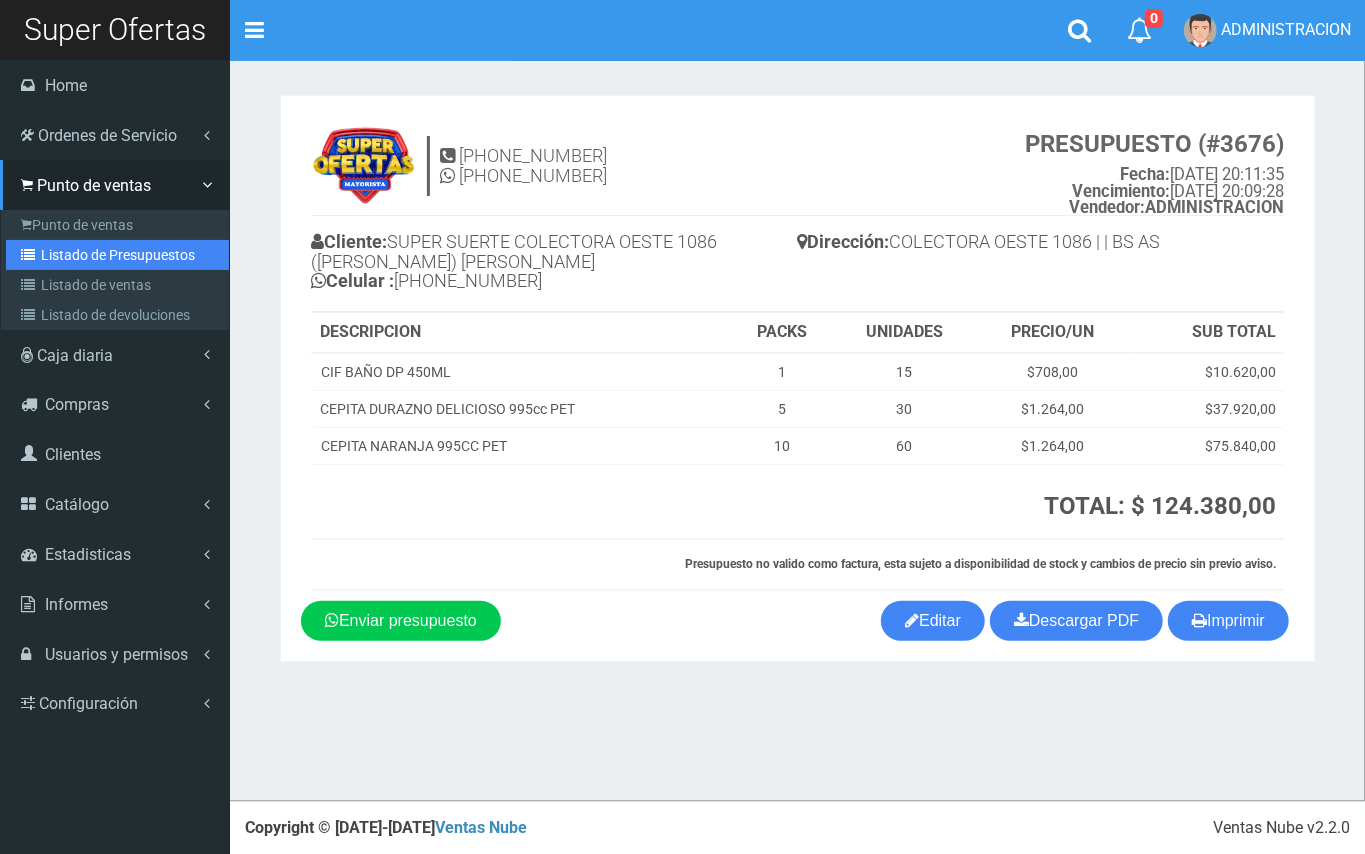click on "Listado de Presupuestos" at bounding box center (117, 255) 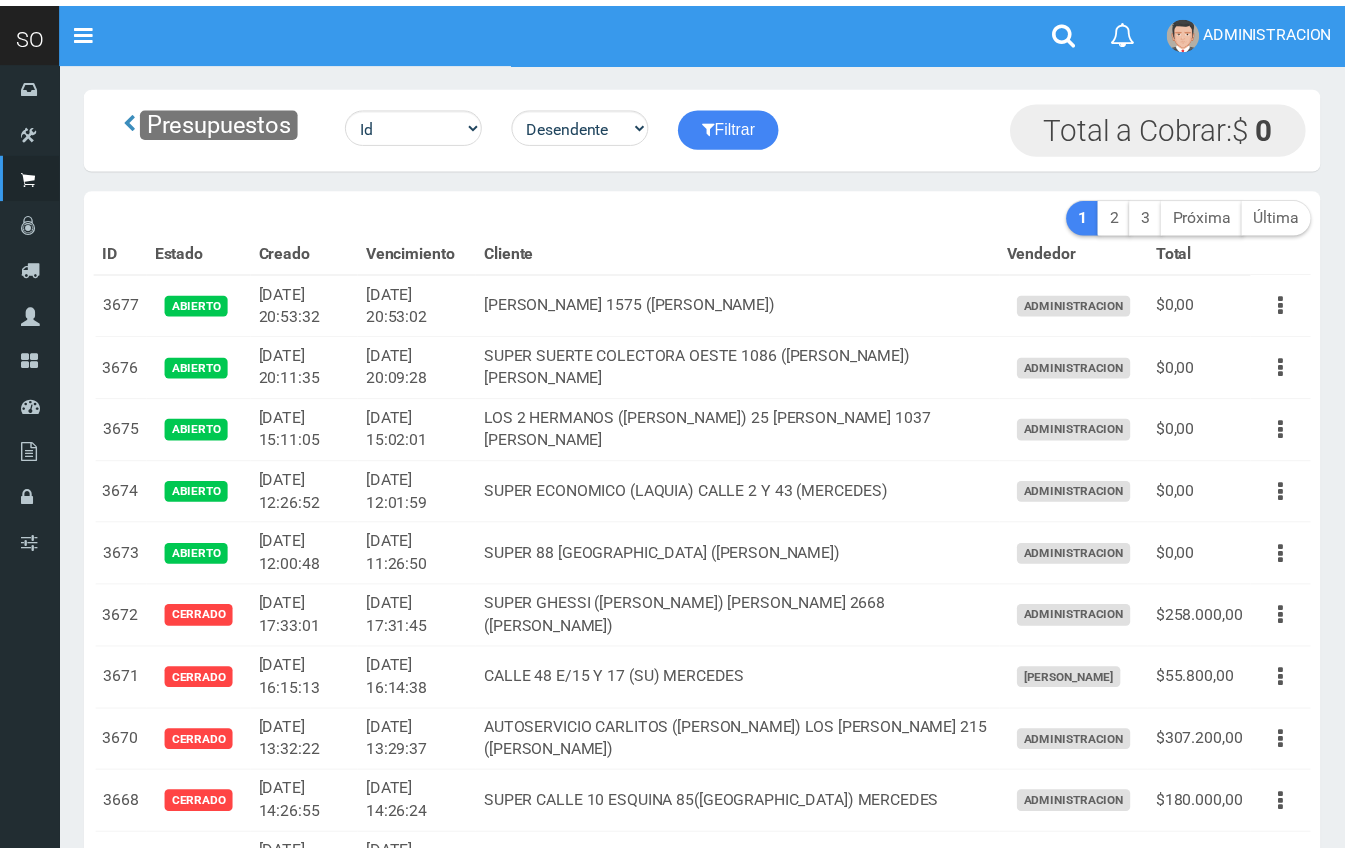 scroll, scrollTop: 0, scrollLeft: 0, axis: both 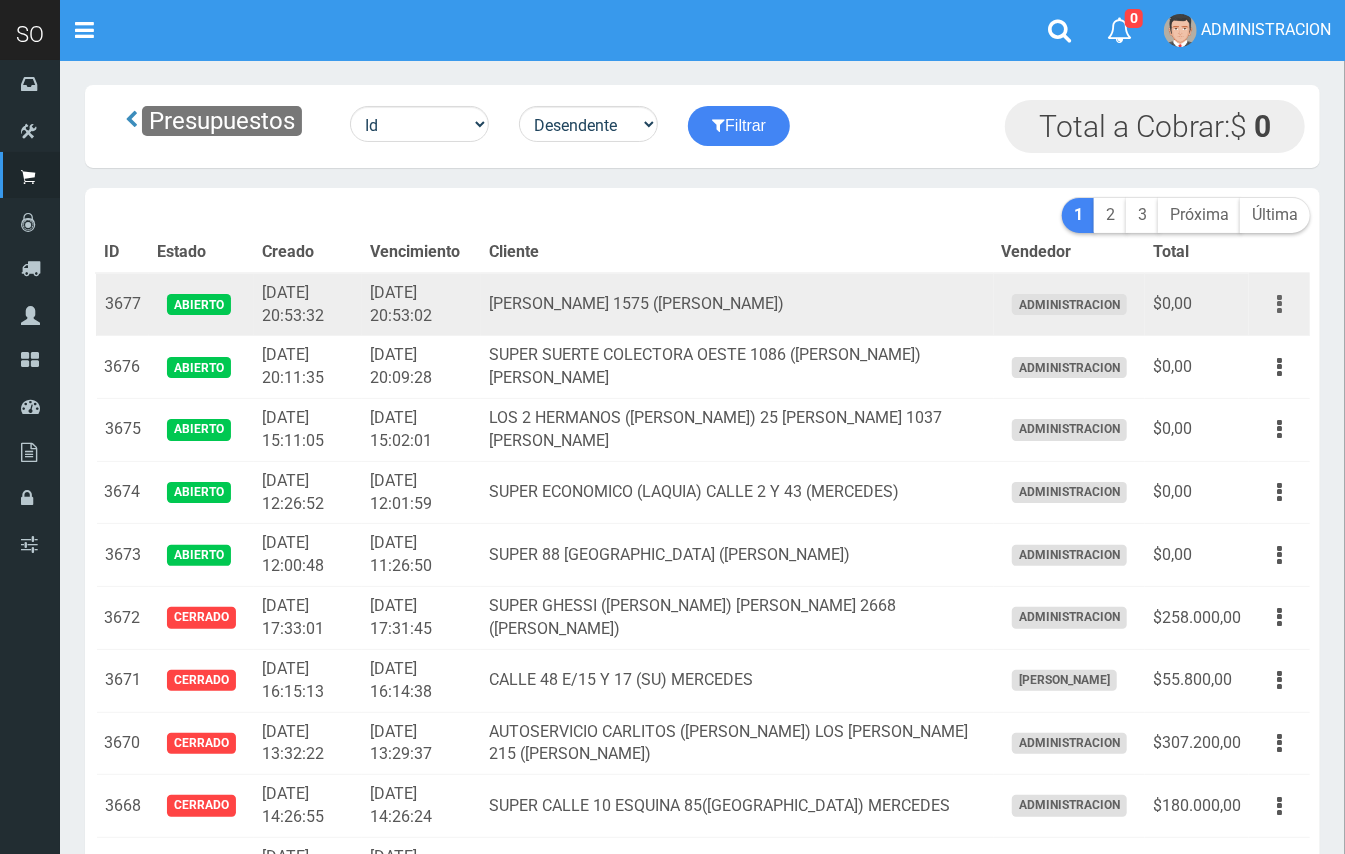 click at bounding box center (1279, 304) 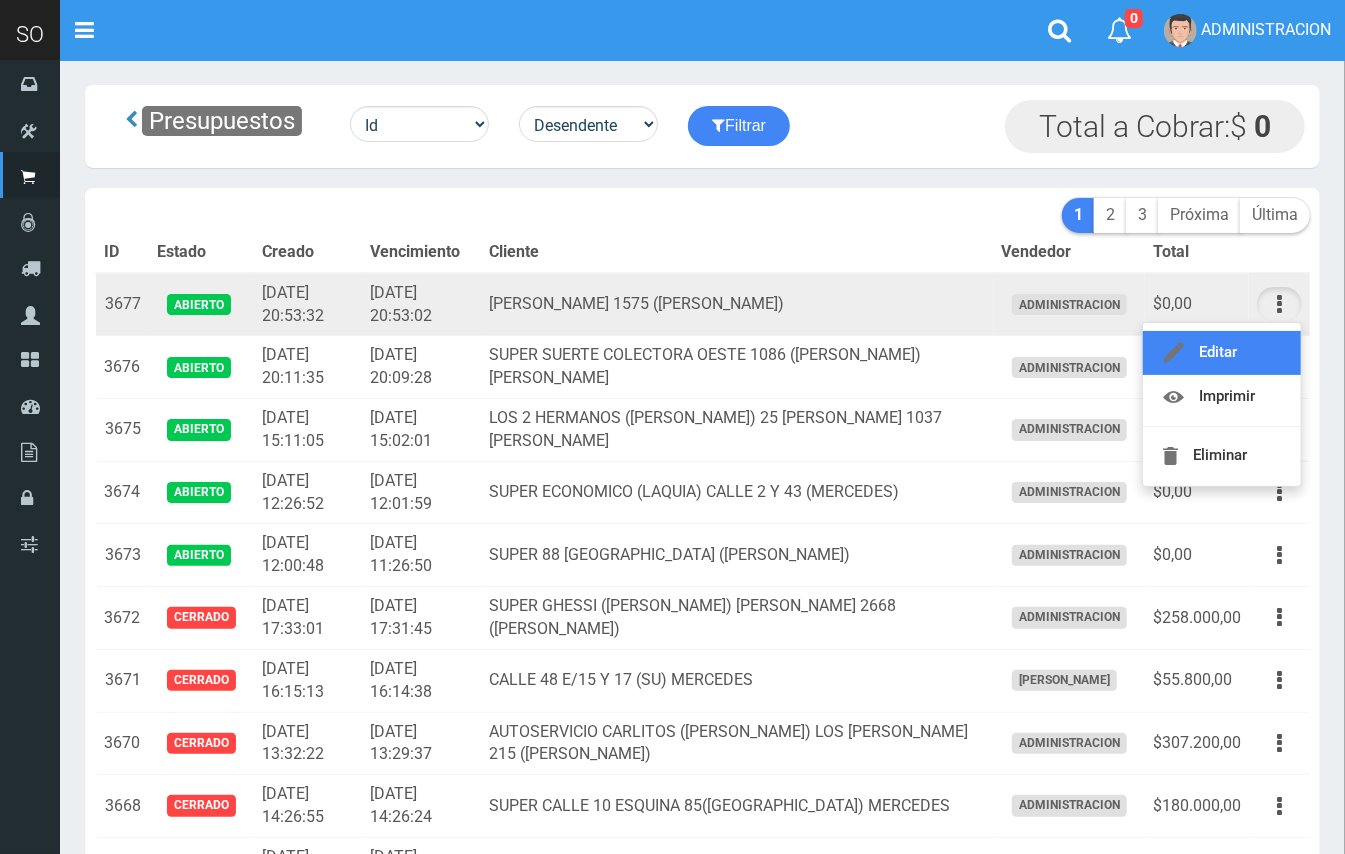 click on "Editar" at bounding box center (1222, 353) 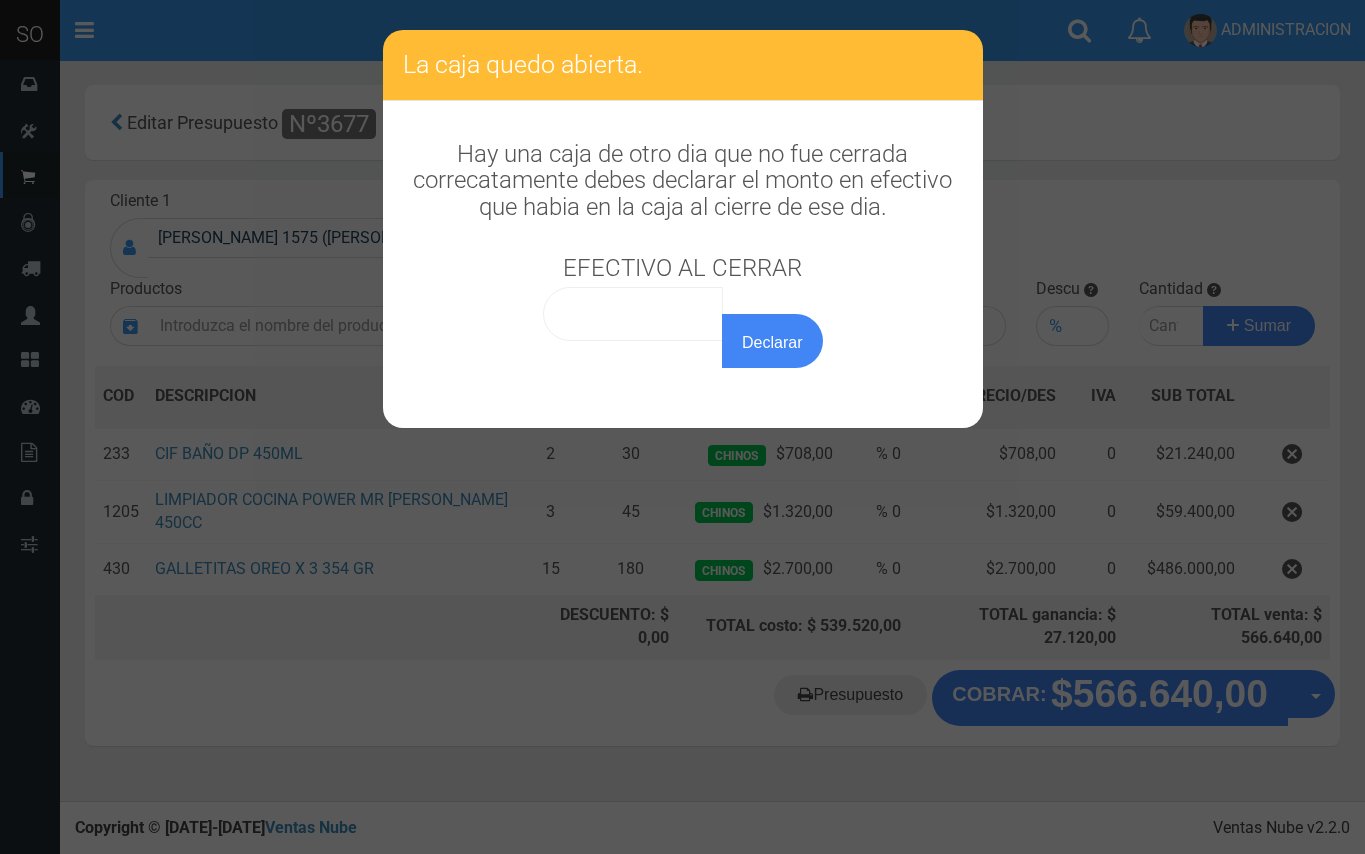 scroll, scrollTop: 0, scrollLeft: 0, axis: both 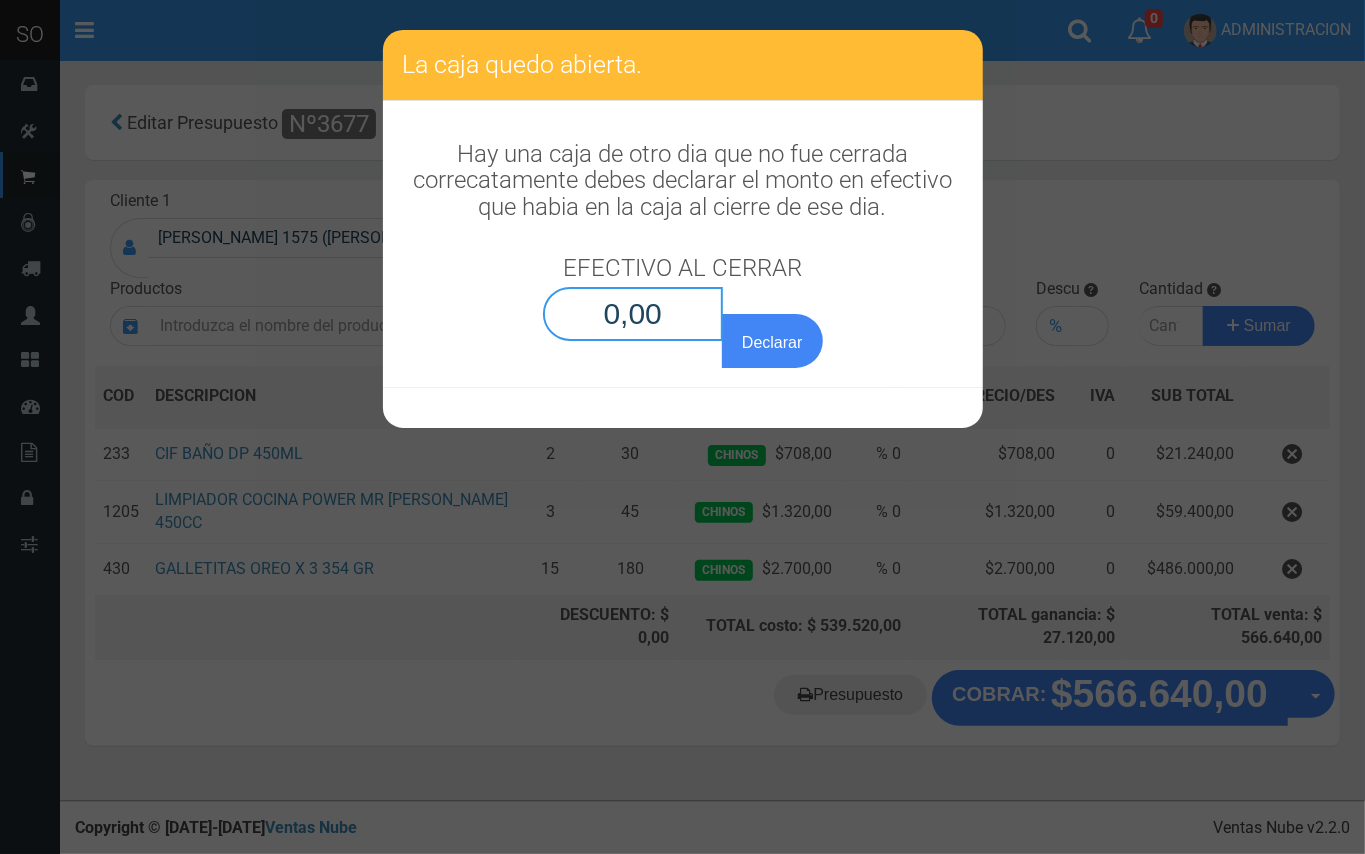 click on "0,00" at bounding box center [633, 314] 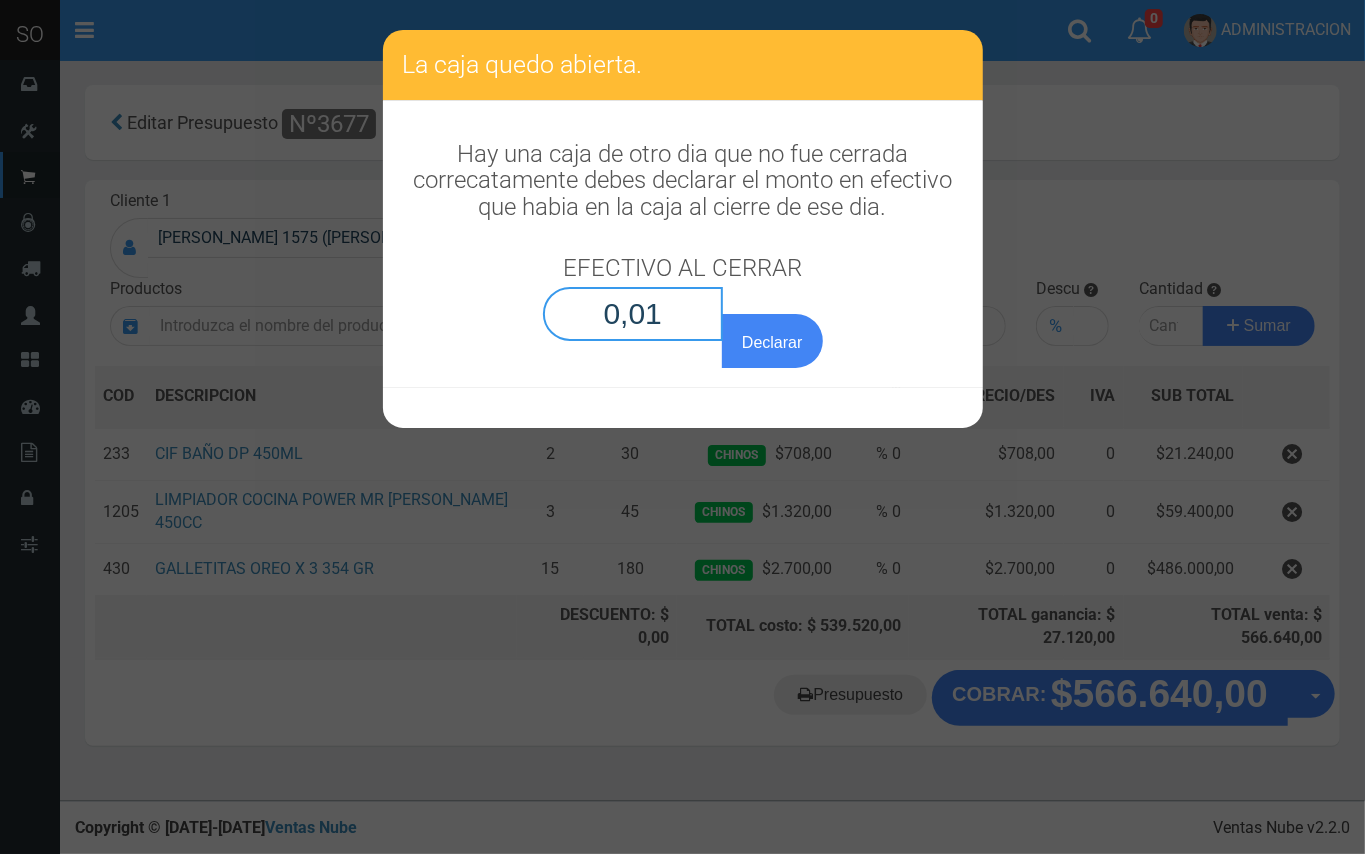 click on "Declarar" at bounding box center [772, 341] 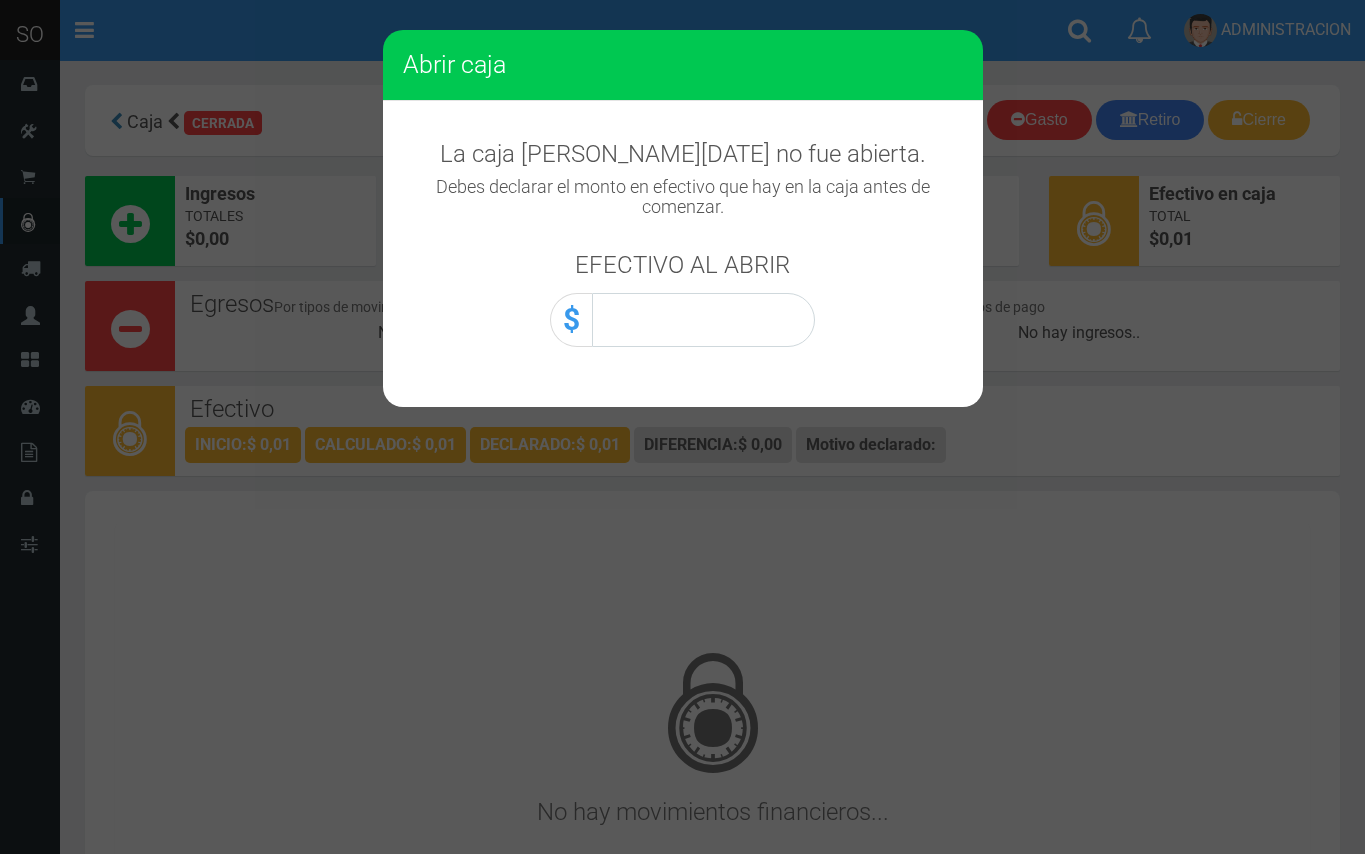 scroll, scrollTop: 0, scrollLeft: 0, axis: both 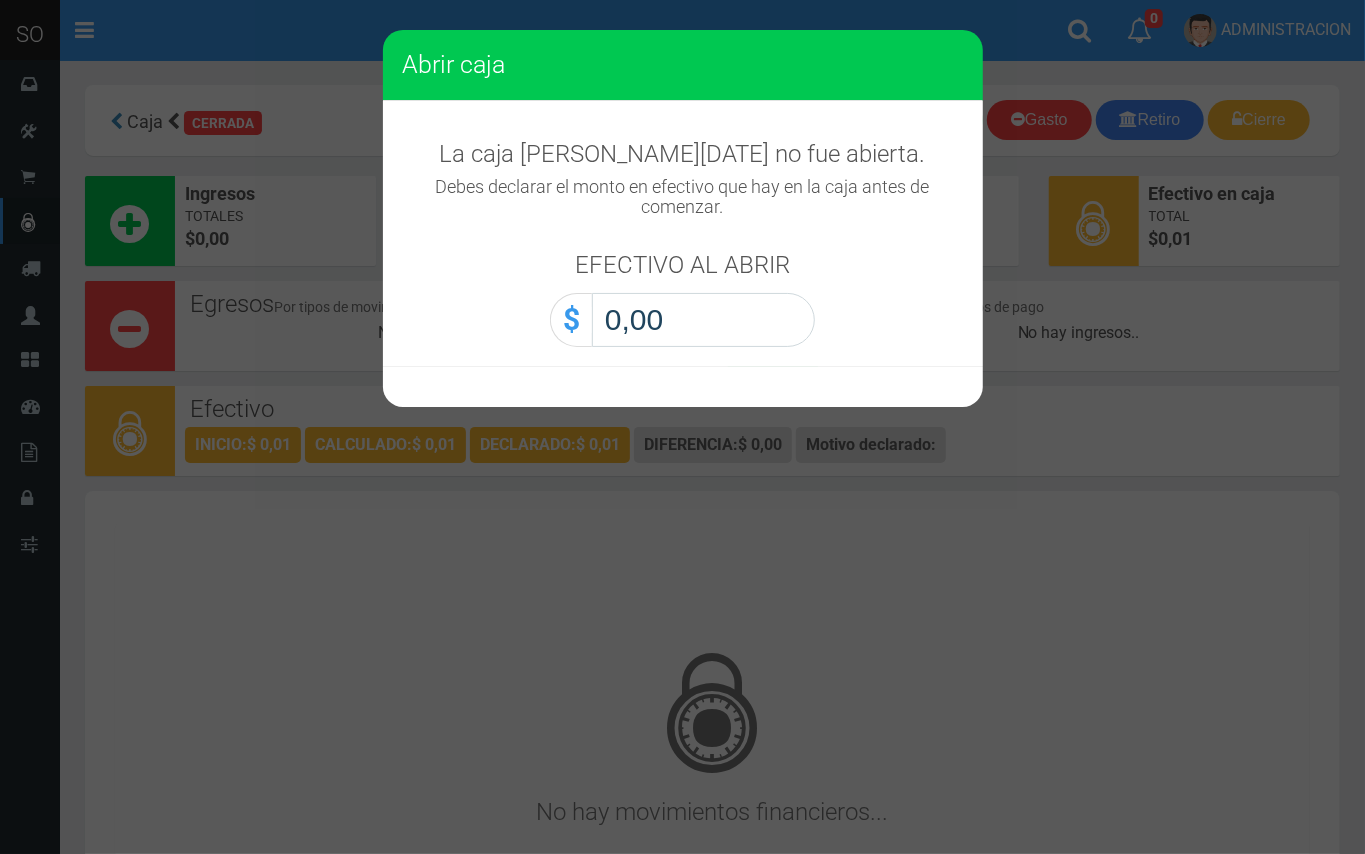 click on "0,00" at bounding box center (703, 320) 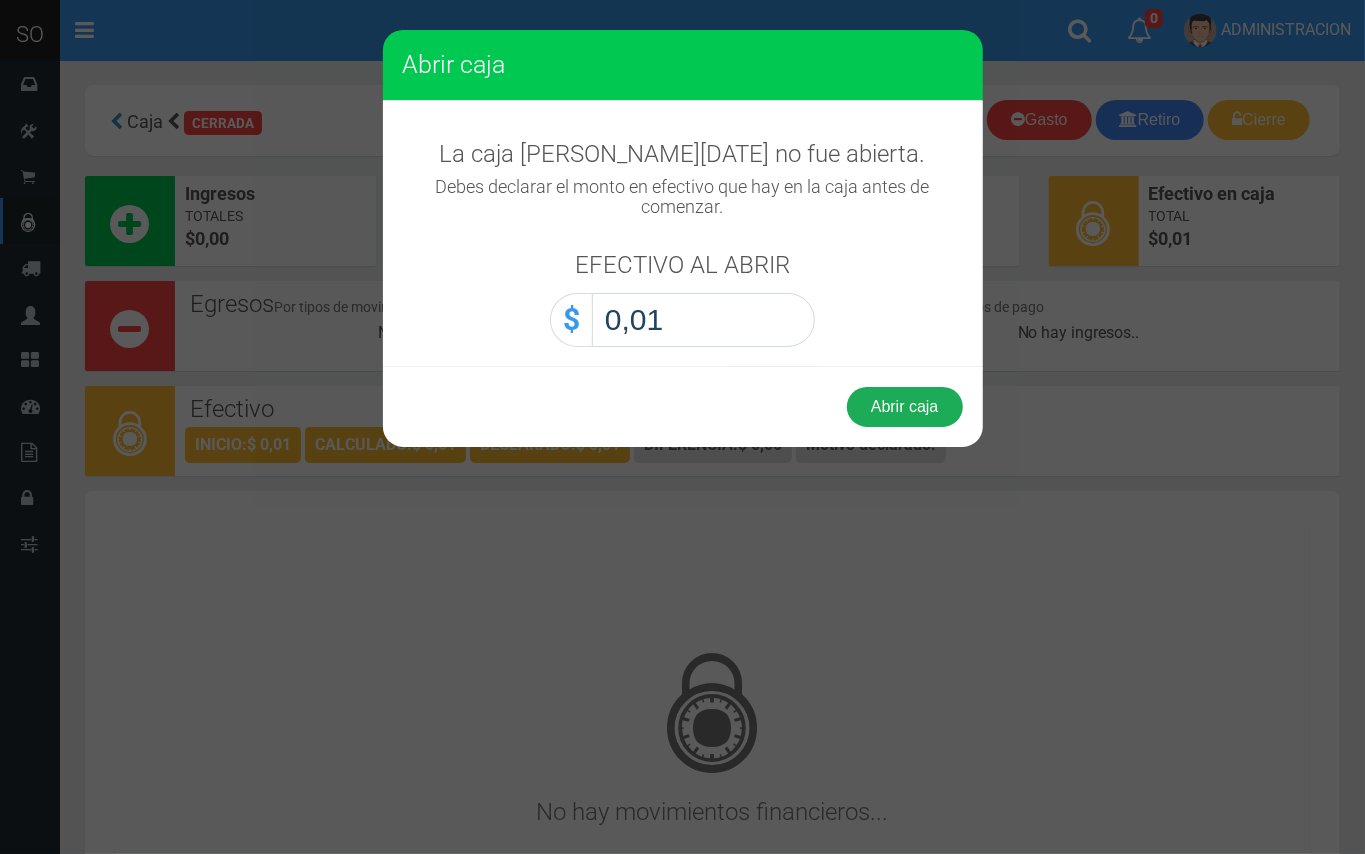 click on "Abrir caja" at bounding box center (905, 407) 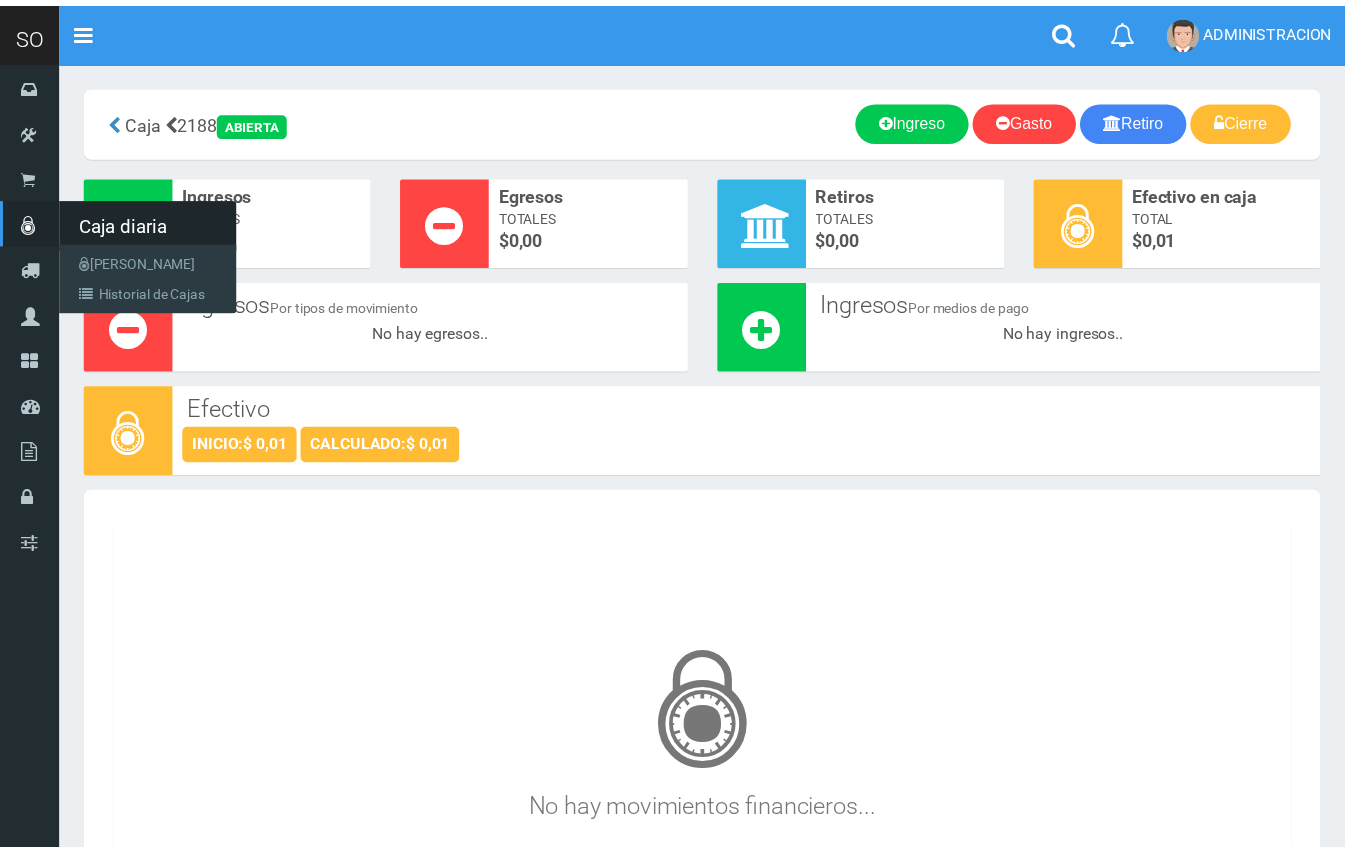 scroll, scrollTop: 0, scrollLeft: 0, axis: both 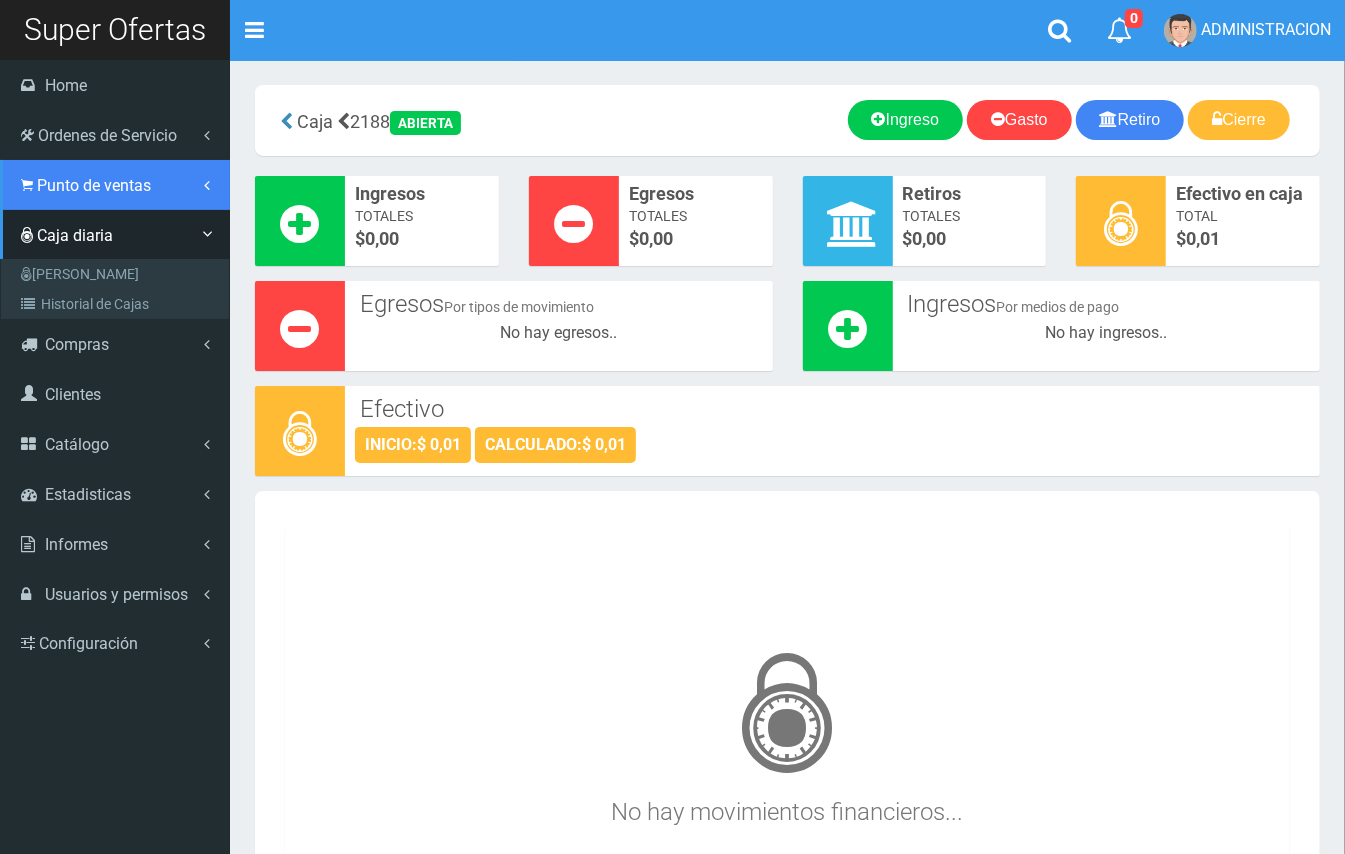 click on "Punto de ventas" at bounding box center (94, 185) 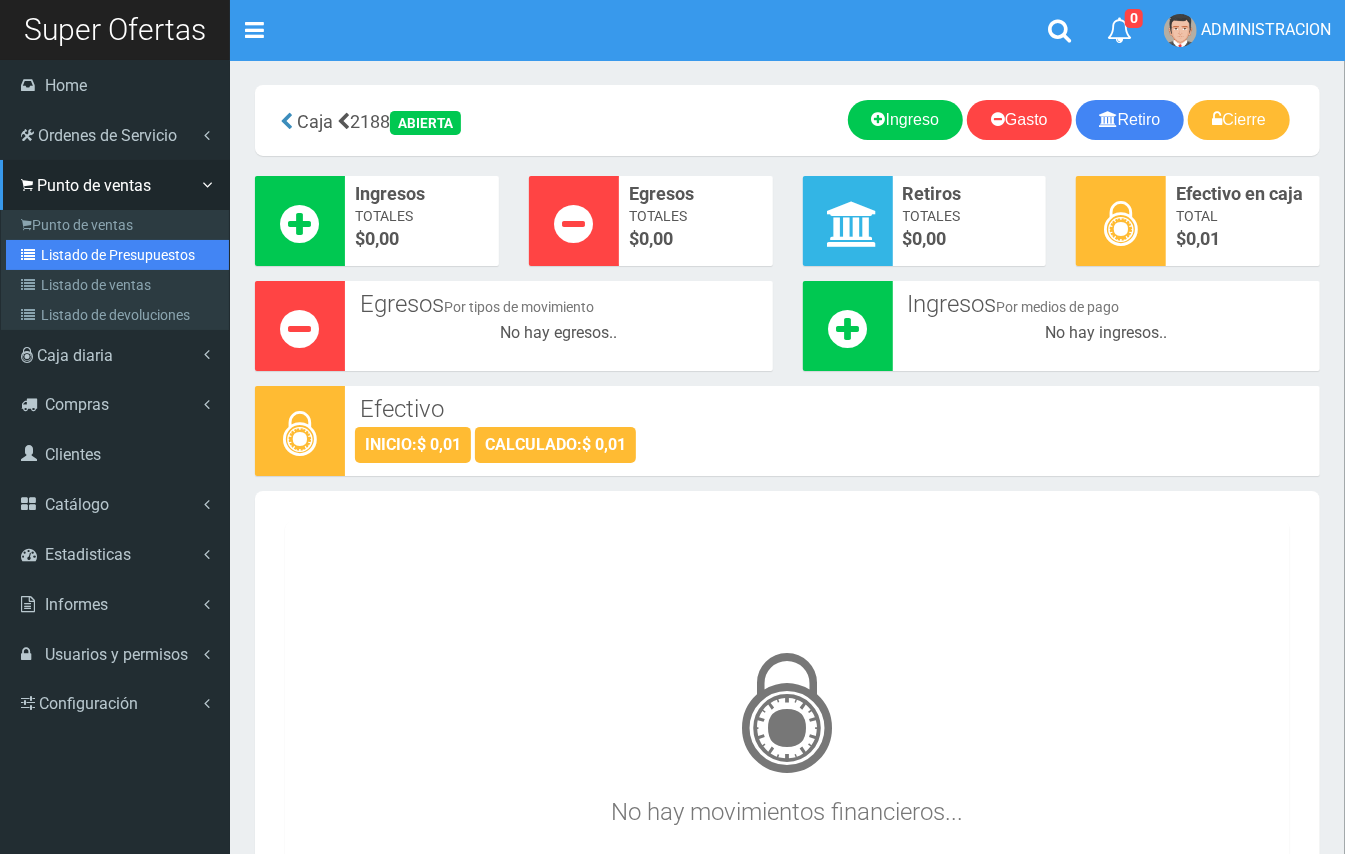 click on "Listado de Presupuestos" at bounding box center [117, 255] 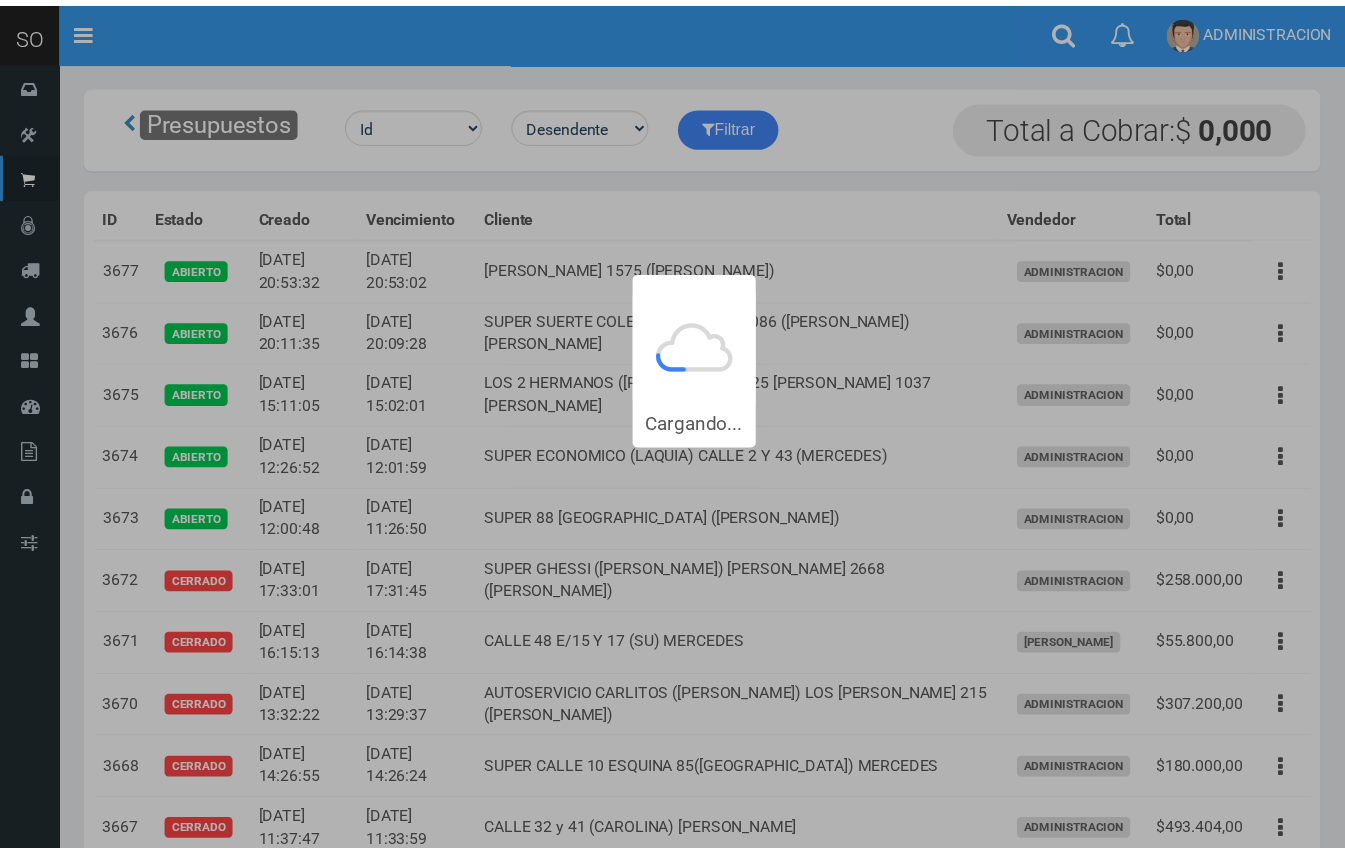 scroll, scrollTop: 0, scrollLeft: 0, axis: both 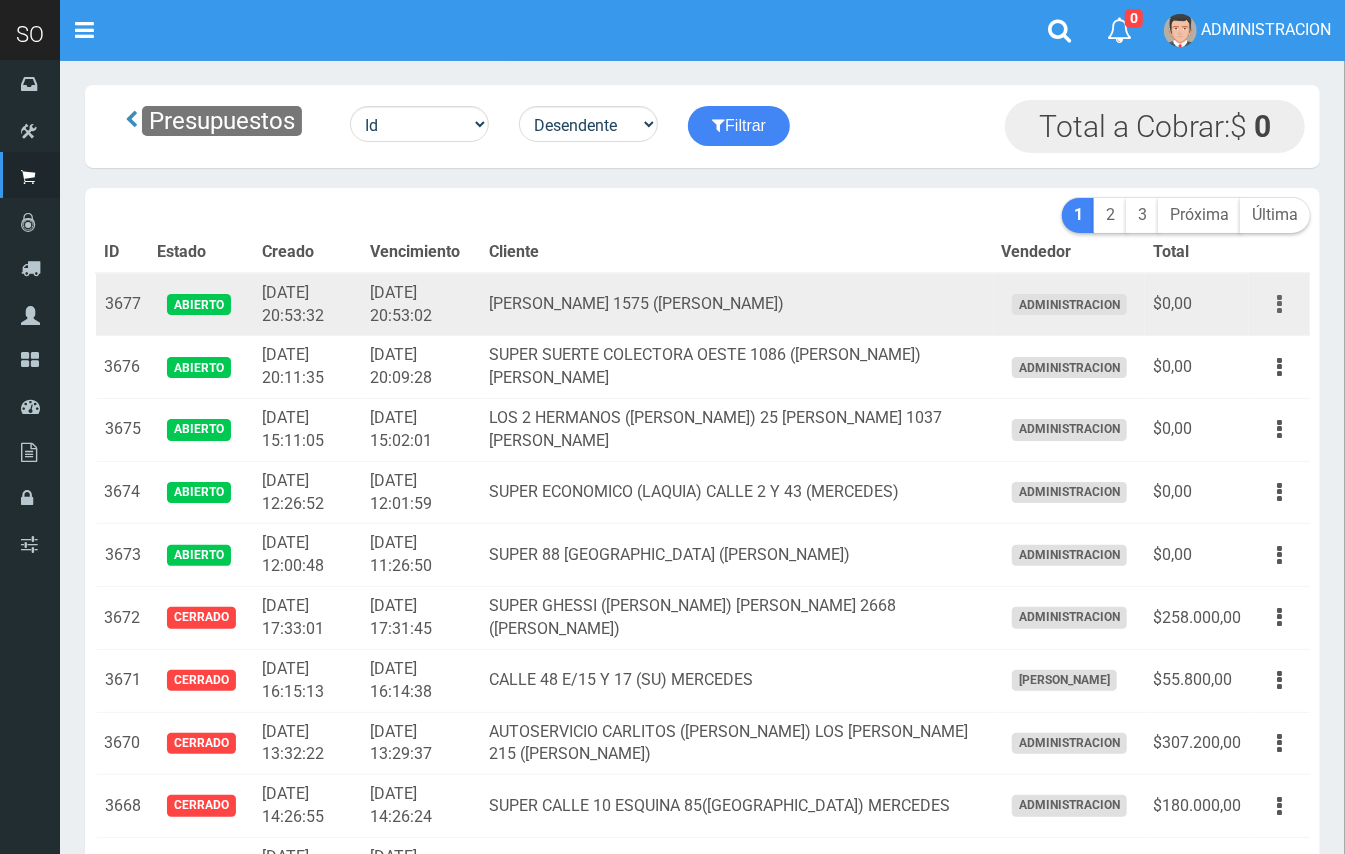 click at bounding box center (1279, 304) 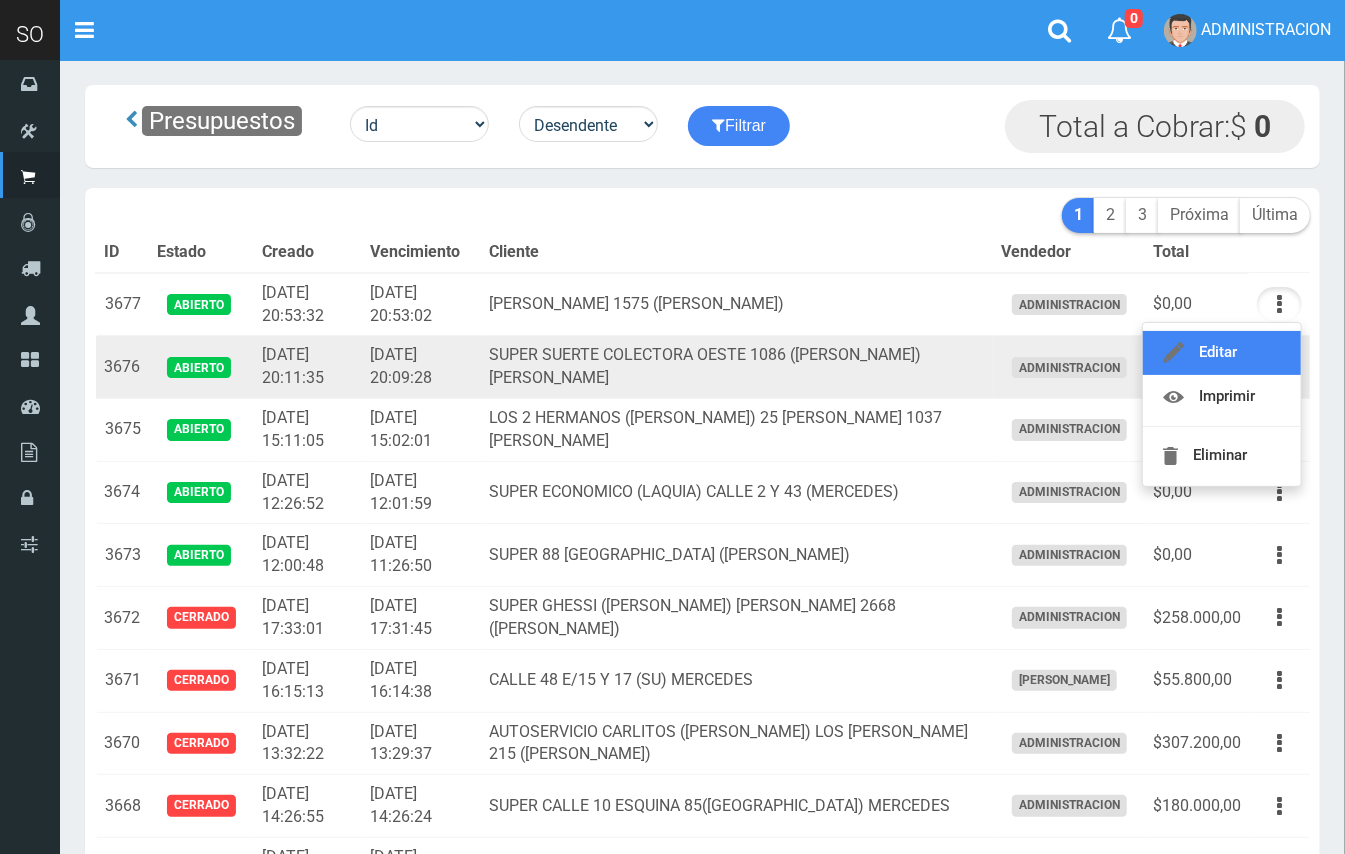 drag, startPoint x: 1257, startPoint y: 350, endPoint x: 1184, endPoint y: 354, distance: 73.109505 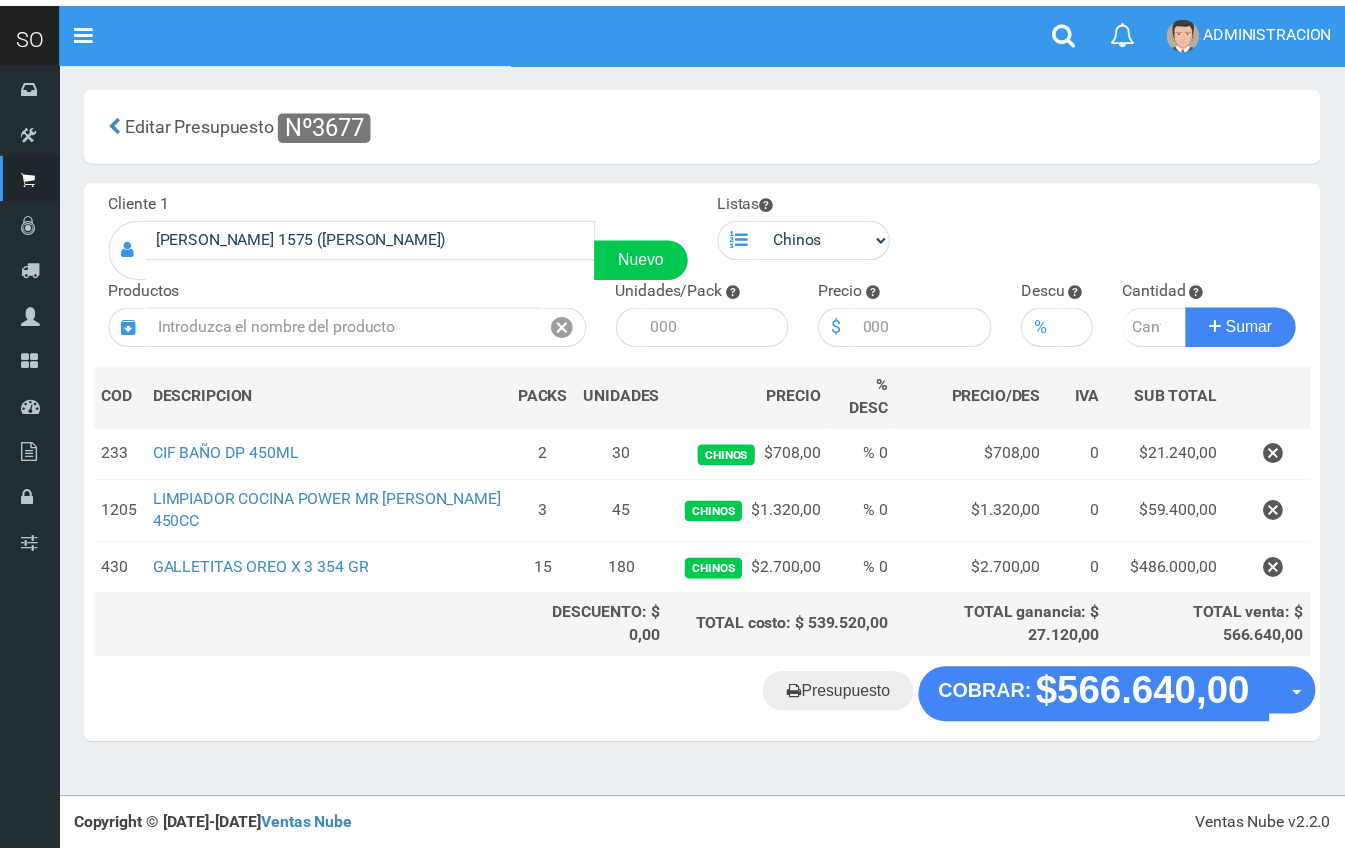 scroll, scrollTop: 0, scrollLeft: 0, axis: both 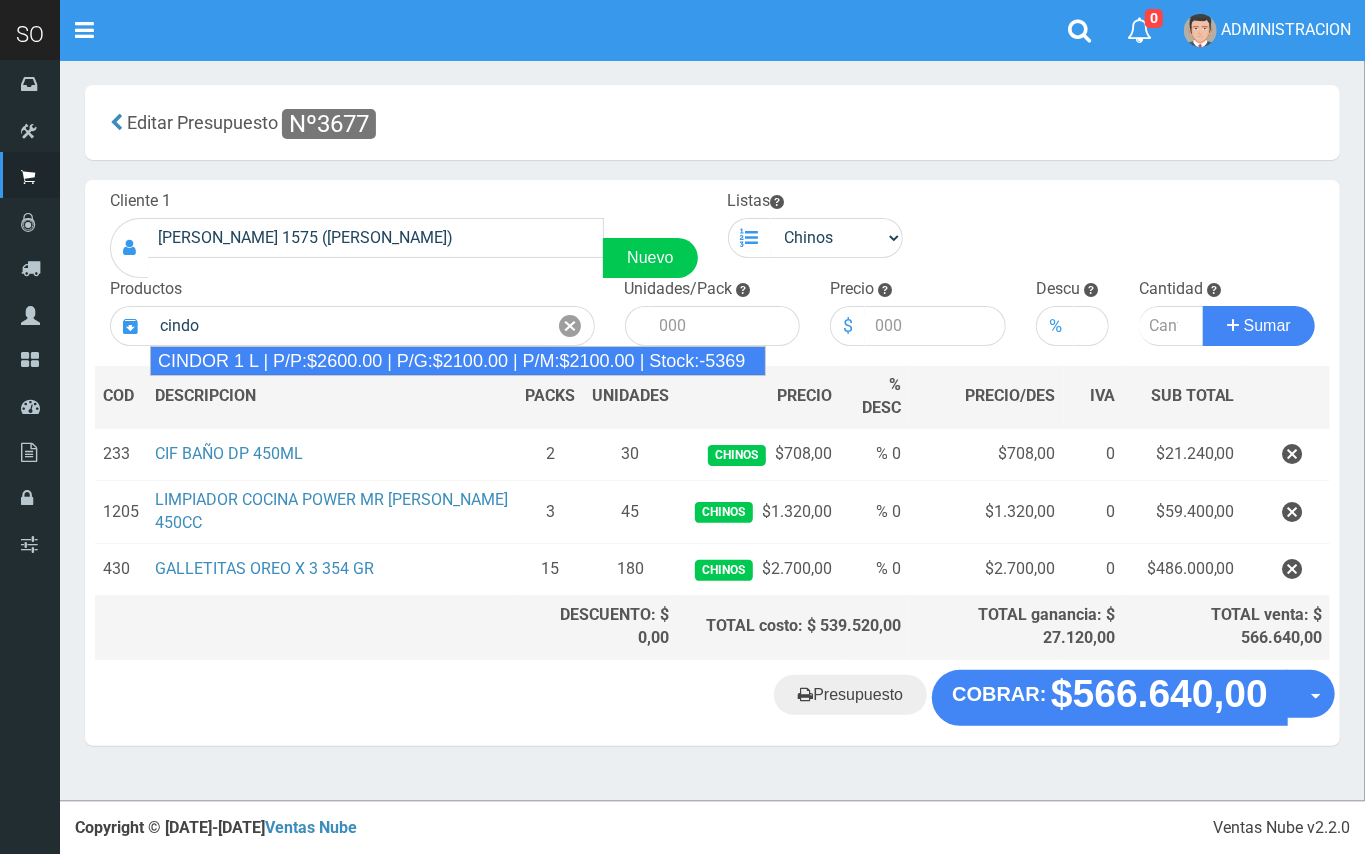 click on "CINDOR 1 L | P/P:$2600.00 | P/G:$2100.00 | P/M:$2100.00 | Stock:-5369" at bounding box center (458, 361) 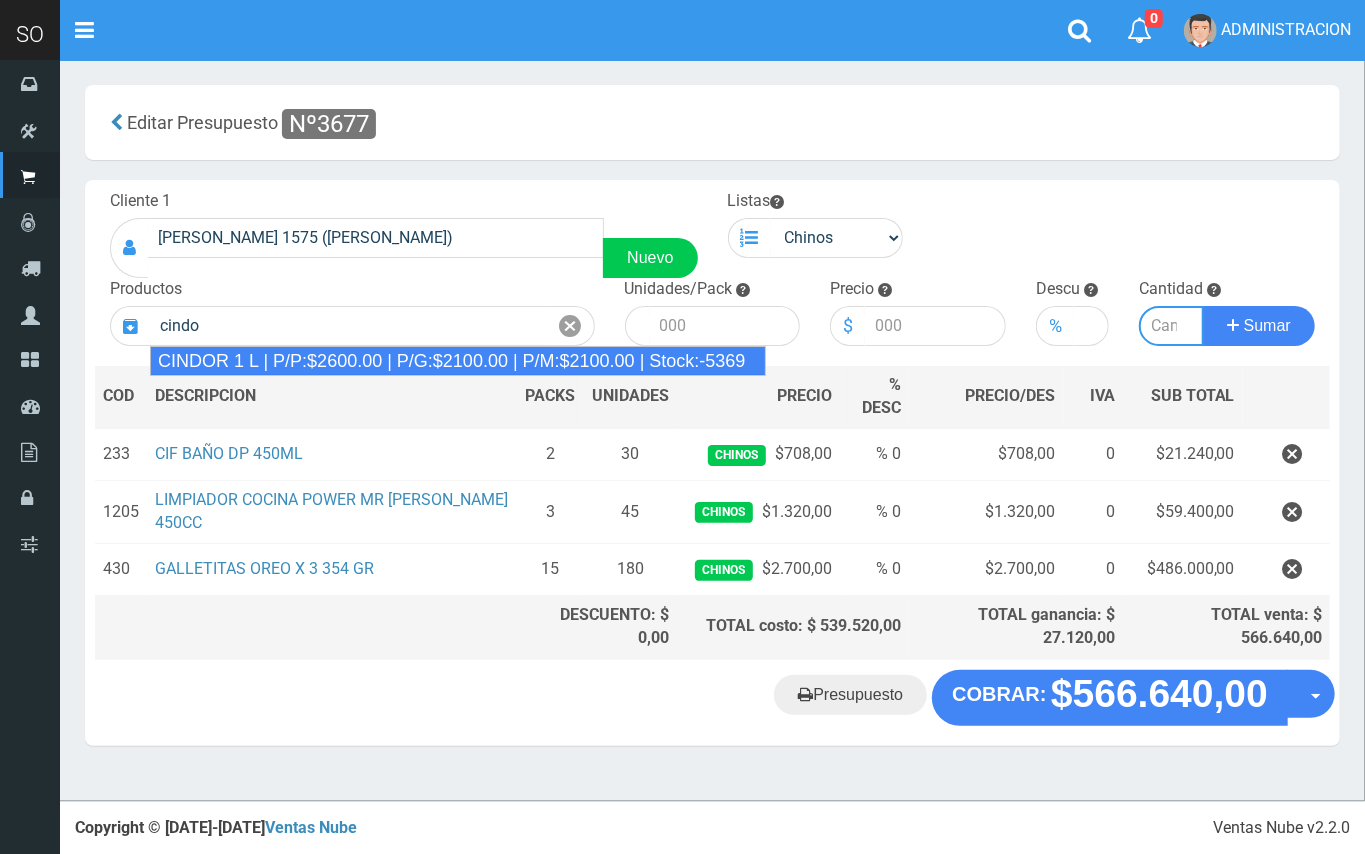 type on "CINDOR 1 L | P/P:$2600.00 | P/G:$2100.00 | P/M:$2100.00 | Stock:-5369" 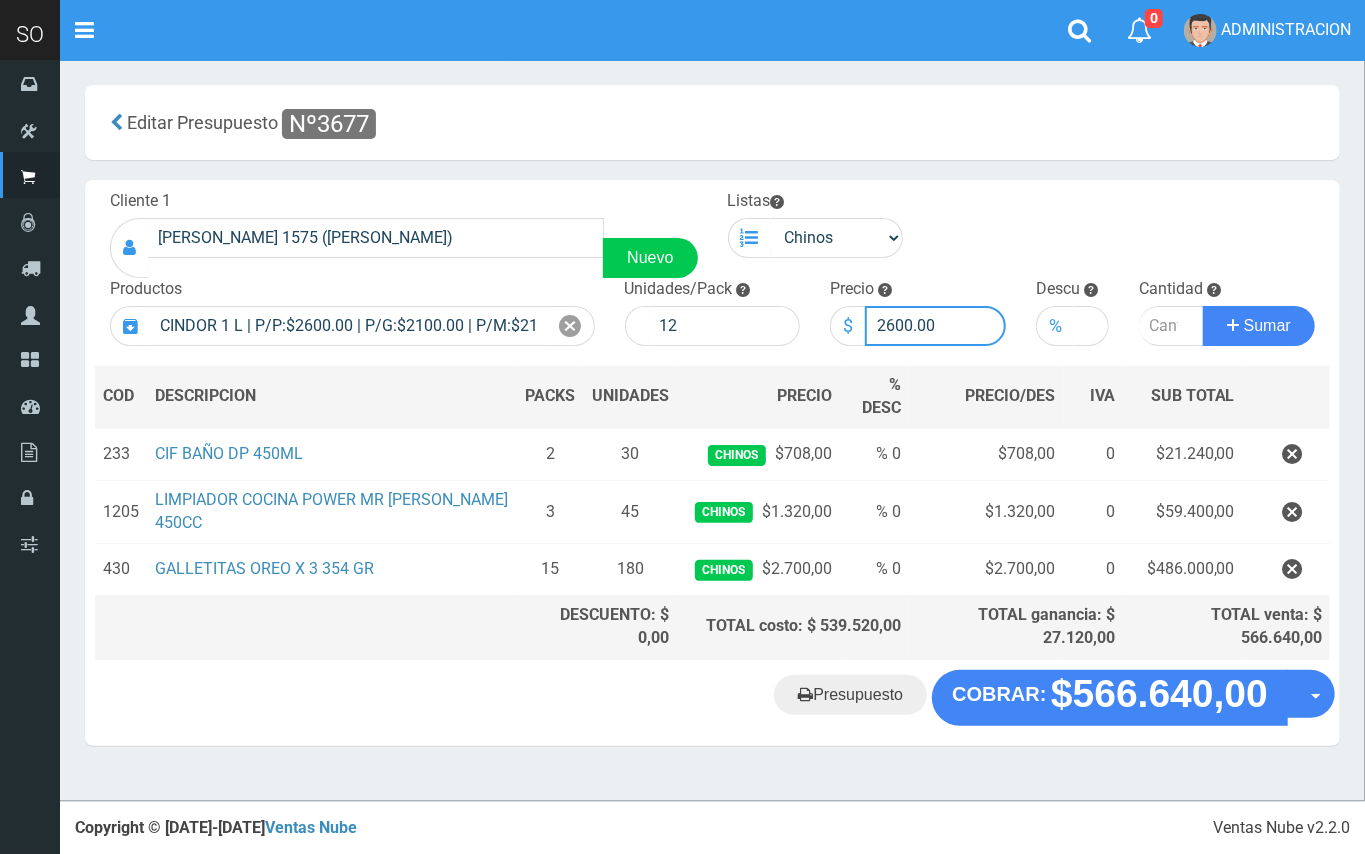 click on "2600.00" at bounding box center [935, 326] 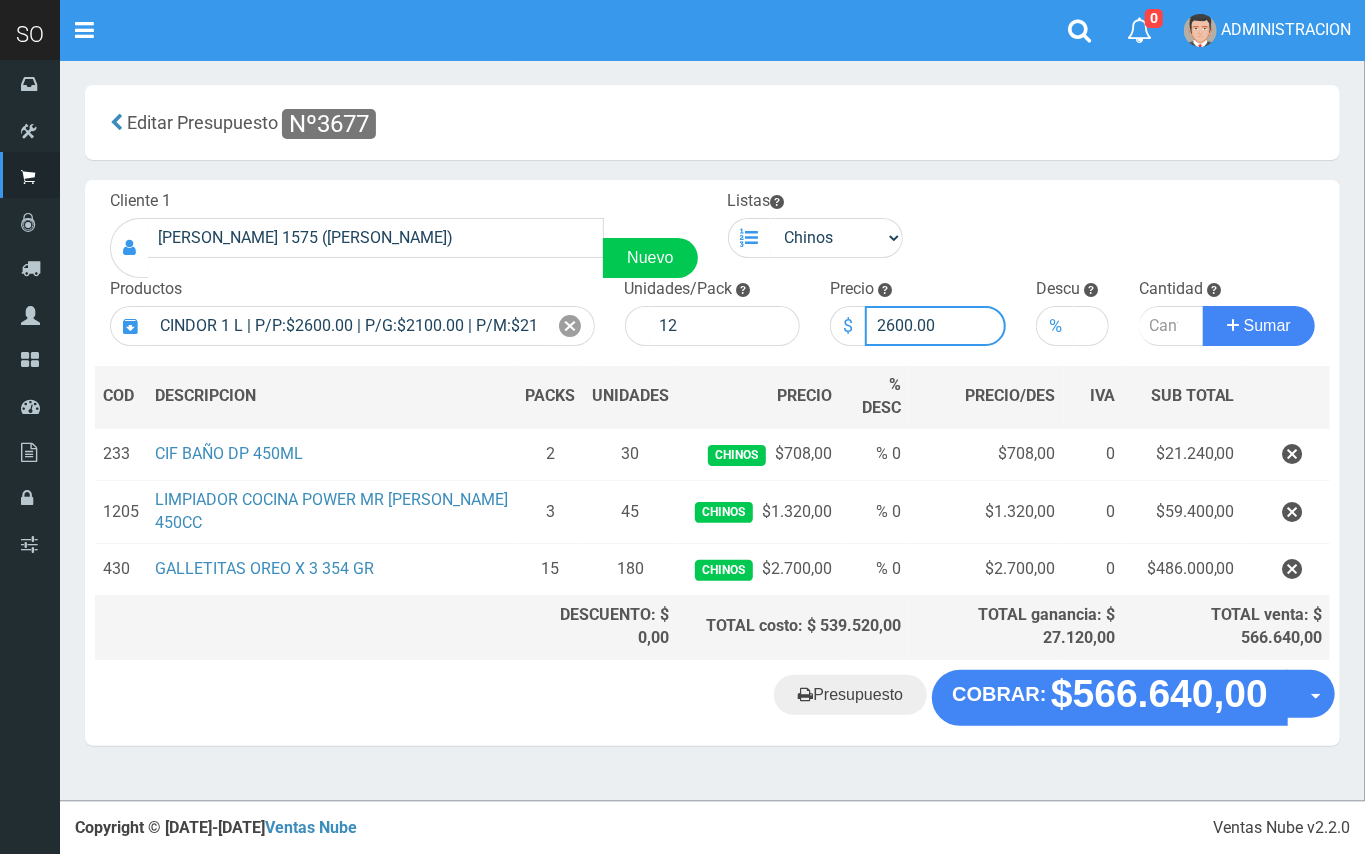 click on "2600.00" at bounding box center [935, 326] 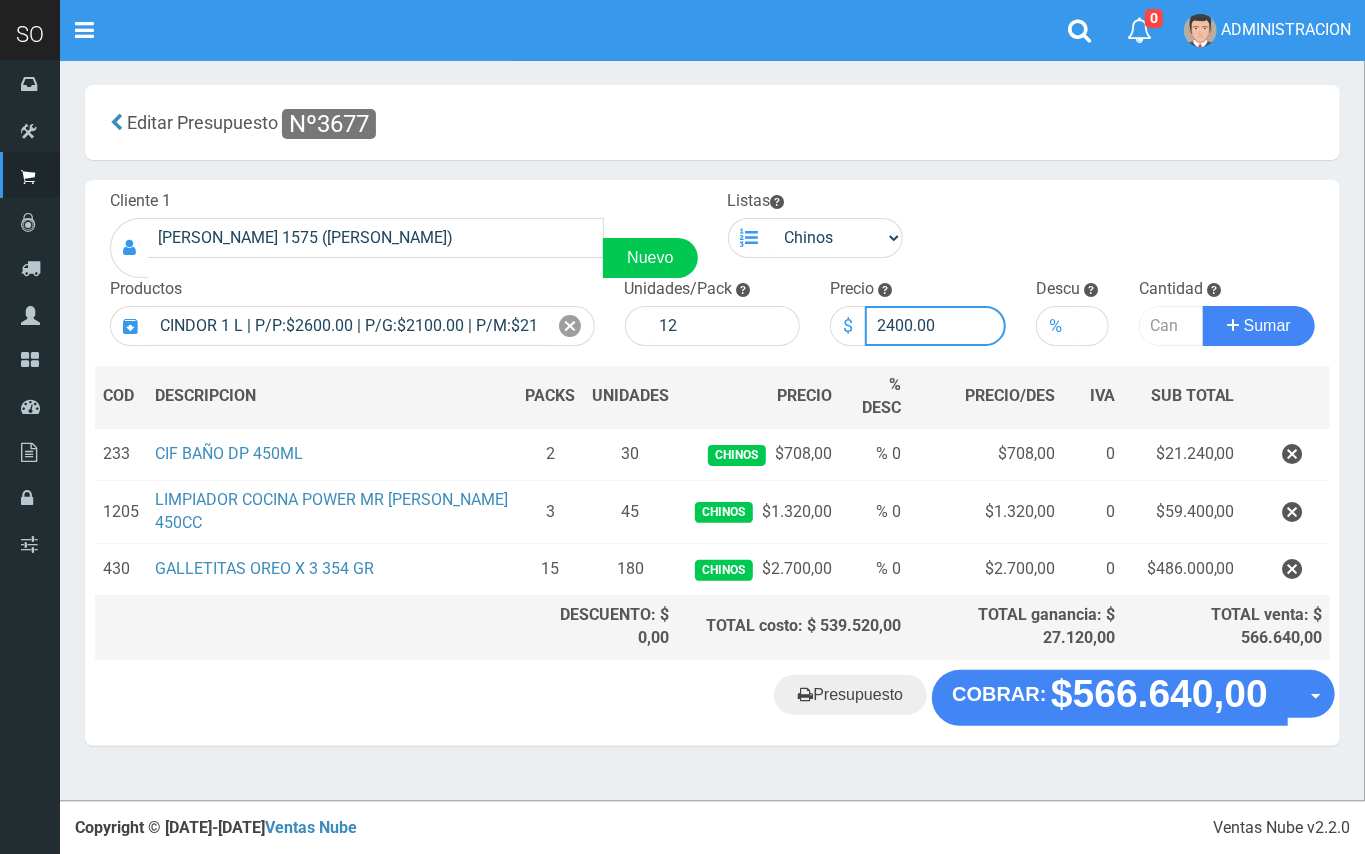 type on "2400.00" 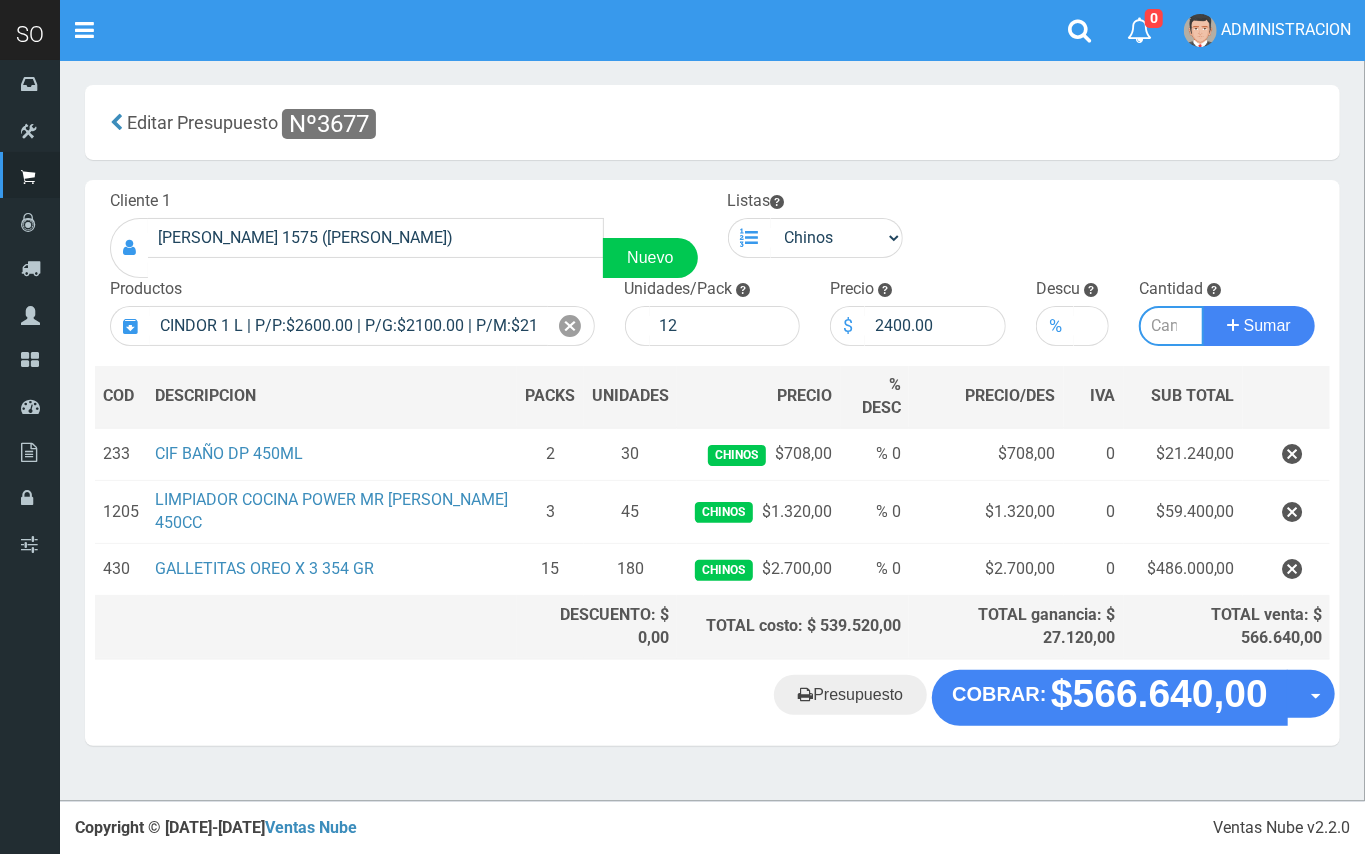 click at bounding box center (1171, 326) 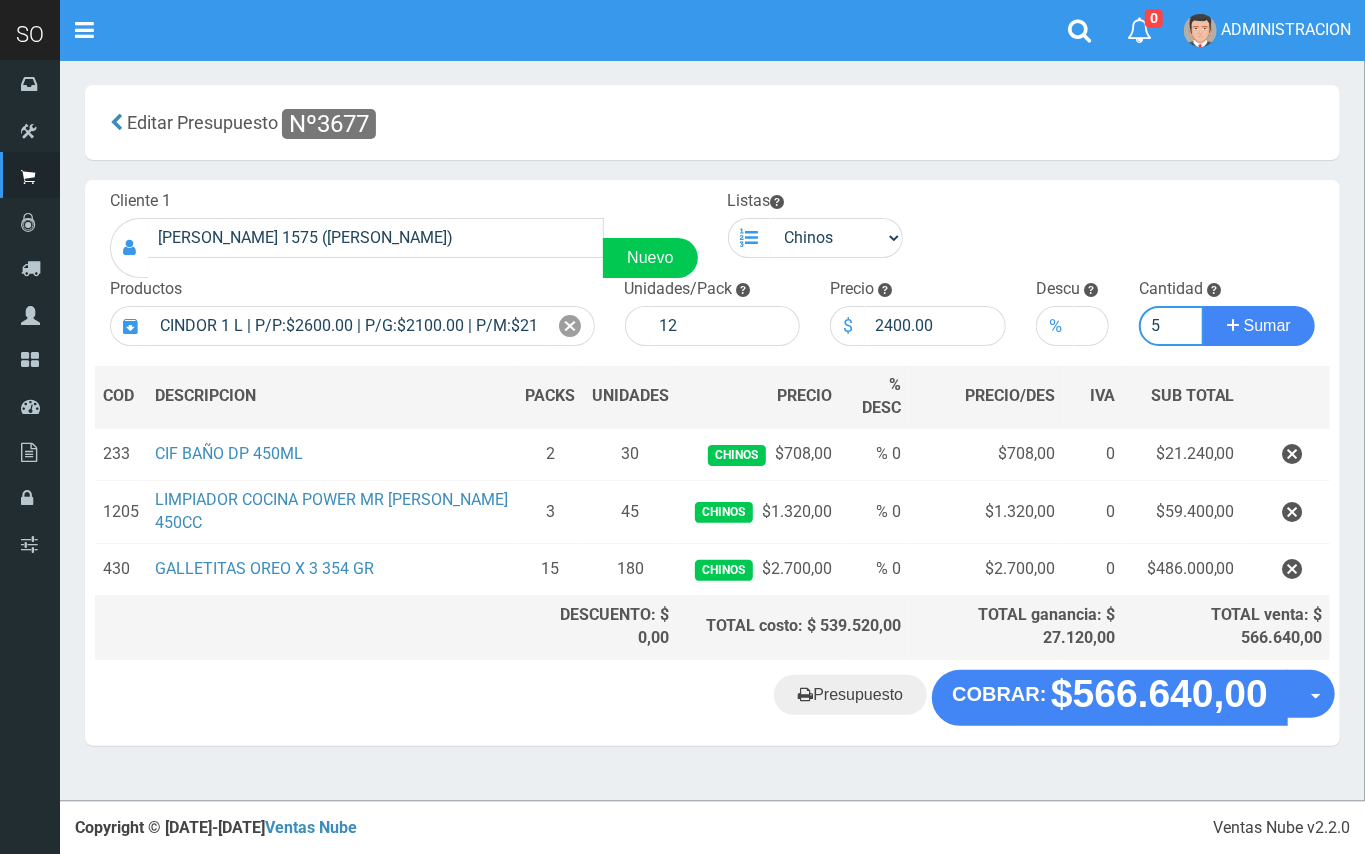 type on "5" 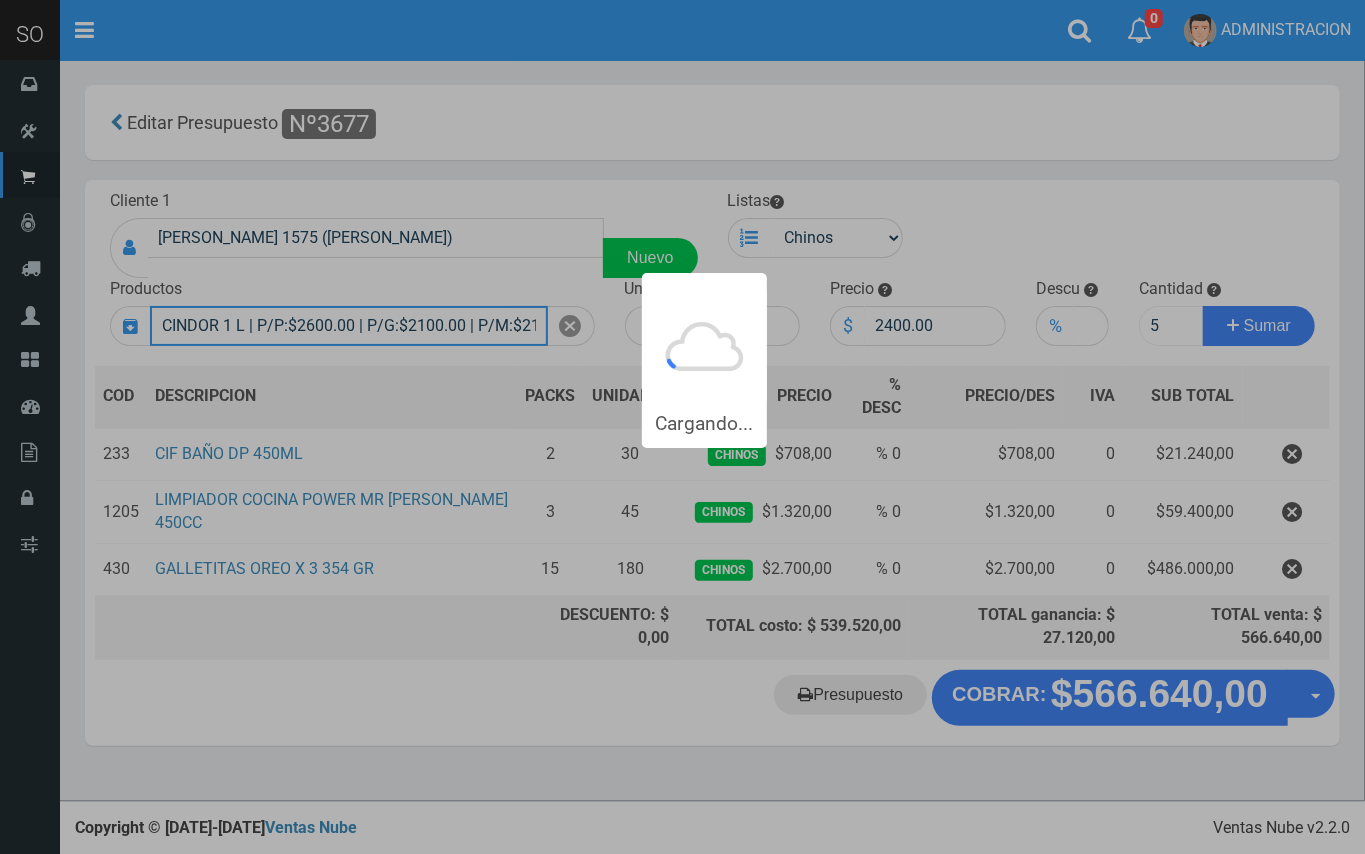 type 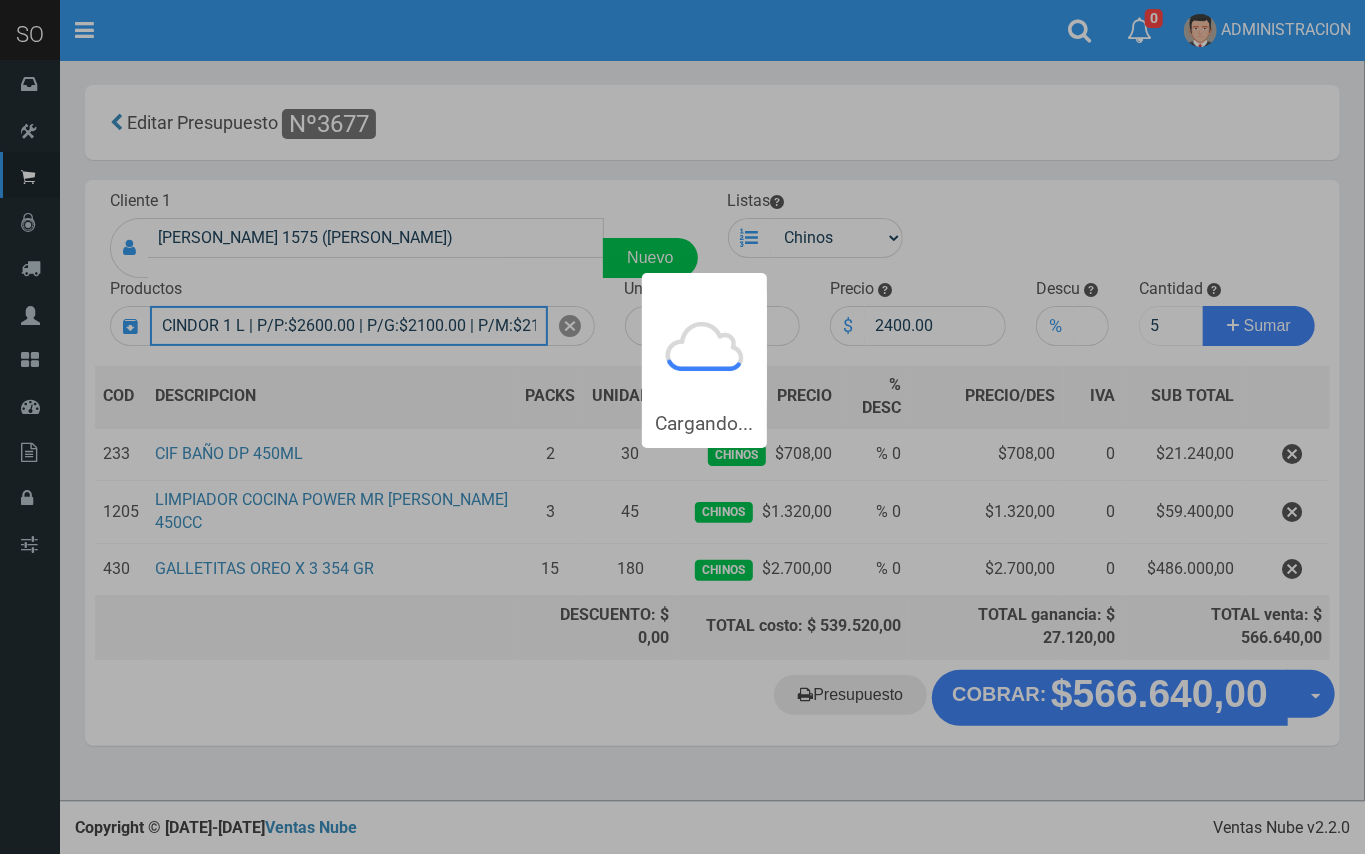 type 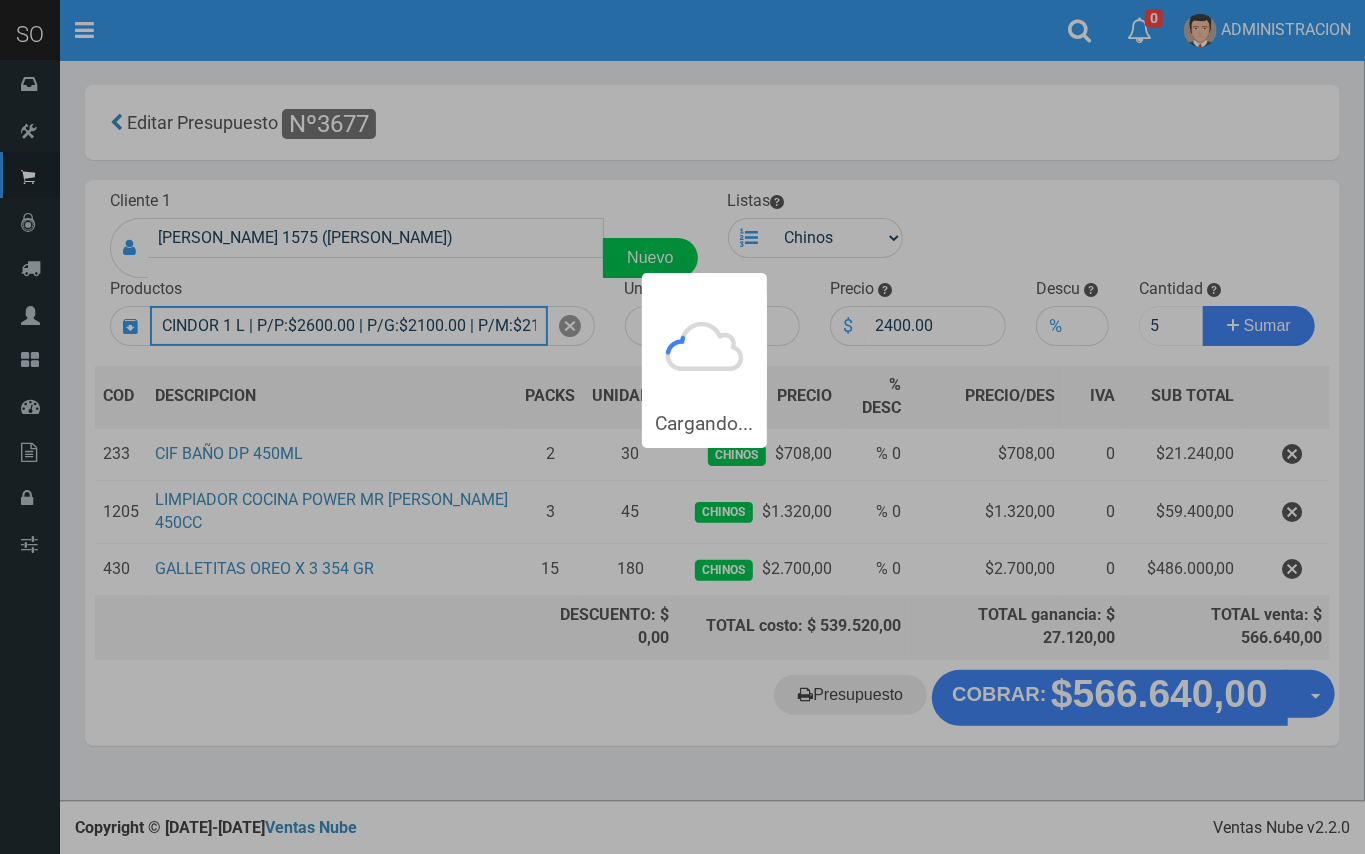 type 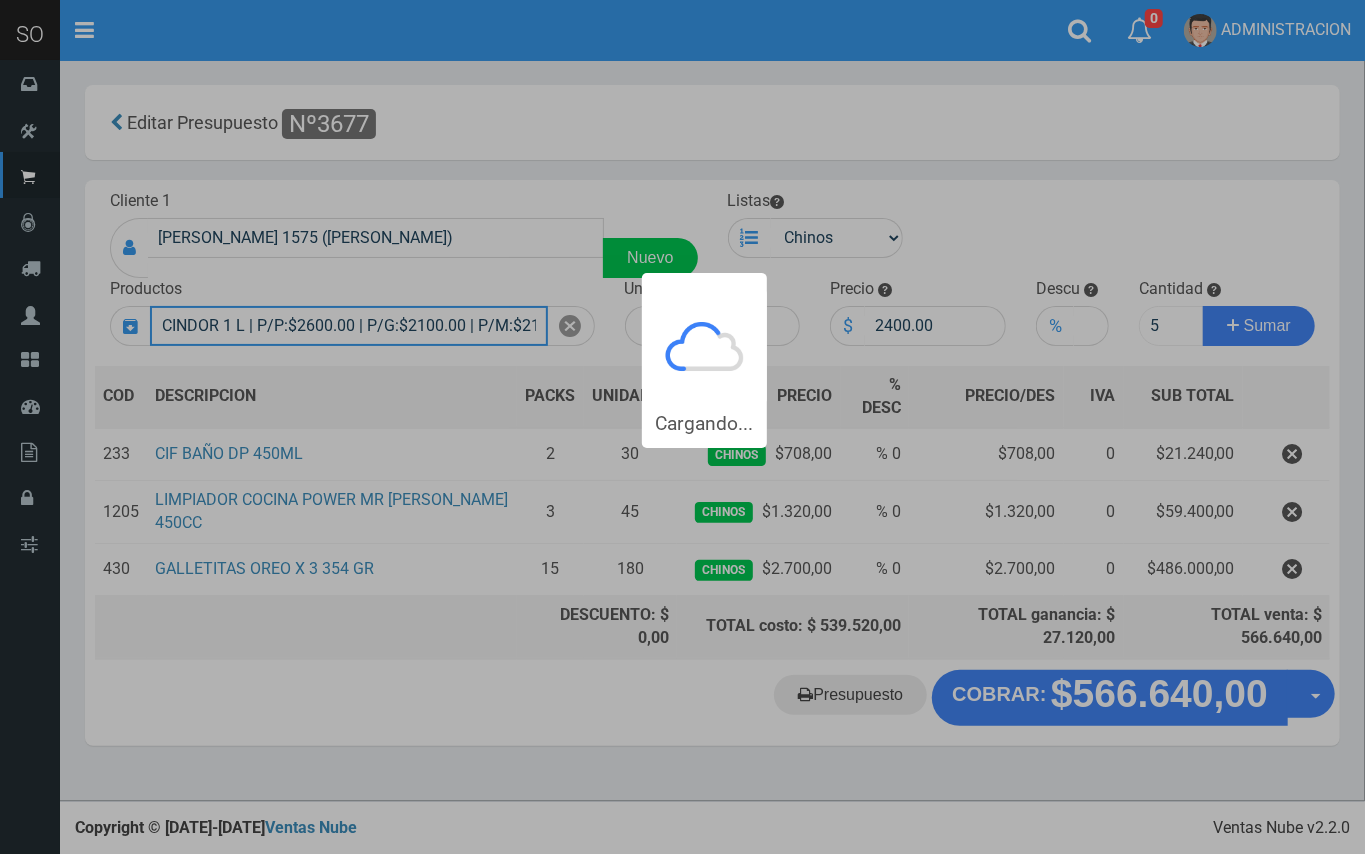 type 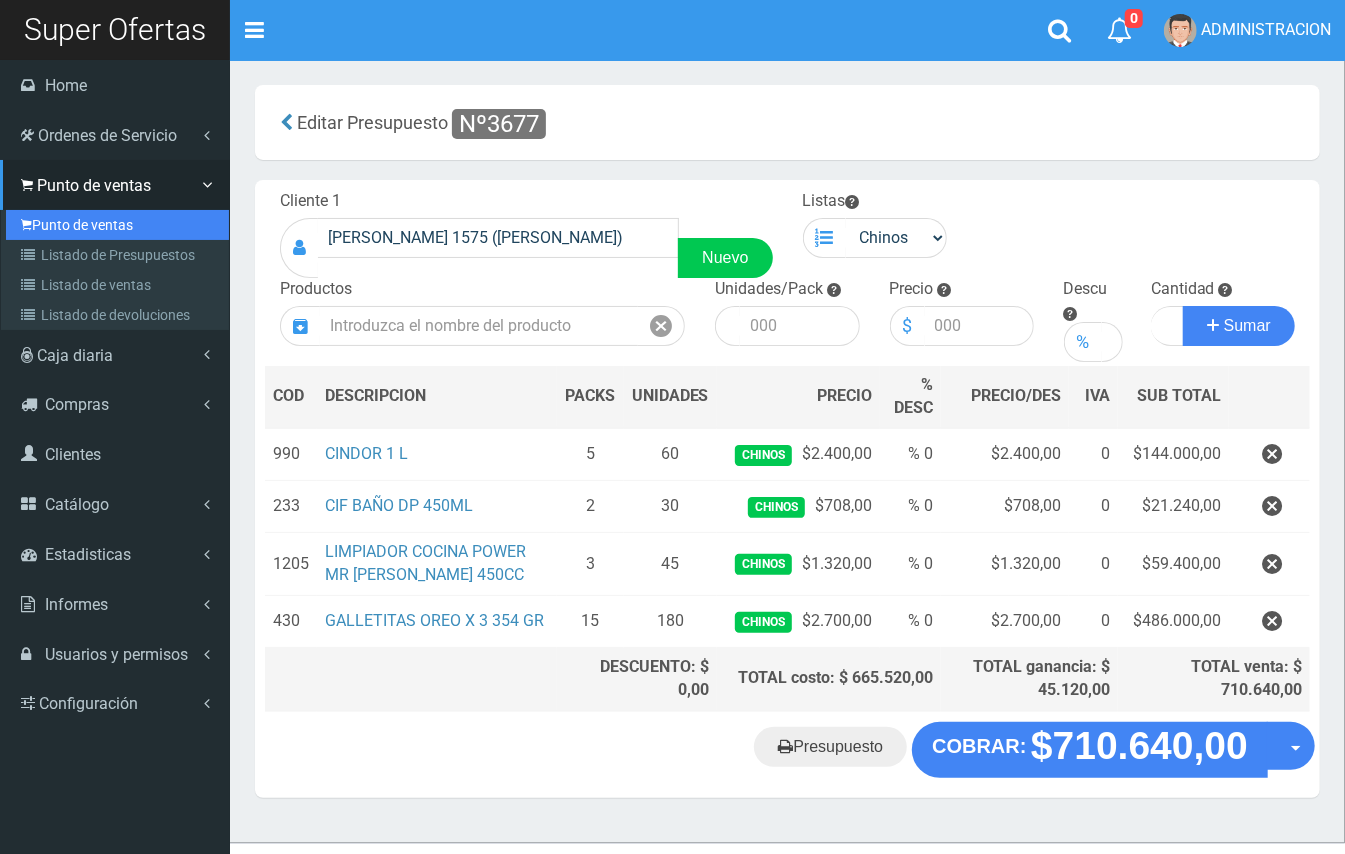 click on "Punto de ventas" at bounding box center [117, 225] 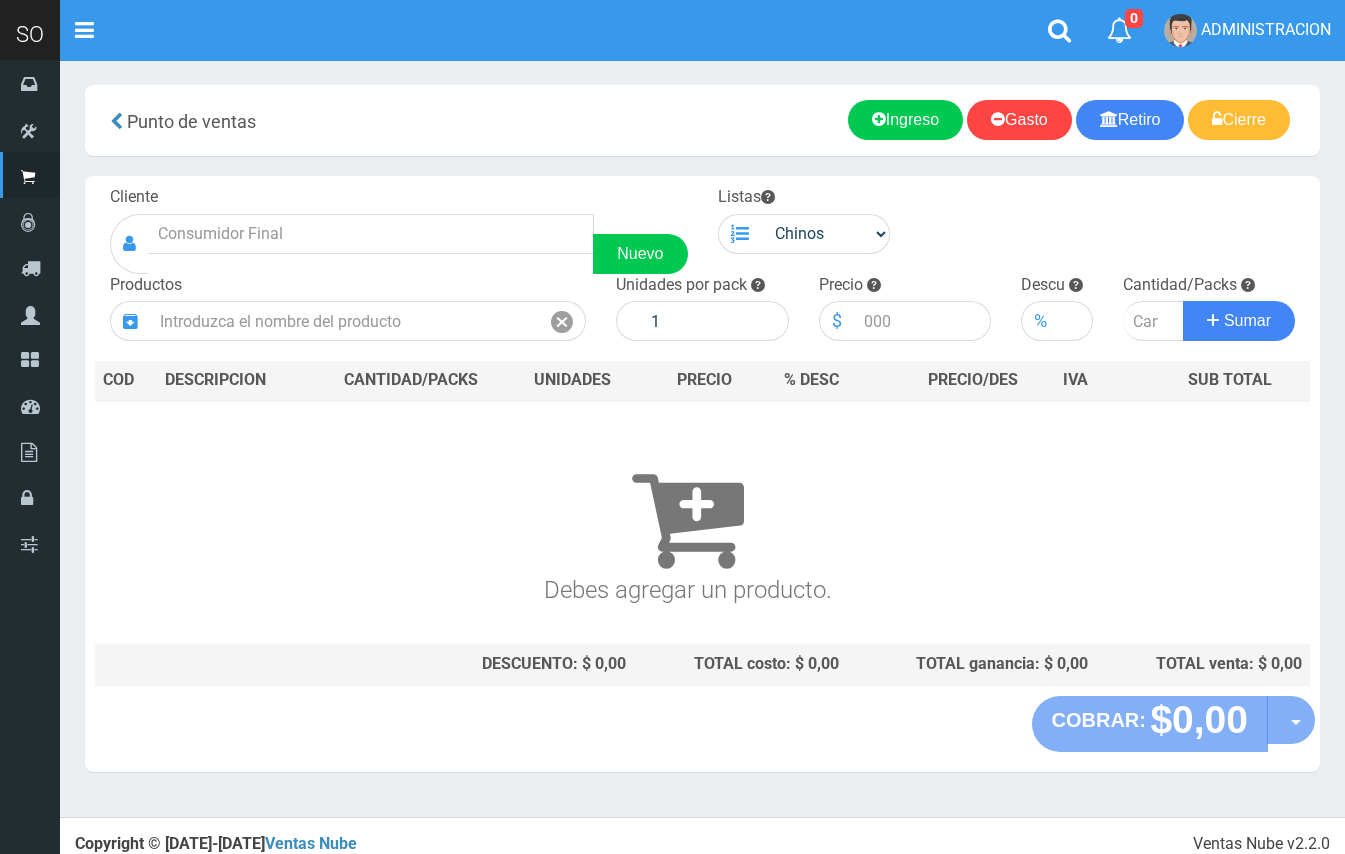 scroll, scrollTop: 0, scrollLeft: 0, axis: both 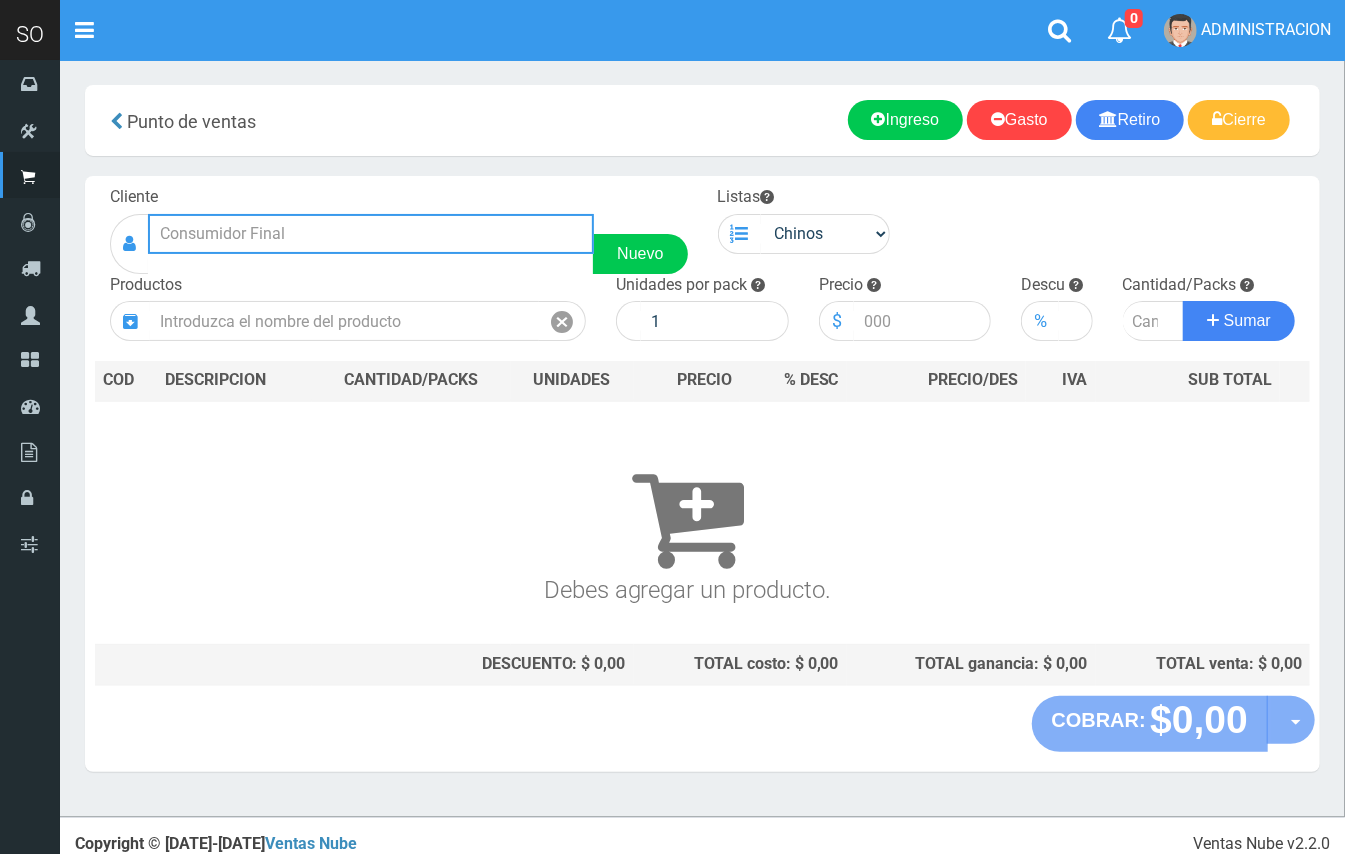 click at bounding box center [371, 234] 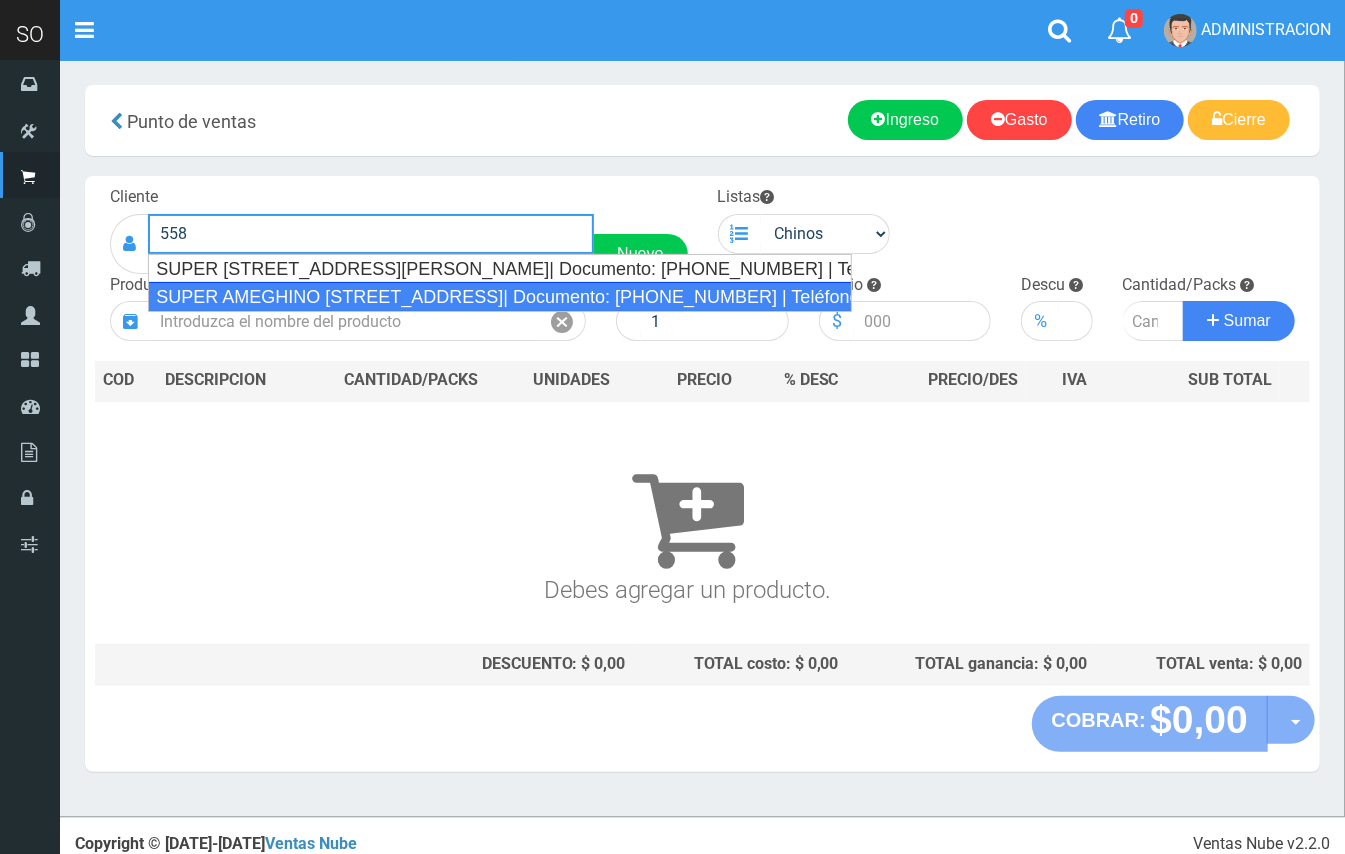 click on "SUPER AMEGHINO 558 CHOCLO  (CAMPANA)| Documento: 130480463 | Teléfono:" at bounding box center [500, 297] 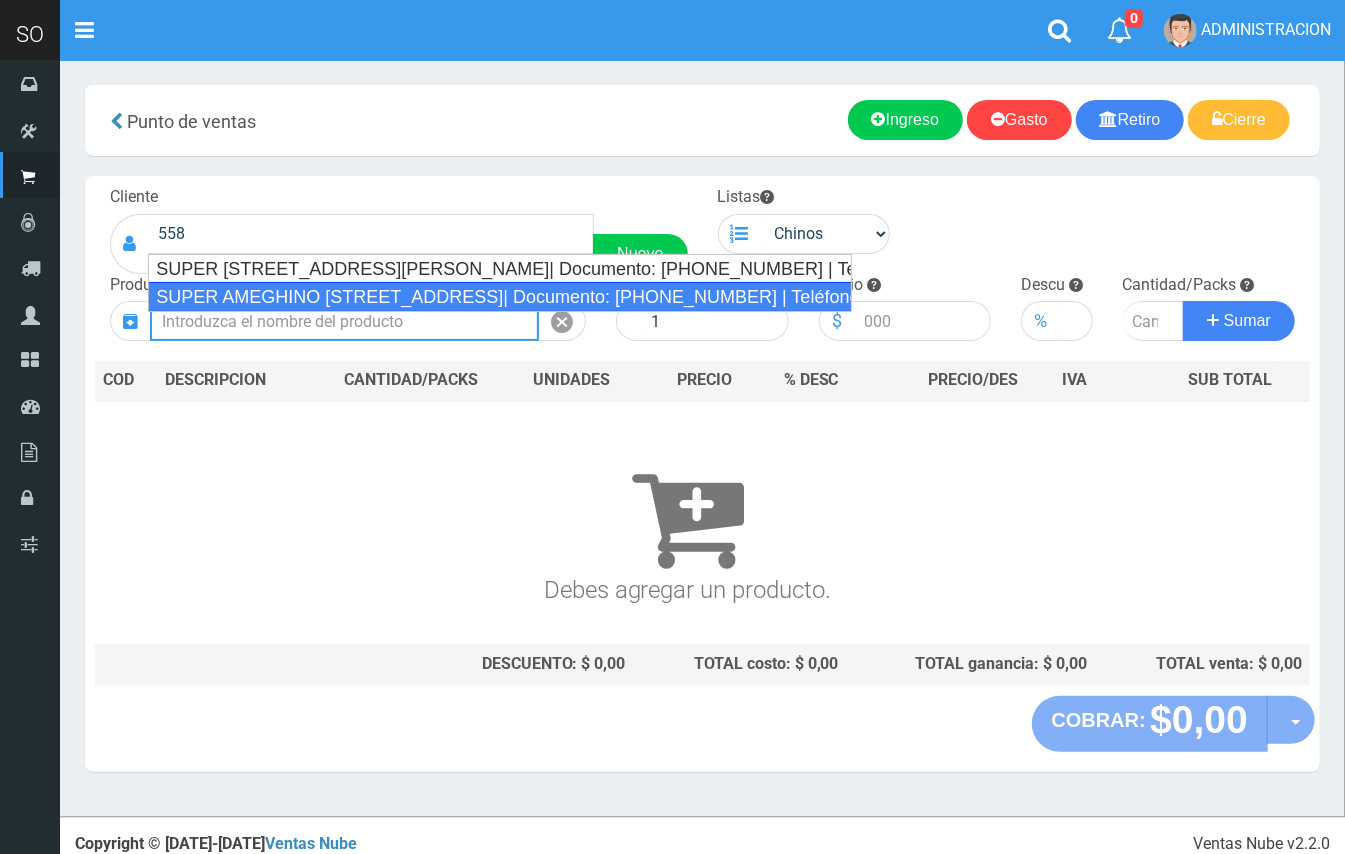 type on "SUPER AMEGHINO 558 CHOCLO  (CAMPANA)| Documento: 130480463 | Teléfono:" 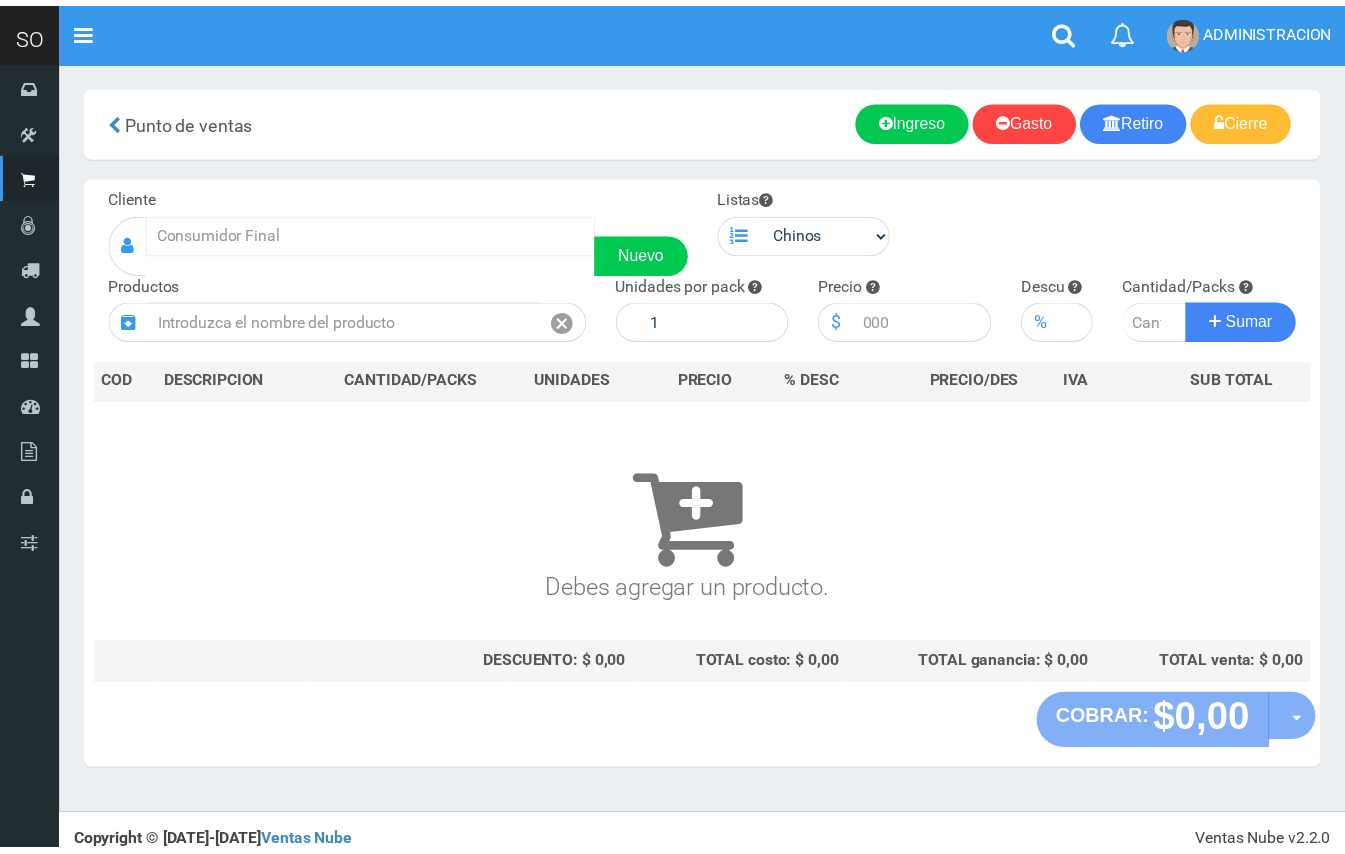 scroll, scrollTop: 0, scrollLeft: 0, axis: both 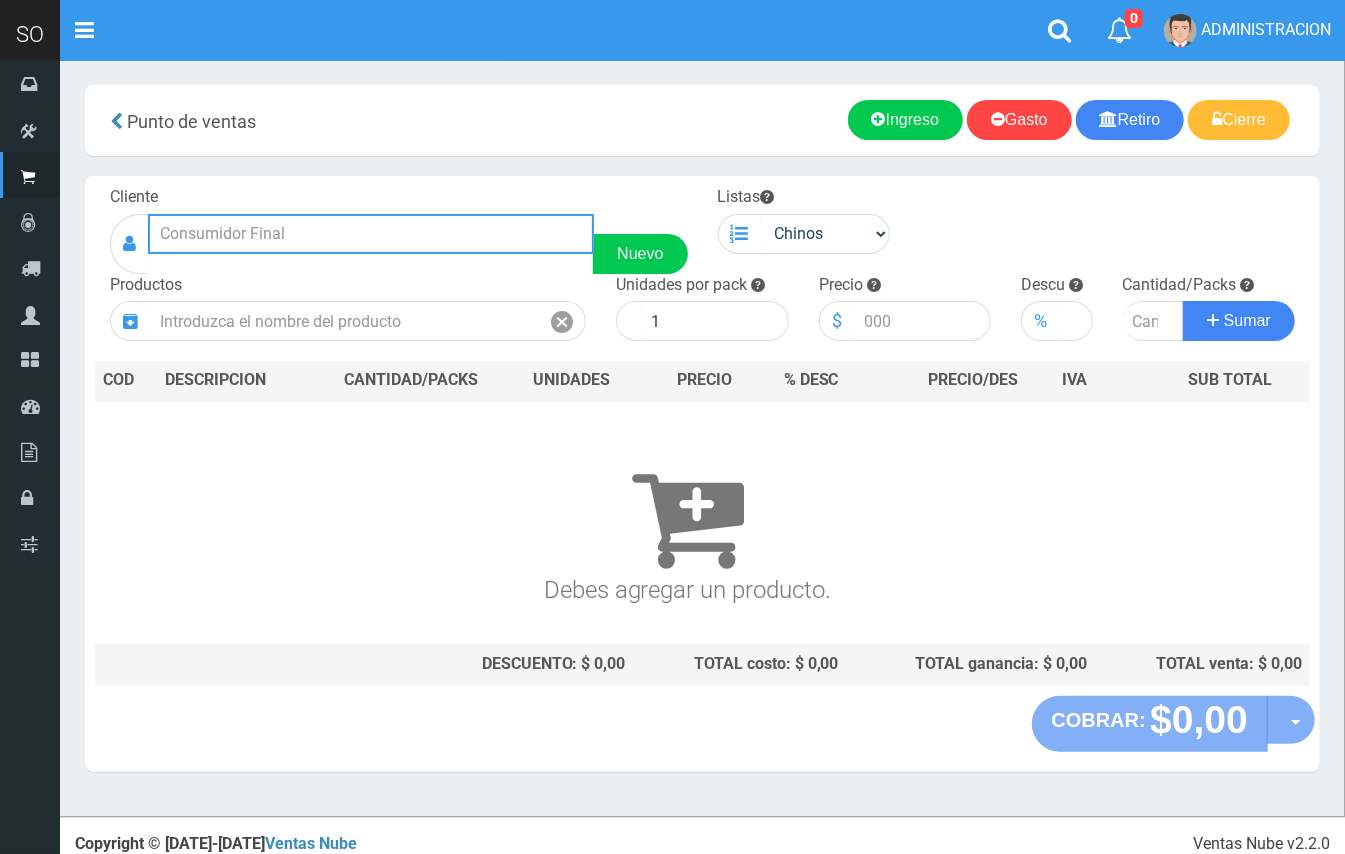 click at bounding box center [371, 234] 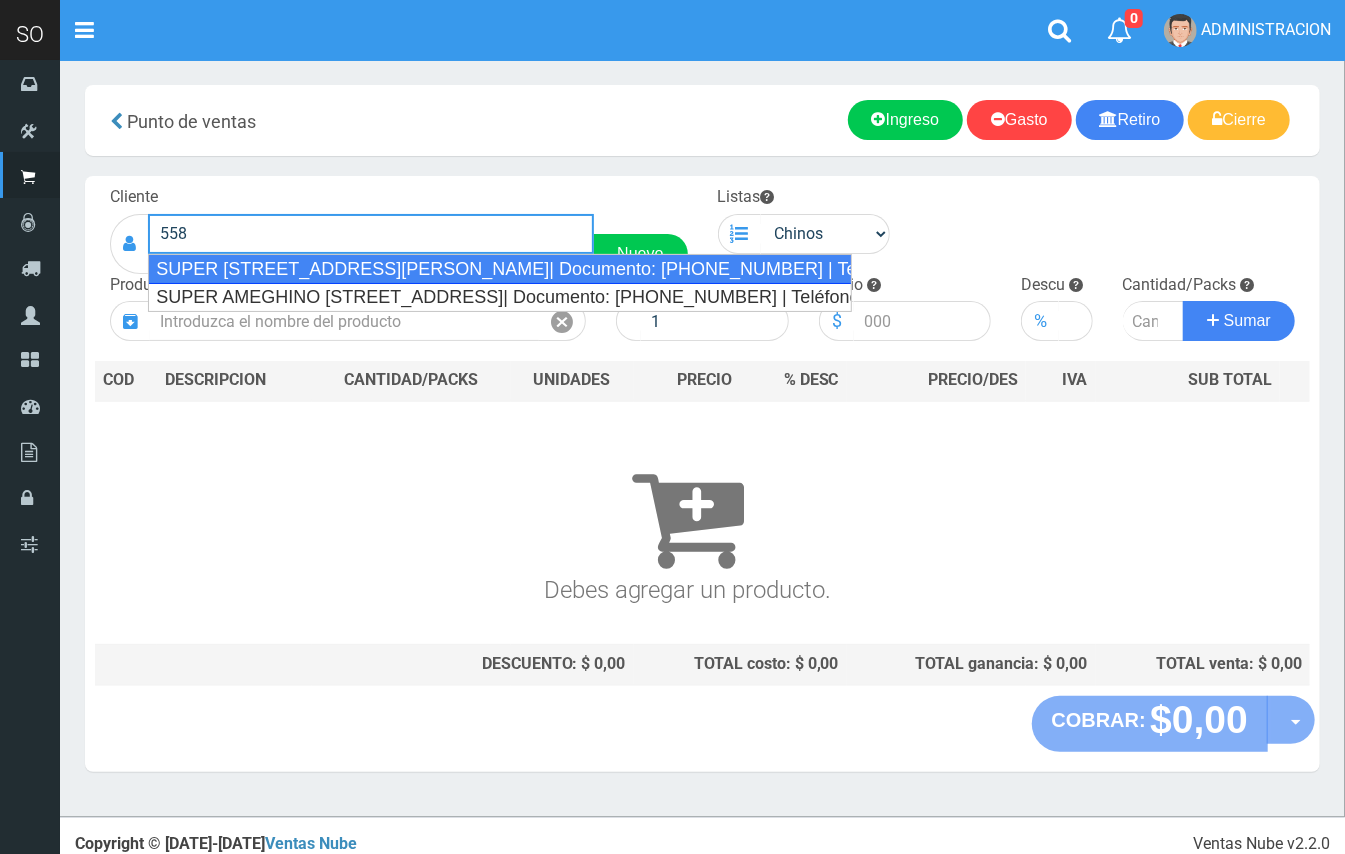 click on "SUPER [STREET_ADDRESS][PERSON_NAME]| Documento: [PHONE_NUMBER] | Teléfono:" at bounding box center (500, 269) 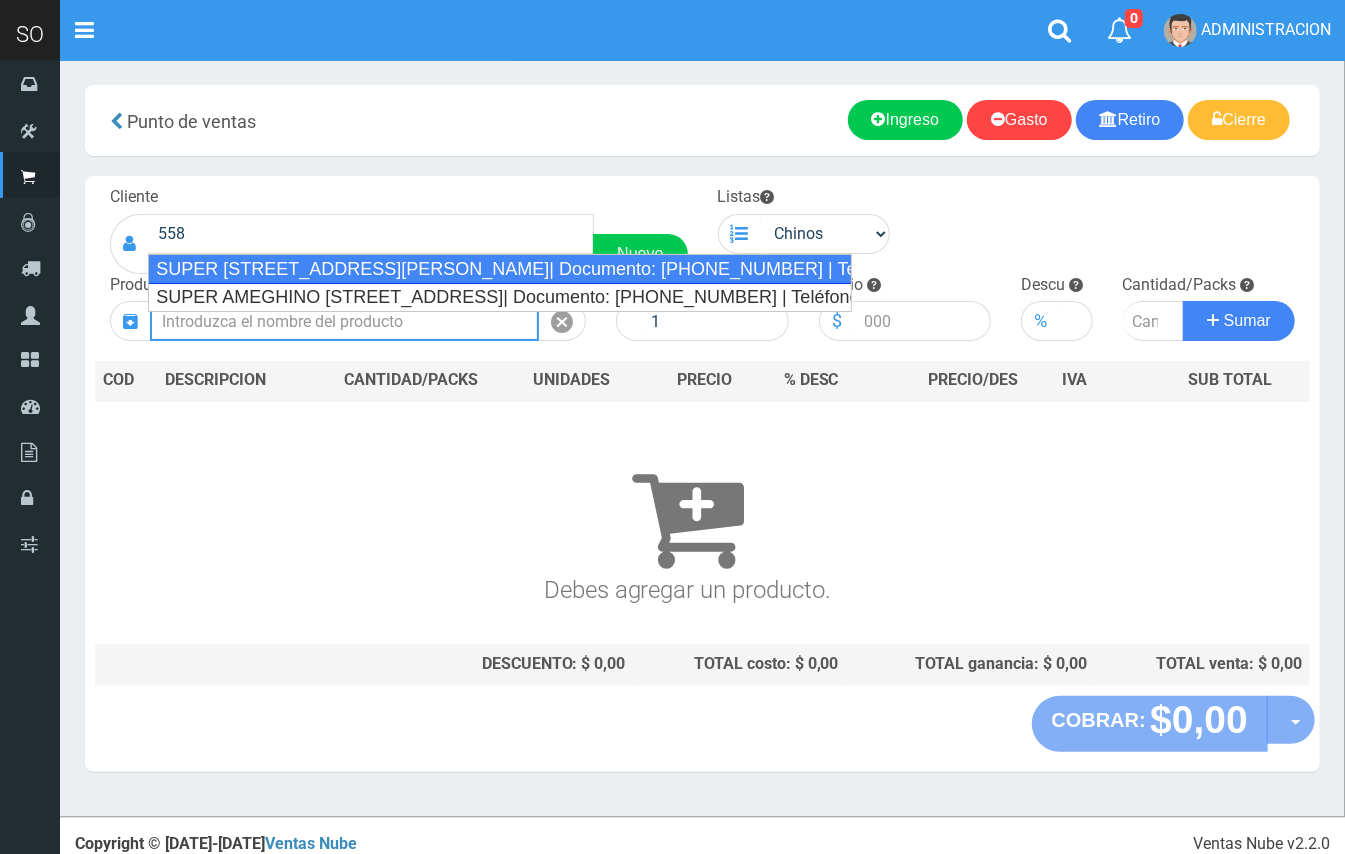 type on "SUPER [STREET_ADDRESS][PERSON_NAME]| Documento: [PHONE_NUMBER] | Teléfono:" 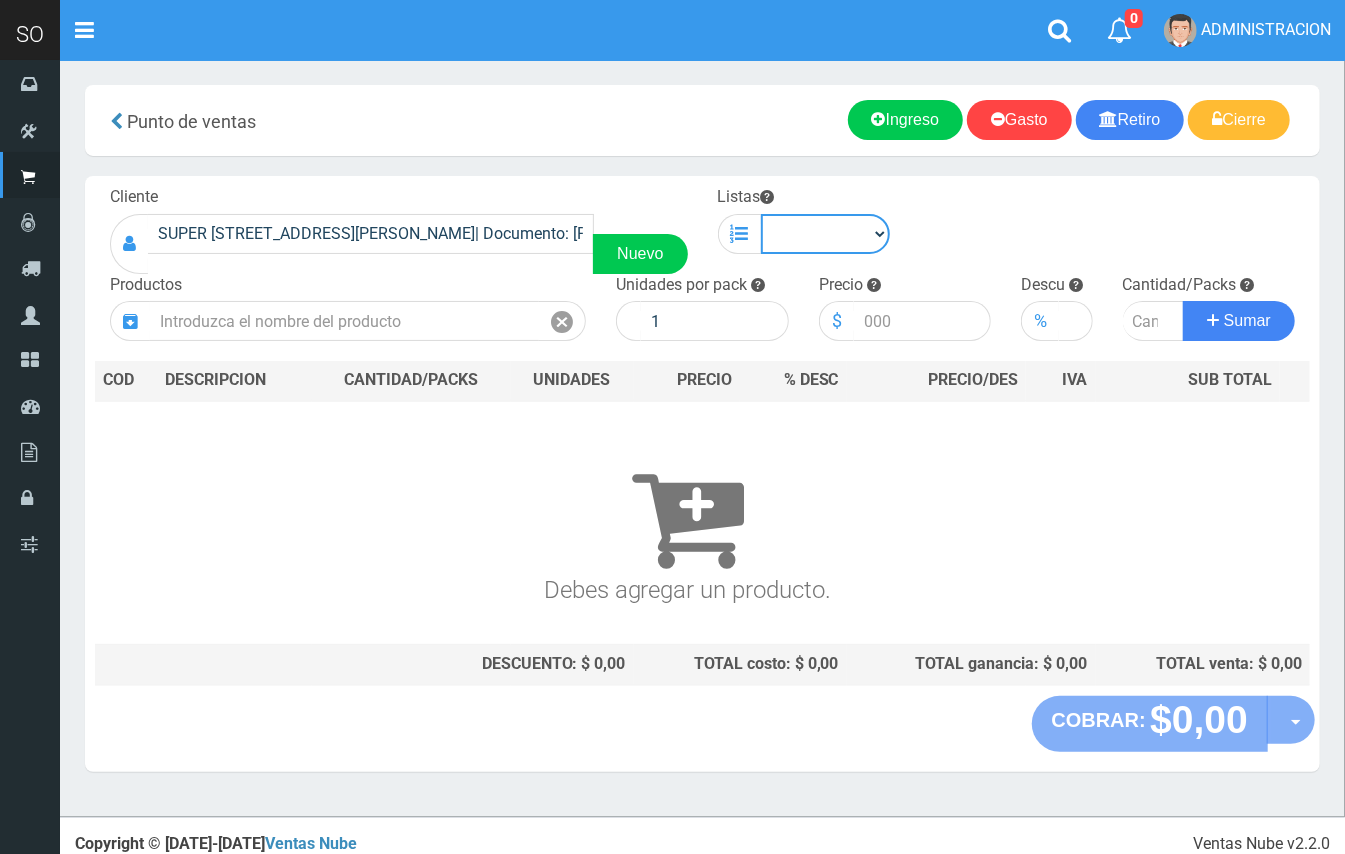 click on "Chinos
.
." at bounding box center (826, 234) 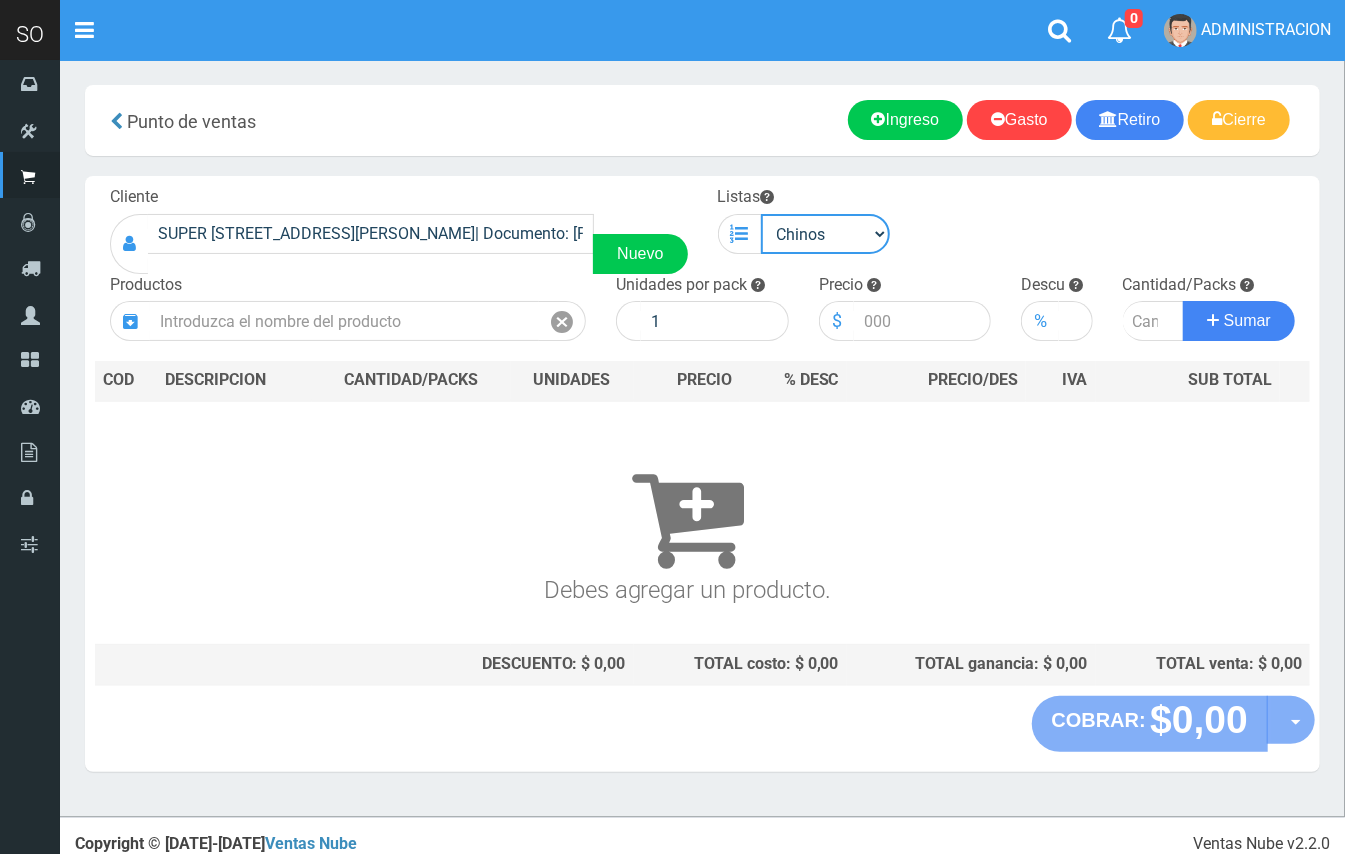 click on "Chinos
.
." at bounding box center (826, 234) 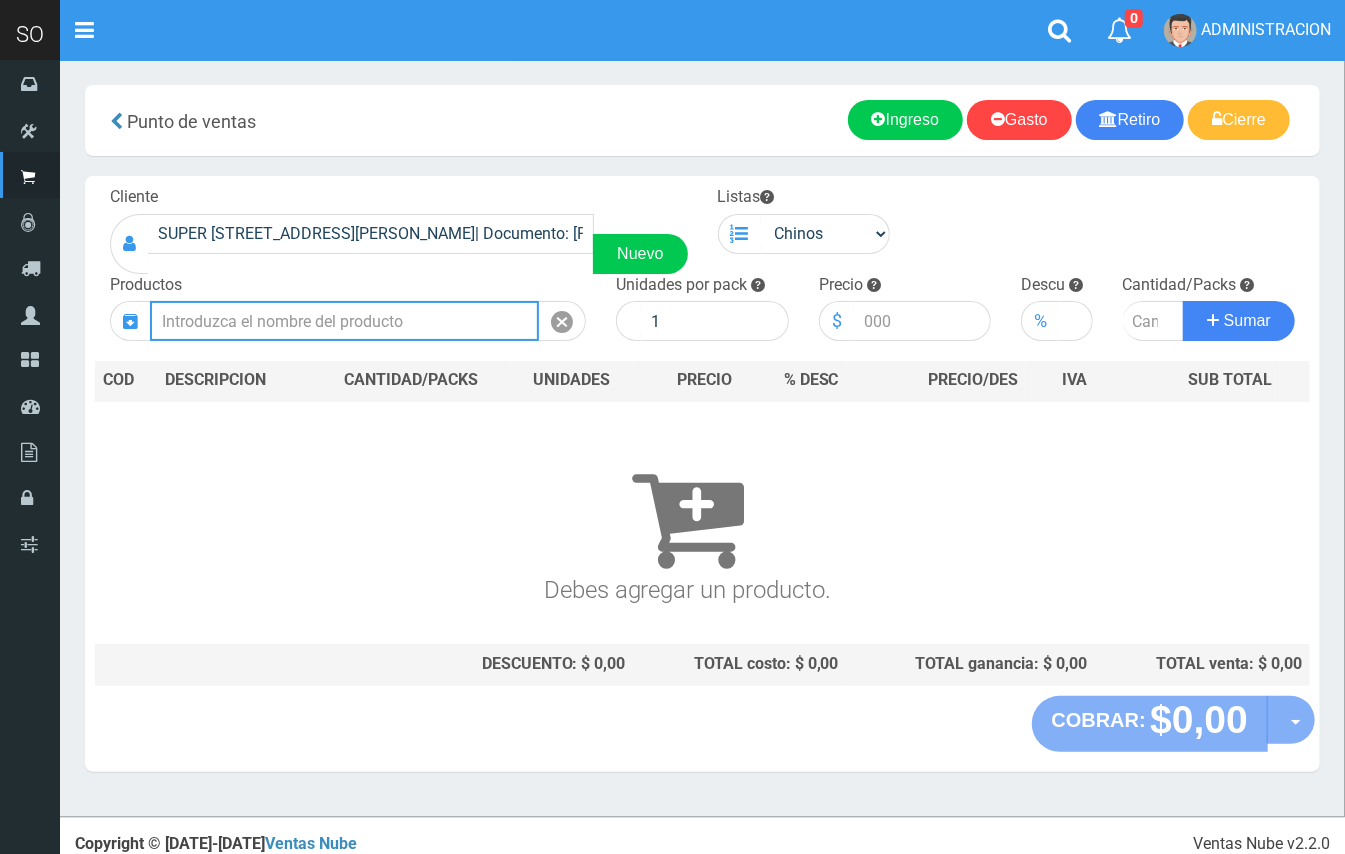 drag, startPoint x: 402, startPoint y: 314, endPoint x: 265, endPoint y: 208, distance: 173.21951 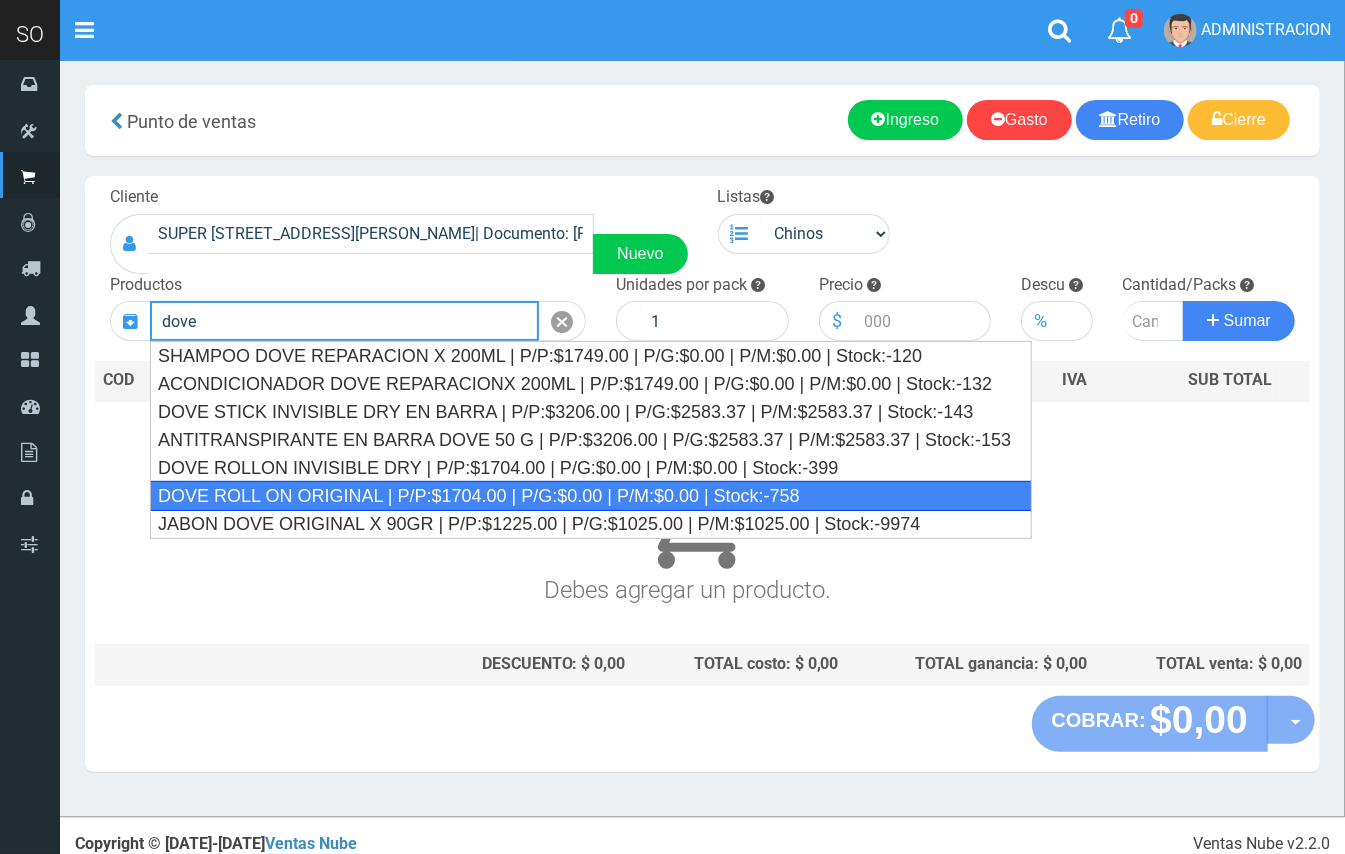 click on "DOVE ROLL ON  ORIGINAL | P/P:$1704.00 | P/G:$0.00 | P/M:$0.00 | Stock:-758" at bounding box center [591, 496] 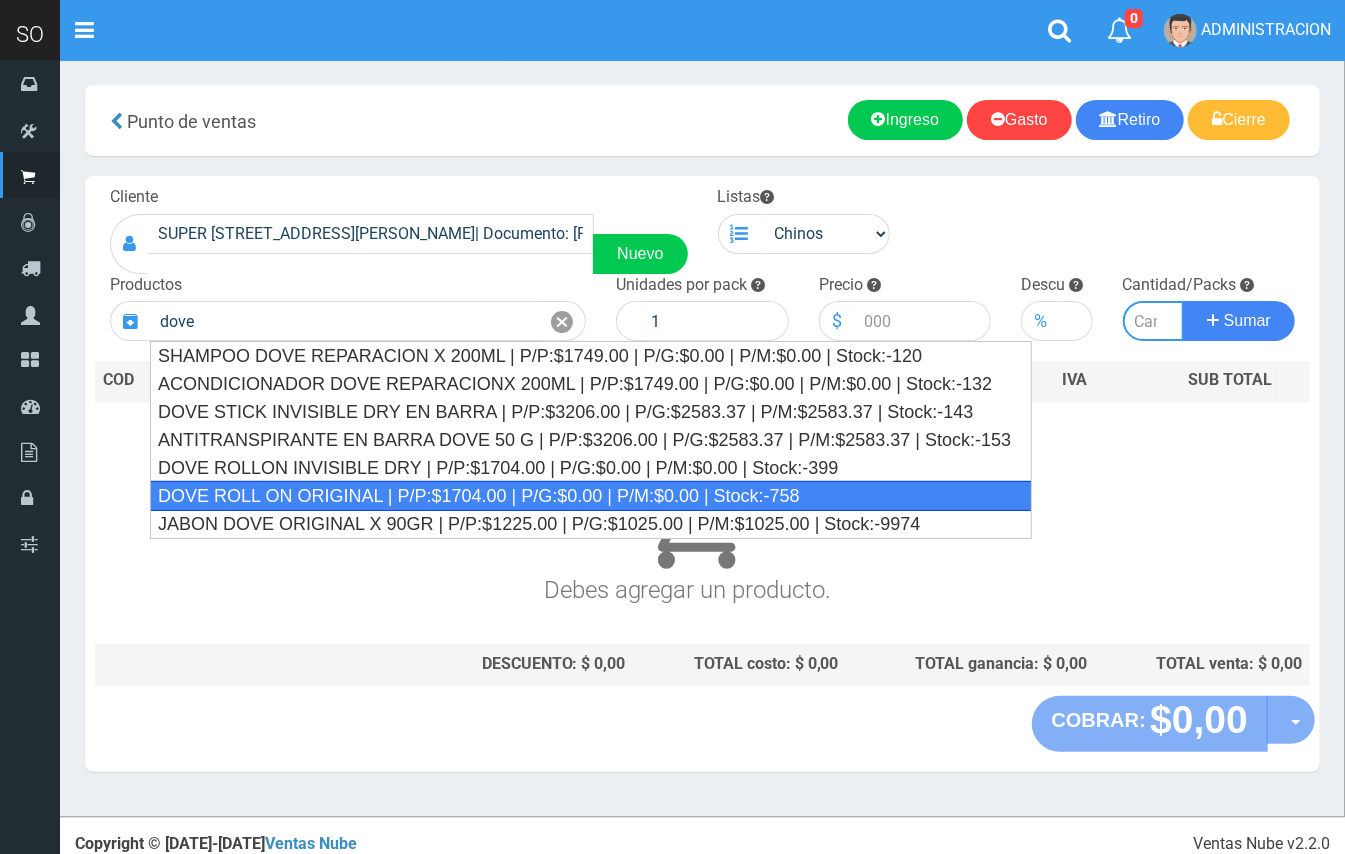 type on "DOVE ROLL ON  ORIGINAL | P/P:$1704.00 | P/G:$0.00 | P/M:$0.00 | Stock:-758" 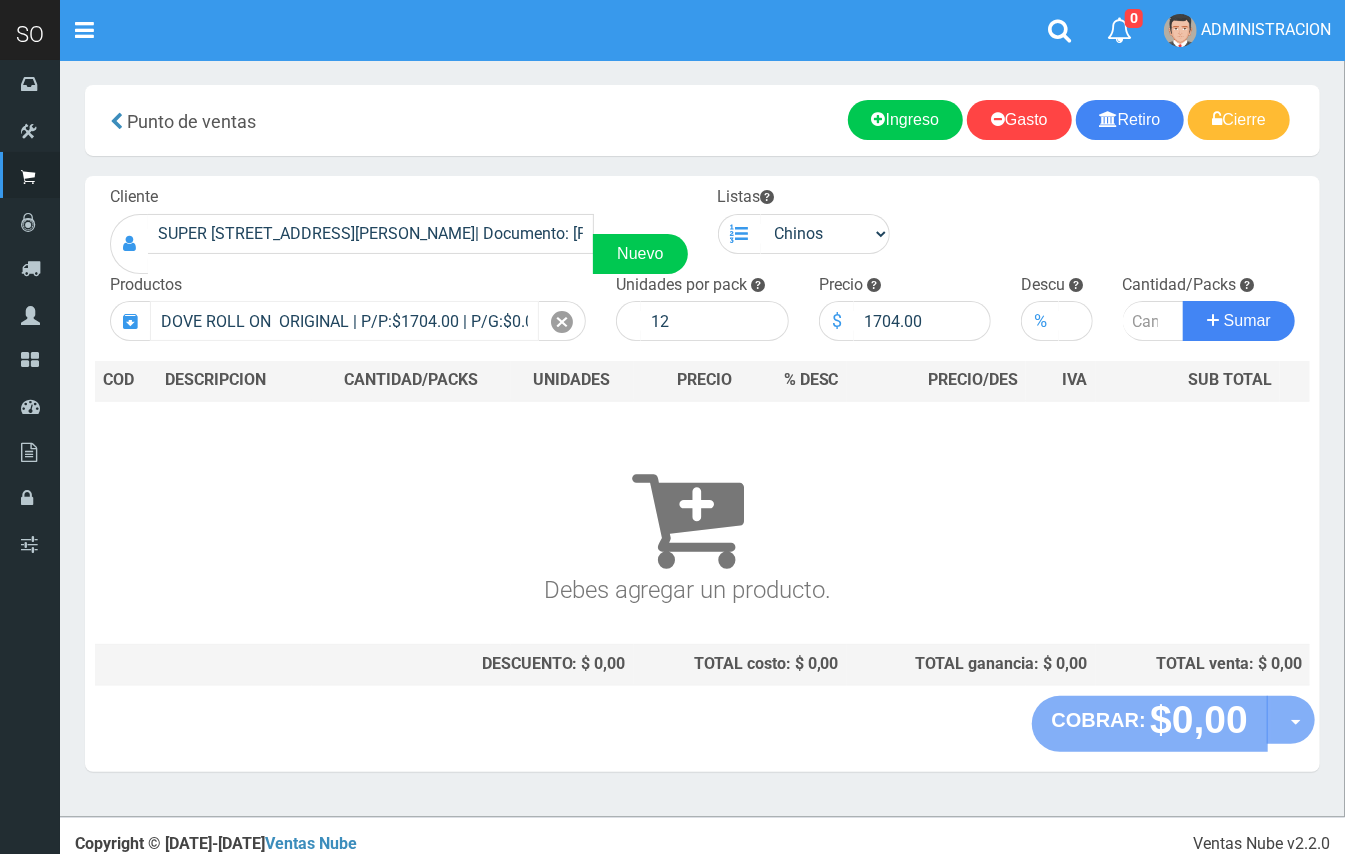 drag, startPoint x: 566, startPoint y: 320, endPoint x: 462, endPoint y: 310, distance: 104.47966 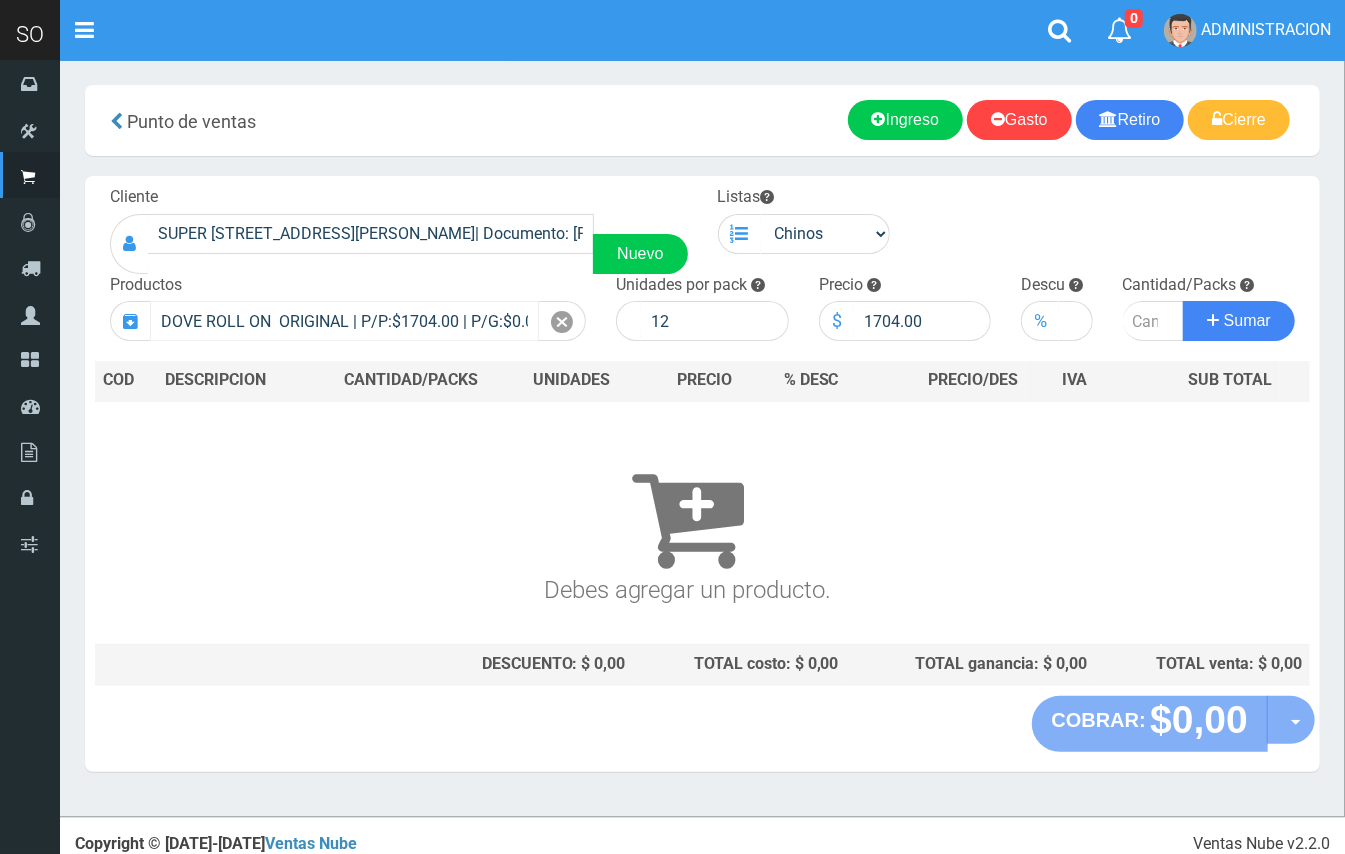 click at bounding box center [562, 322] 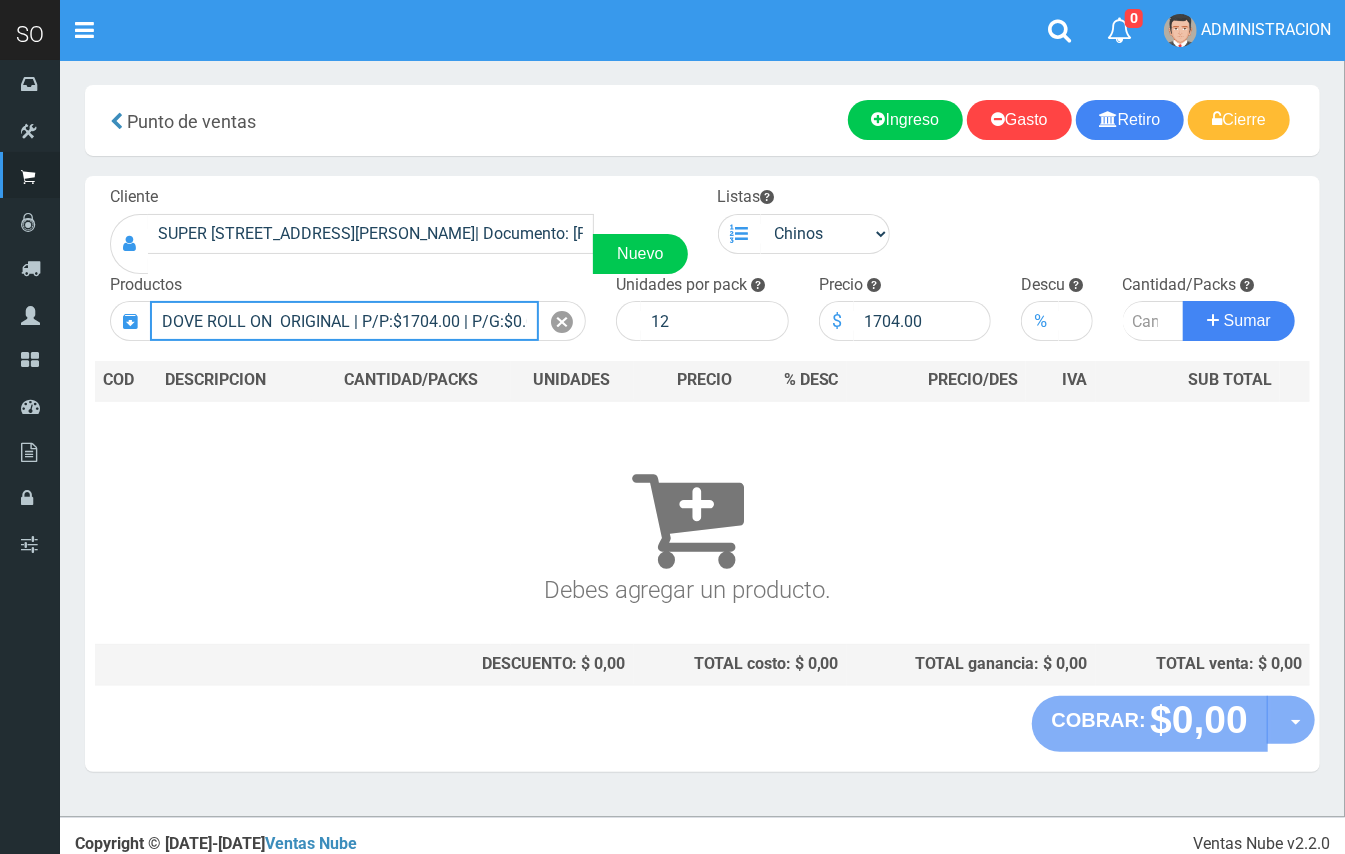 type 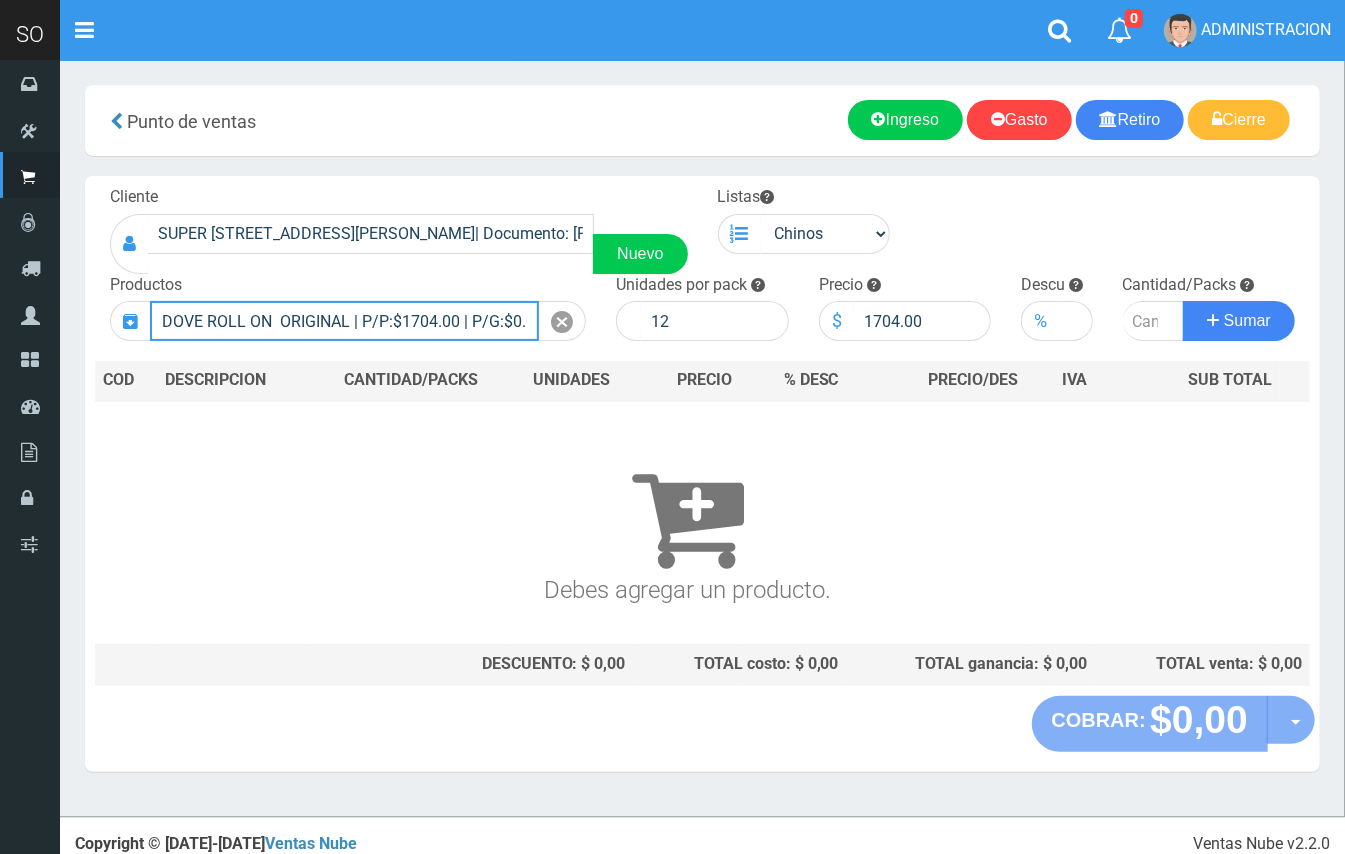type 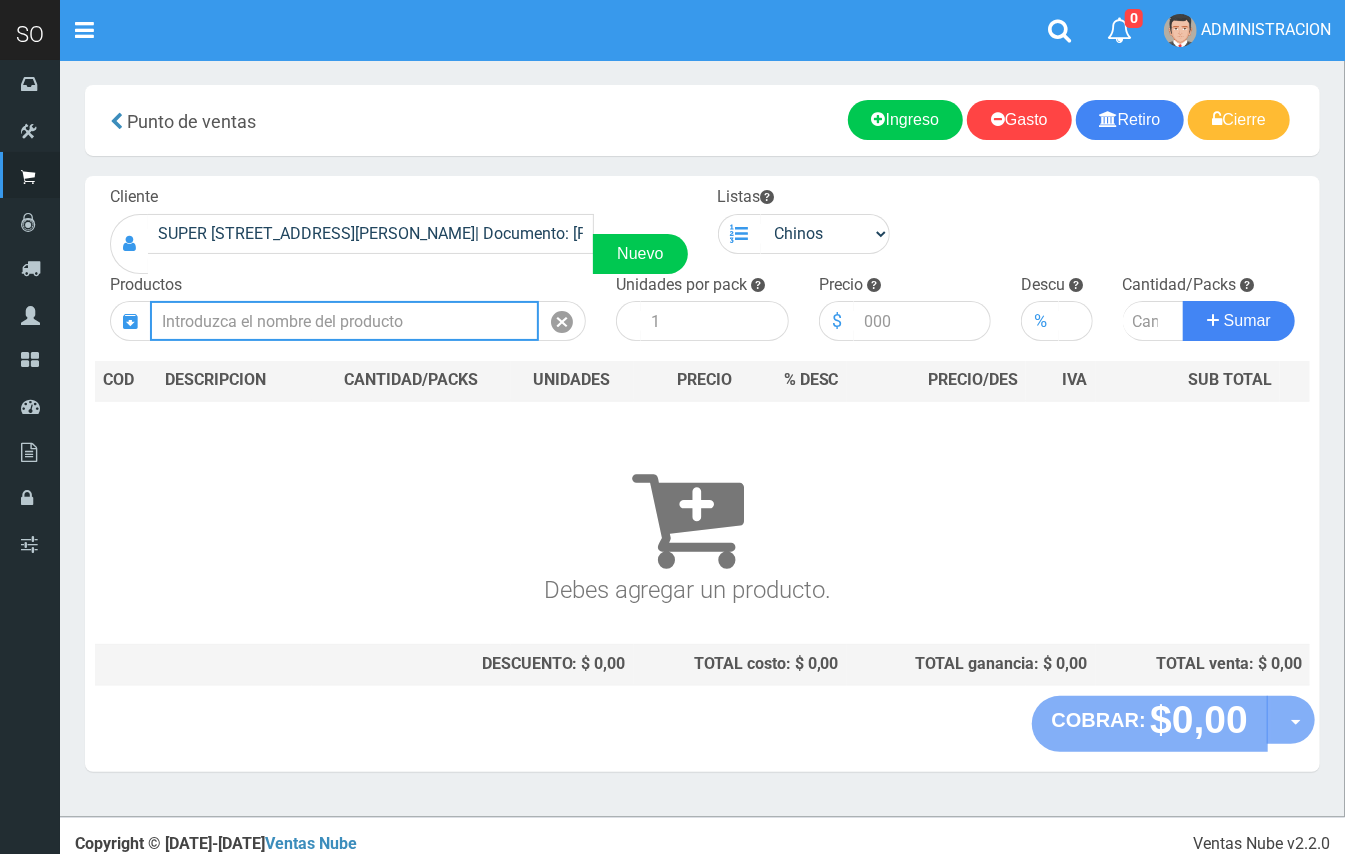 scroll, scrollTop: 0, scrollLeft: 0, axis: both 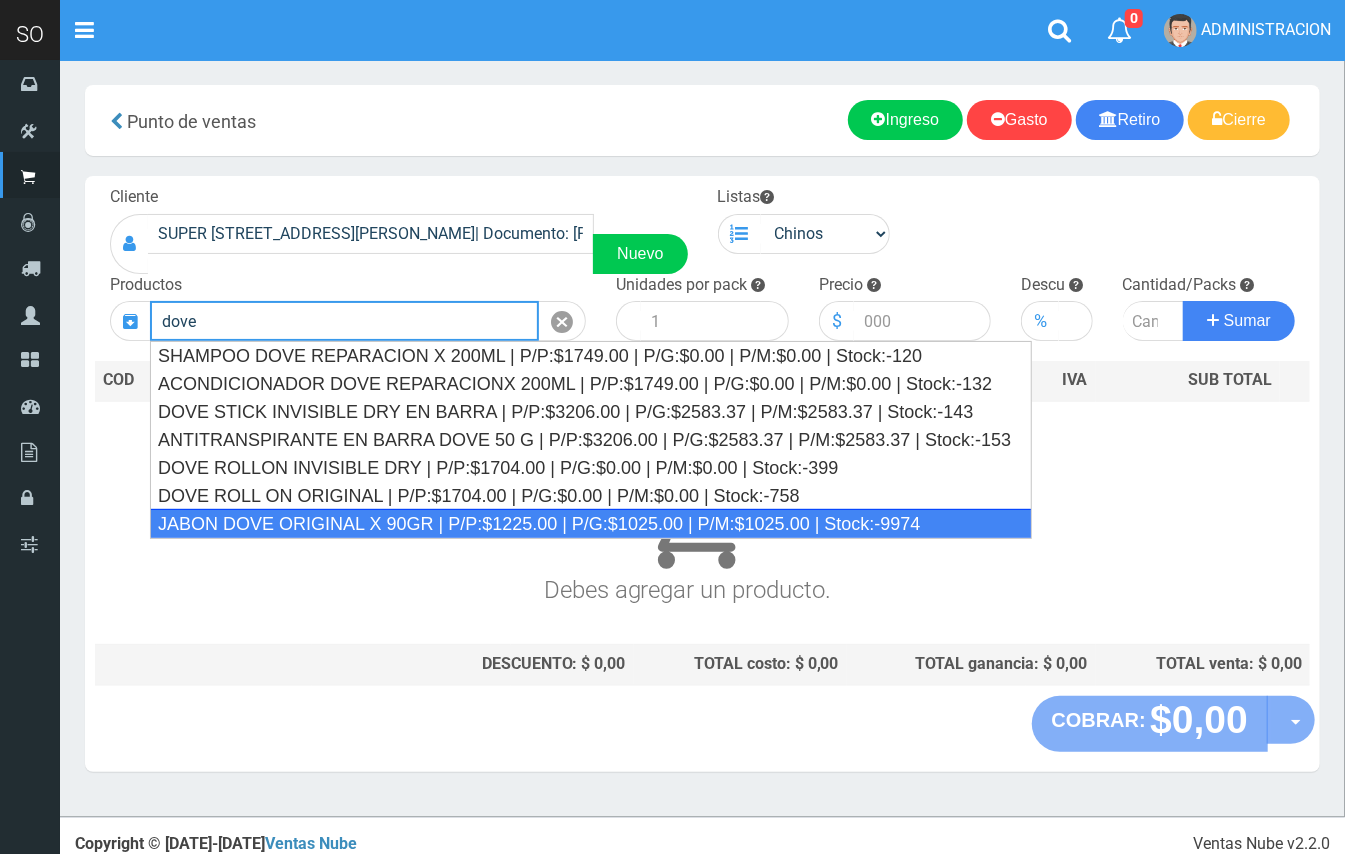 click on "JABON DOVE ORIGINAL X 90GR | P/P:$1225.00 | P/G:$1025.00 | P/M:$1025.00 | Stock:-9974" at bounding box center [591, 524] 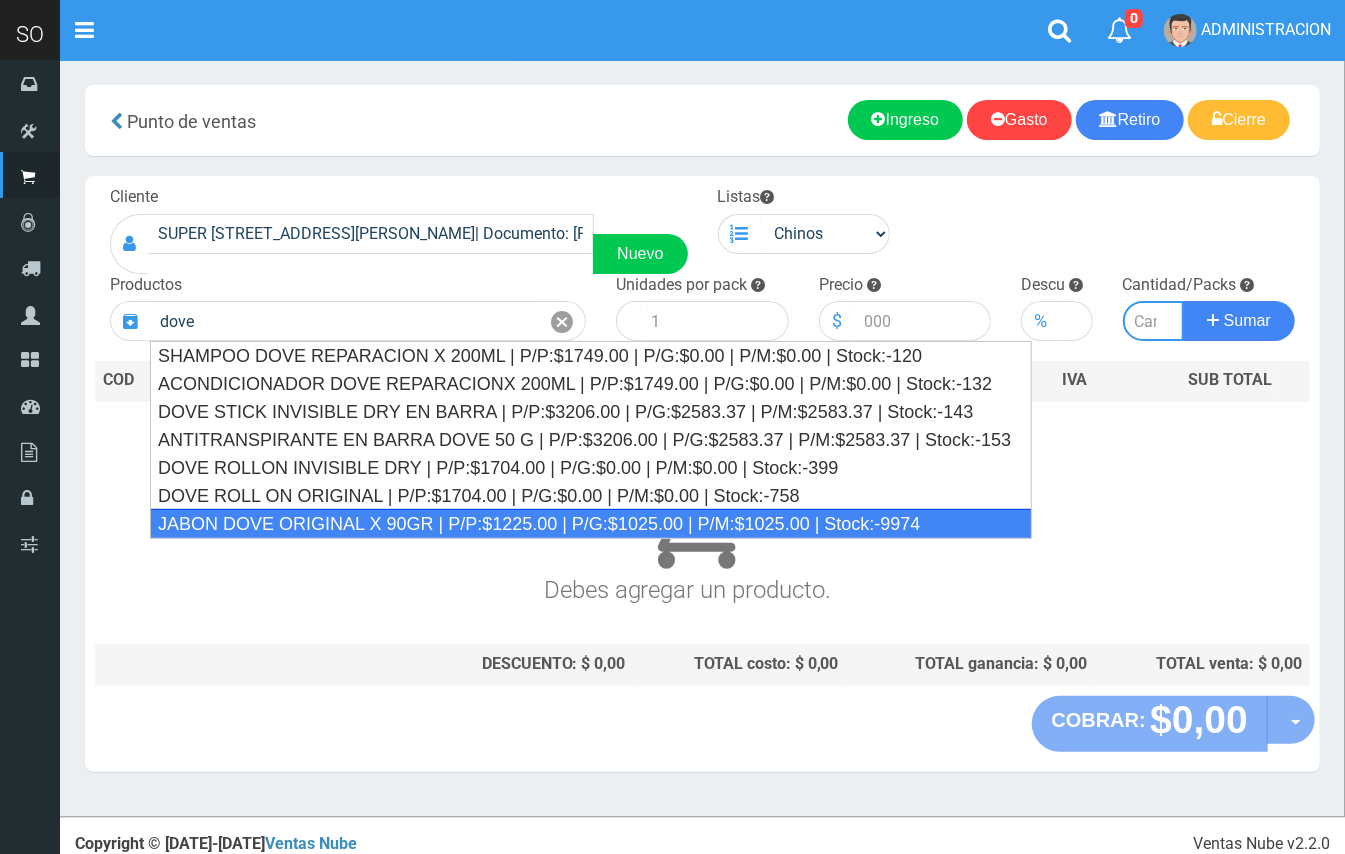 type on "JABON DOVE ORIGINAL X 90GR | P/P:$1225.00 | P/G:$1025.00 | P/M:$1025.00 | Stock:-9974" 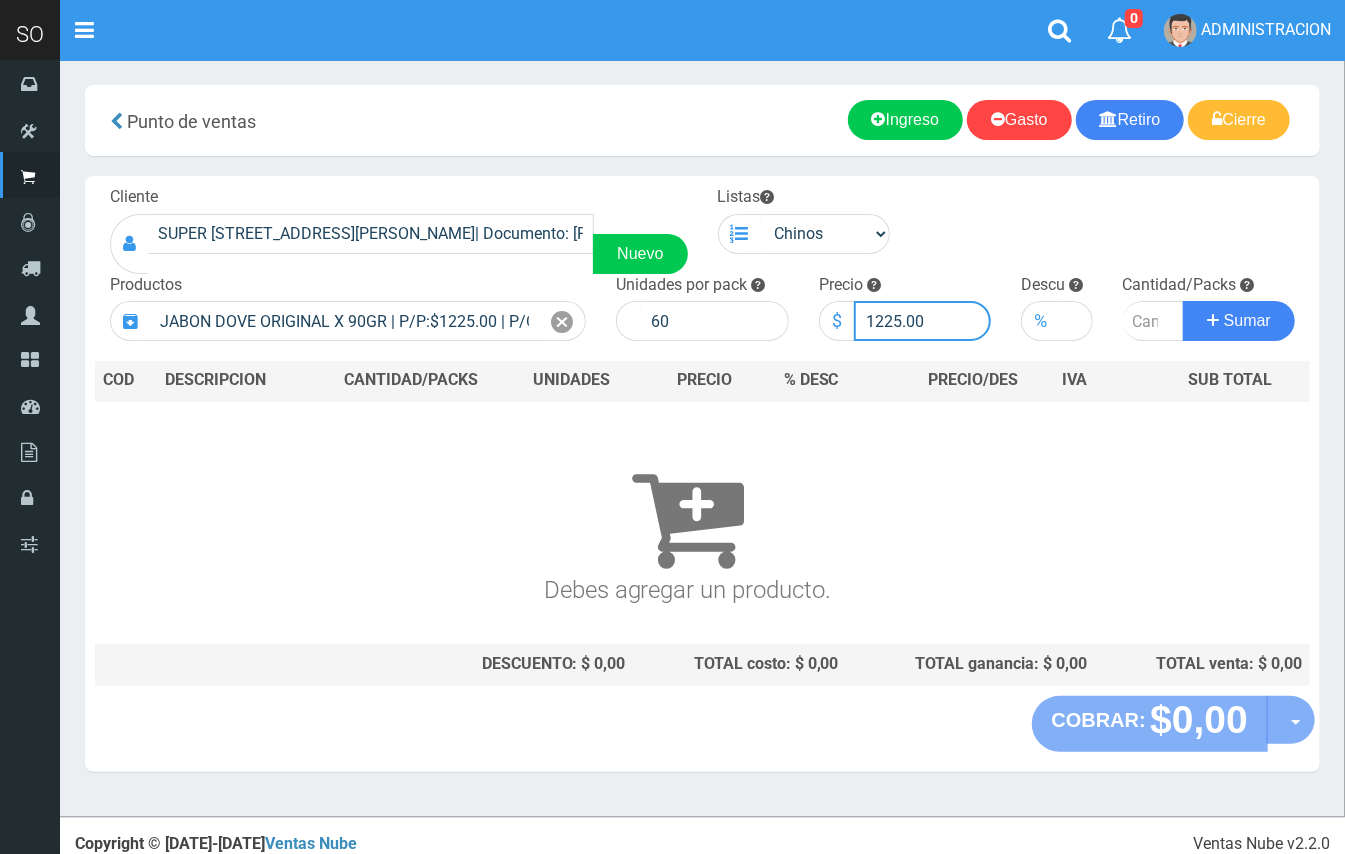drag, startPoint x: 897, startPoint y: 328, endPoint x: 876, endPoint y: 326, distance: 21.095022 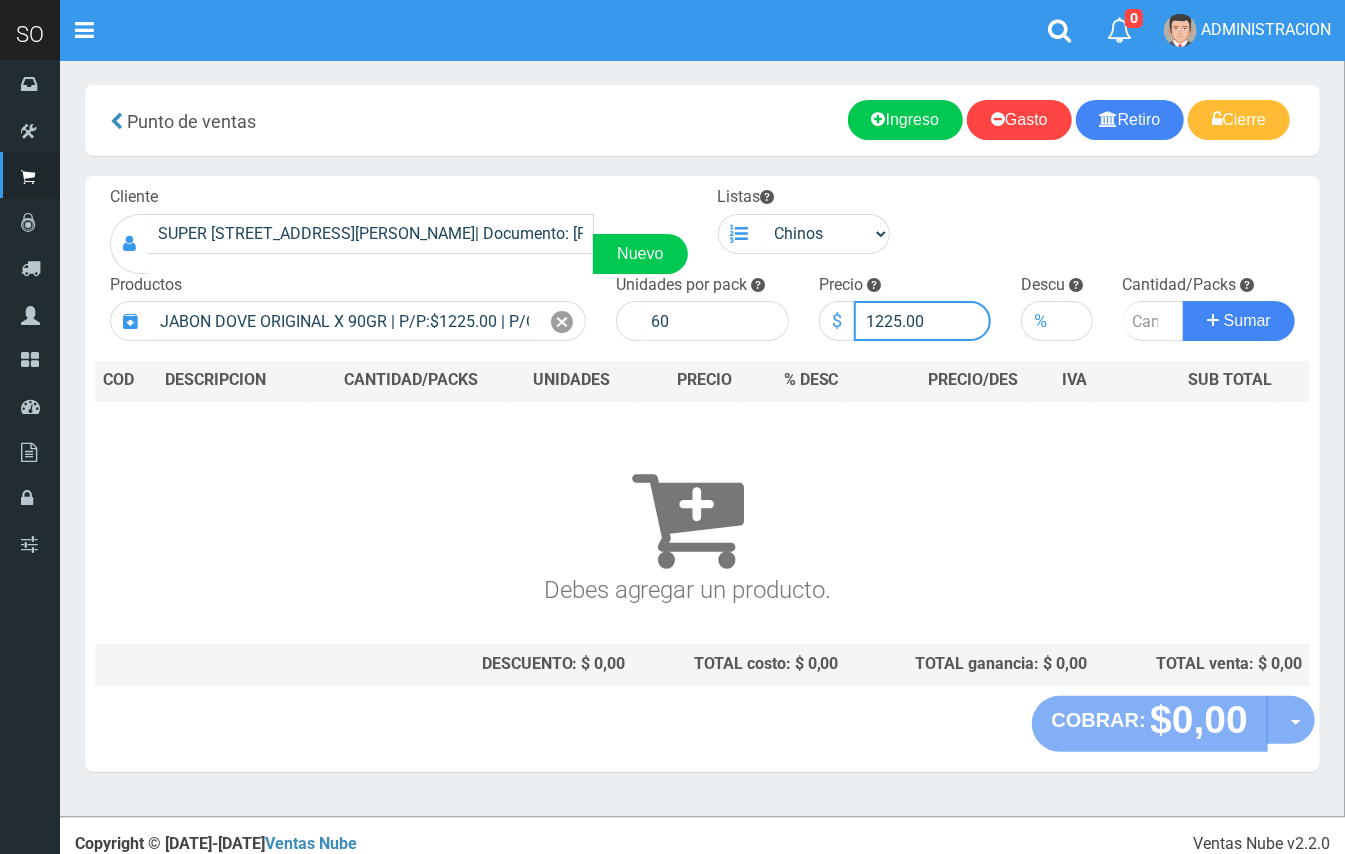 click on "1225.00" at bounding box center [923, 321] 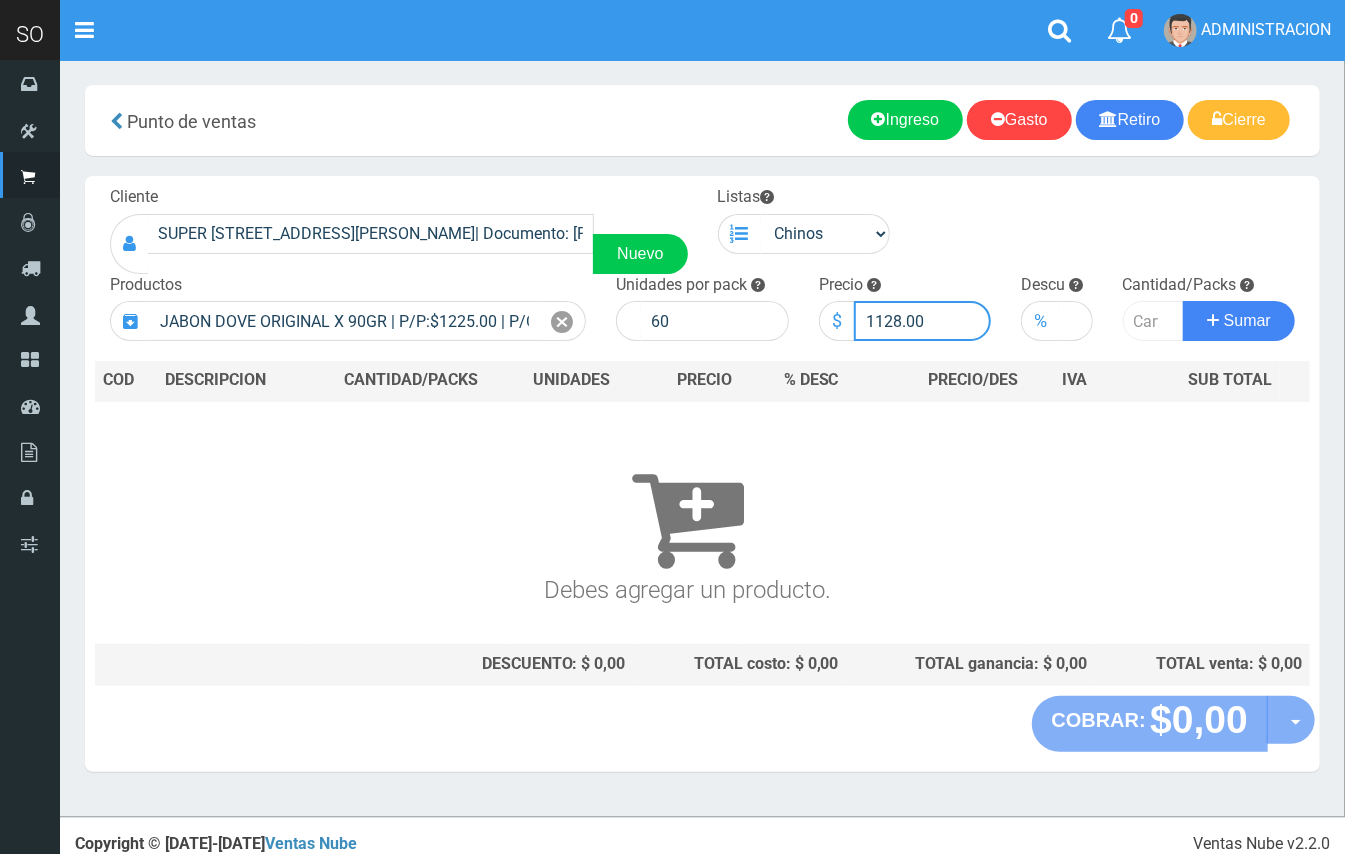 type on "1128.00" 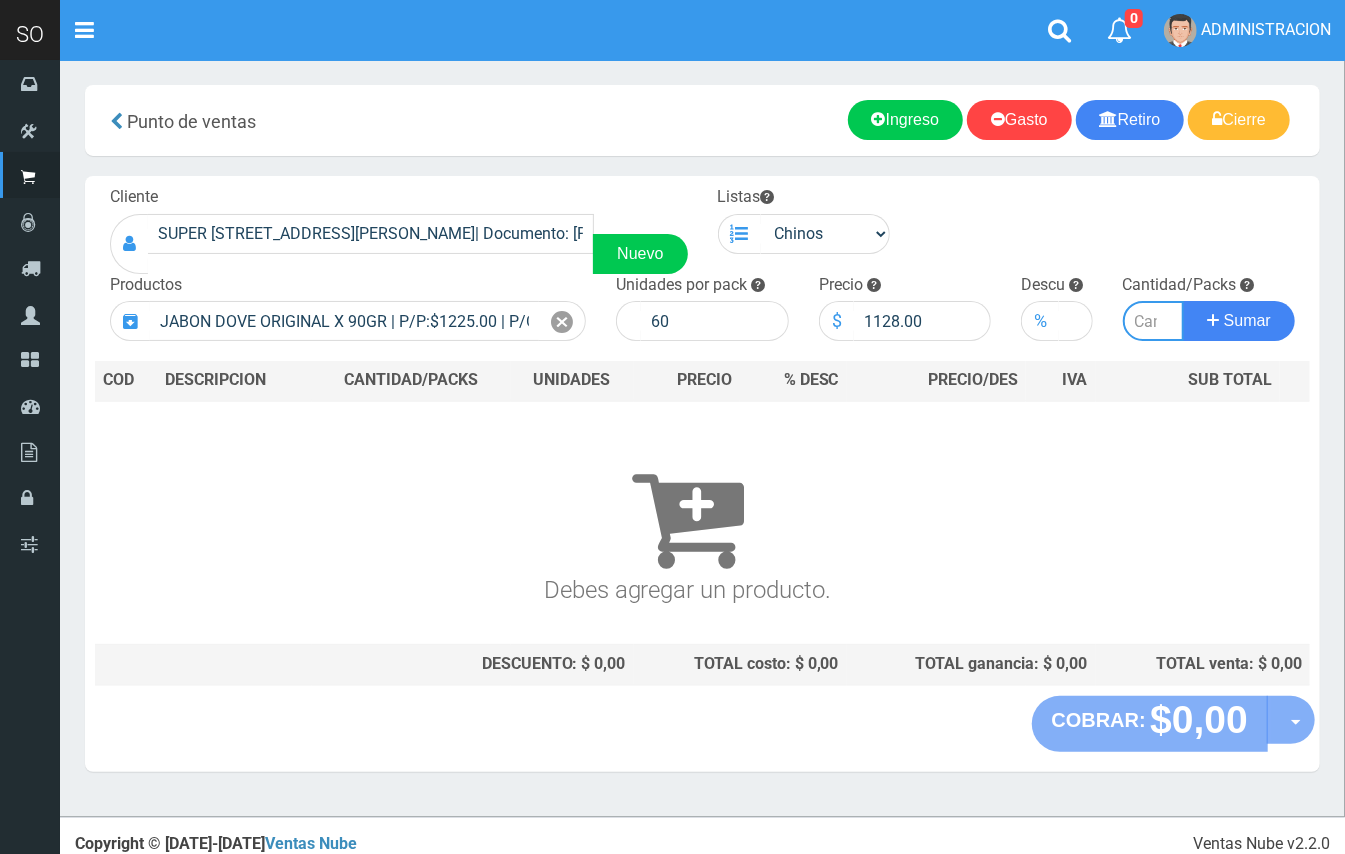 click at bounding box center (1154, 321) 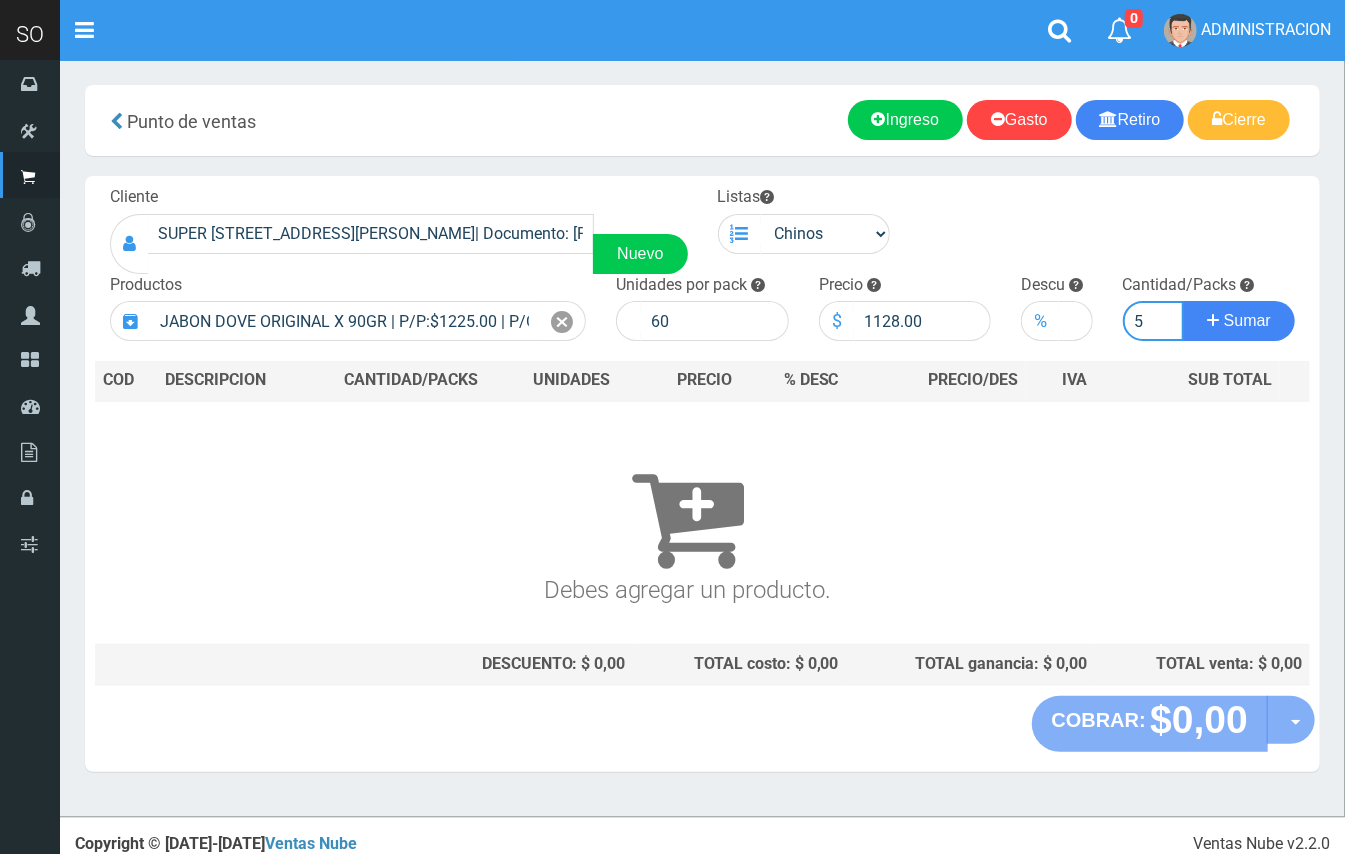 type on "5" 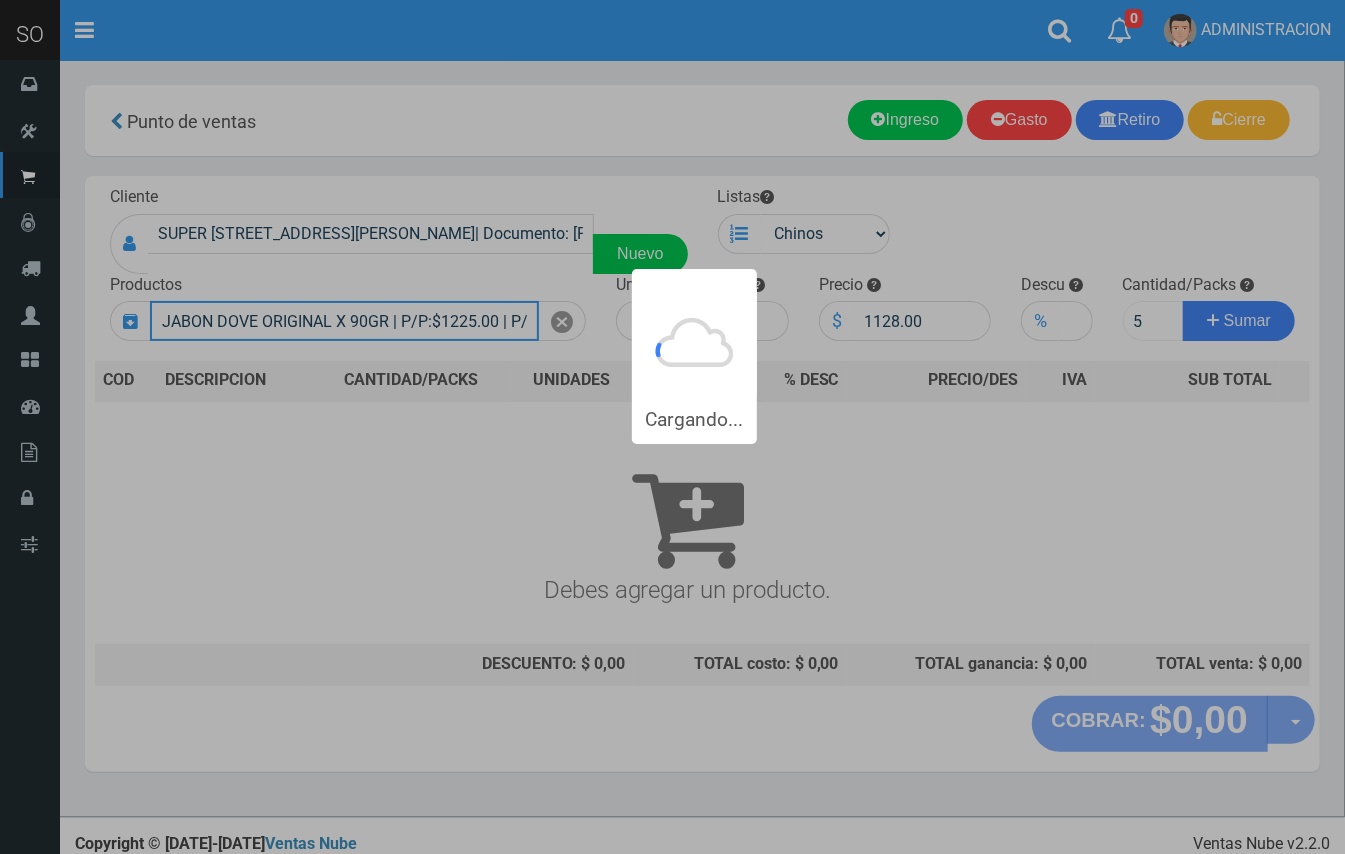 type 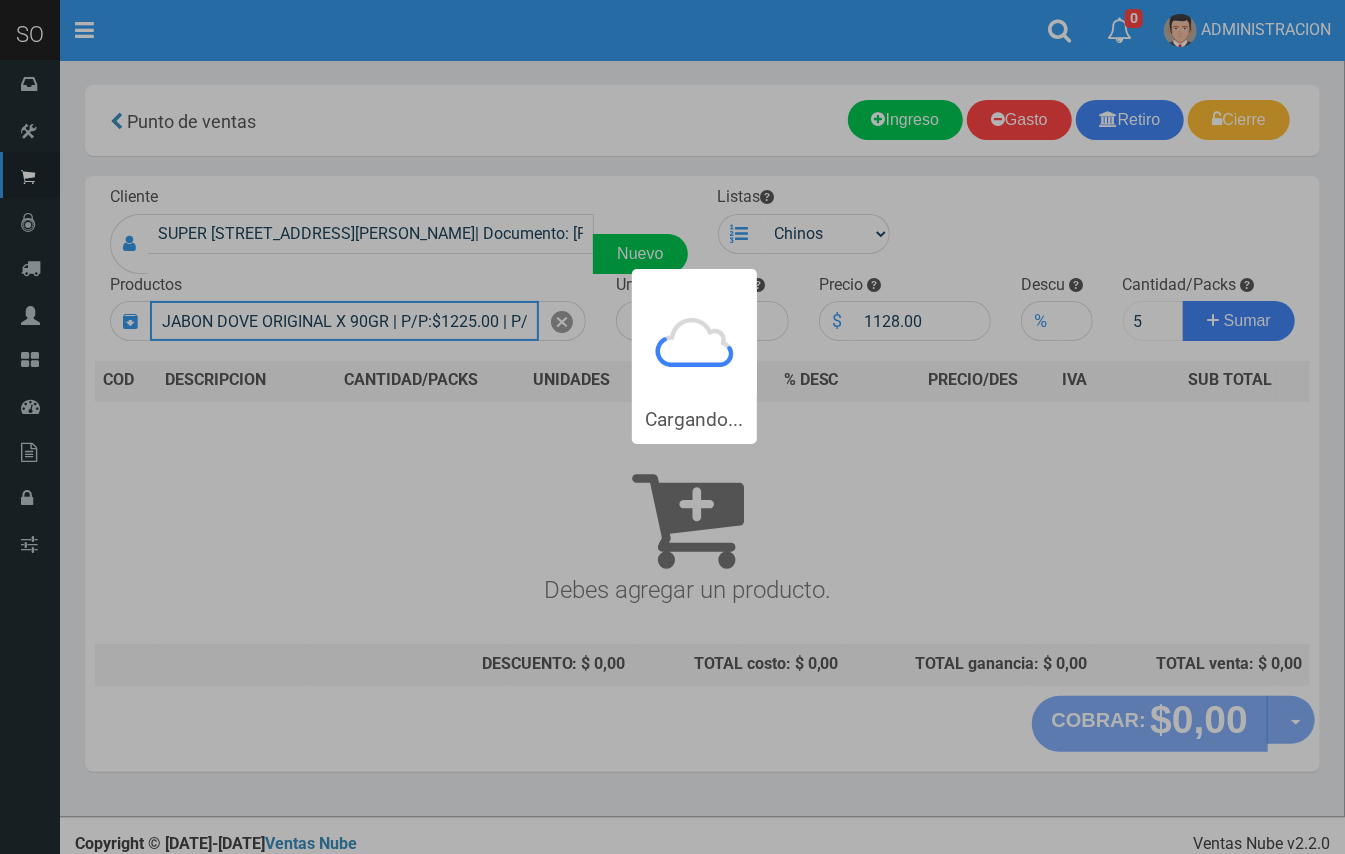 type 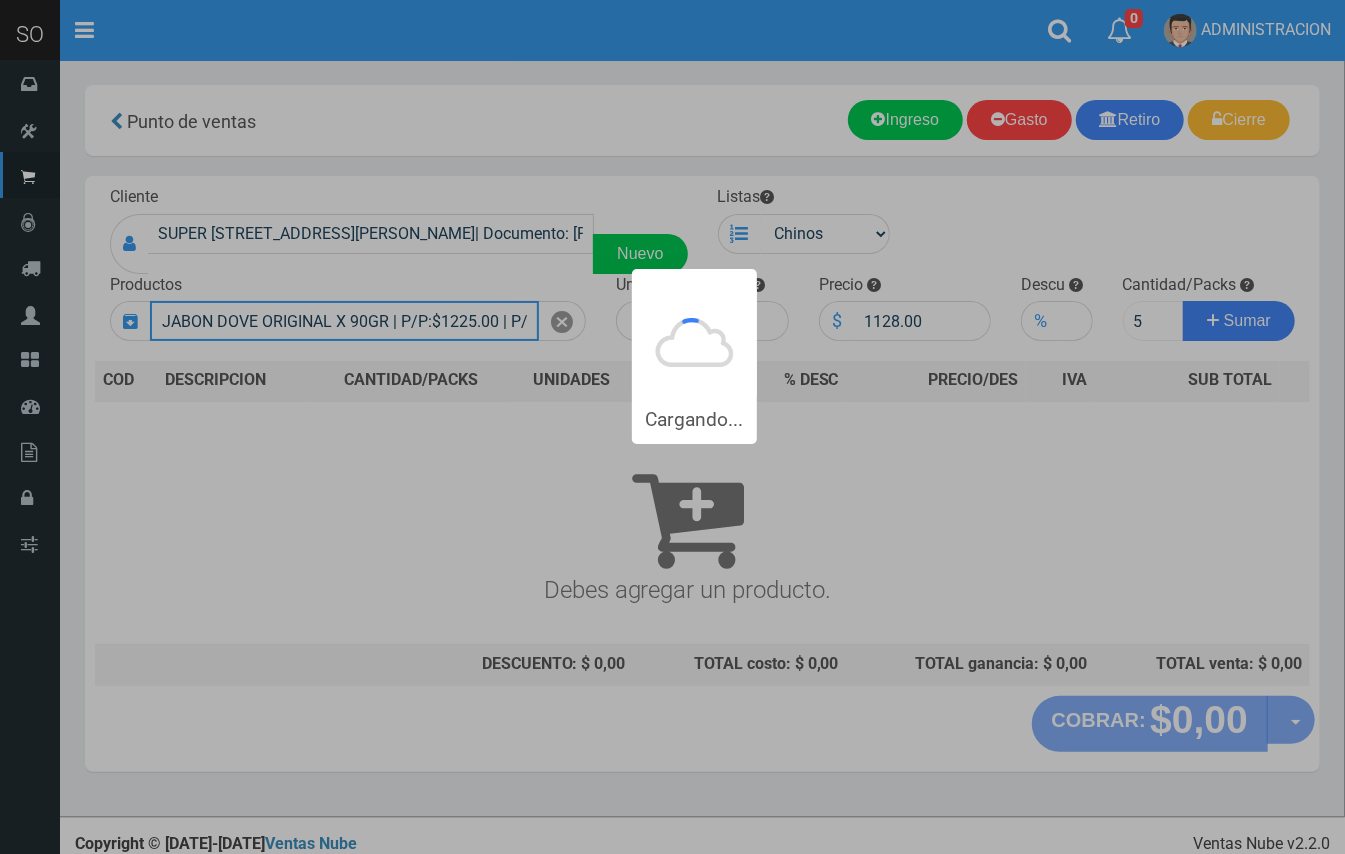 type 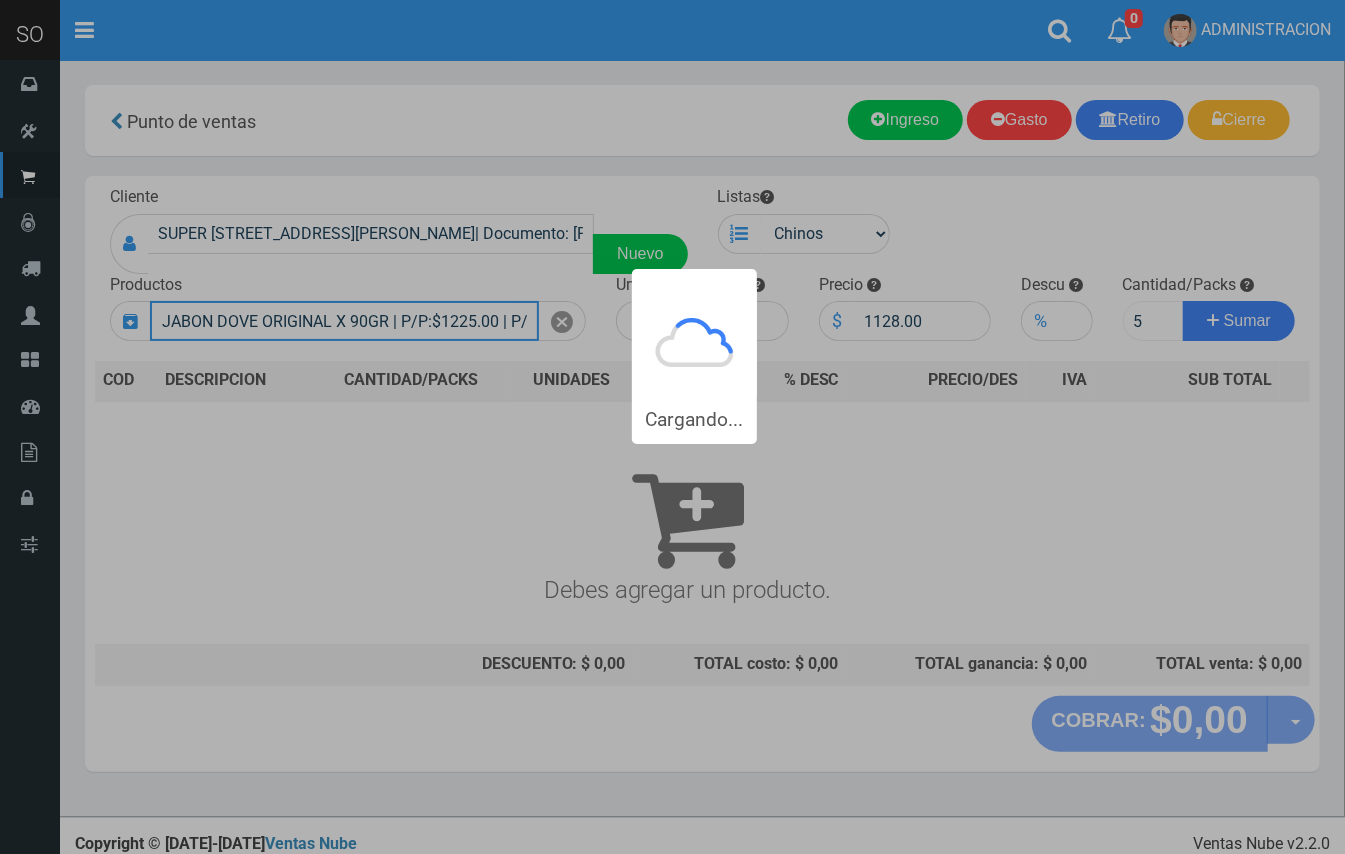type 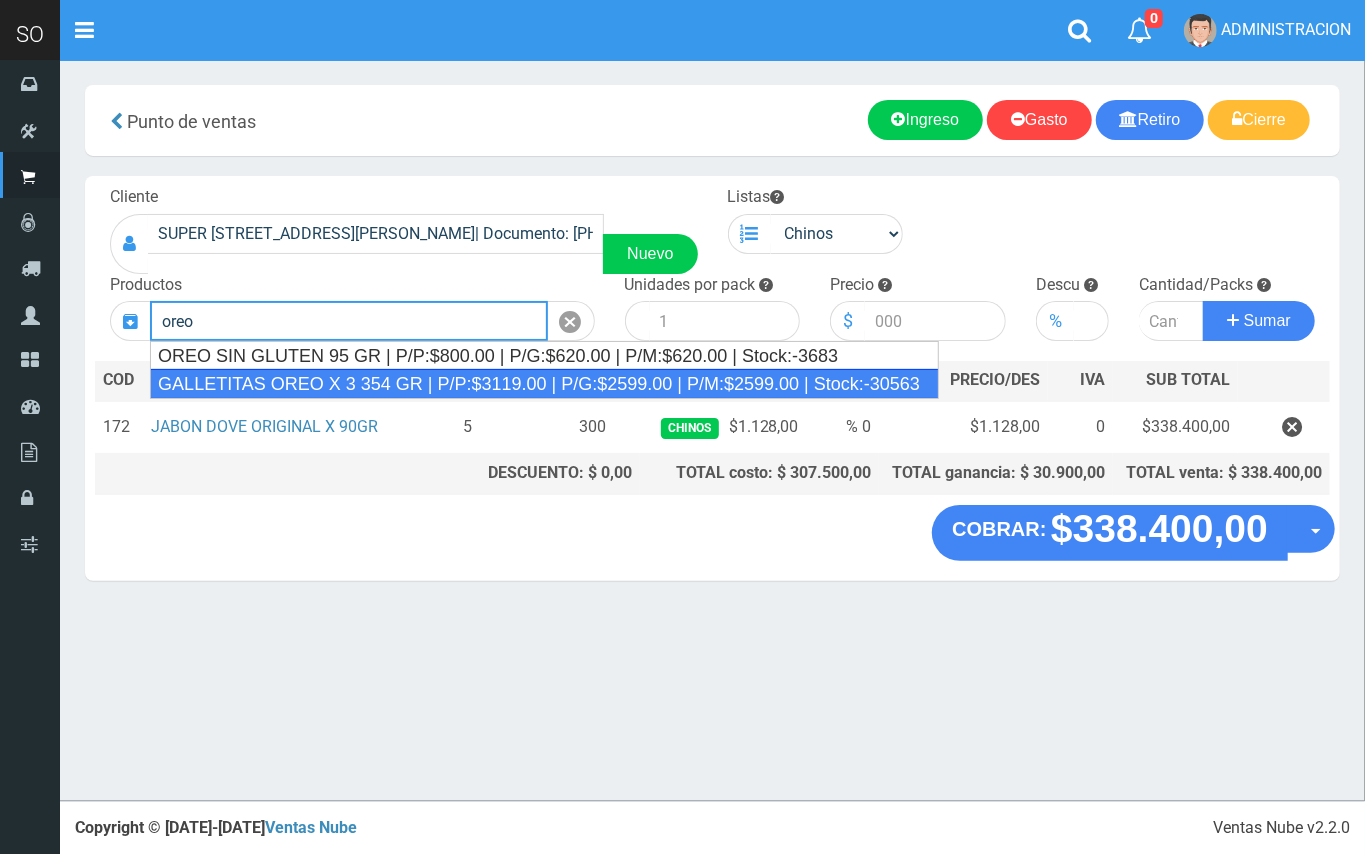 click on "GALLETITAS OREO X 3 354 GR | P/P:$3119.00 | P/G:$2599.00 | P/M:$2599.00 | Stock:-30563" at bounding box center [544, 384] 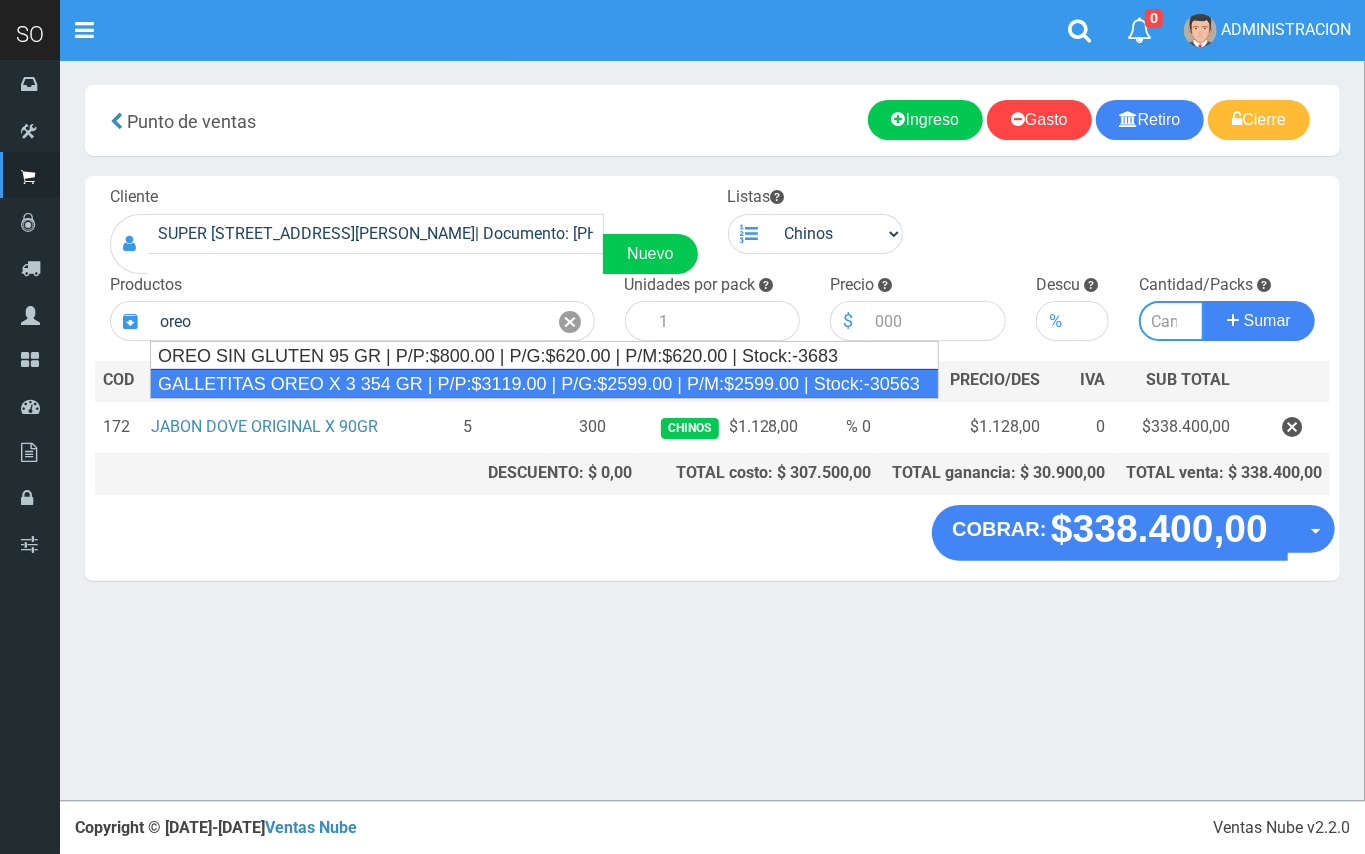 type on "GALLETITAS OREO X 3 354 GR | P/P:$3119.00 | P/G:$2599.00 | P/M:$2599.00 | Stock:-30563" 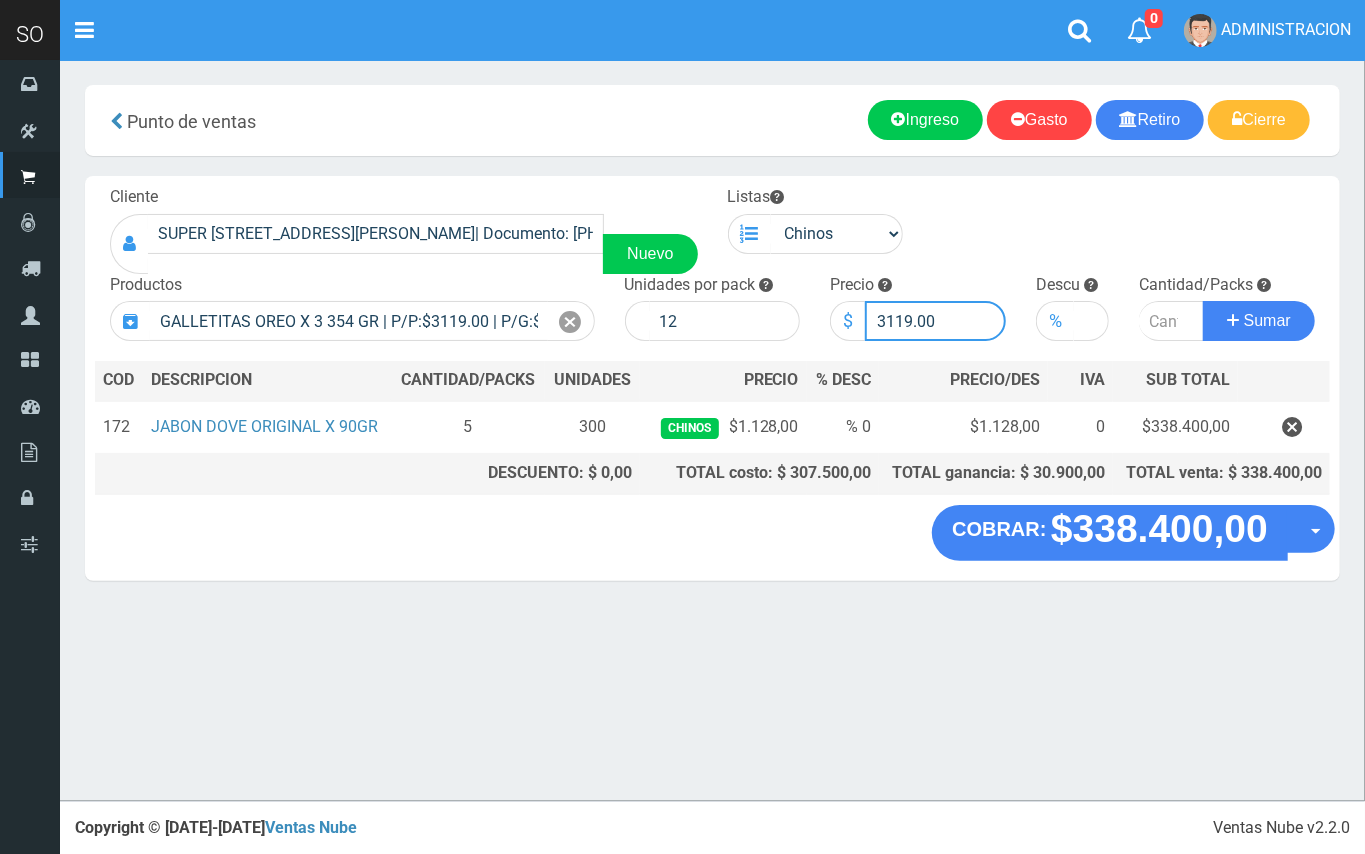 drag, startPoint x: 909, startPoint y: 317, endPoint x: 858, endPoint y: 310, distance: 51.47815 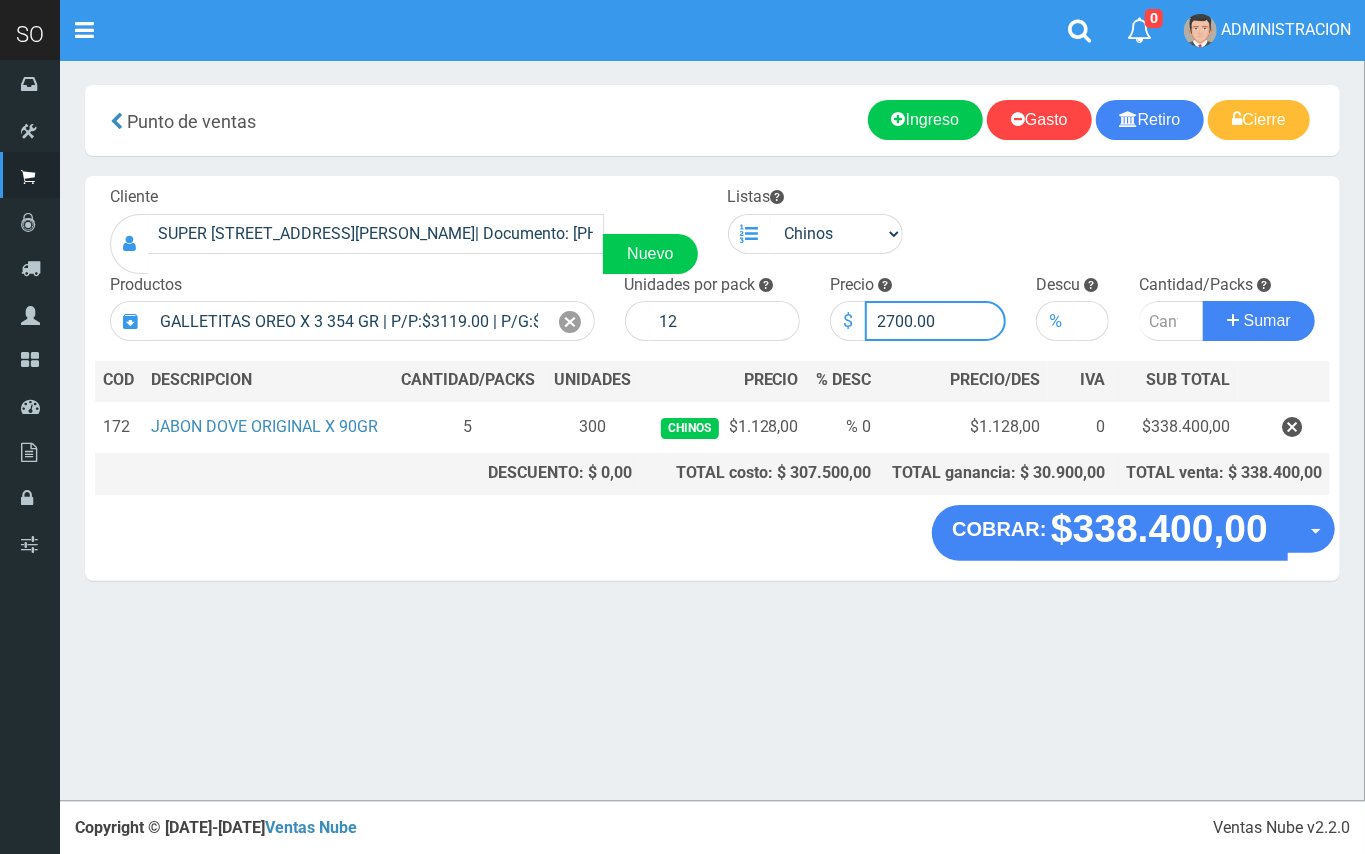 type on "2700.00" 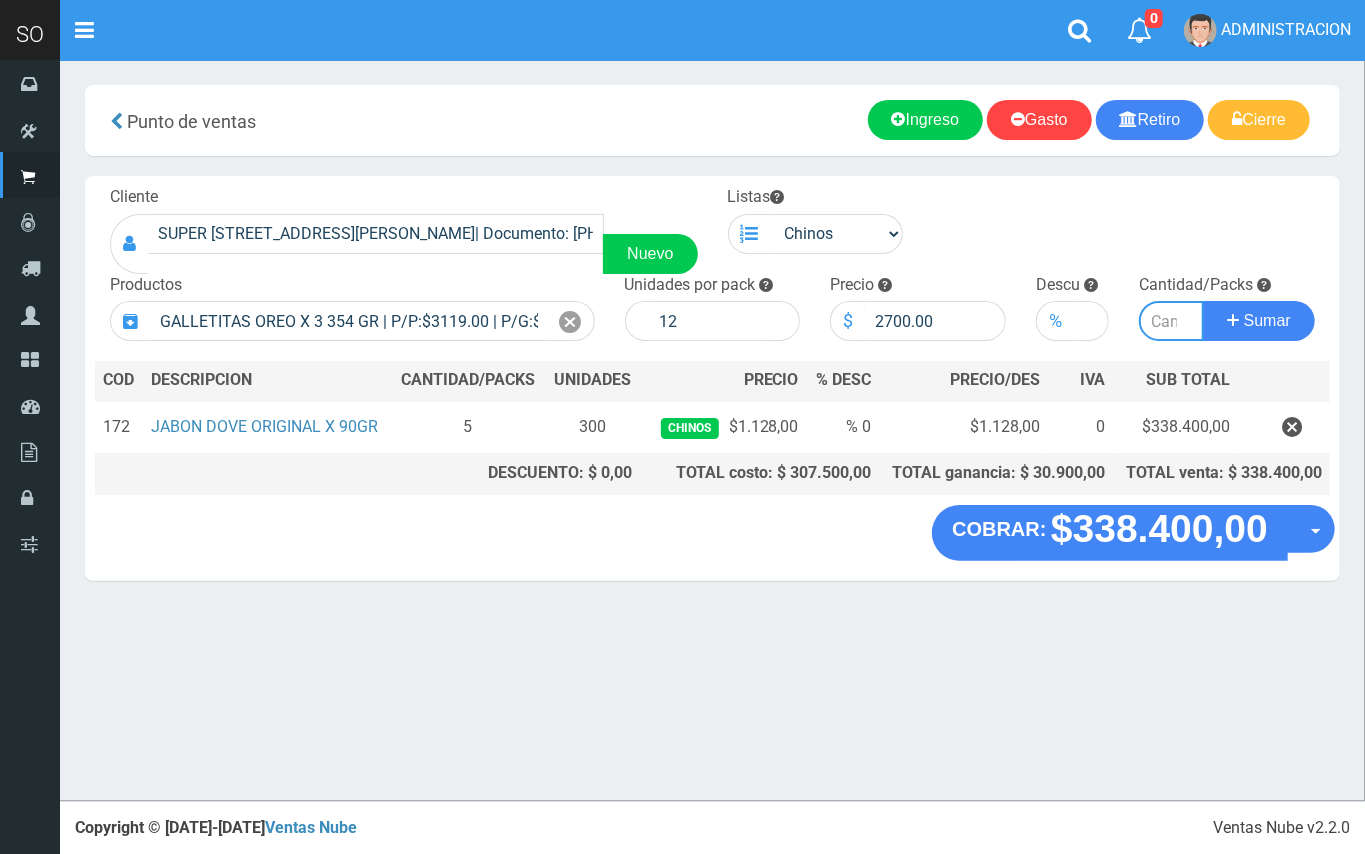 click at bounding box center (1171, 321) 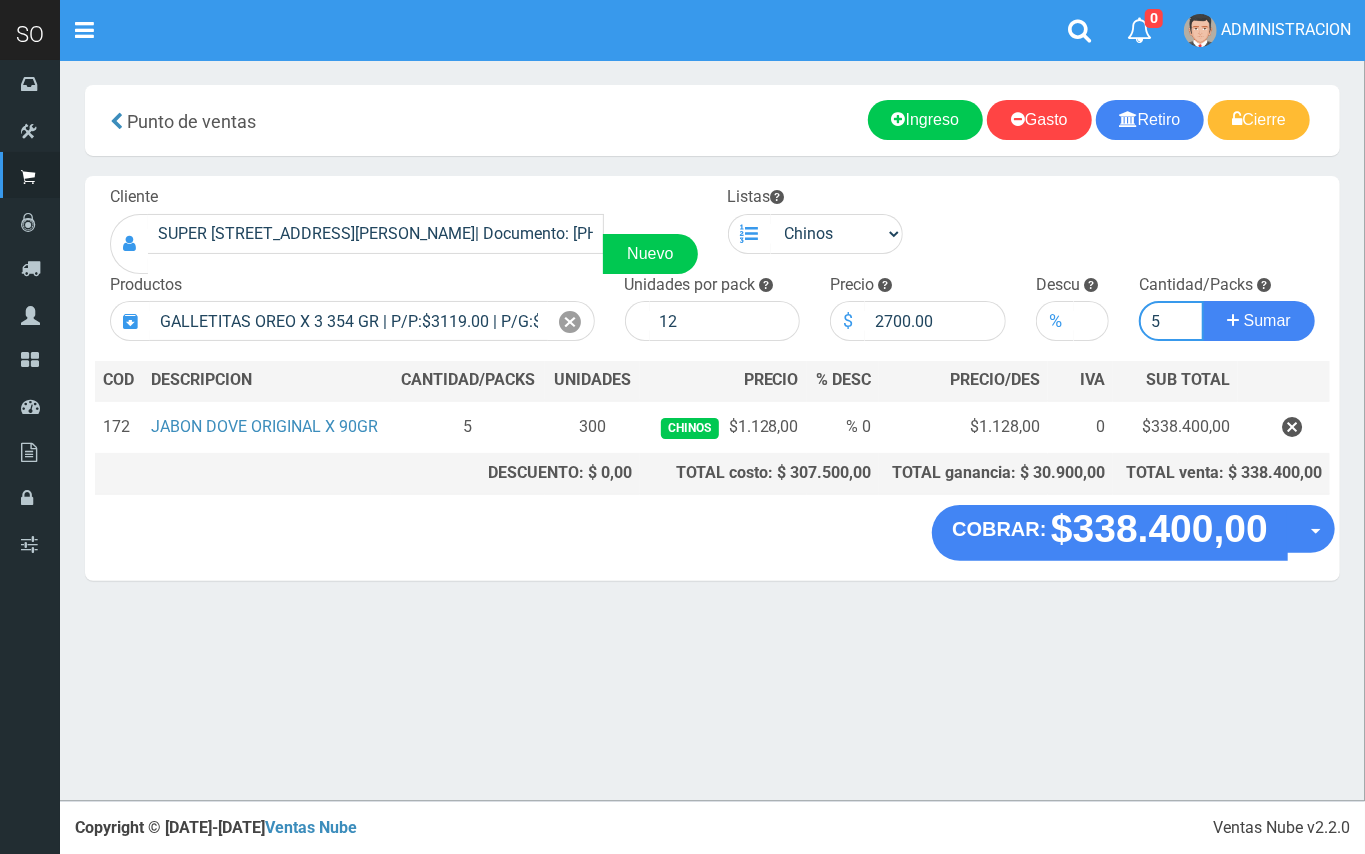 type on "5" 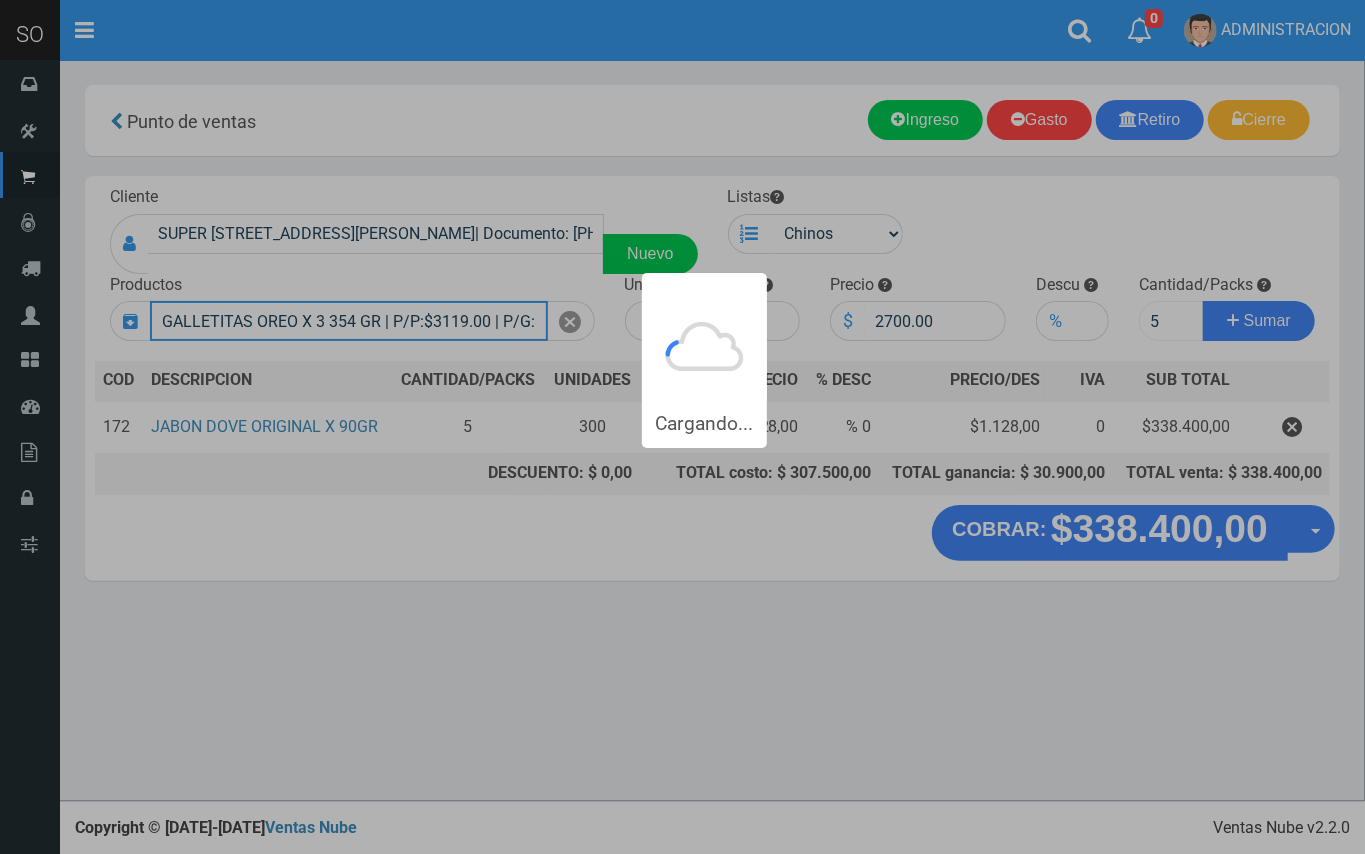 type 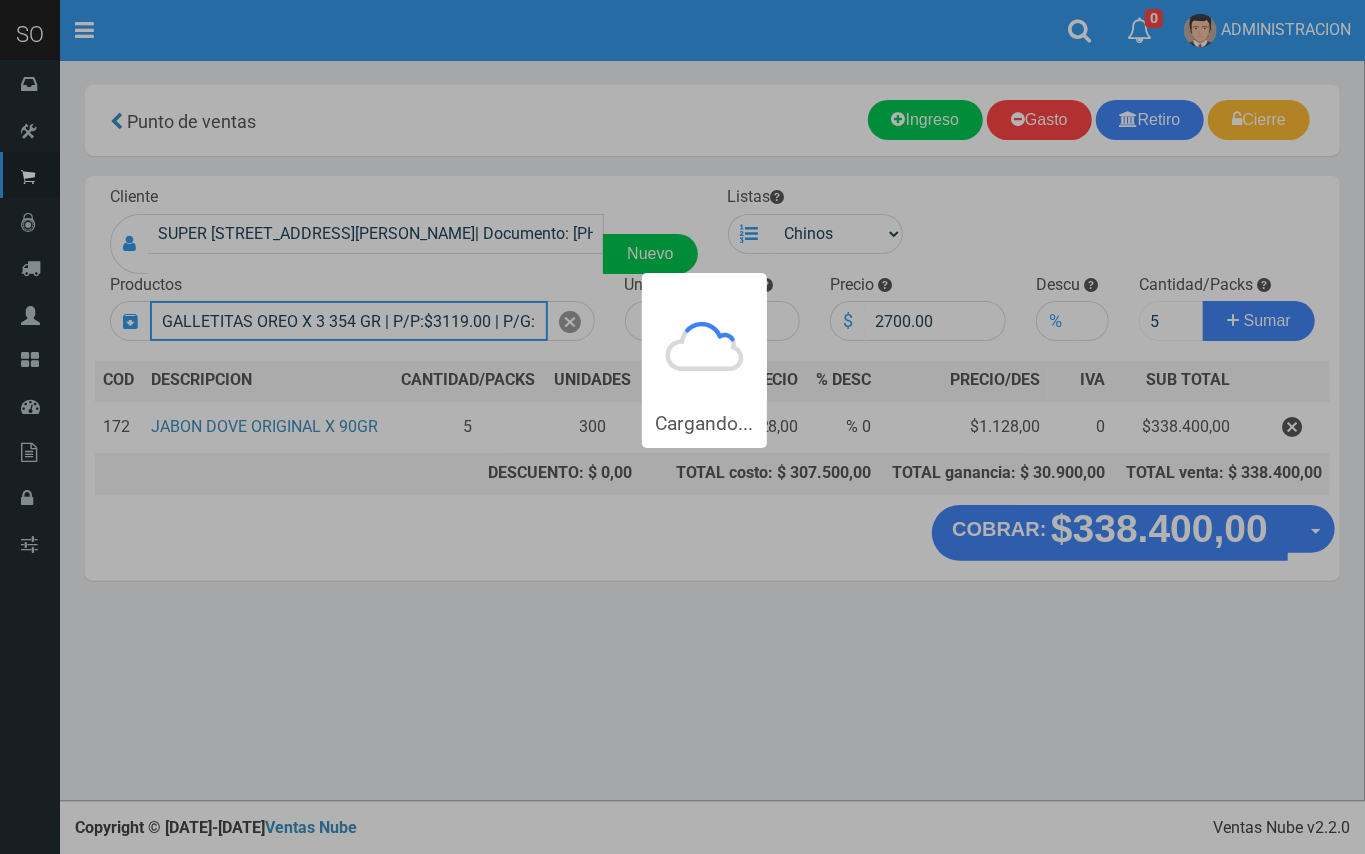 type 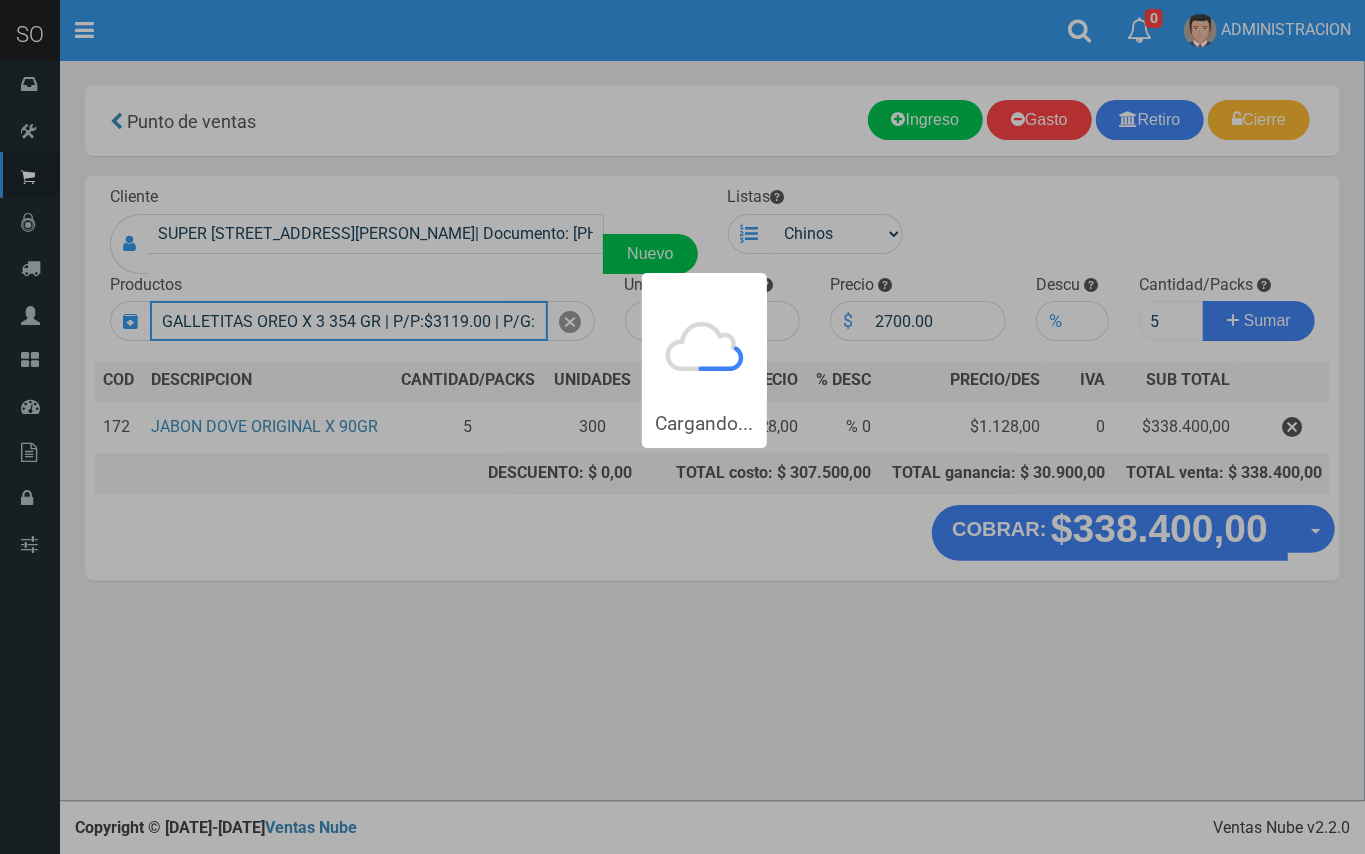 type 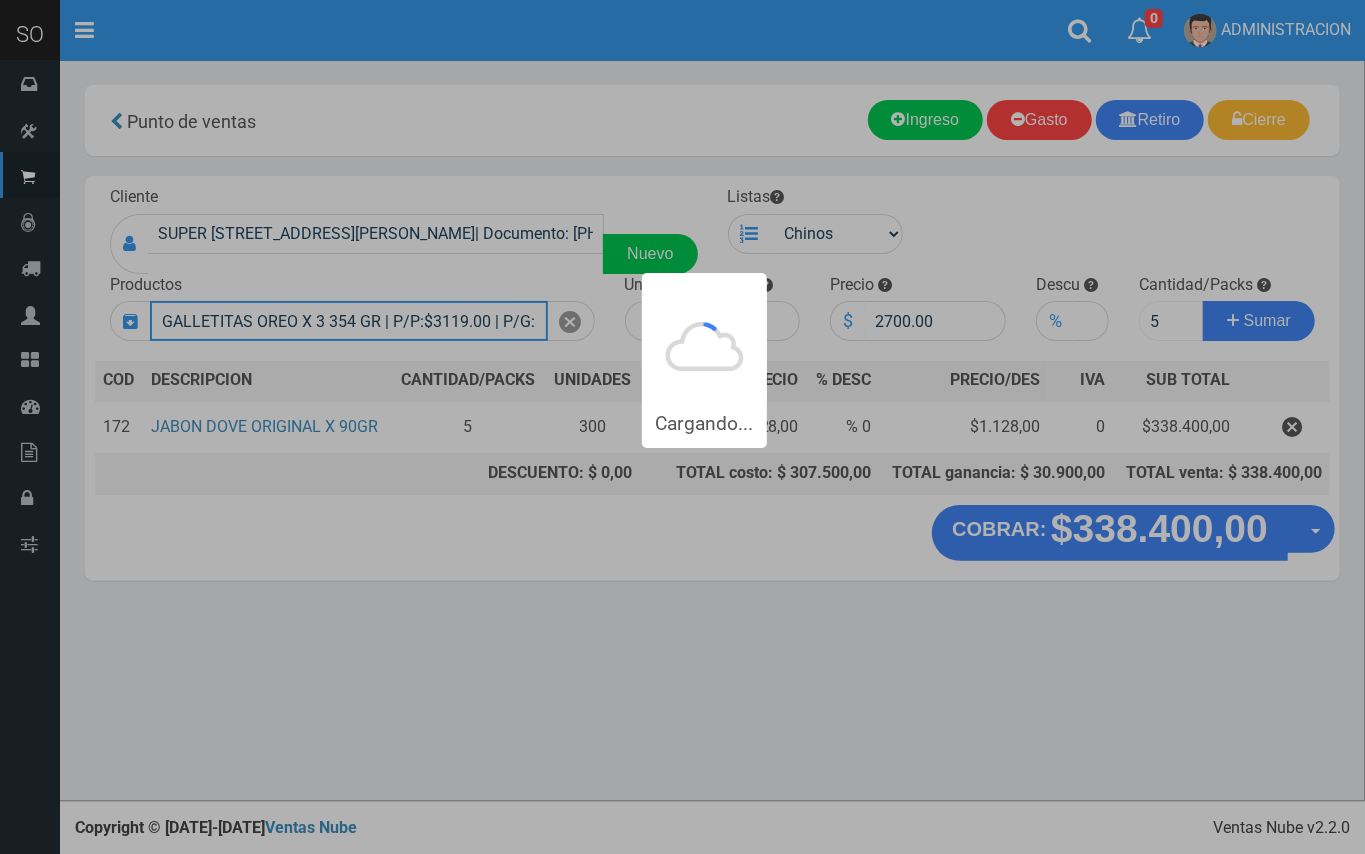 type 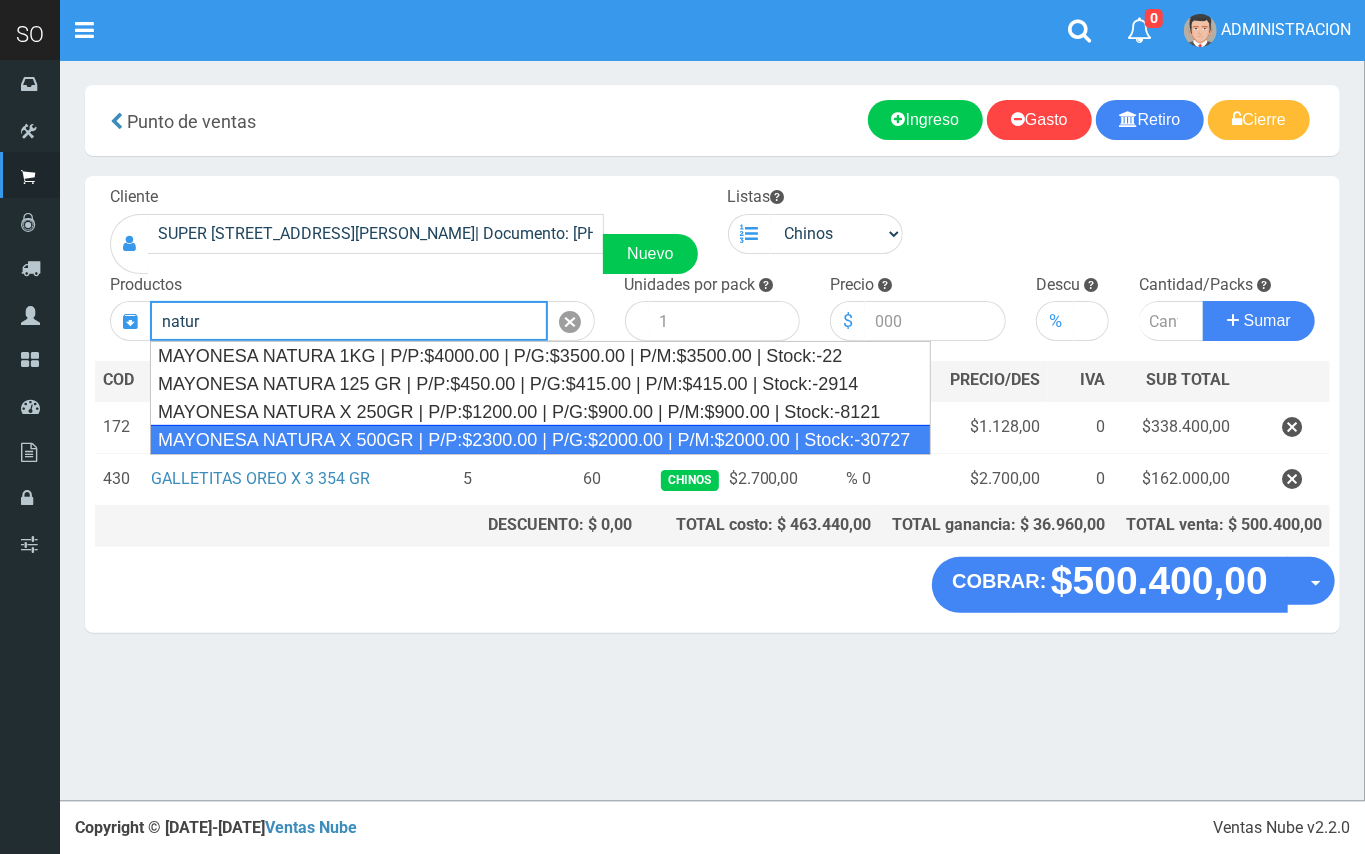 click on "MAYONESA NATURA X 500GR | P/P:$2300.00 | P/G:$2000.00 | P/M:$2000.00 | Stock:-30727" at bounding box center (540, 440) 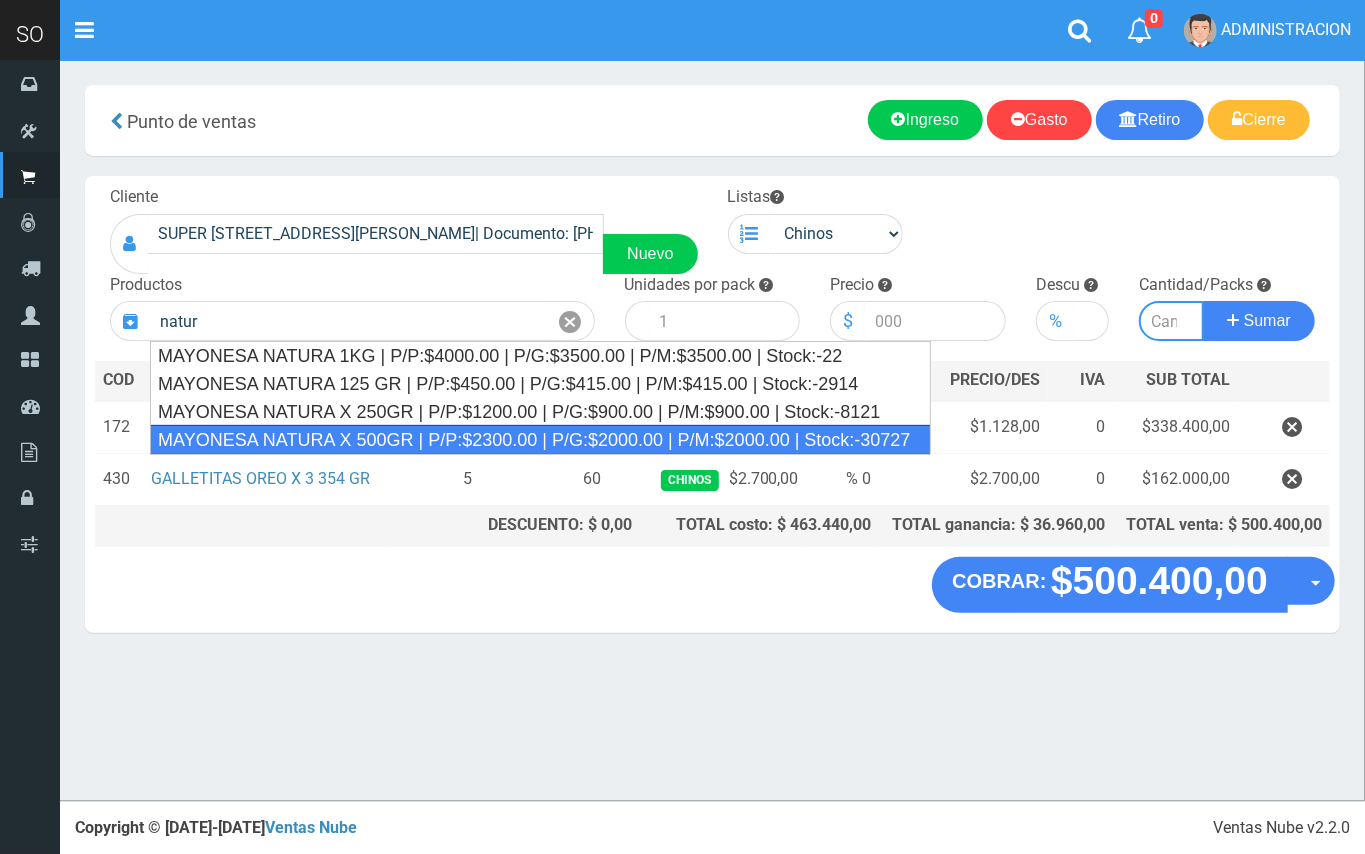 type on "MAYONESA NATURA X 500GR | P/P:$2300.00 | P/G:$2000.00 | P/M:$2000.00 | Stock:-30727" 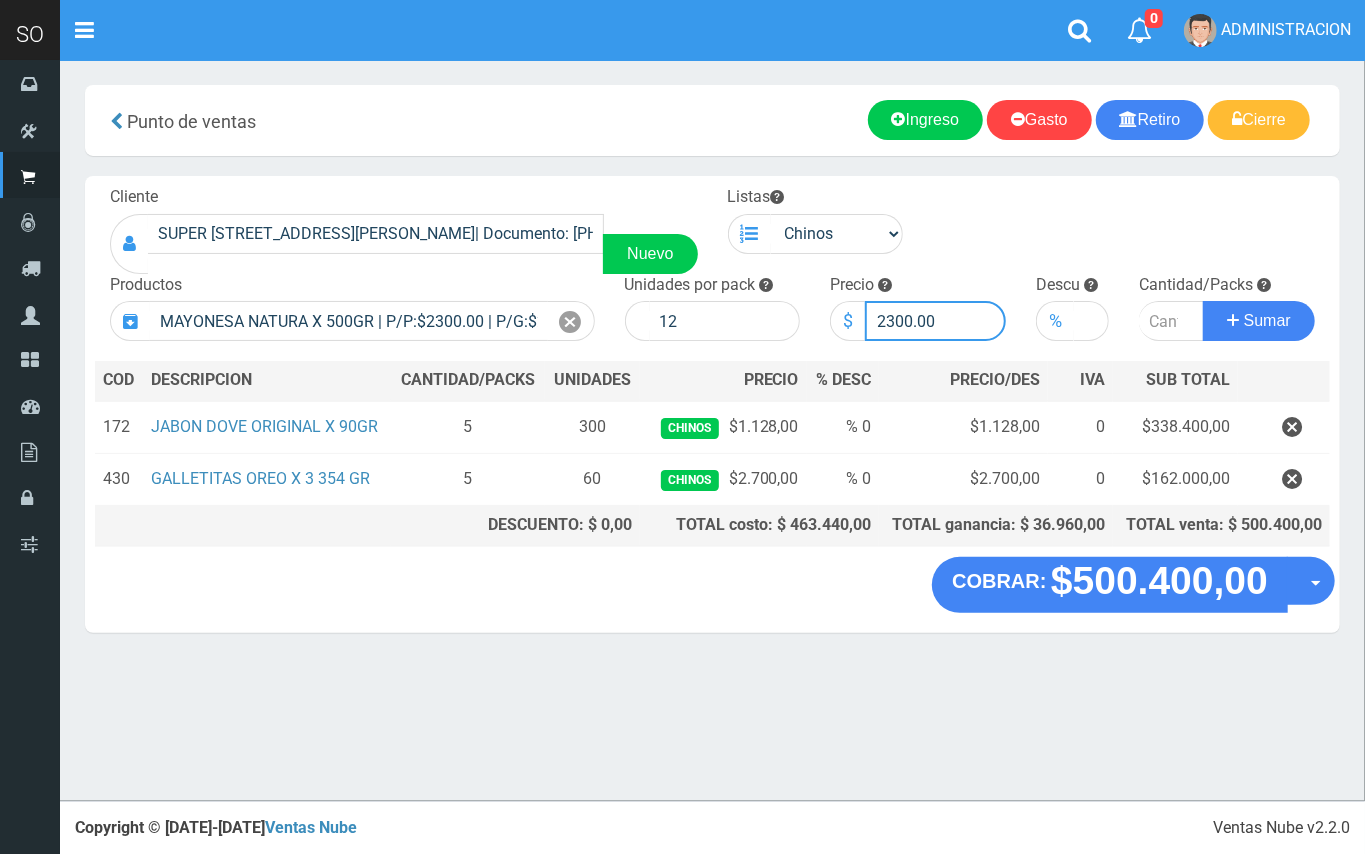 click on "2300.00" at bounding box center (935, 321) 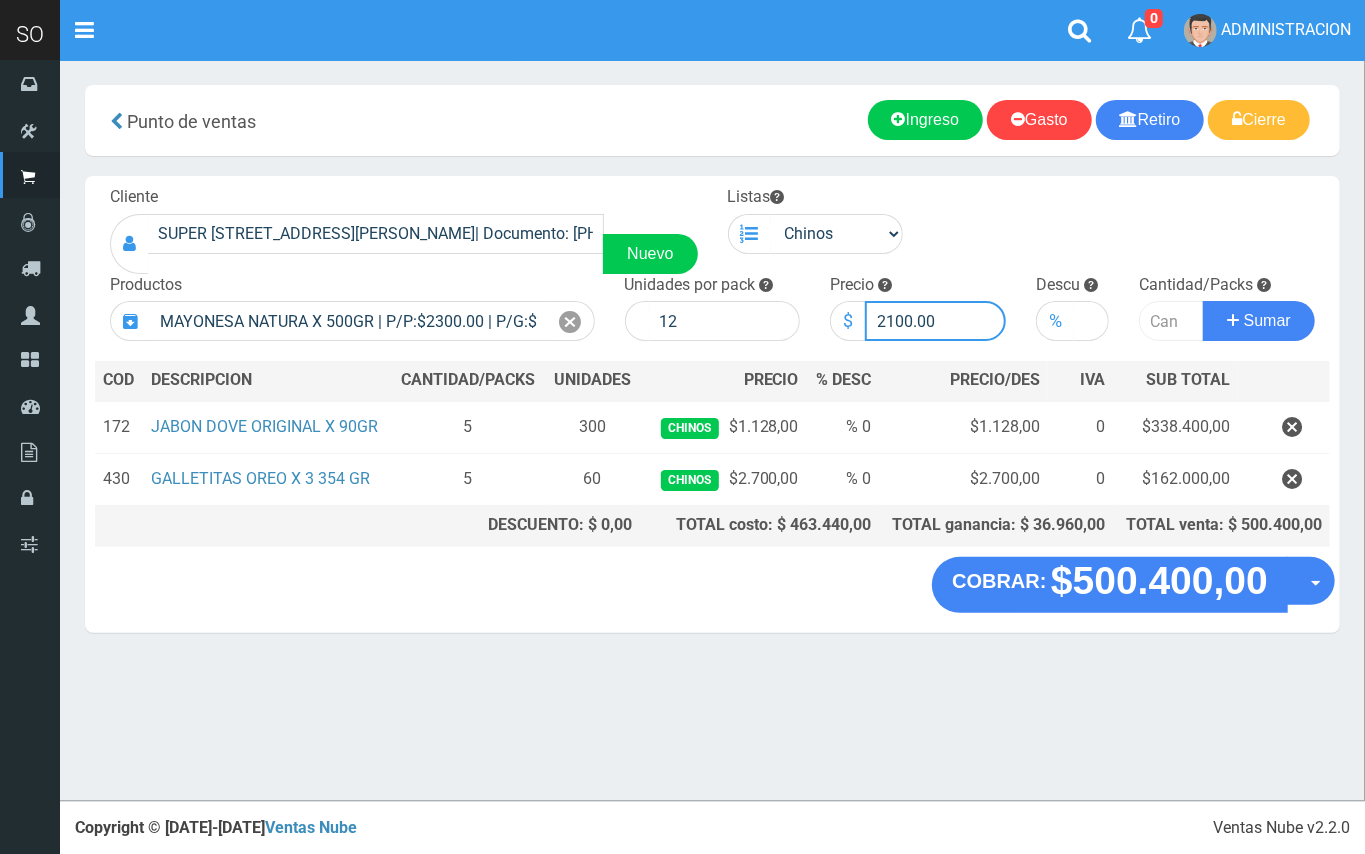 type on "2100.00" 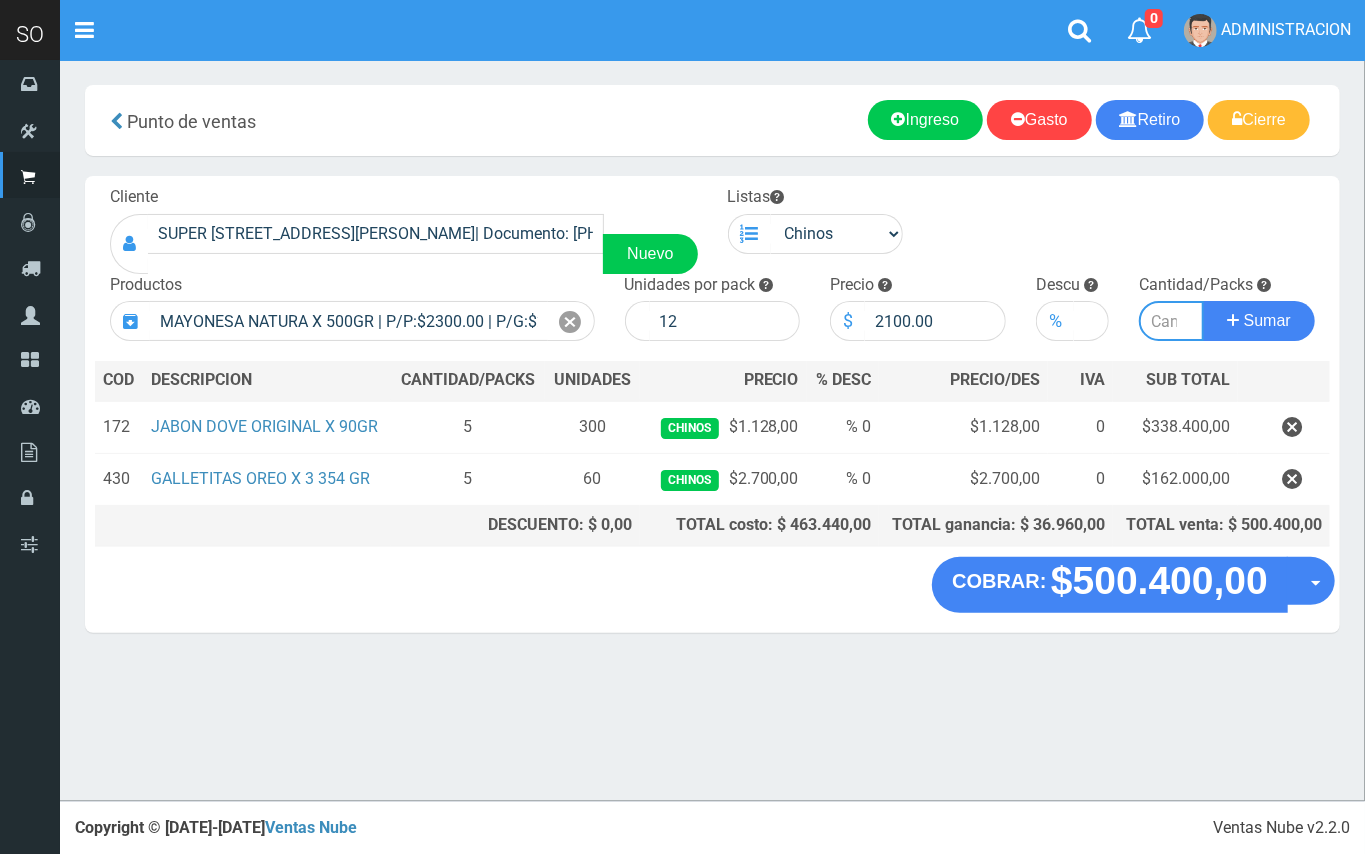 click at bounding box center (1171, 321) 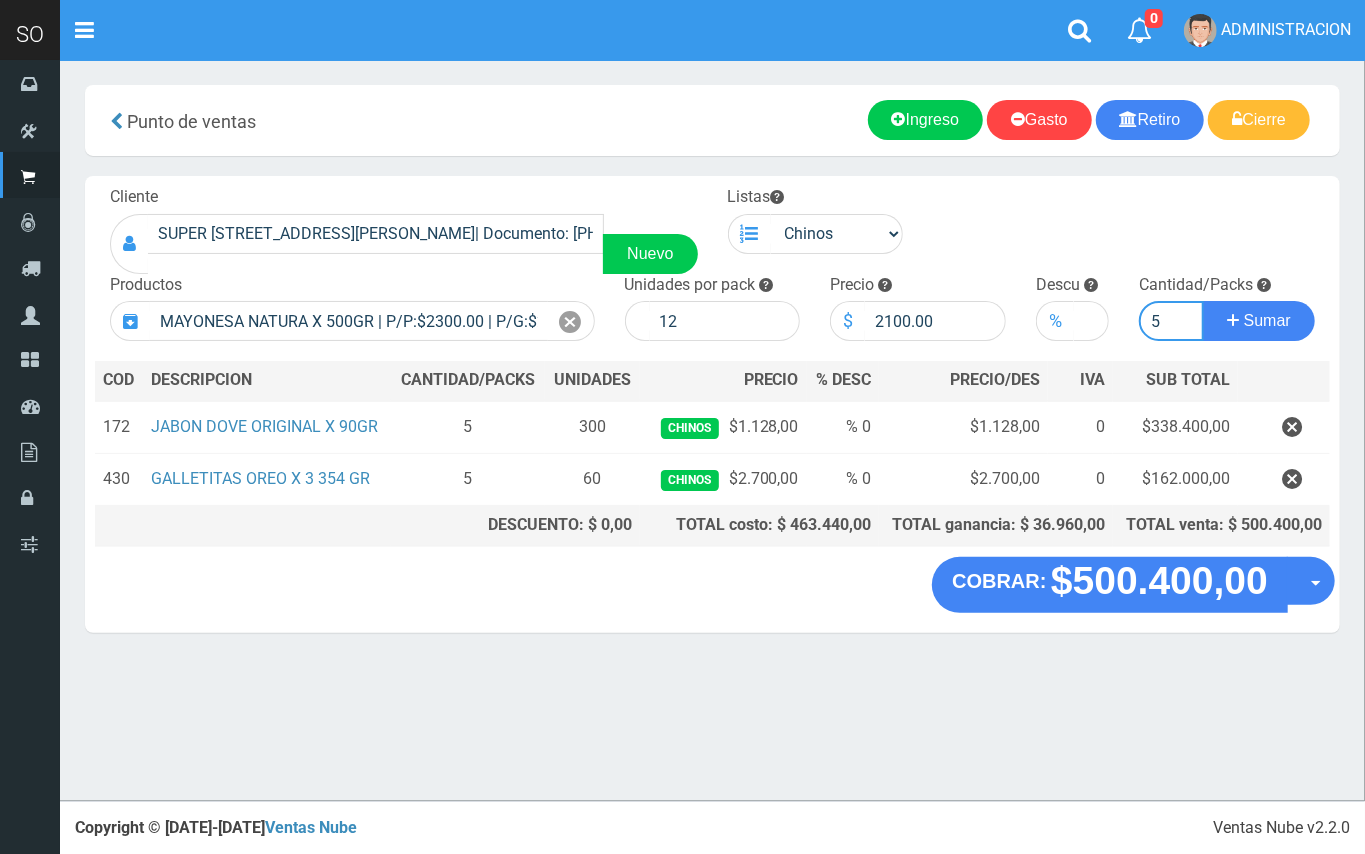 type on "5" 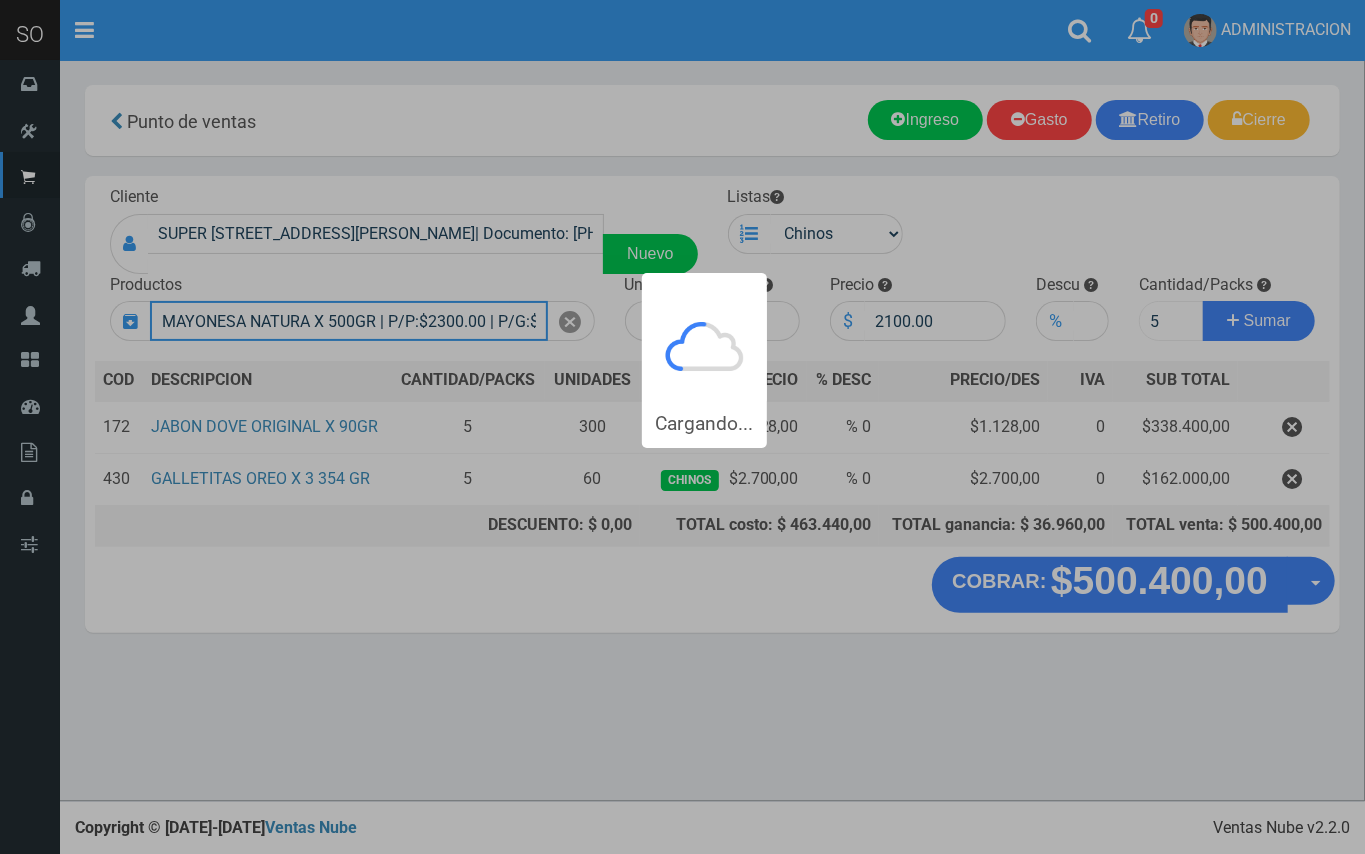 type 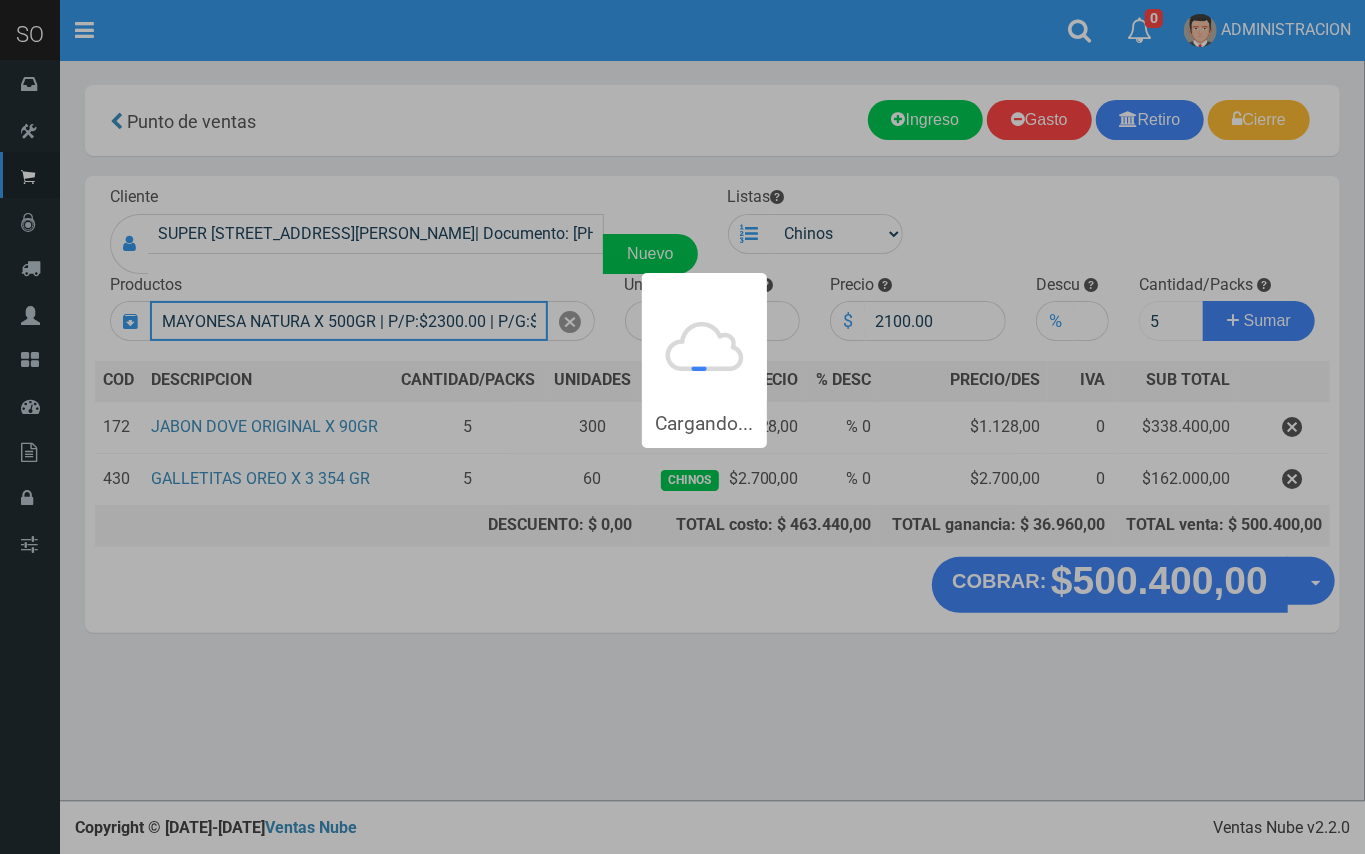 type 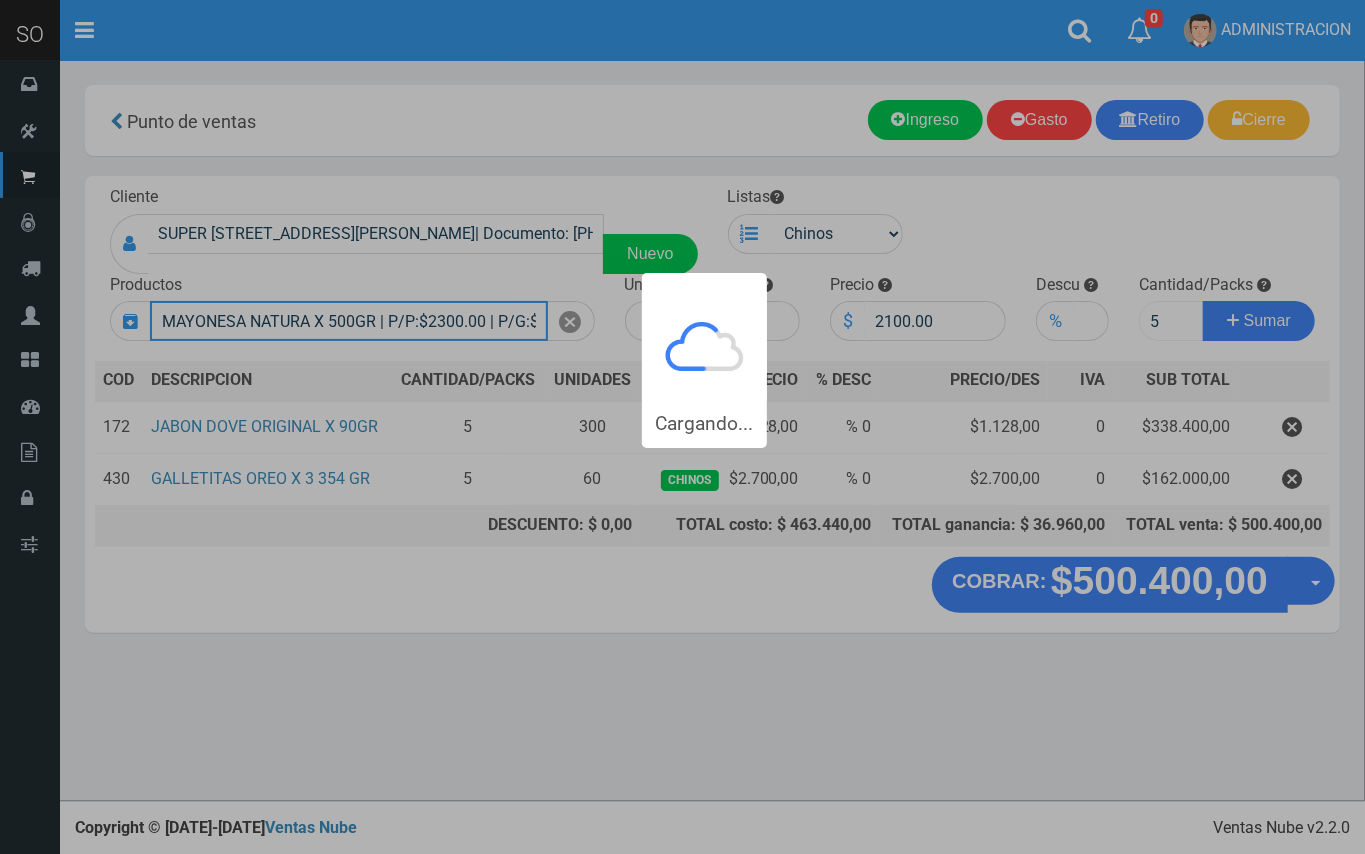 type 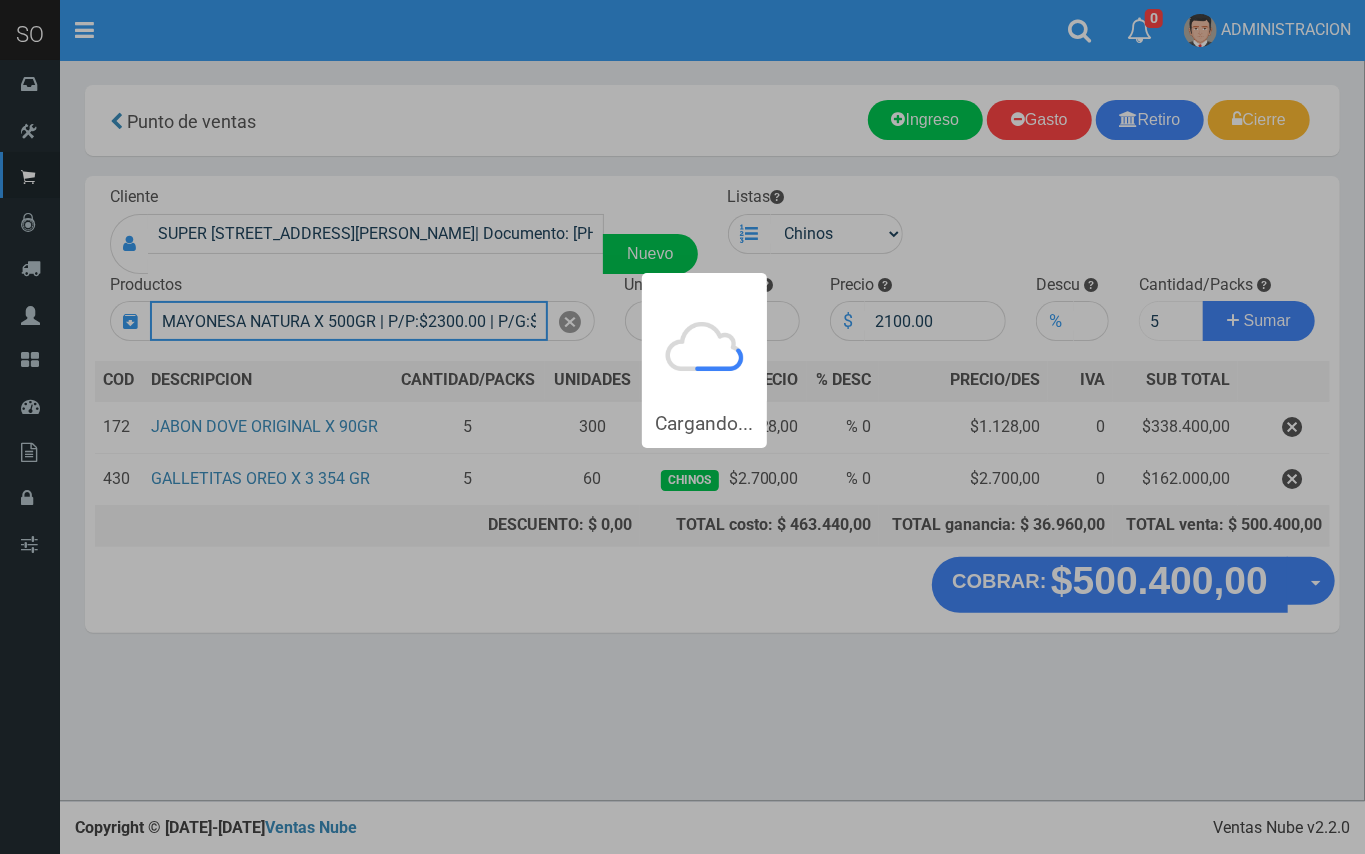 type 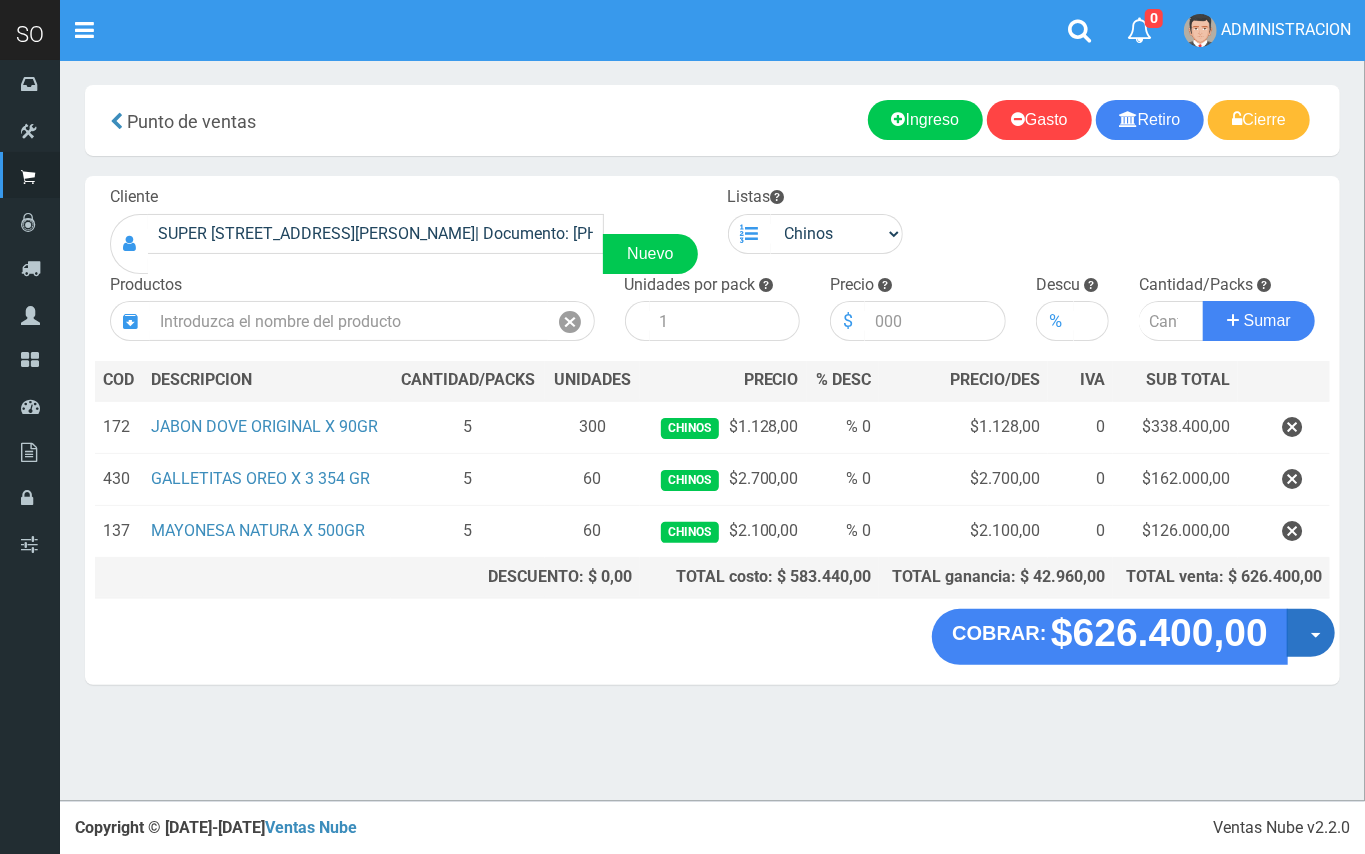 drag, startPoint x: 1346, startPoint y: 650, endPoint x: 1330, endPoint y: 648, distance: 16.124516 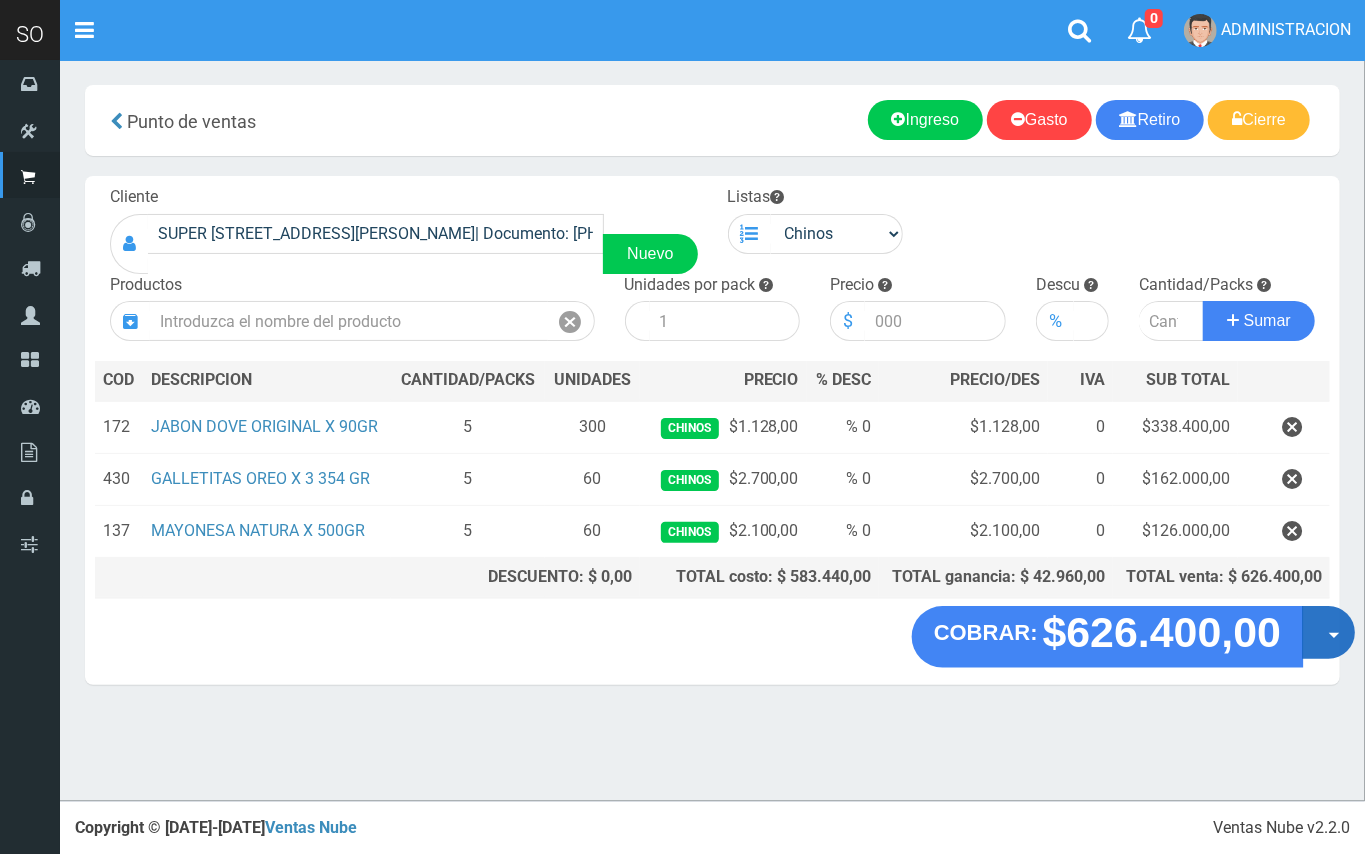 click on "Opciones" at bounding box center (1328, 632) 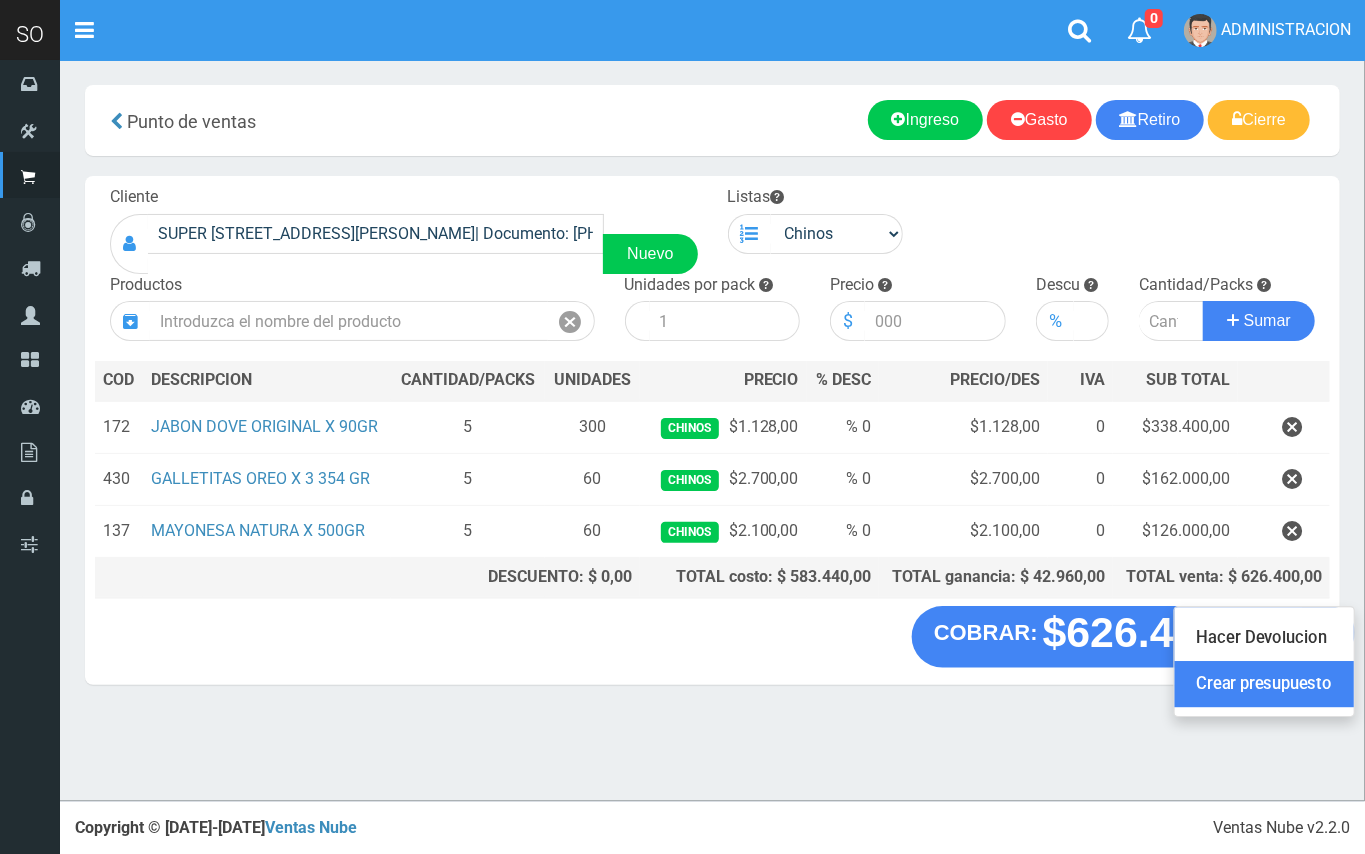 click on "Crear presupuesto" at bounding box center (1264, 685) 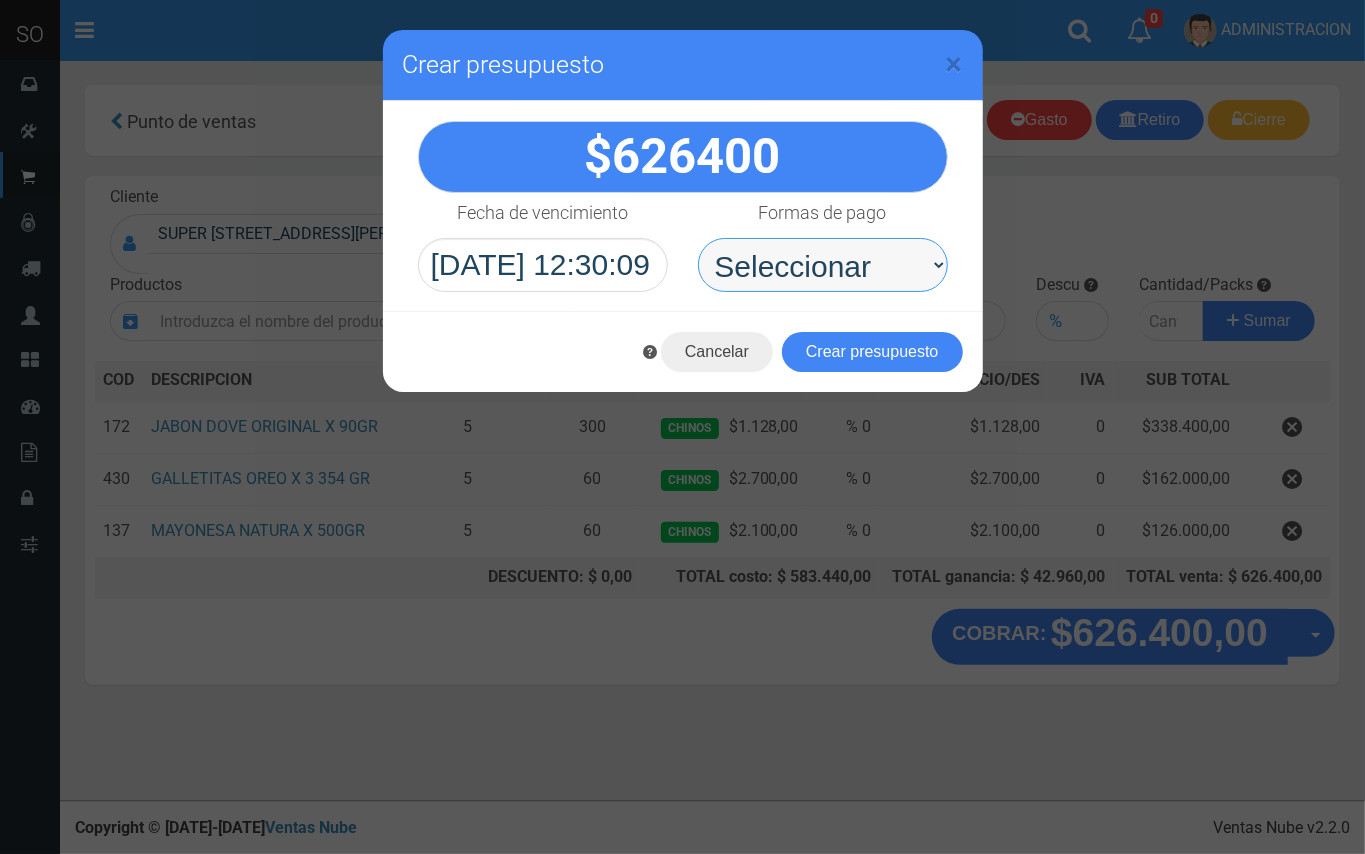 drag, startPoint x: 889, startPoint y: 264, endPoint x: 881, endPoint y: 289, distance: 26.24881 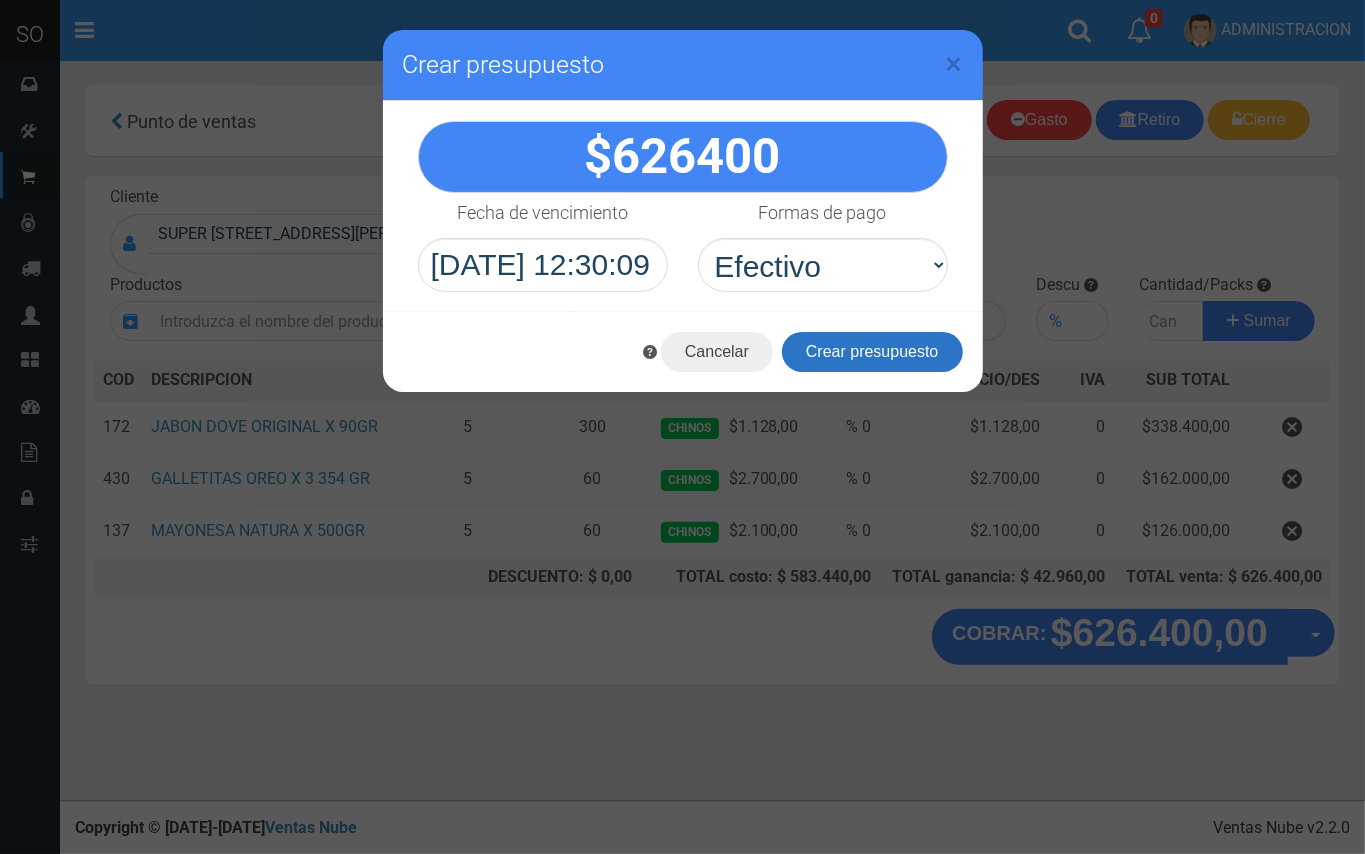 click on "Crear presupuesto" at bounding box center (872, 352) 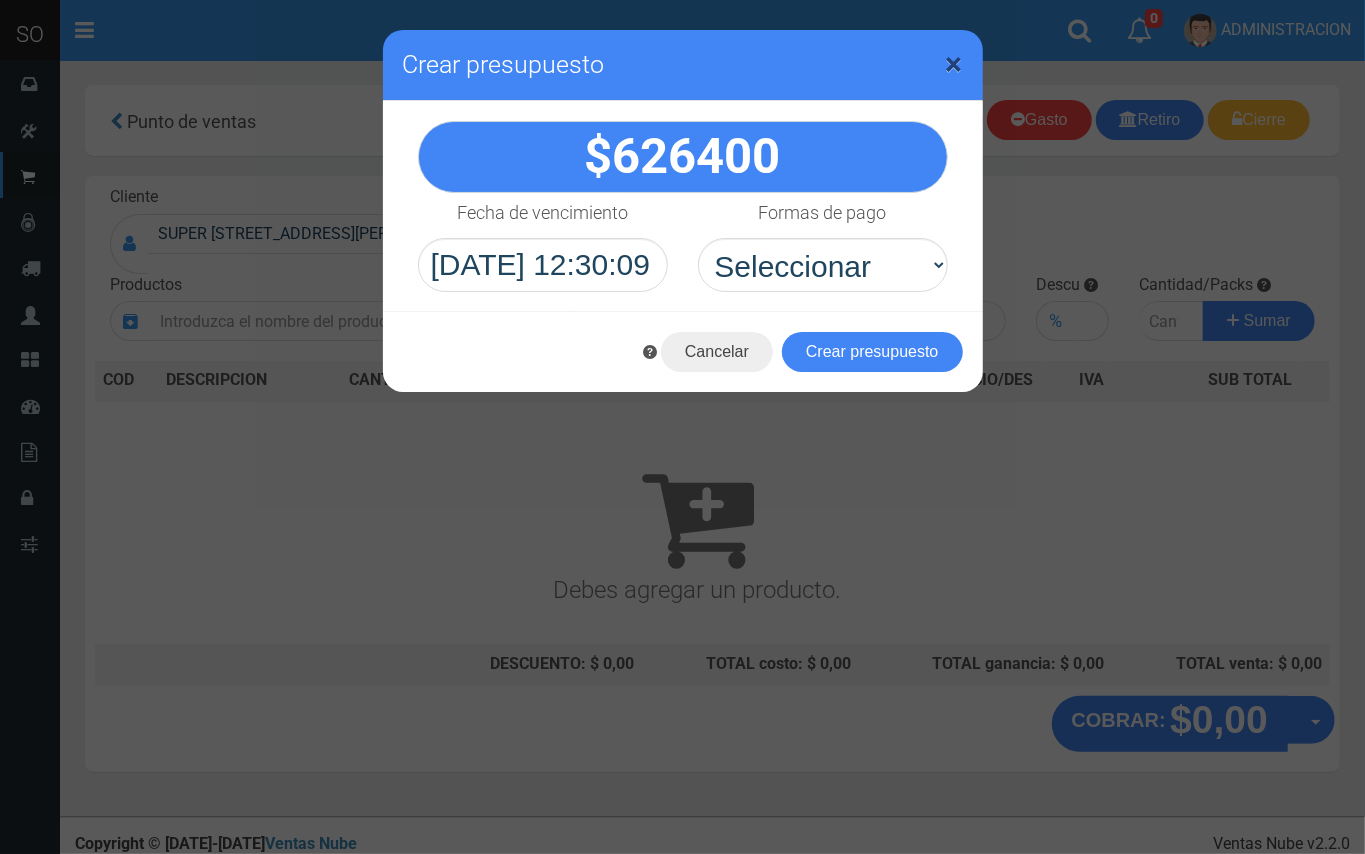 click on "×
Crear presupuesto" at bounding box center [683, 65] 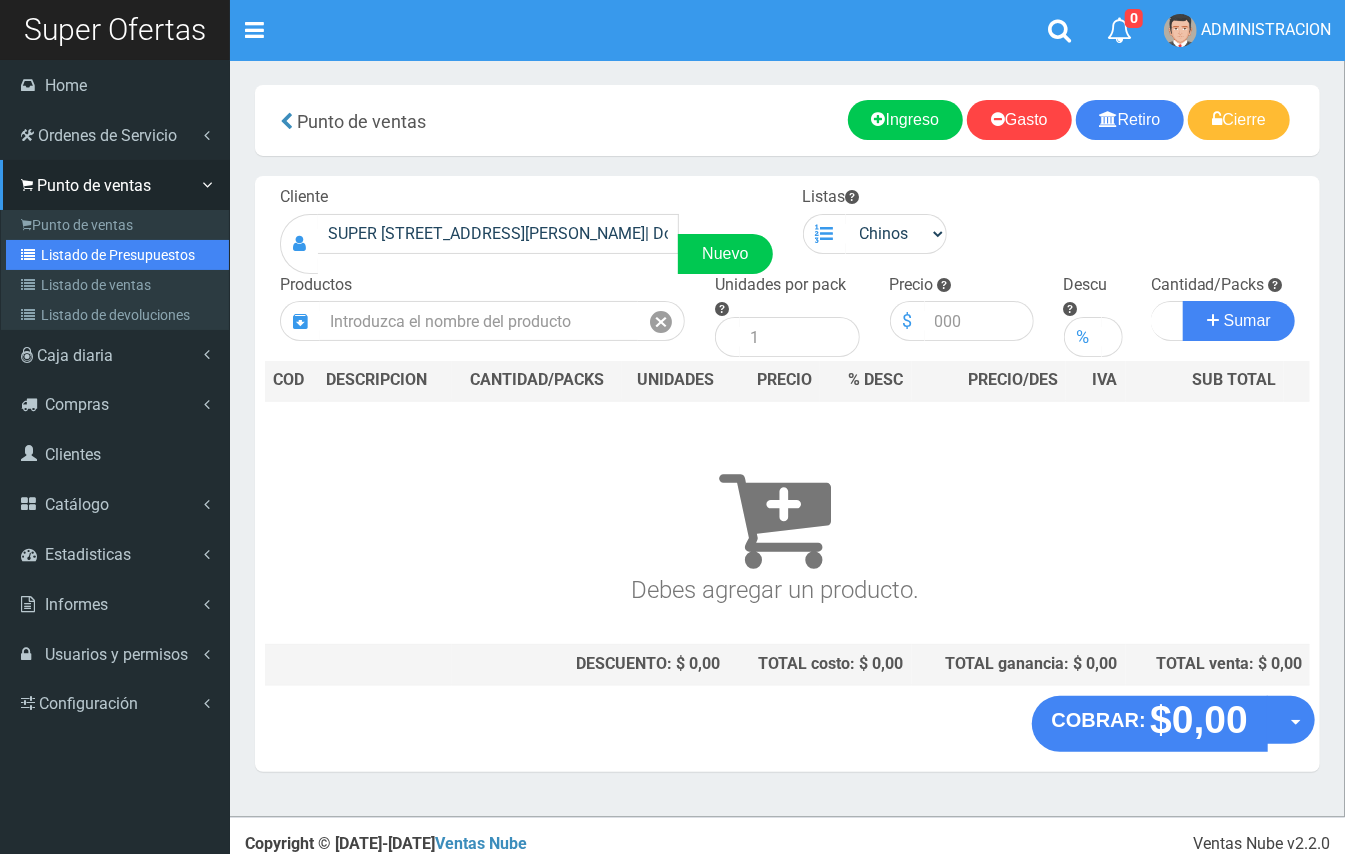 click on "Listado de Presupuestos" at bounding box center [117, 255] 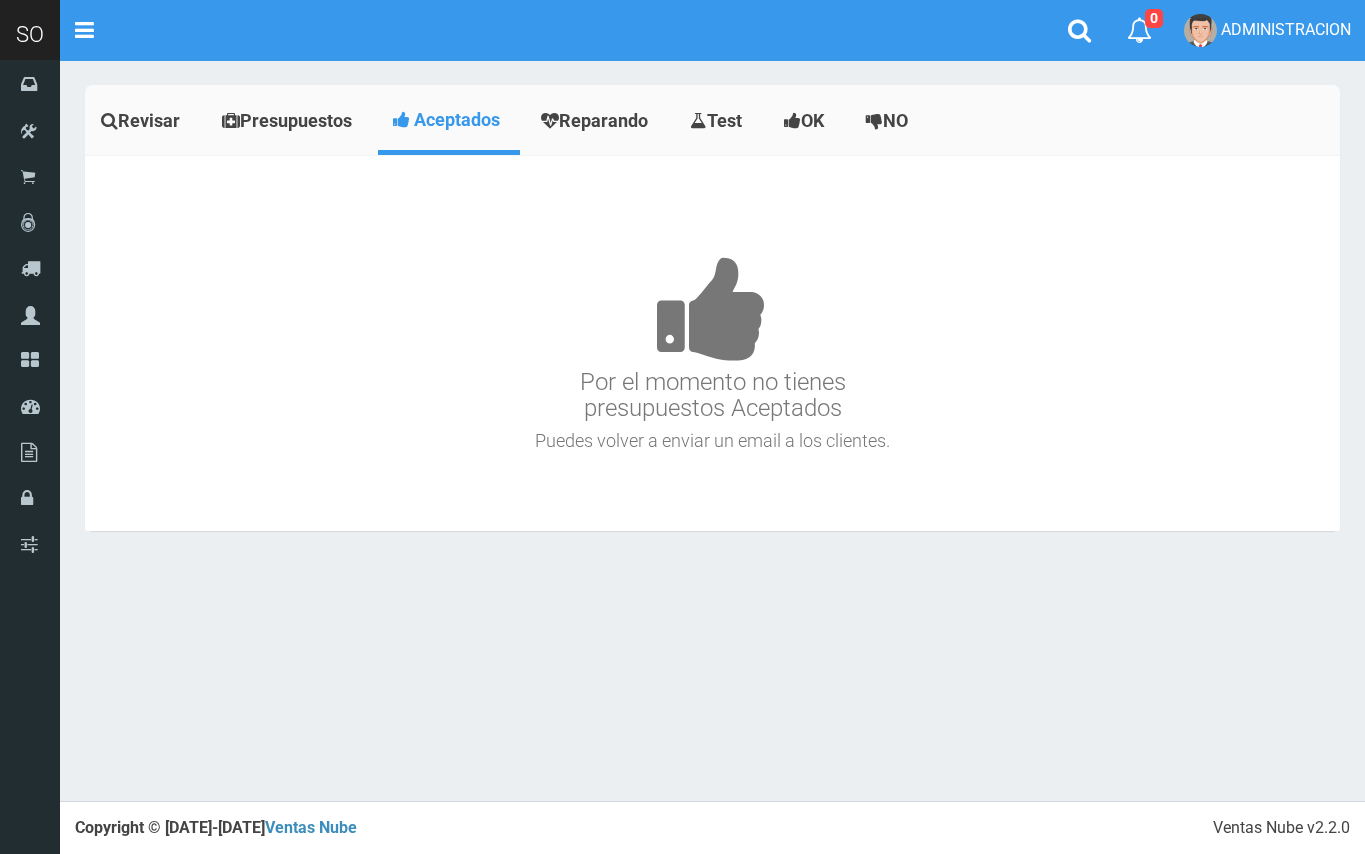 scroll, scrollTop: 0, scrollLeft: 0, axis: both 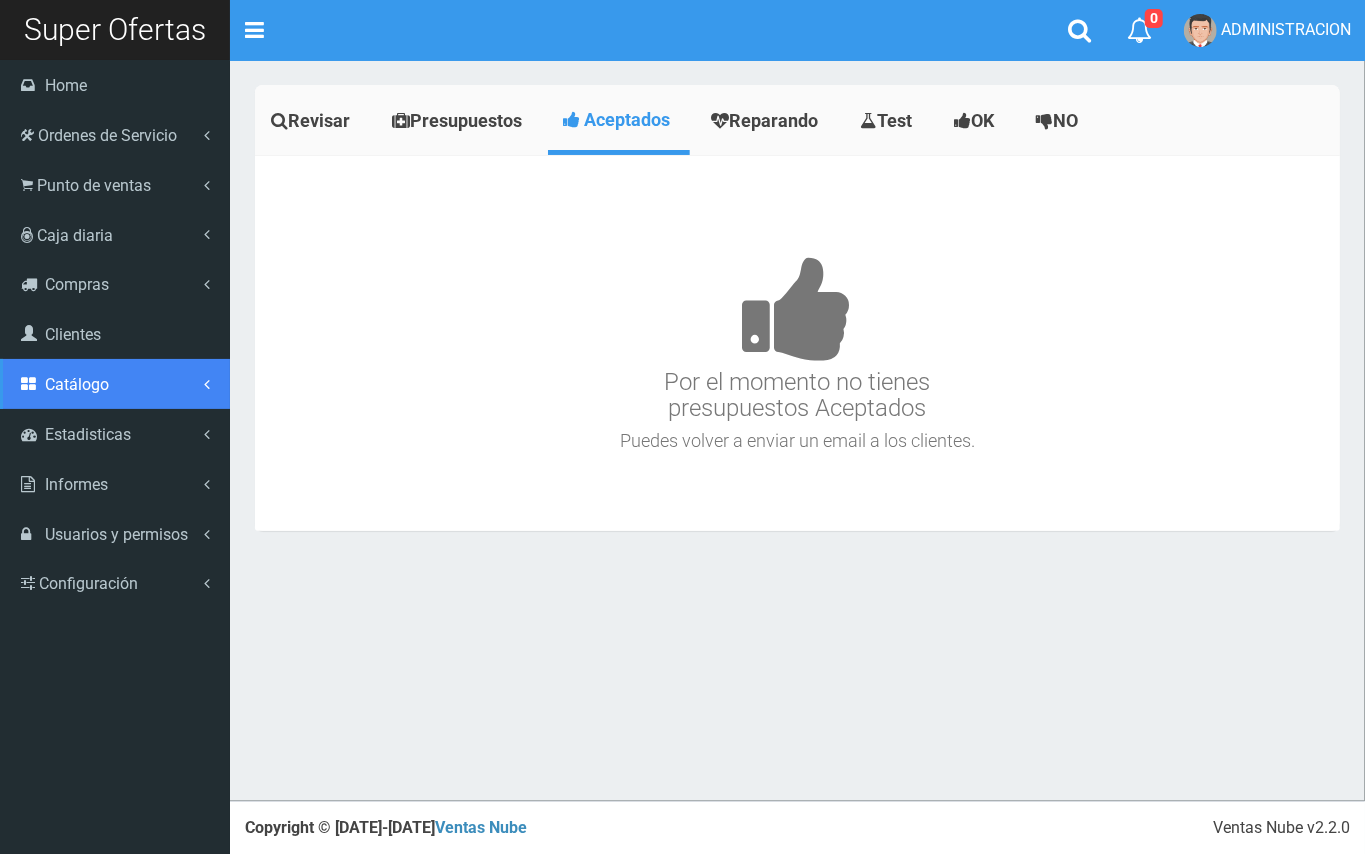 click on "Catálogo" at bounding box center [77, 384] 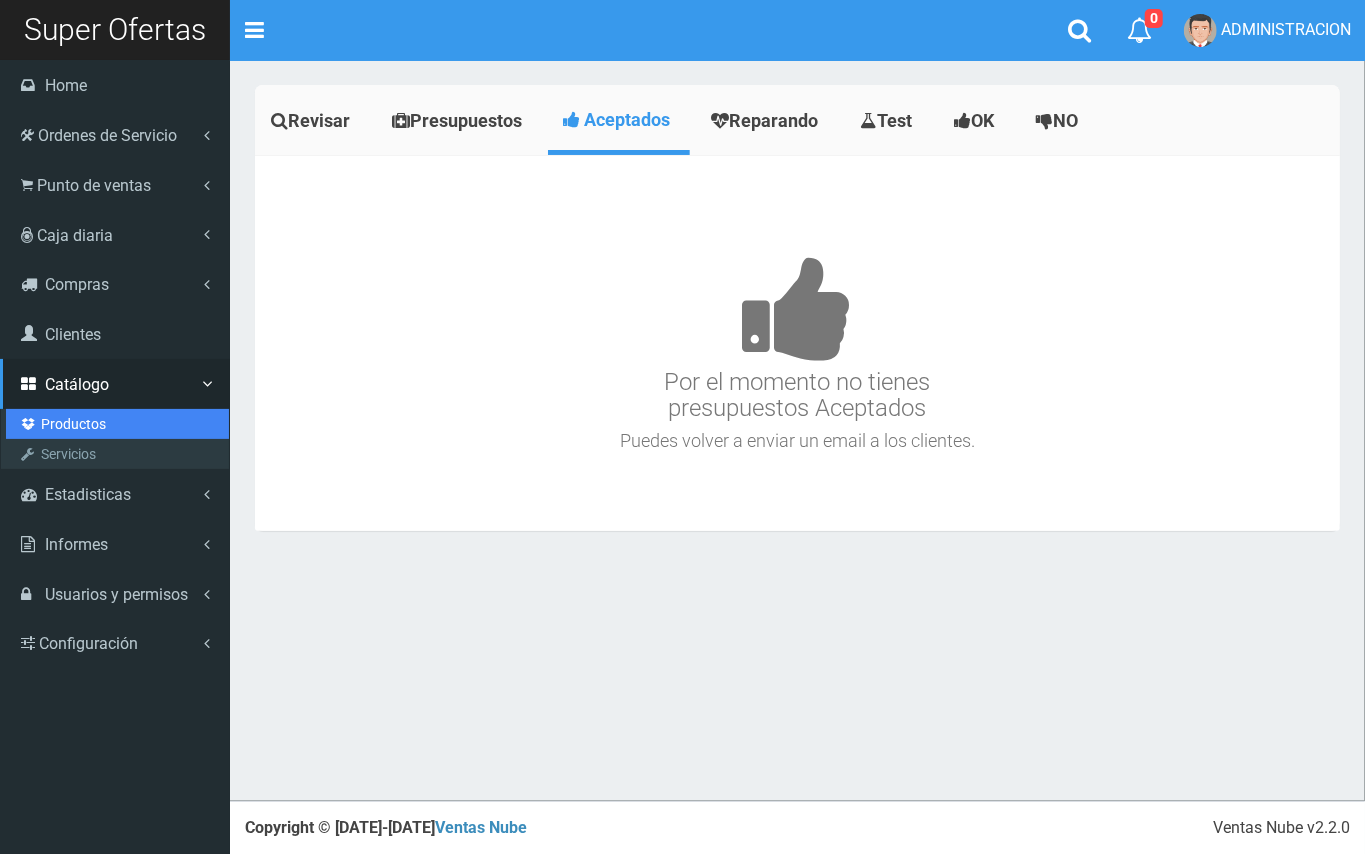 click on "Productos" at bounding box center (117, 424) 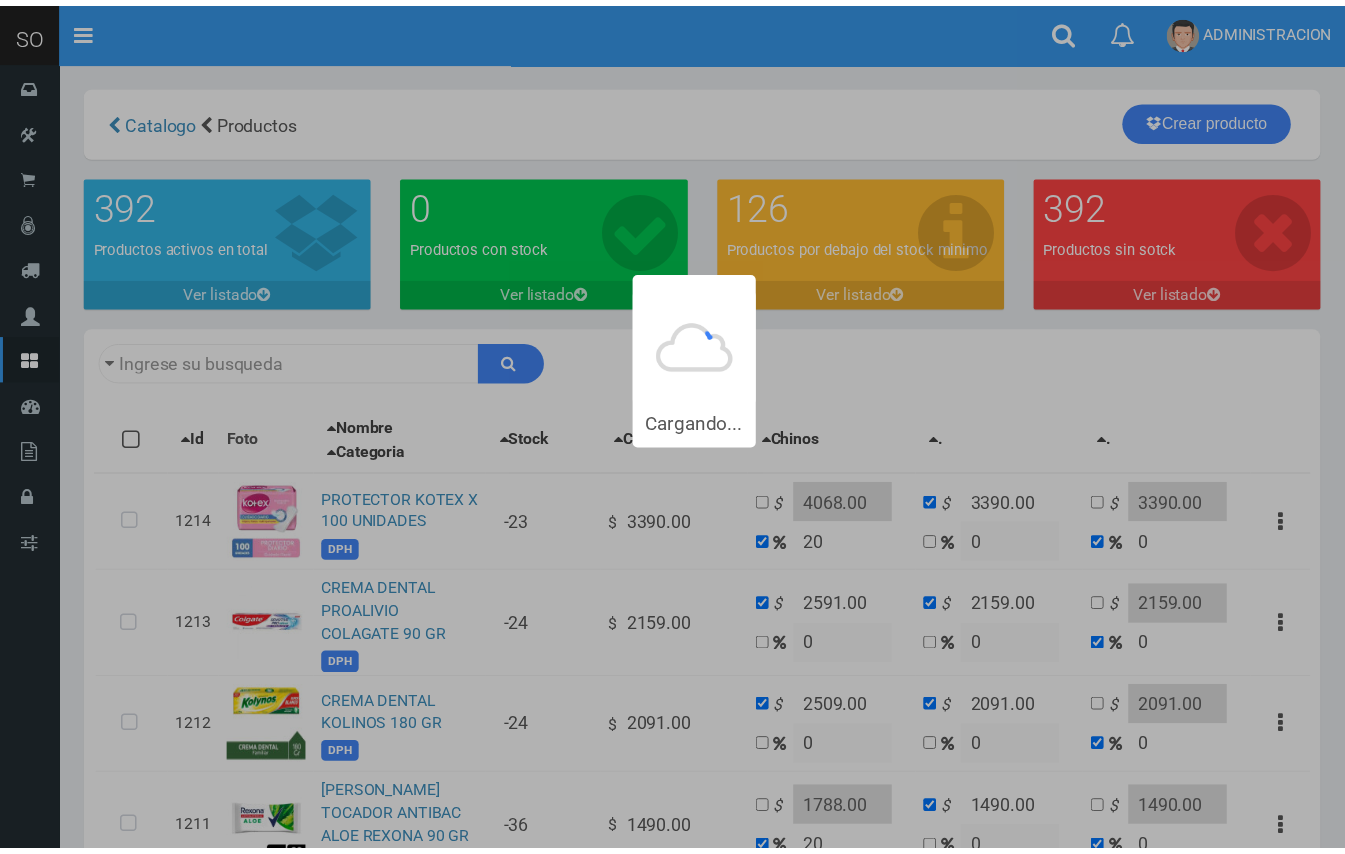 scroll, scrollTop: 0, scrollLeft: 0, axis: both 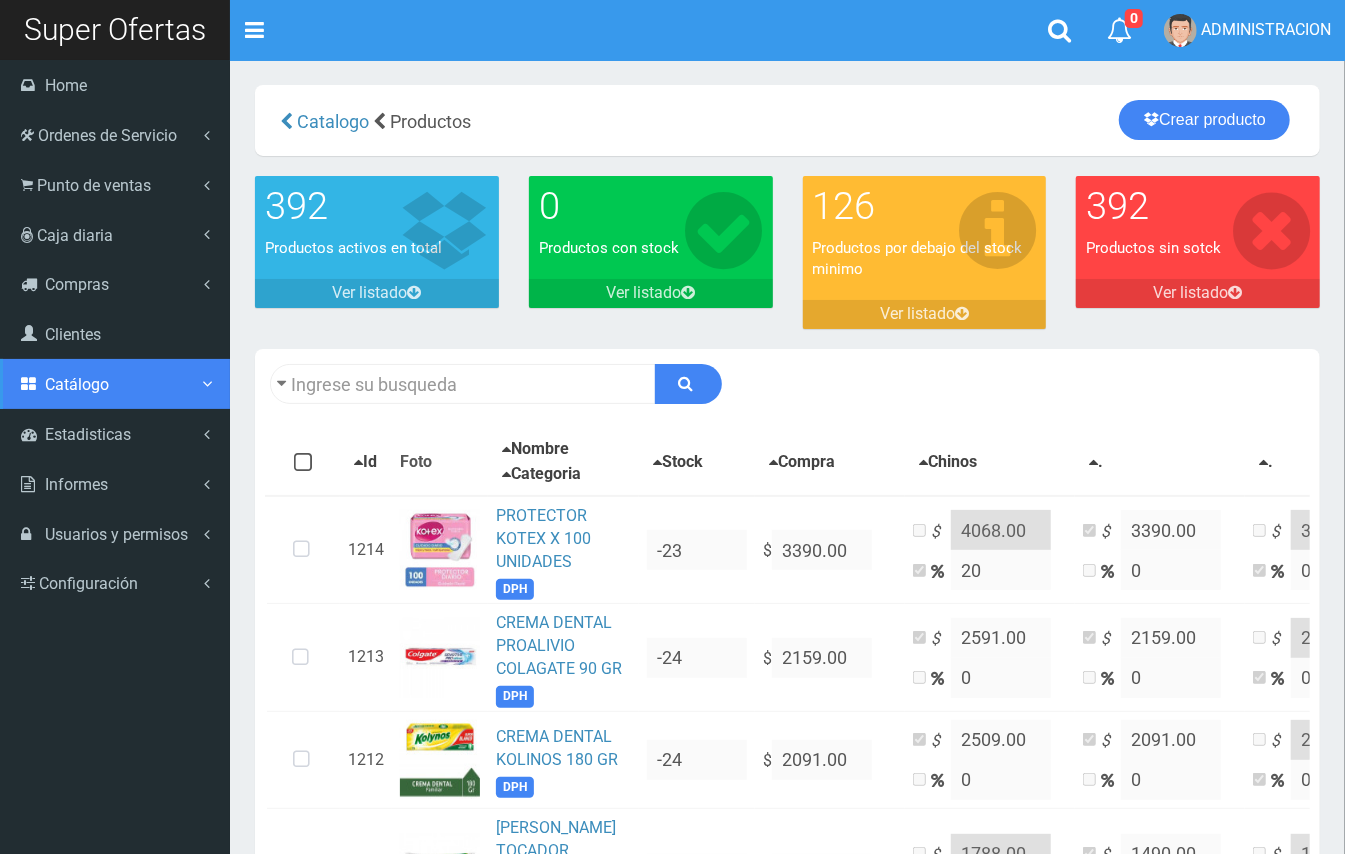 click on "Catálogo" at bounding box center (77, 384) 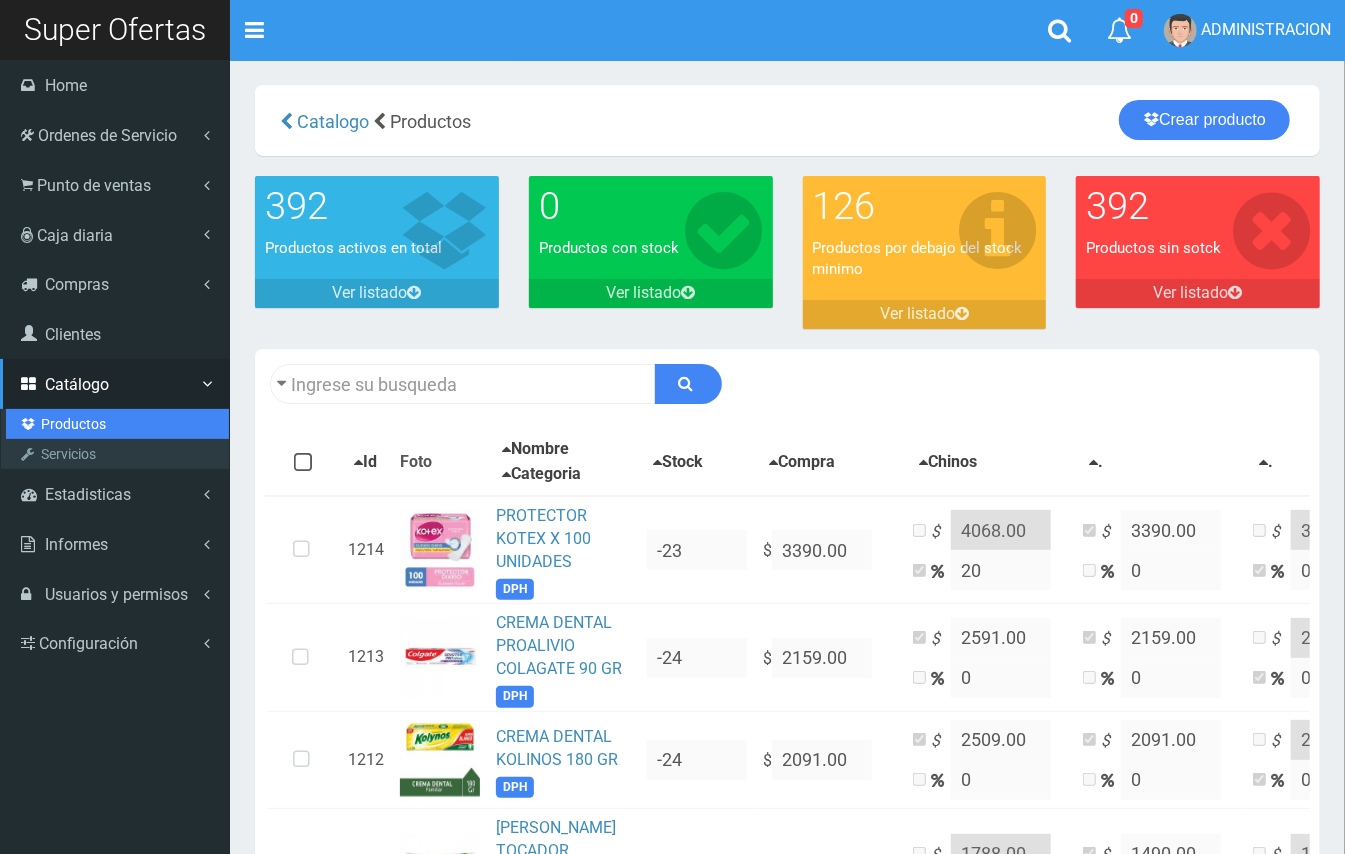 click on "Productos" at bounding box center (117, 424) 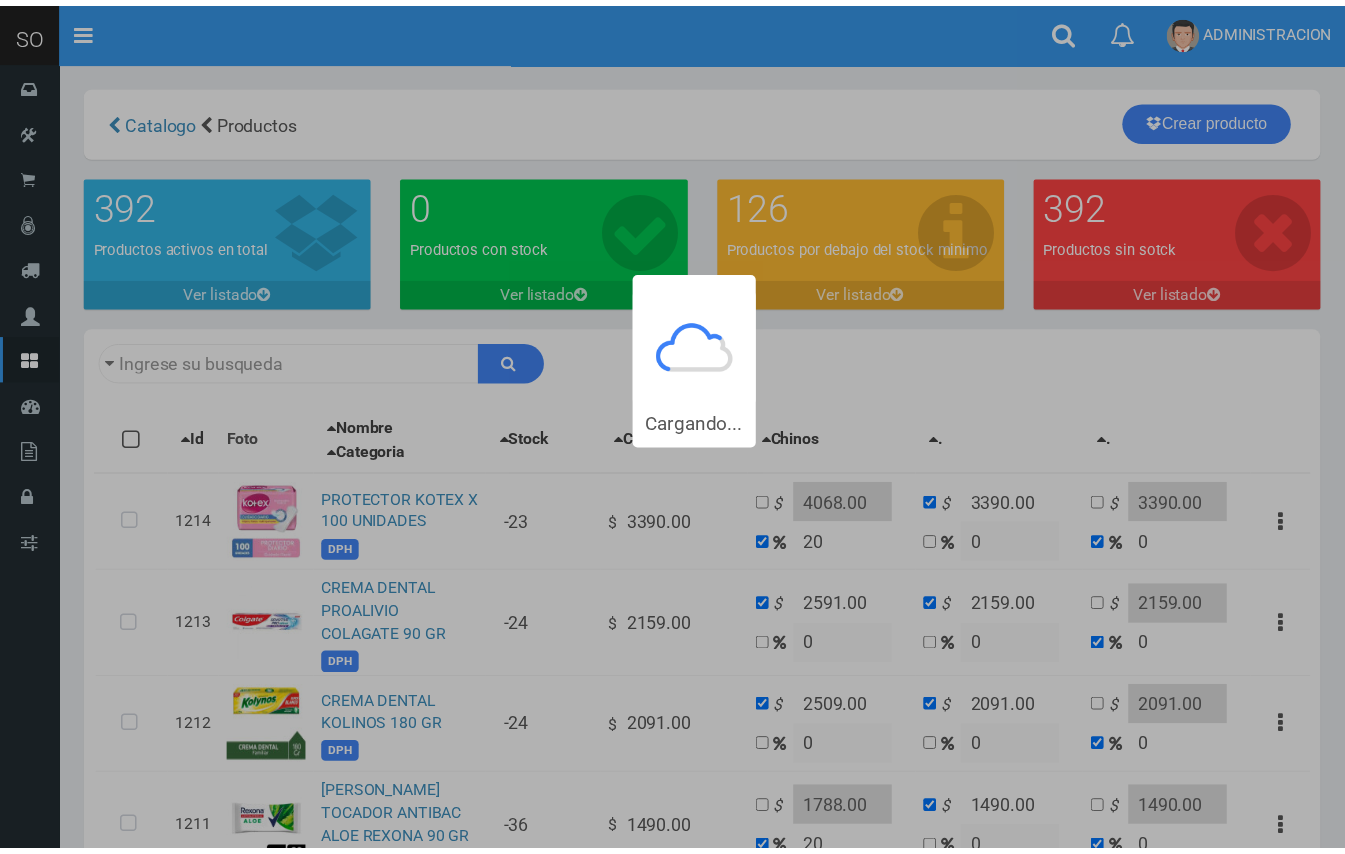 scroll, scrollTop: 0, scrollLeft: 0, axis: both 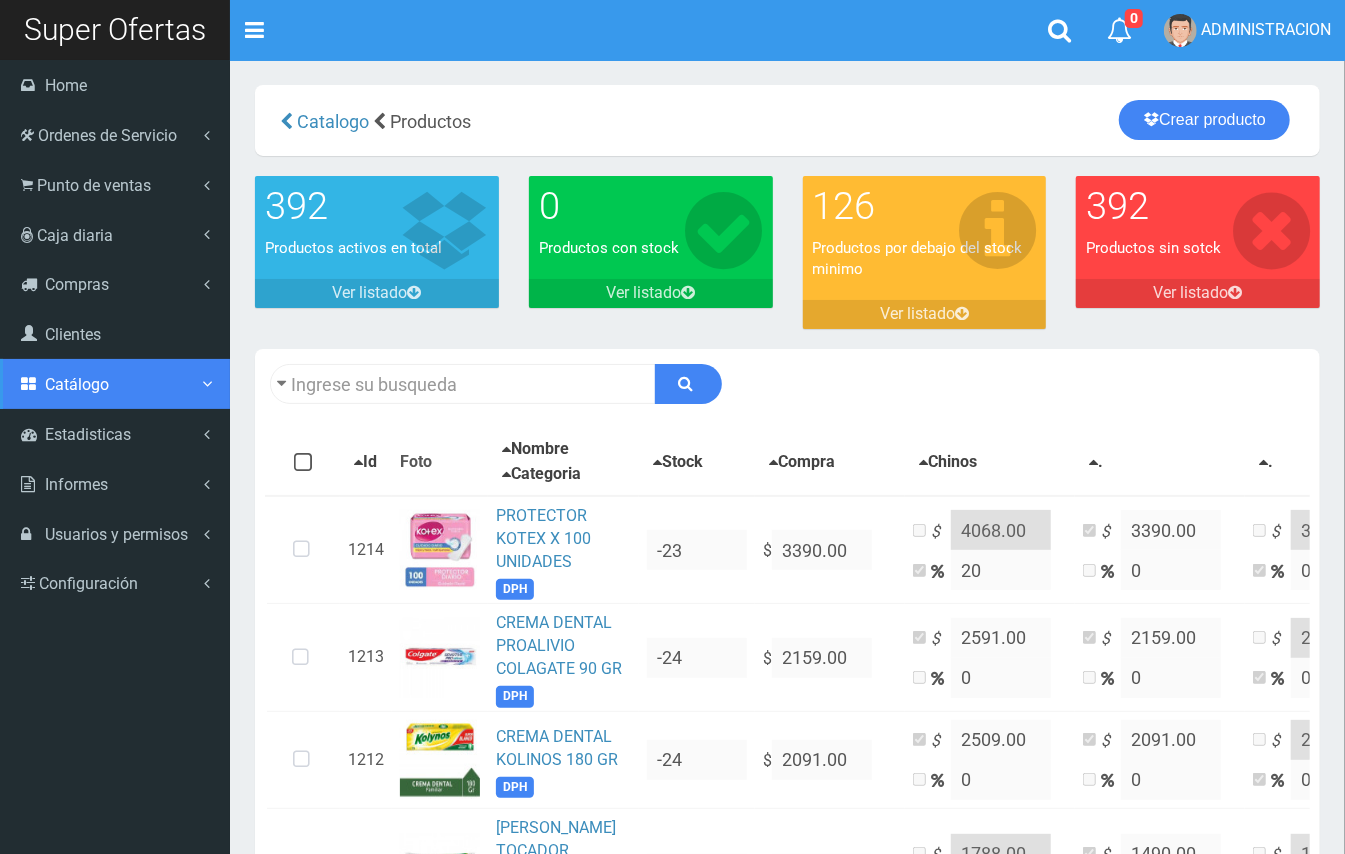 click on "Catálogo" at bounding box center (77, 384) 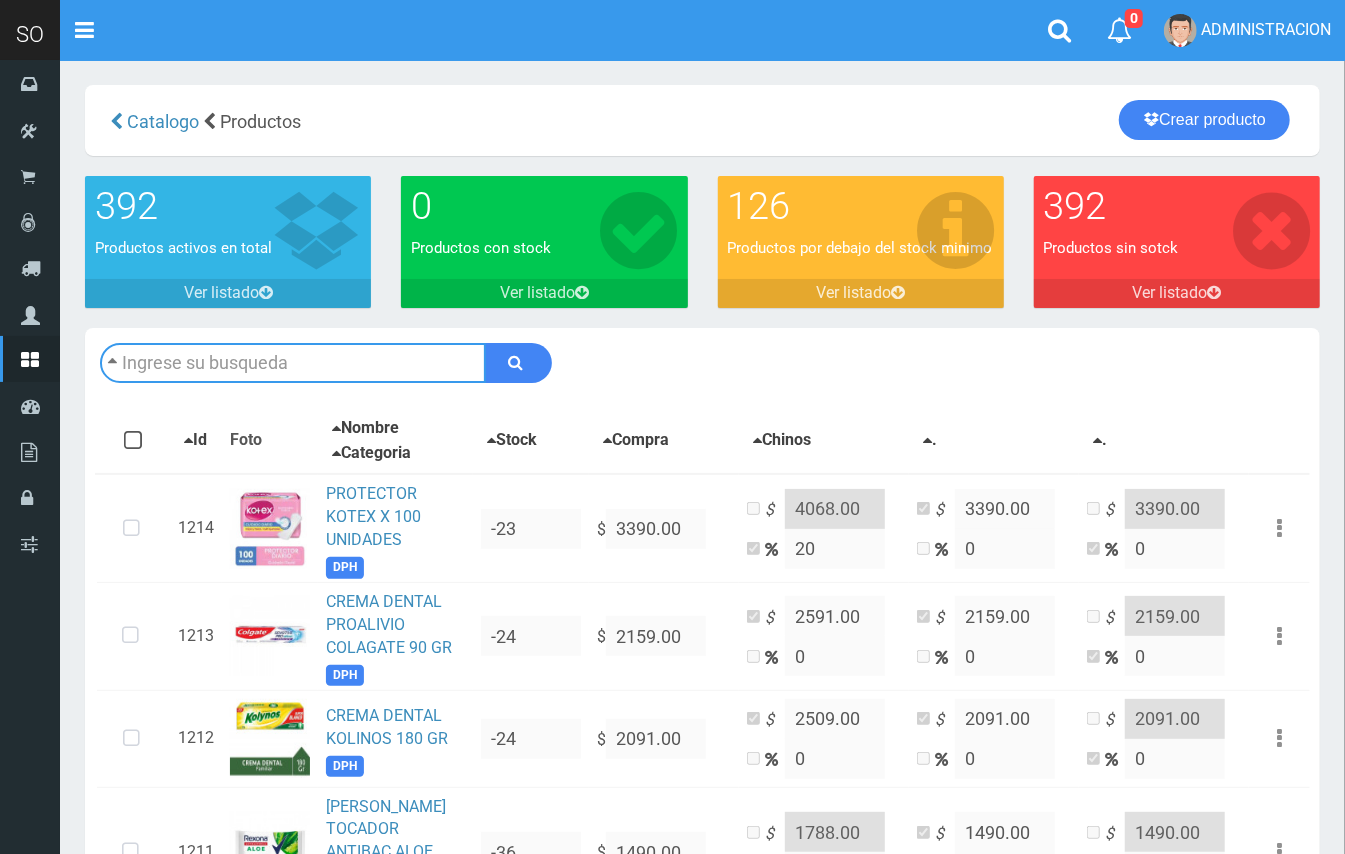 click at bounding box center [293, 363] 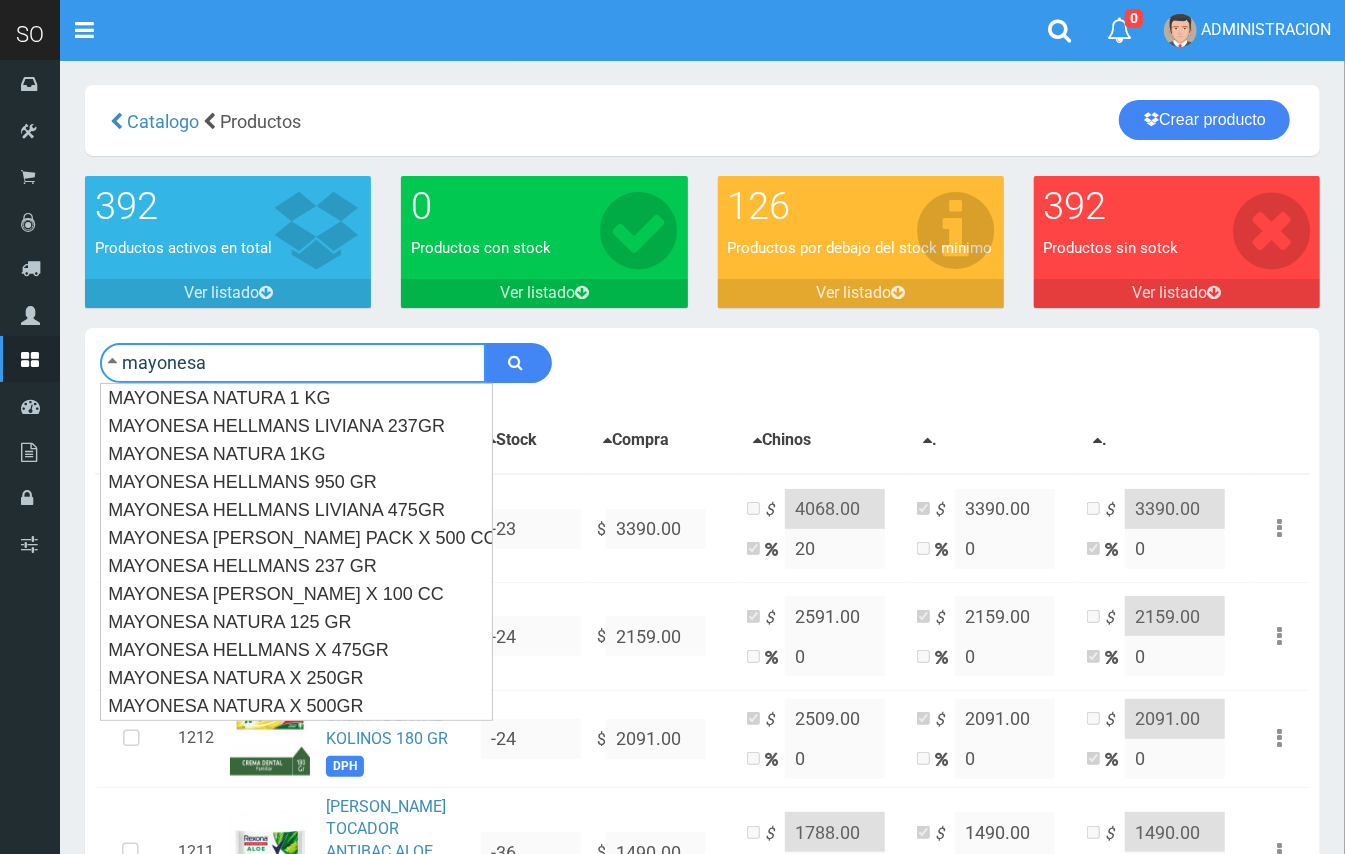 type on "mayonesa" 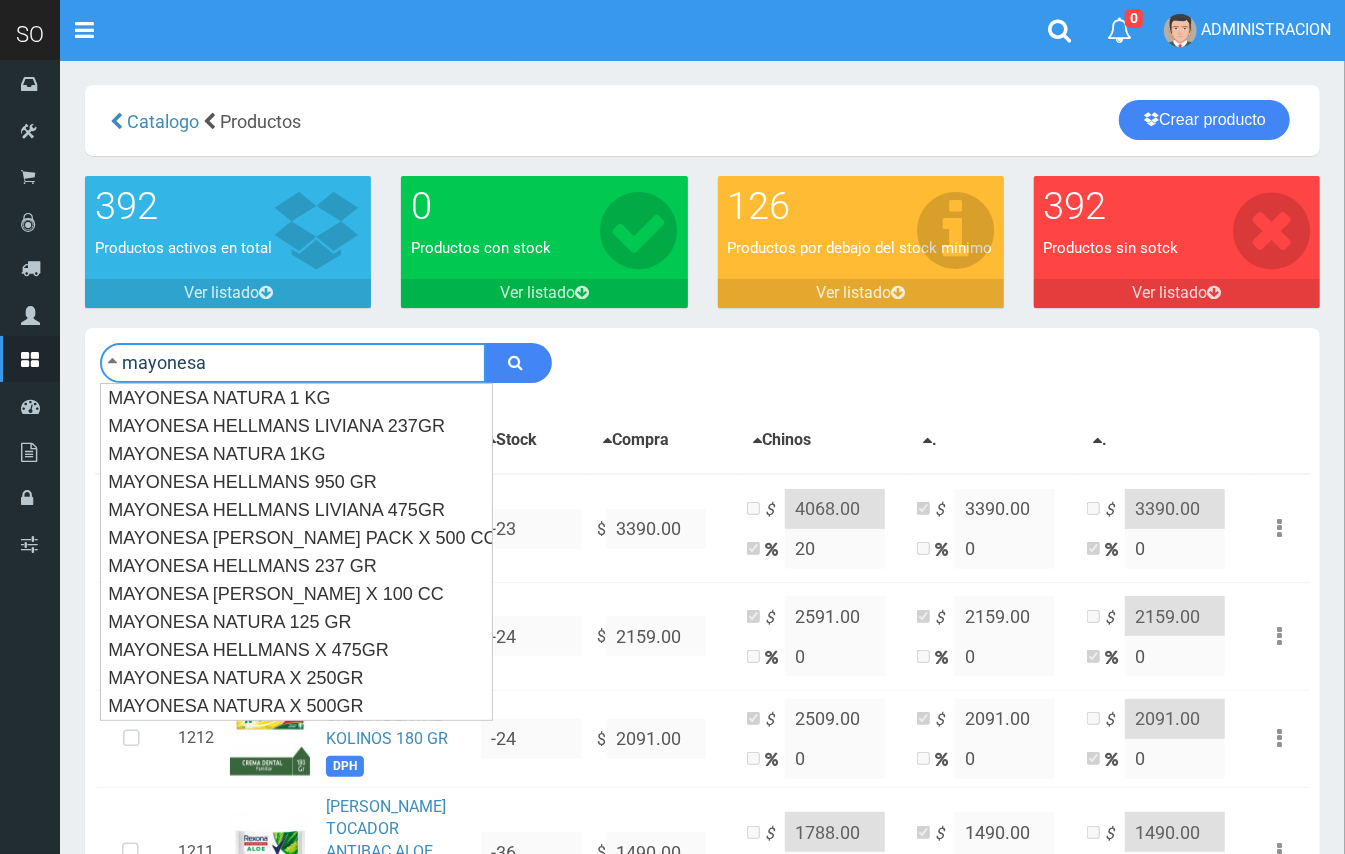 click at bounding box center (518, 363) 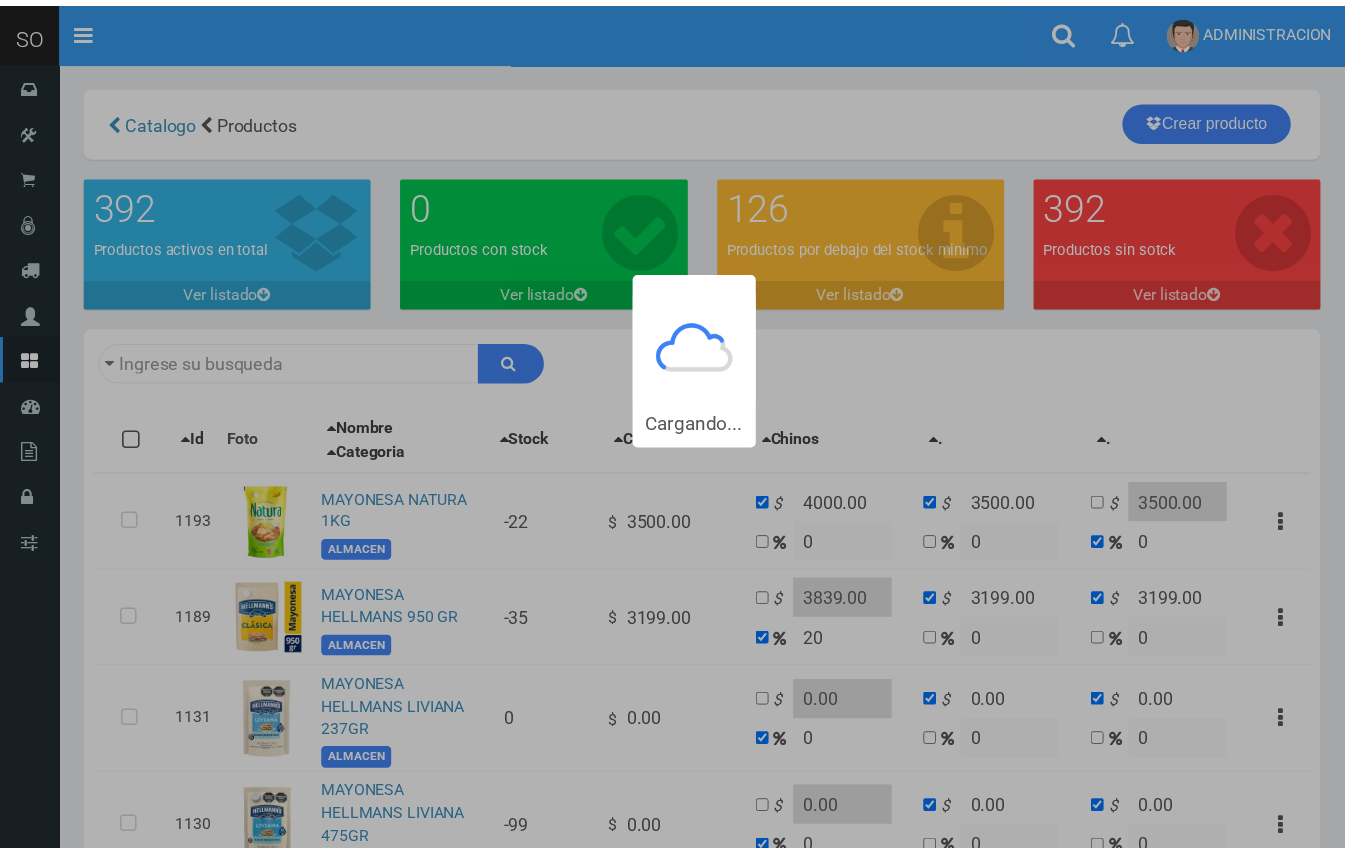 scroll, scrollTop: 0, scrollLeft: 0, axis: both 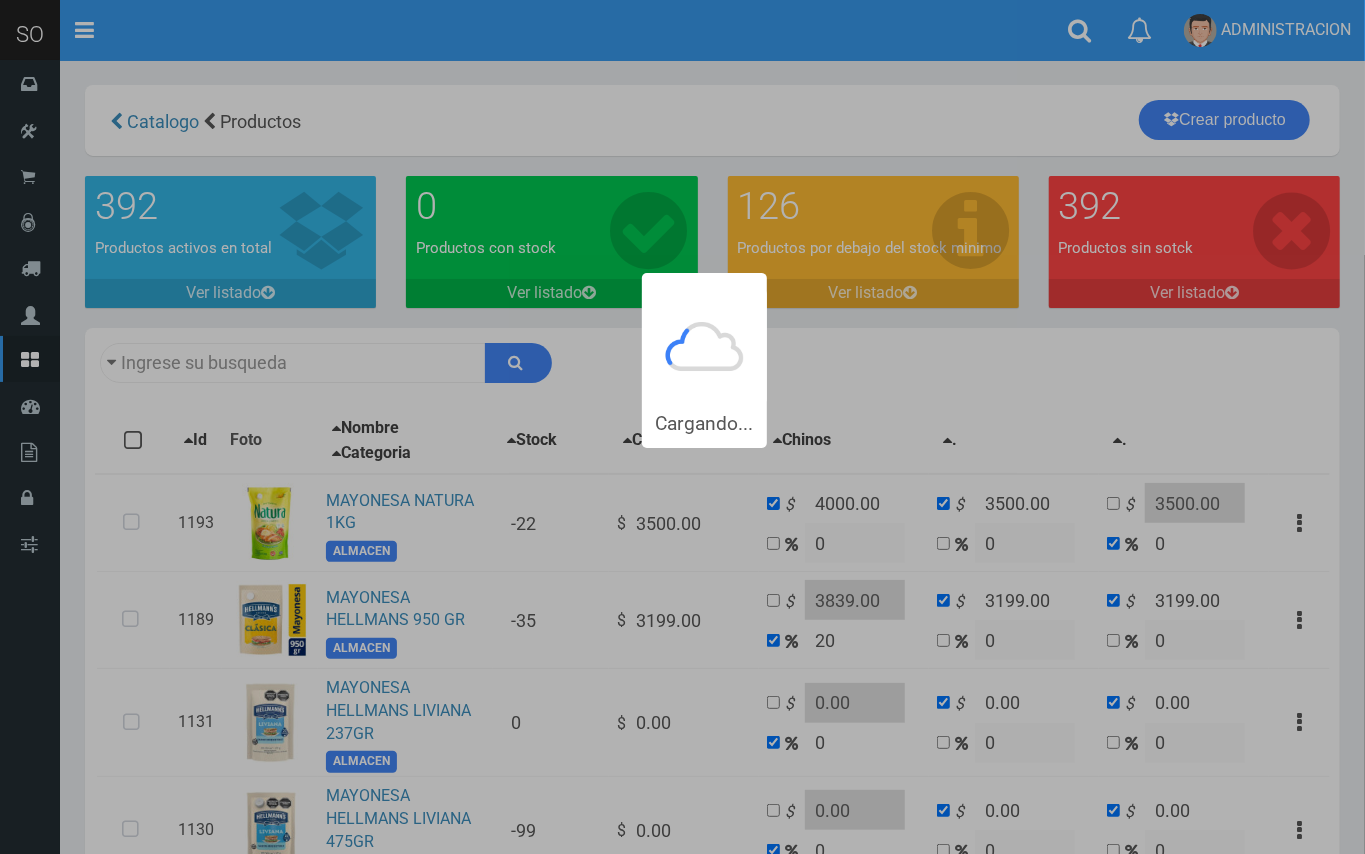 type on "mayonesa" 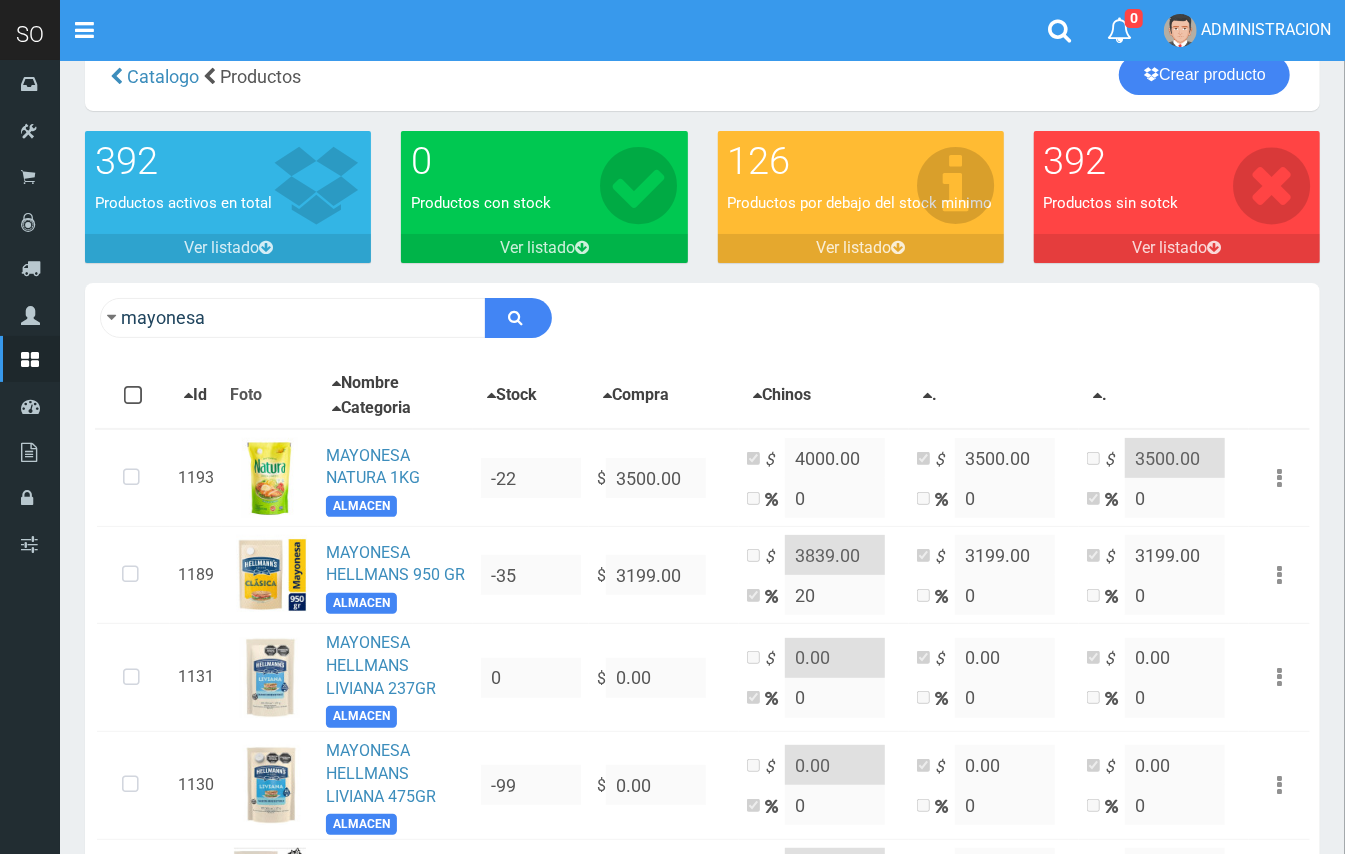 scroll, scrollTop: 138, scrollLeft: 0, axis: vertical 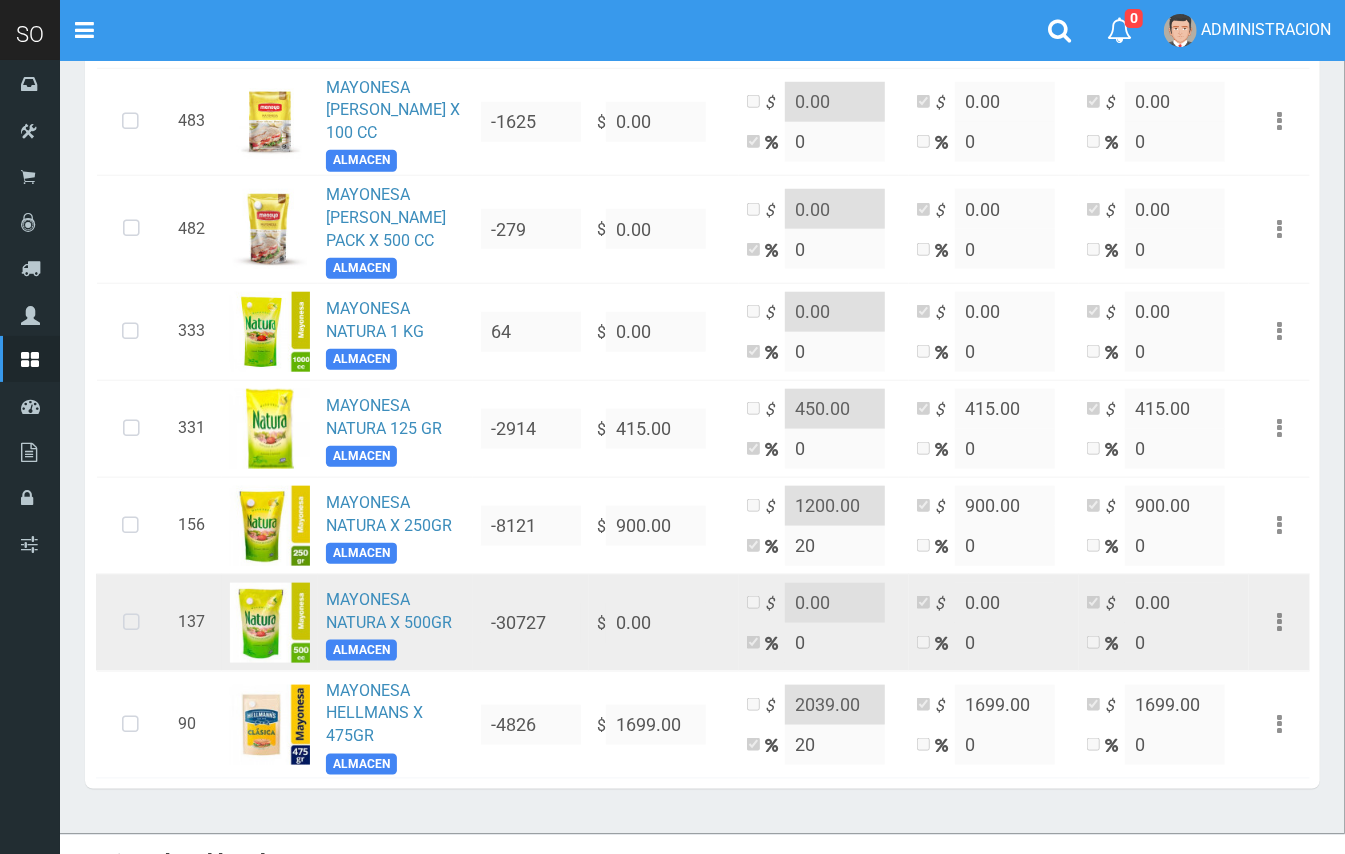 click at bounding box center [131, 623] 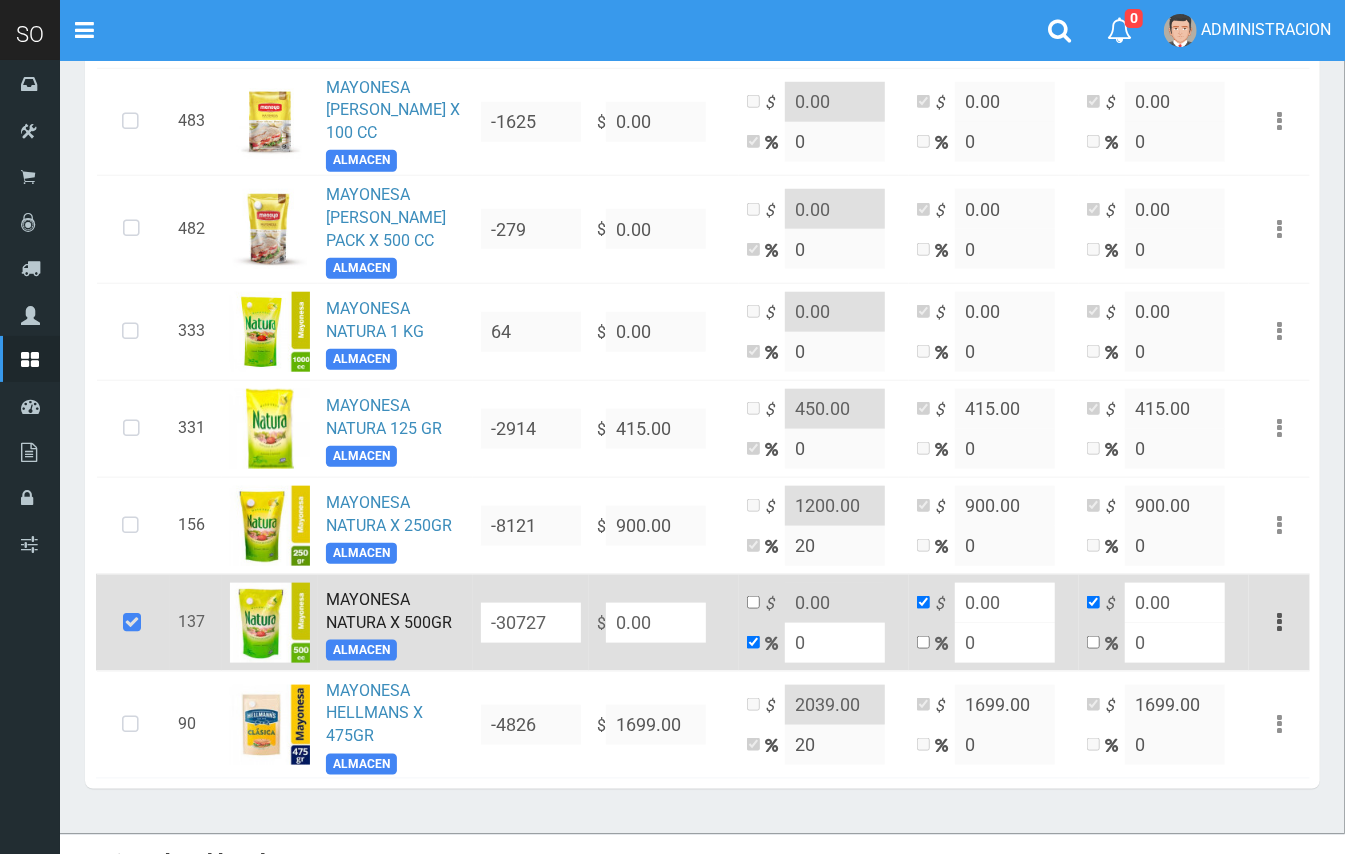 drag, startPoint x: 662, startPoint y: 641, endPoint x: 614, endPoint y: 636, distance: 48.259712 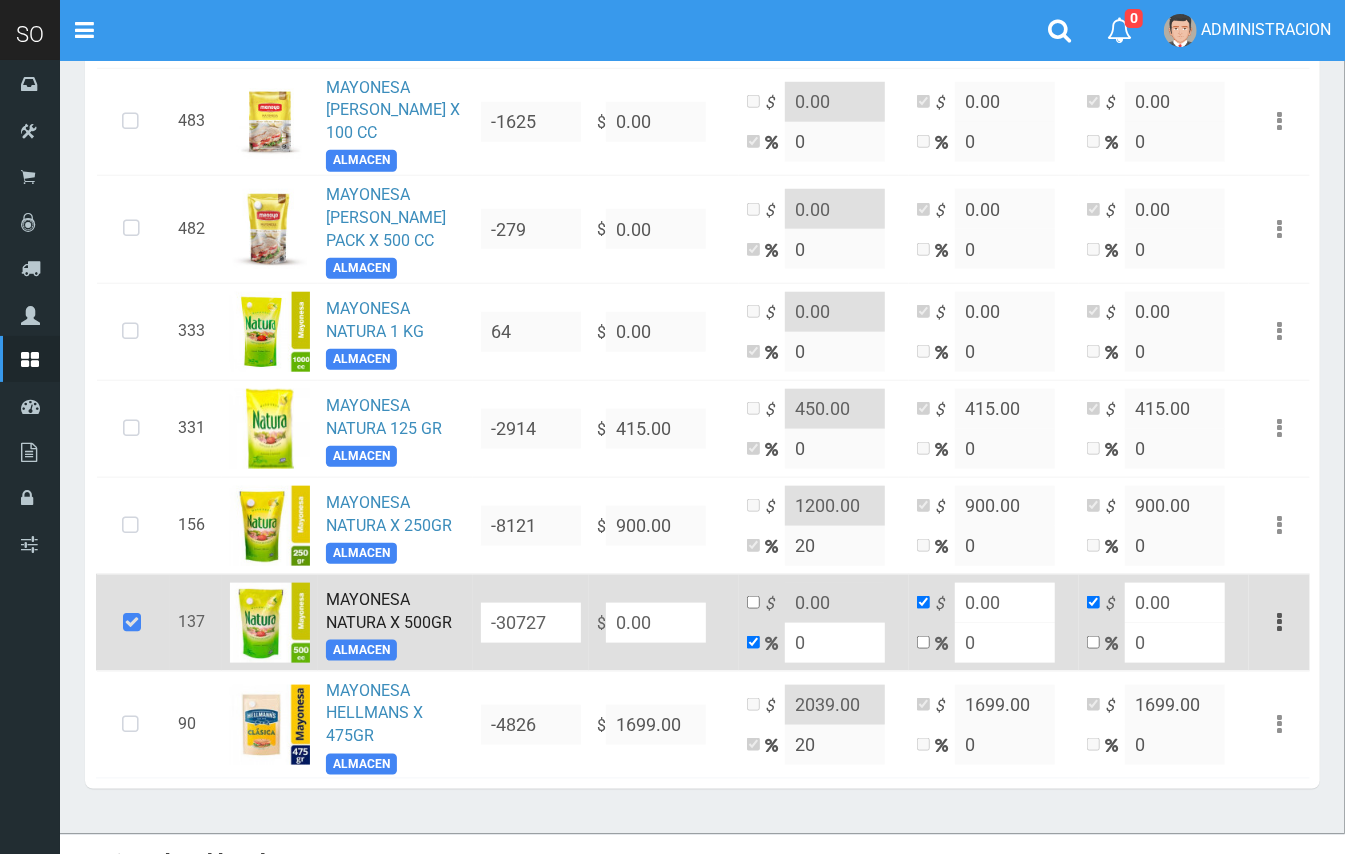 type on "2" 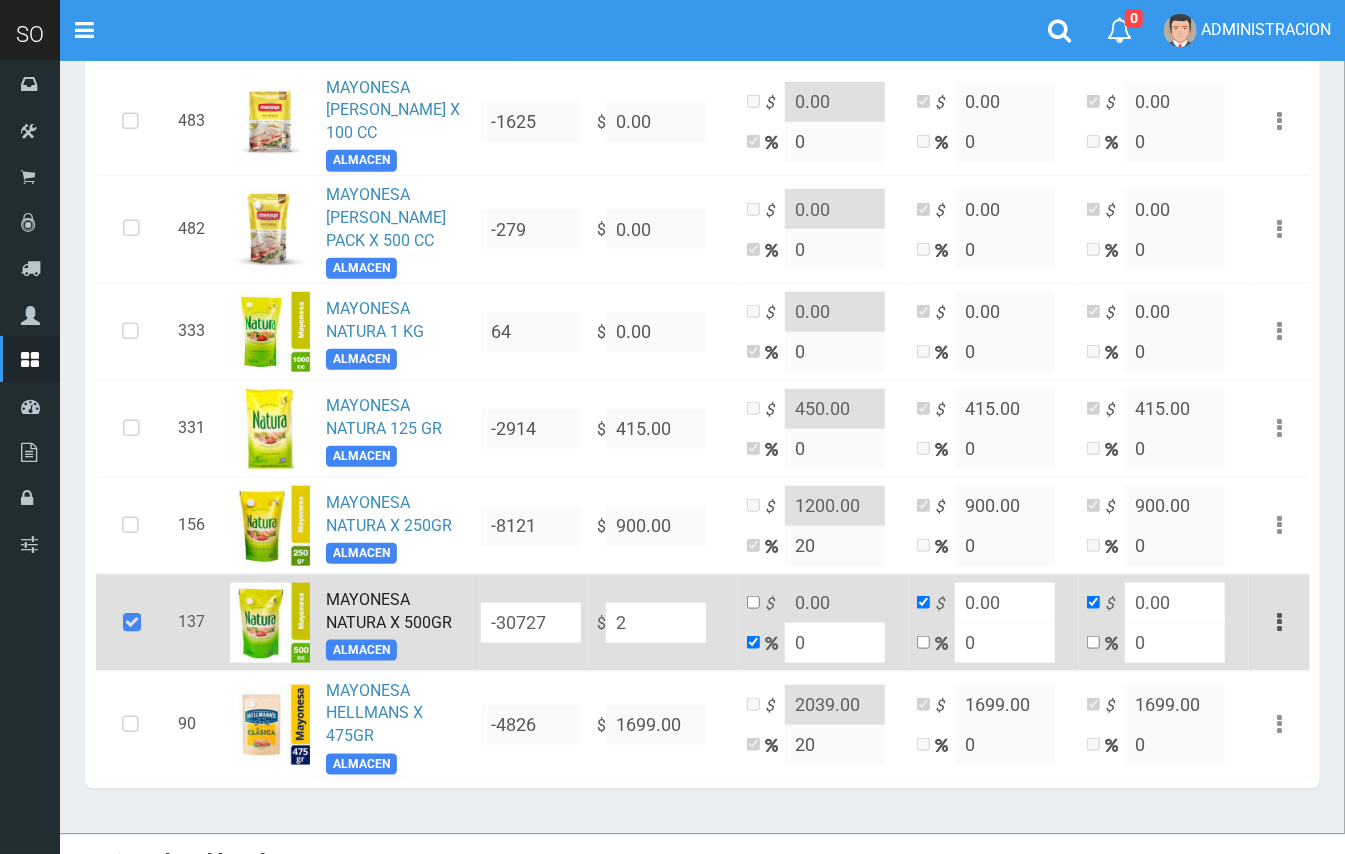 type on "2" 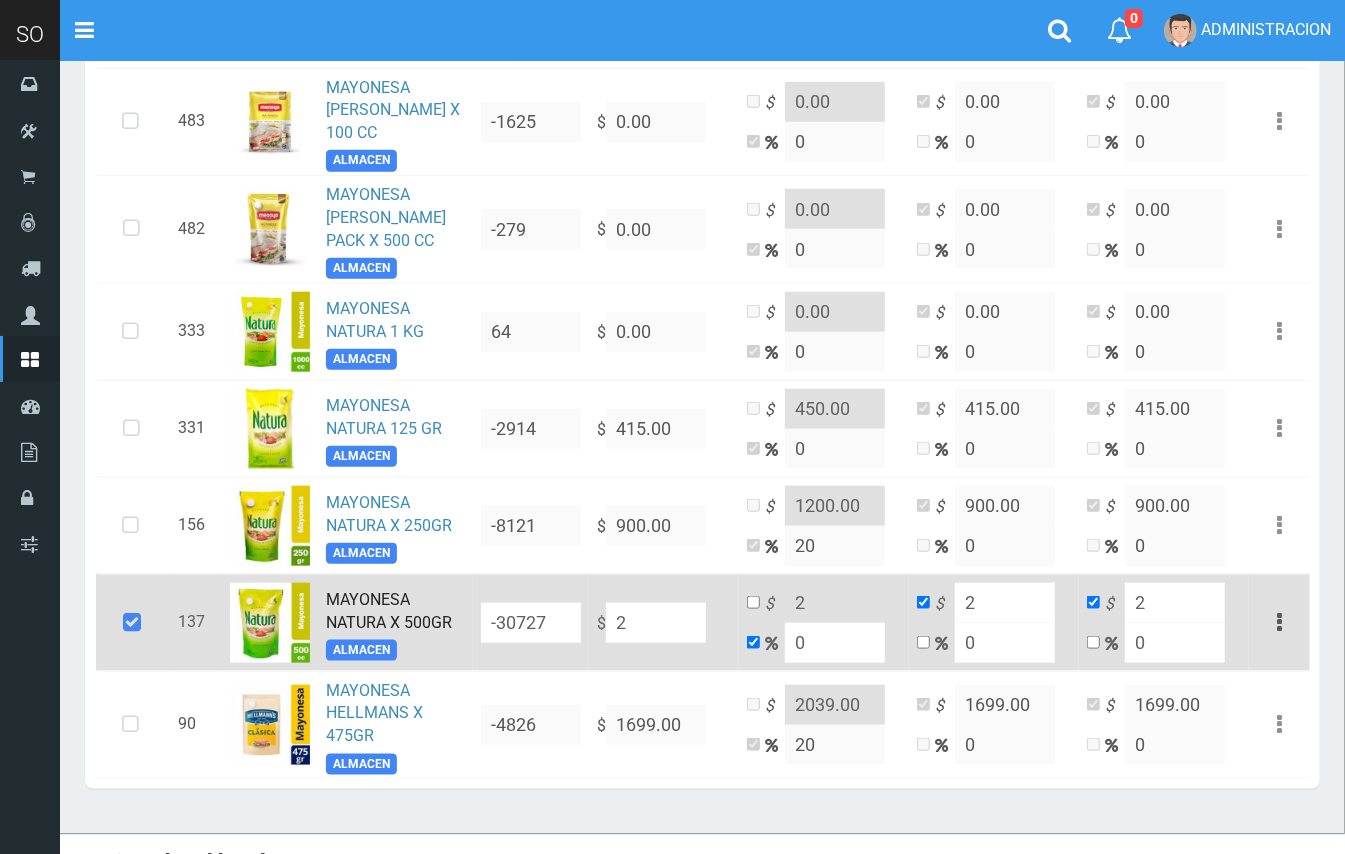 type on "20" 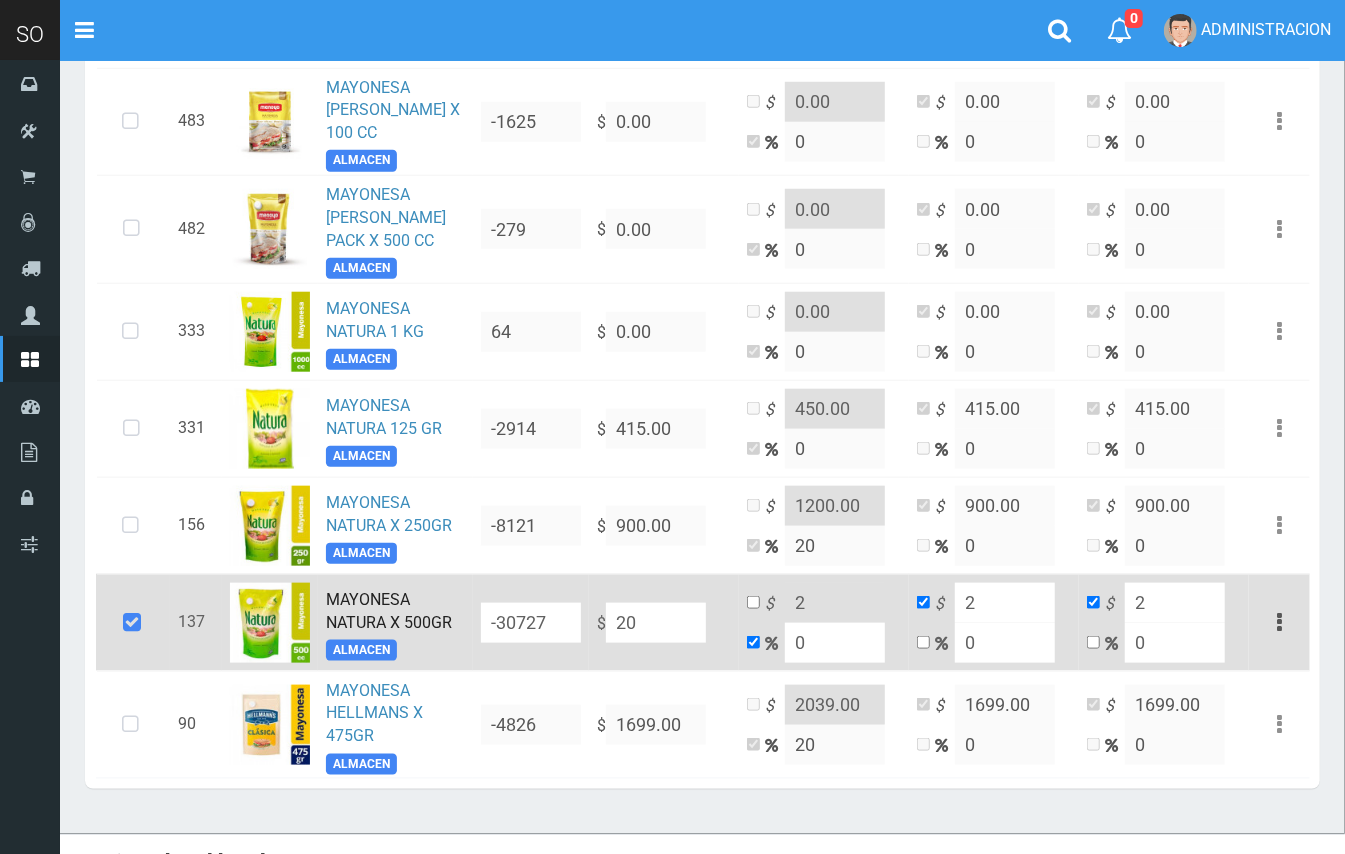 type on "20" 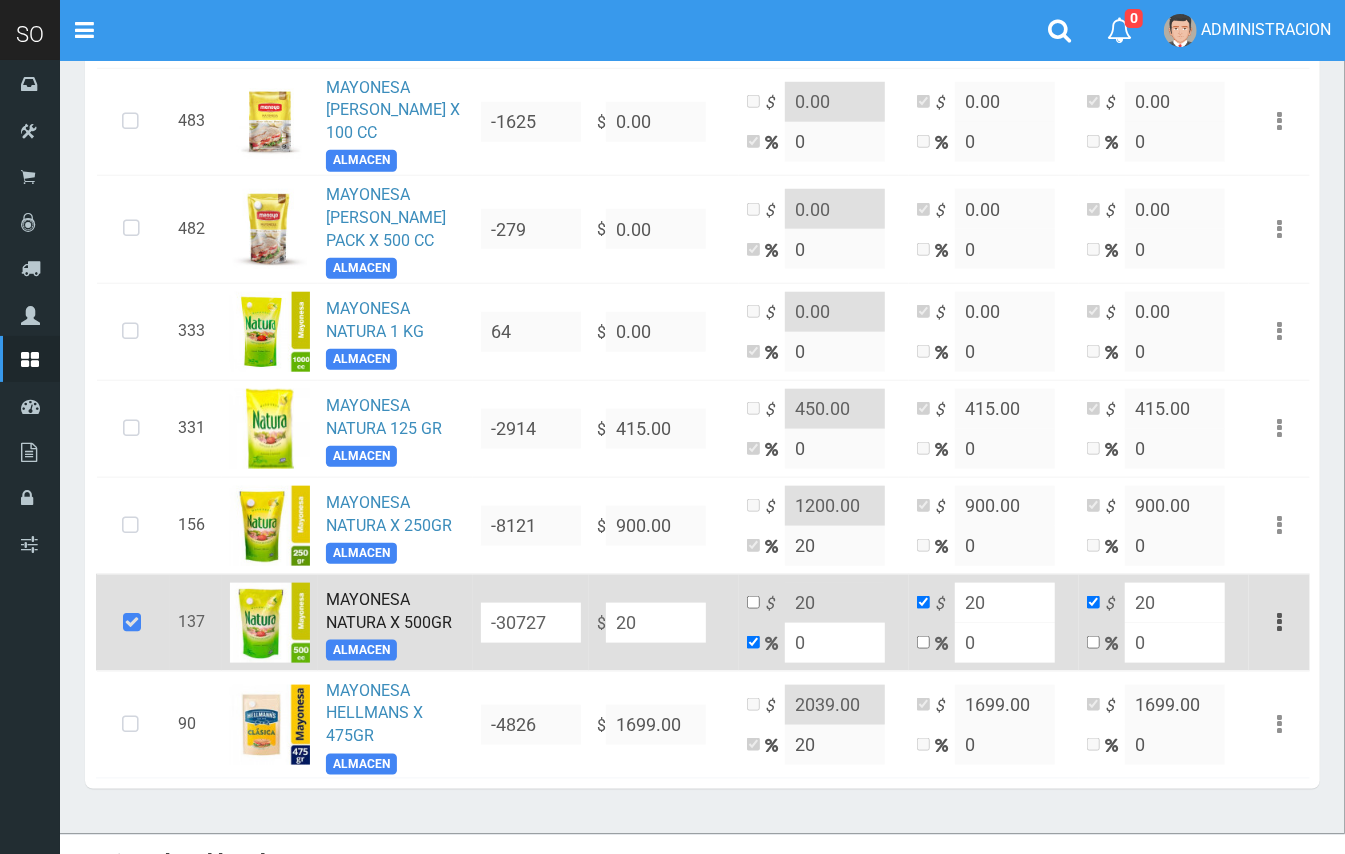type on "200" 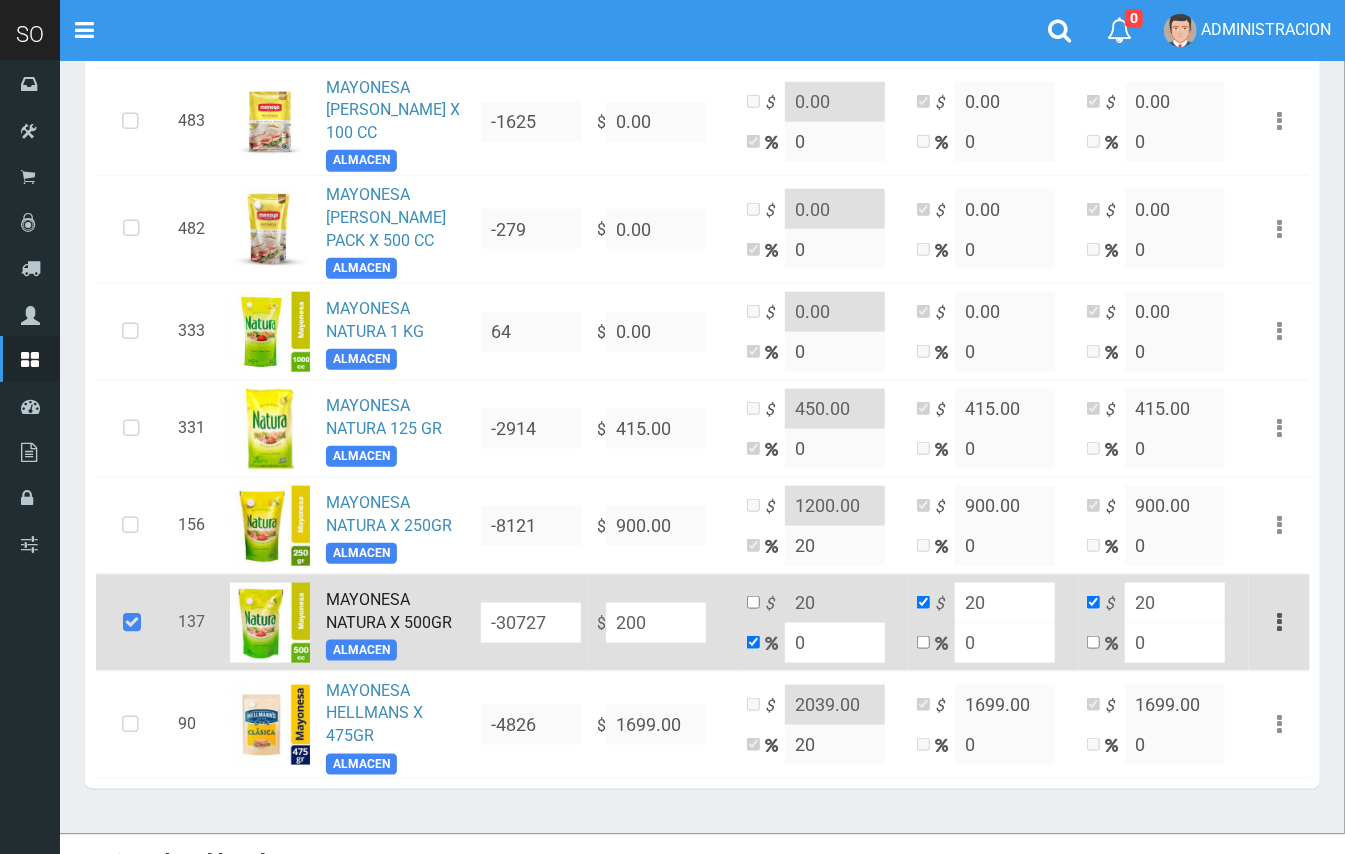 type on "200" 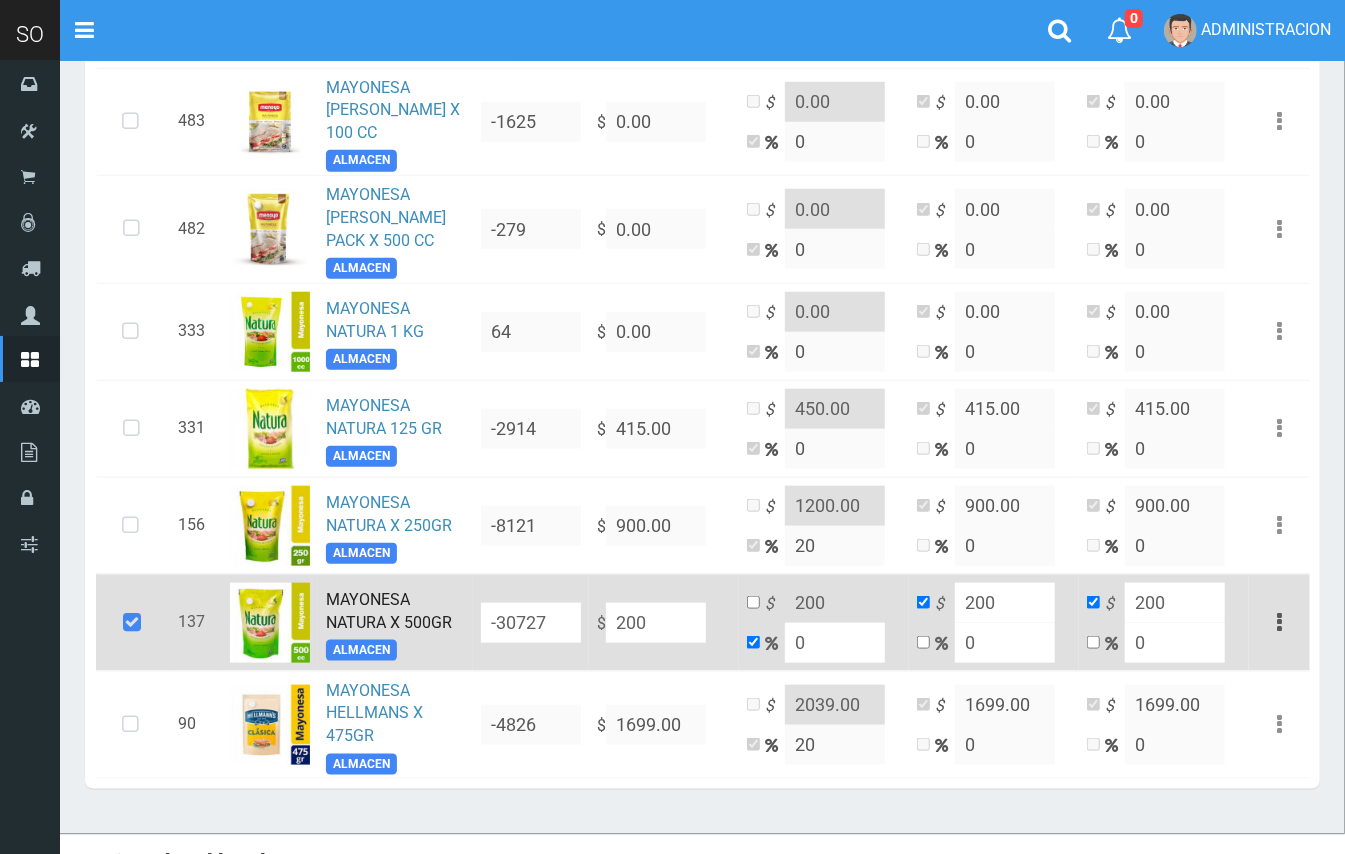 type on "2000" 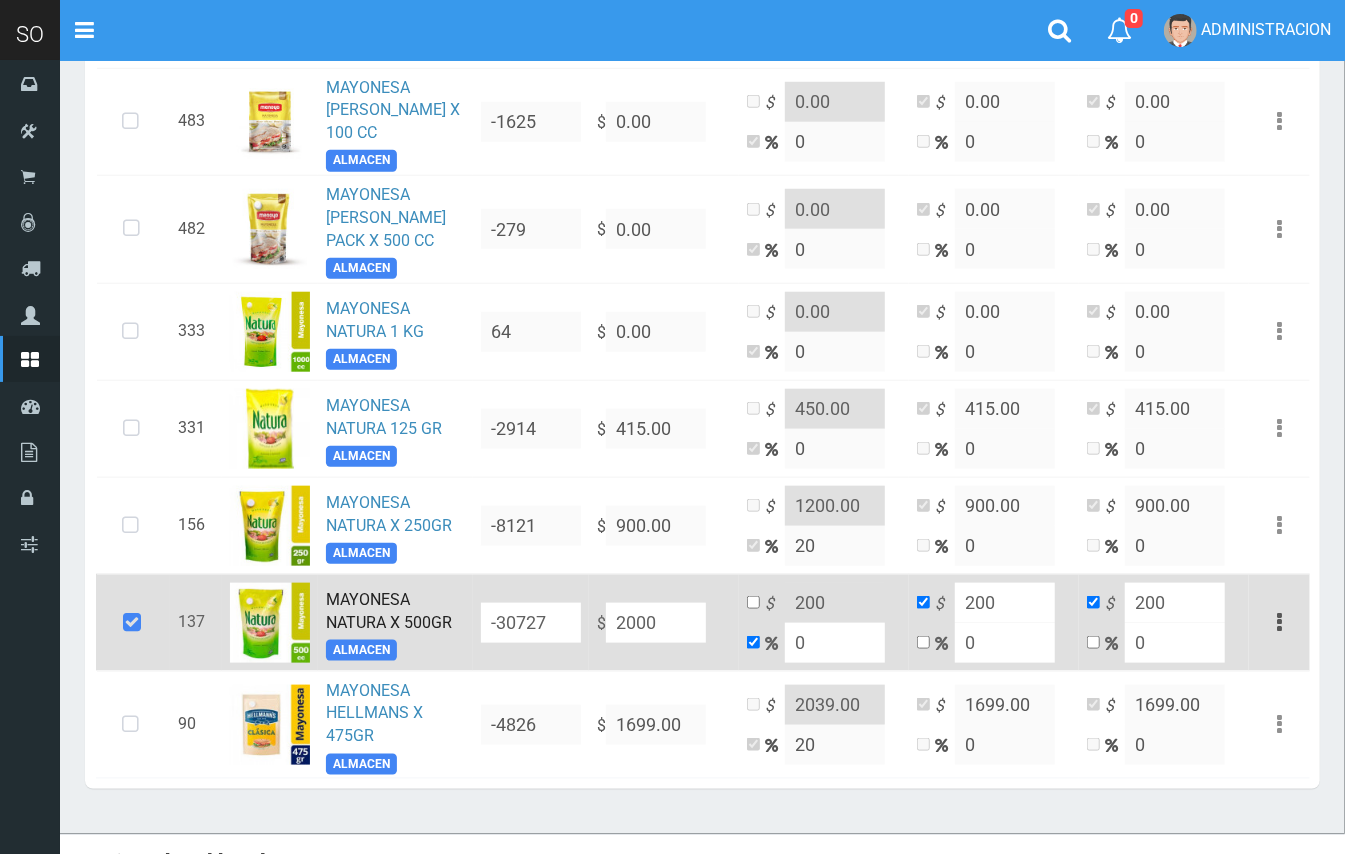 type on "2000" 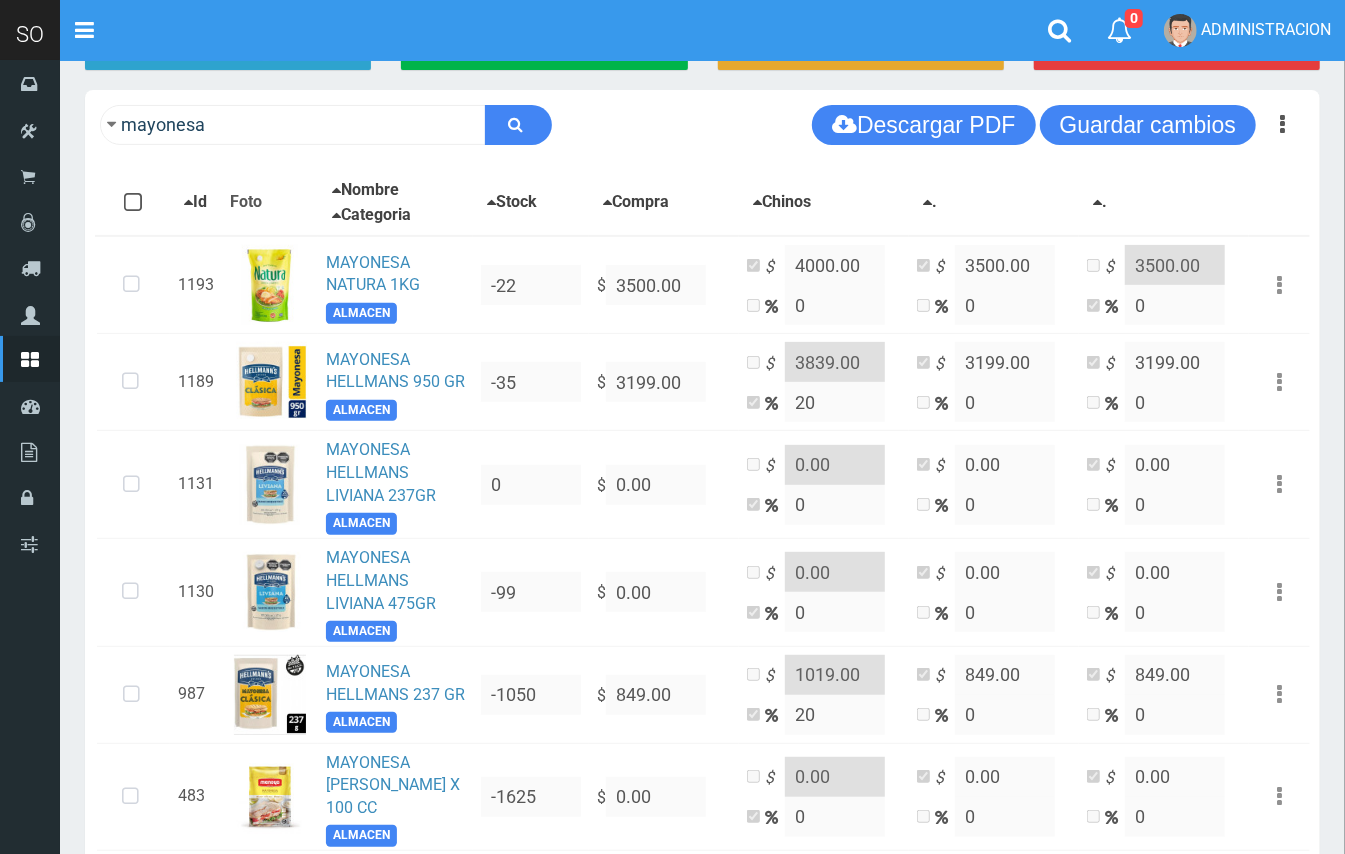 scroll, scrollTop: 42, scrollLeft: 0, axis: vertical 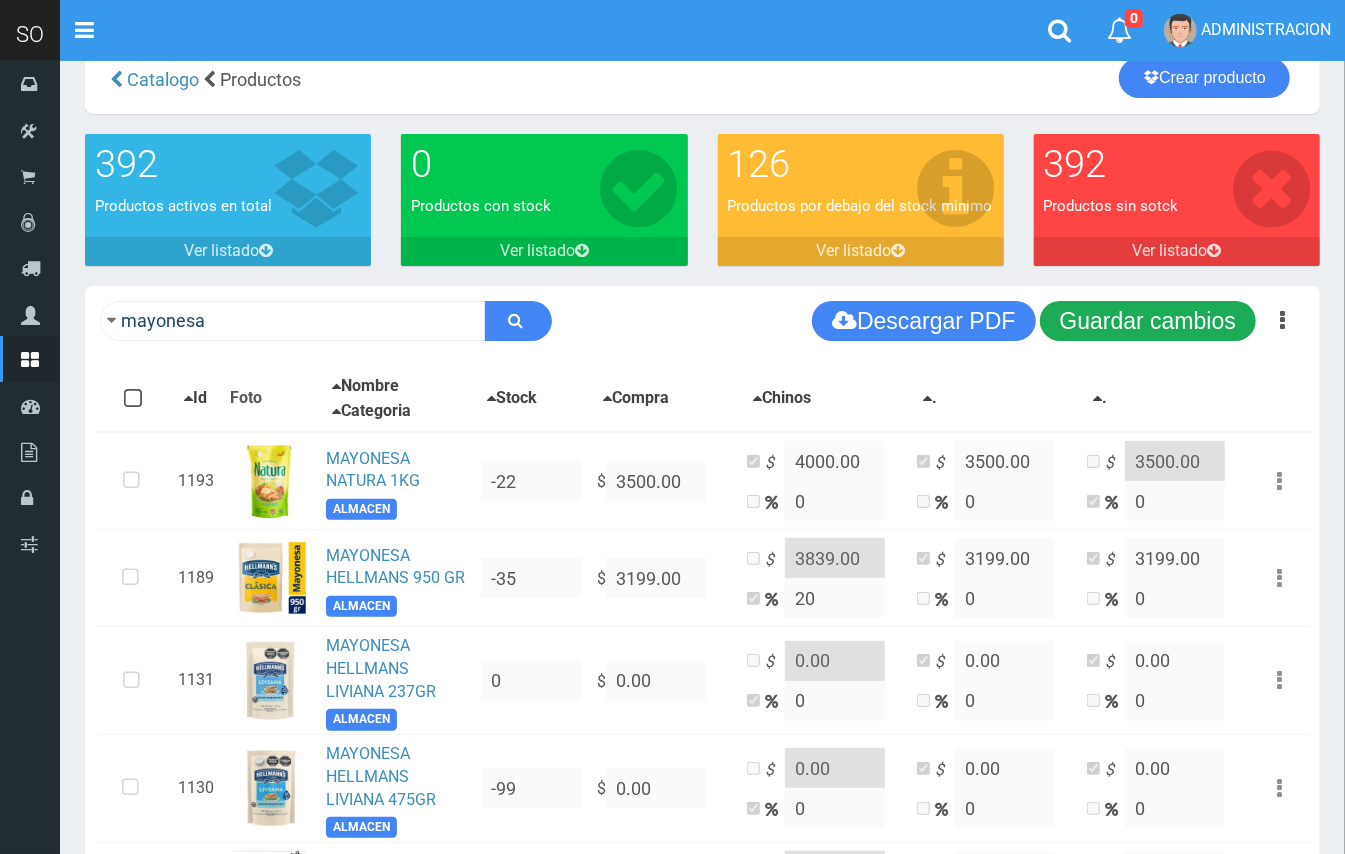type on "2000.00" 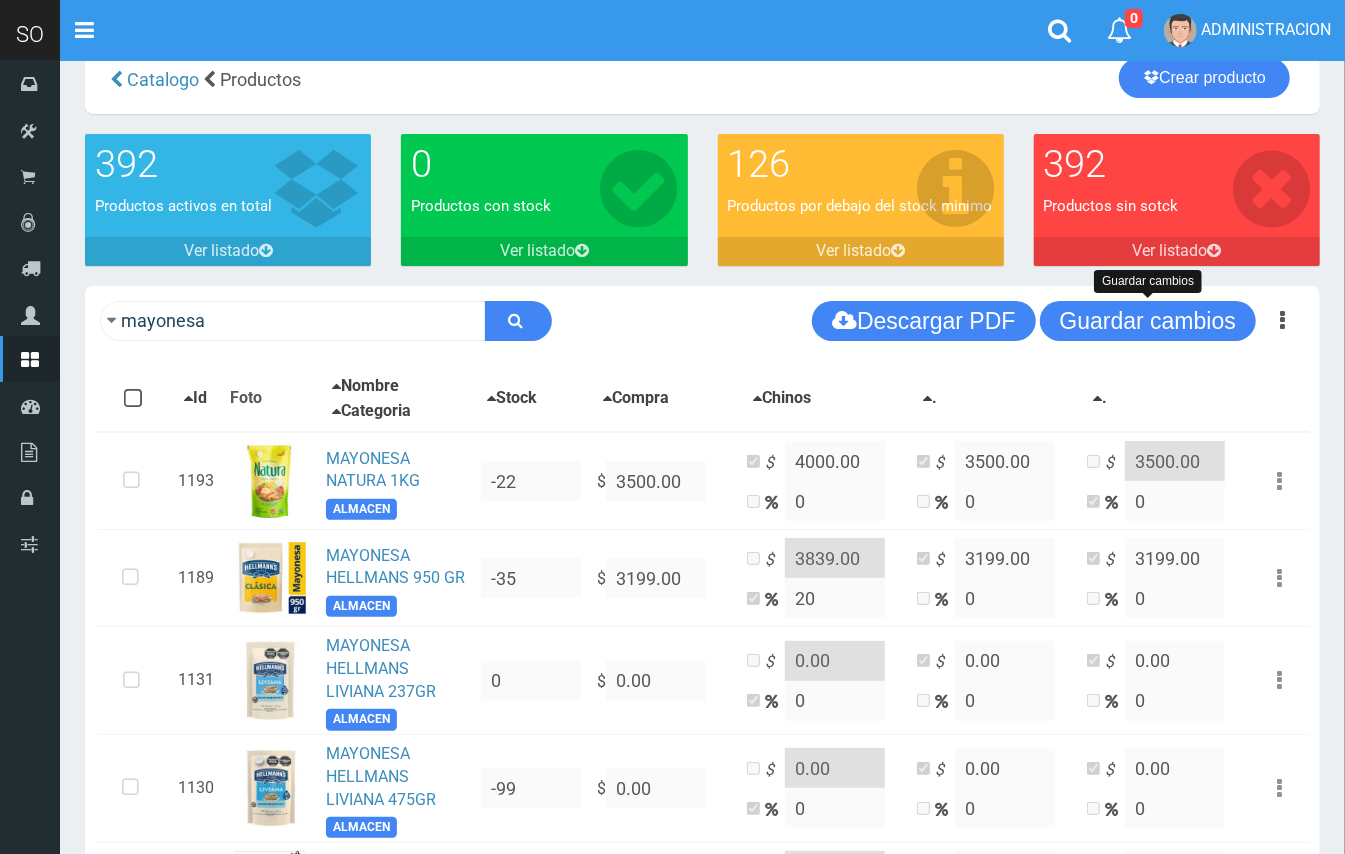 drag, startPoint x: 1148, startPoint y: 304, endPoint x: 1250, endPoint y: 285, distance: 103.75452 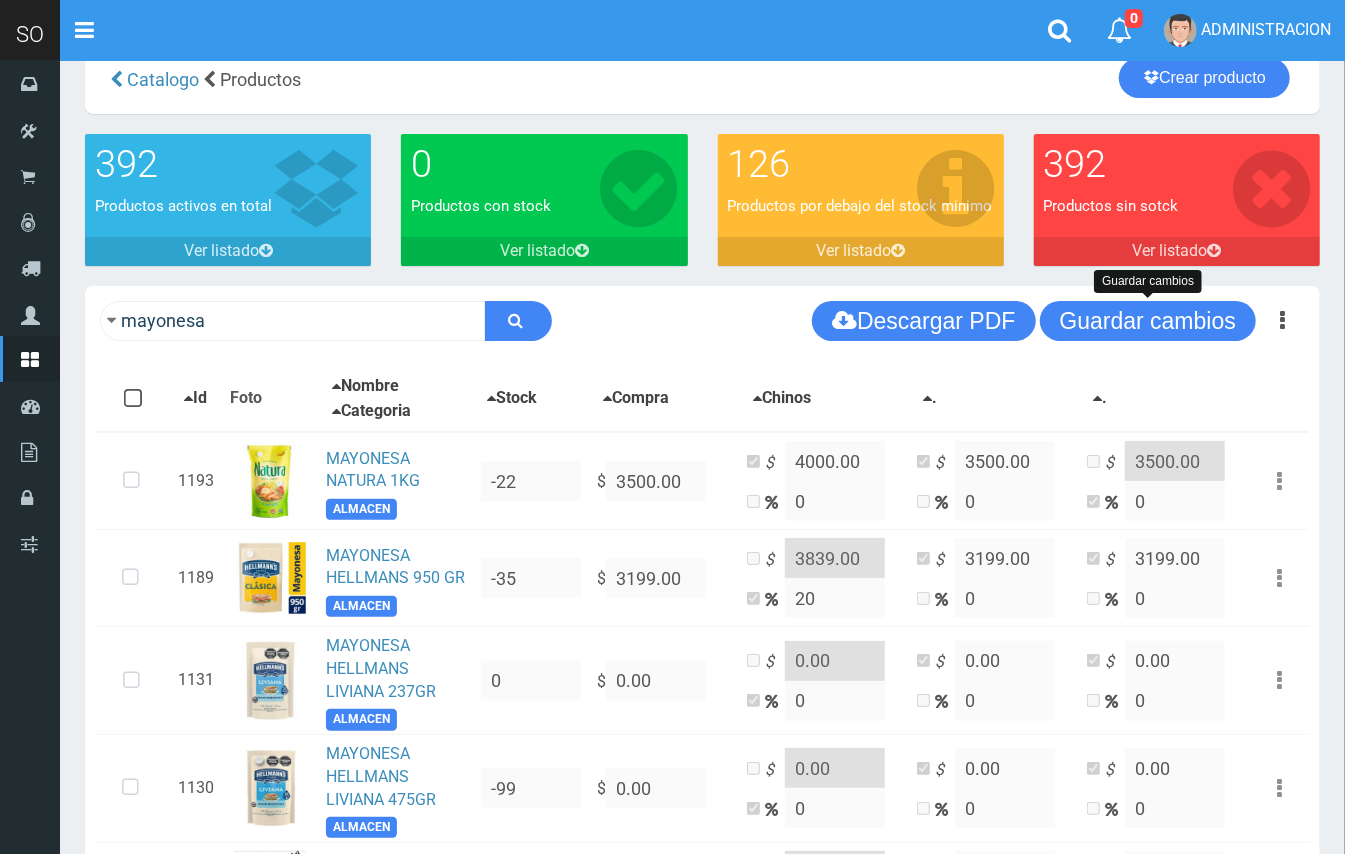 click on "Guardar cambios" at bounding box center [1148, 321] 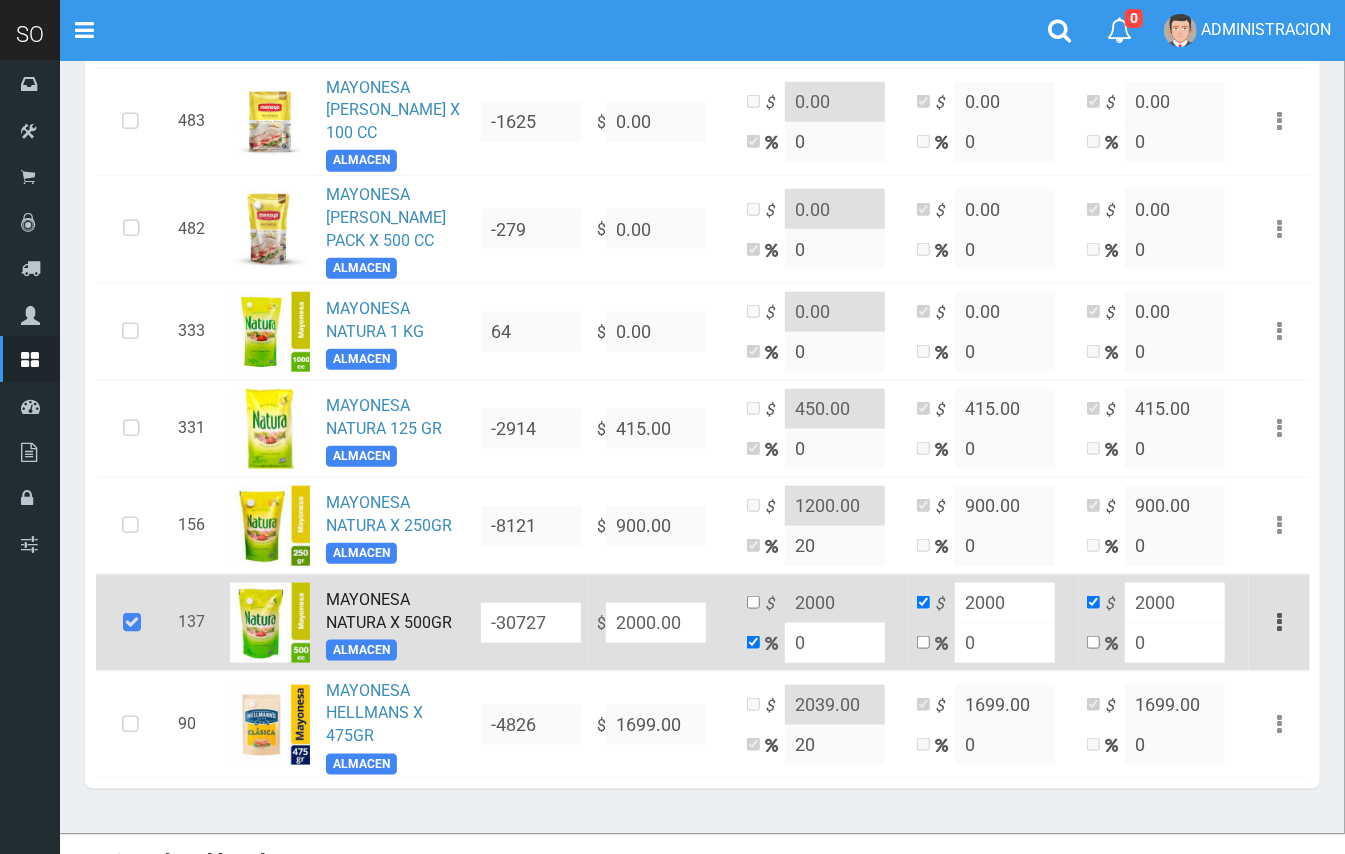 scroll, scrollTop: 973, scrollLeft: 0, axis: vertical 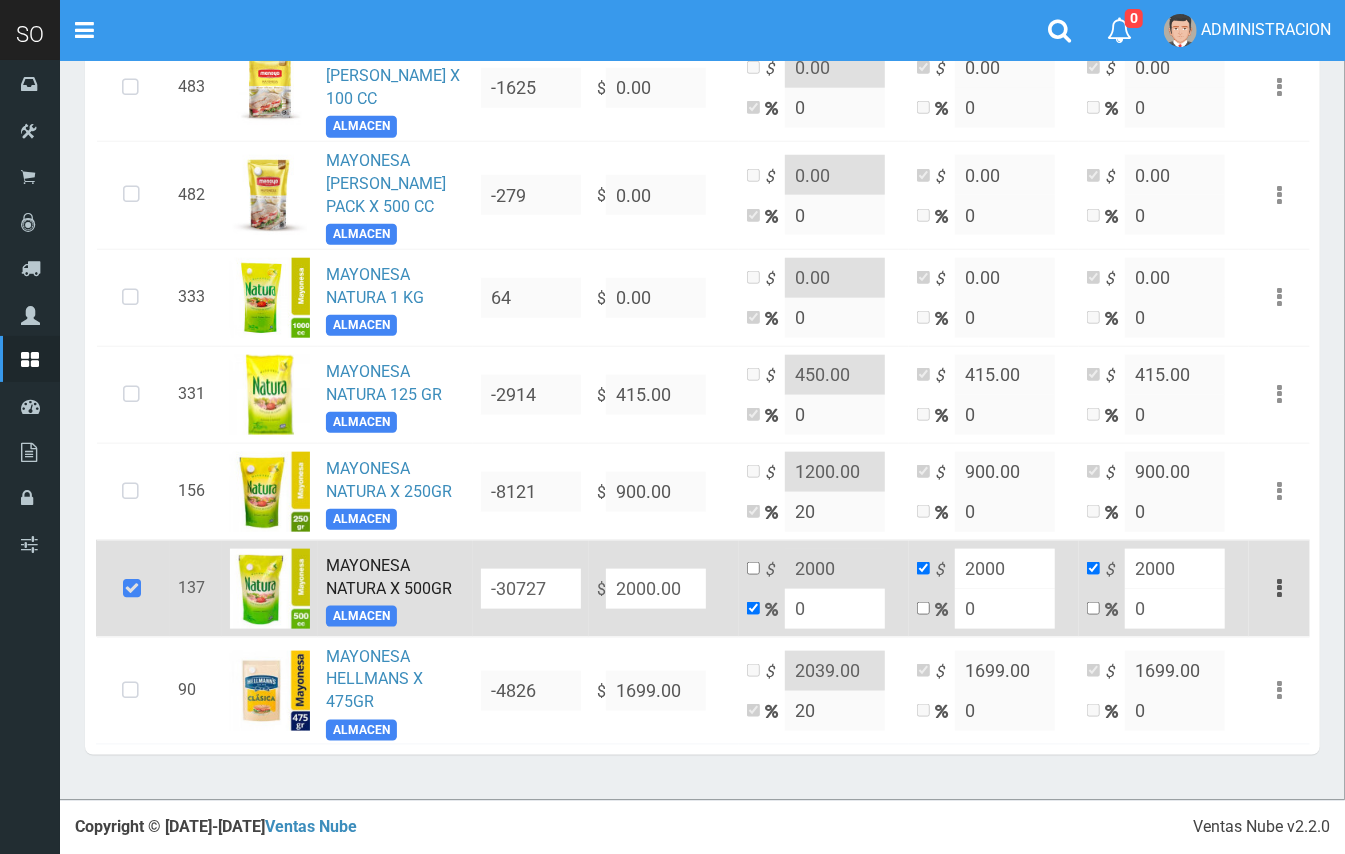 click on "MAYONESA NATURA X 500GR" at bounding box center (389, 577) 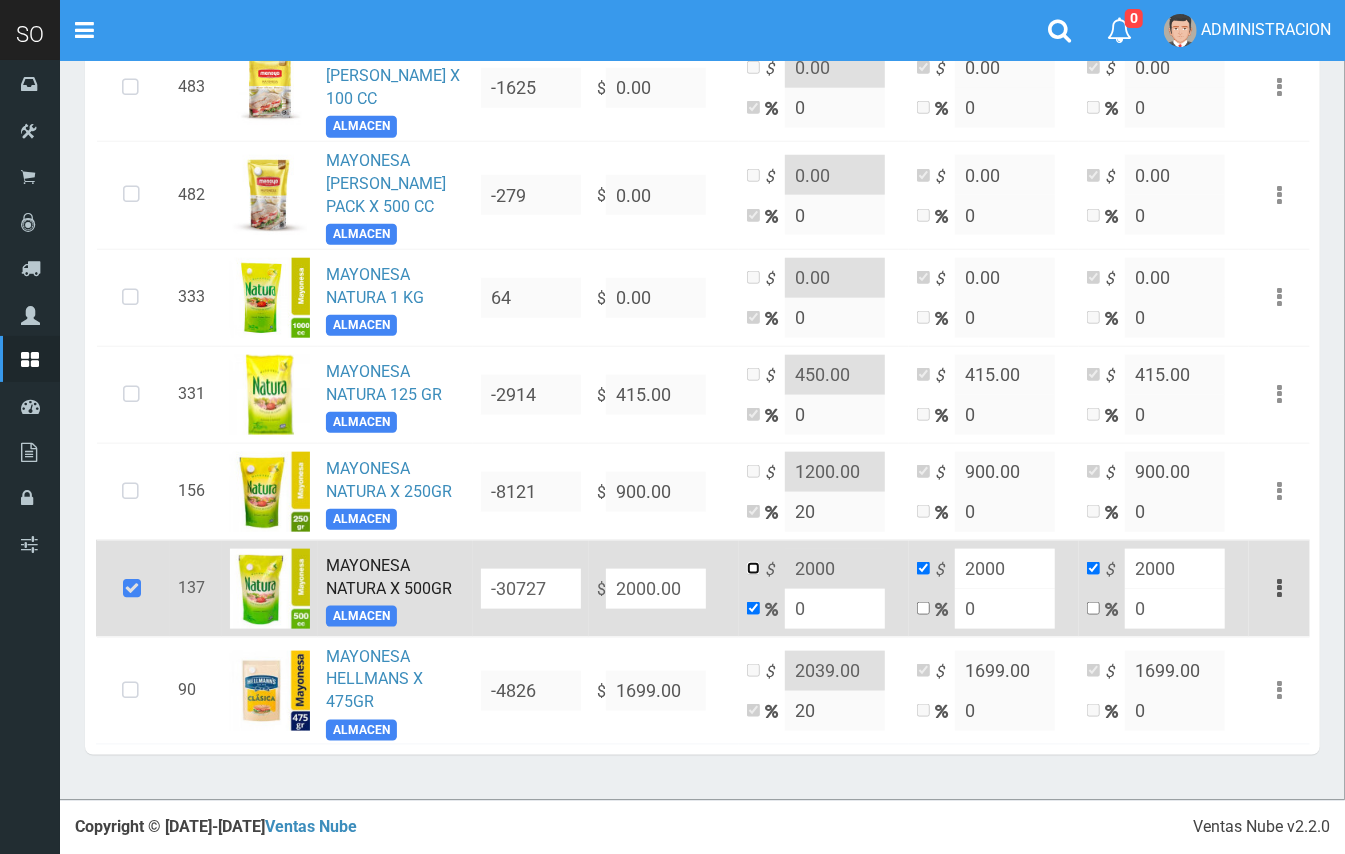 click at bounding box center [753, 568] 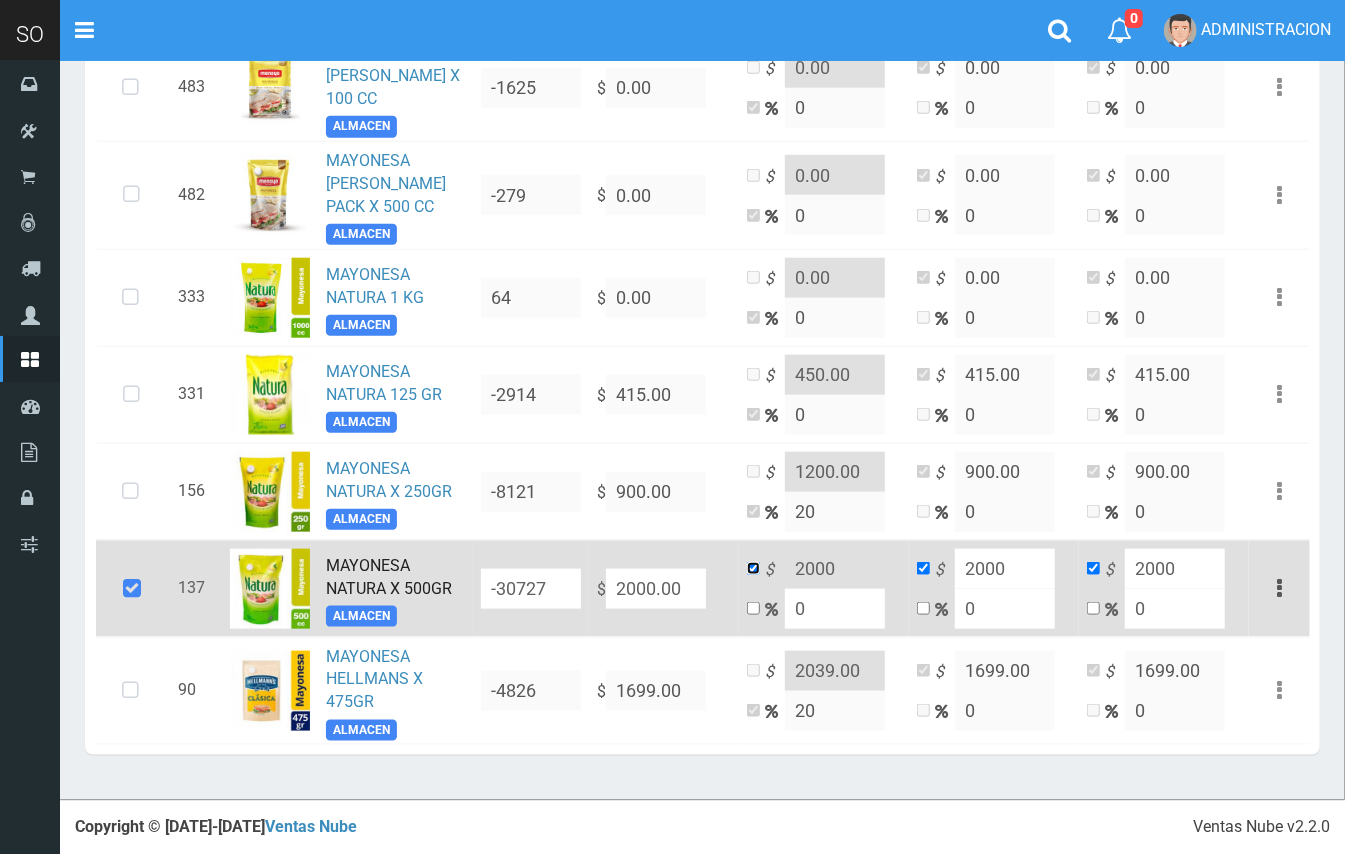 checkbox on "false" 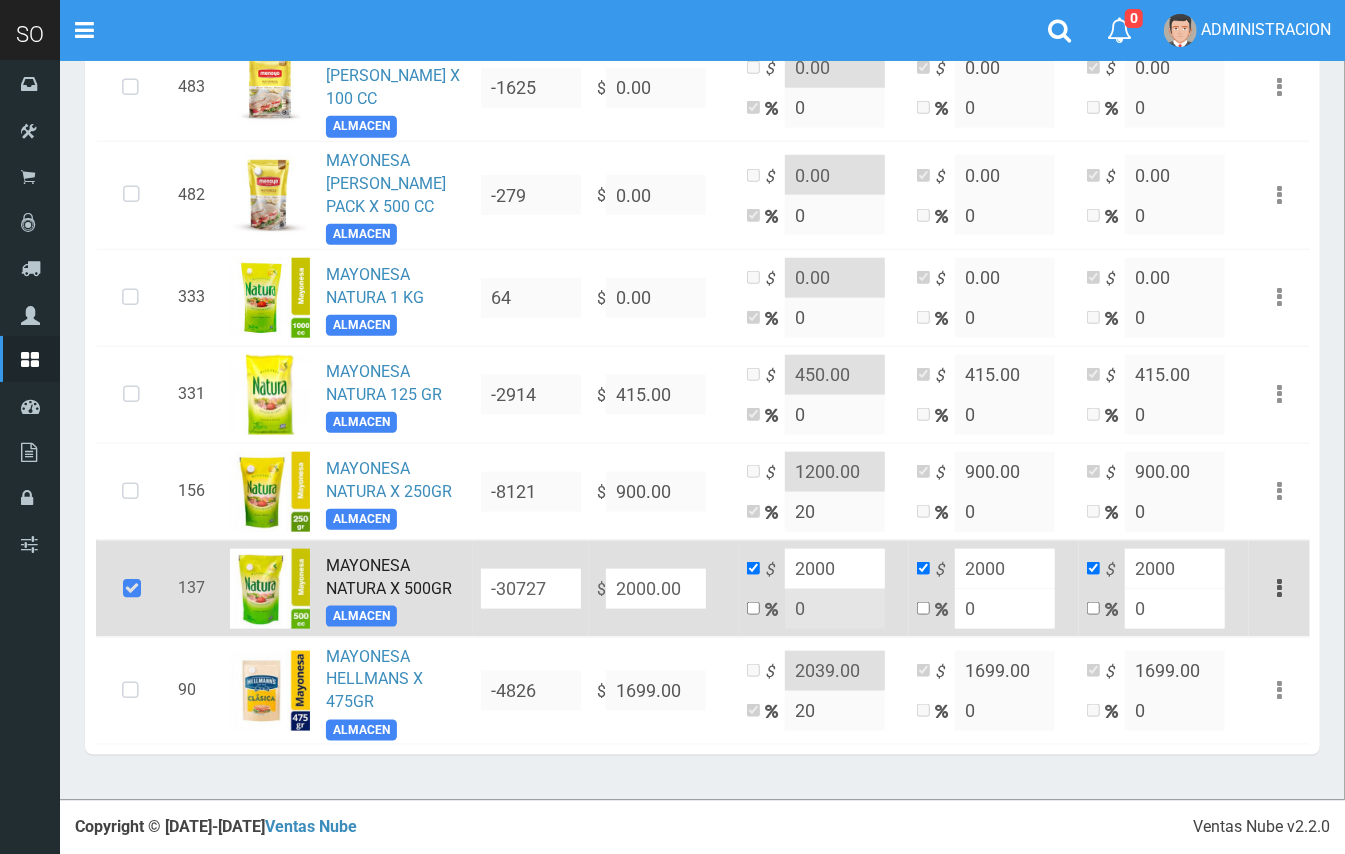 drag, startPoint x: 834, startPoint y: 569, endPoint x: 805, endPoint y: 566, distance: 29.15476 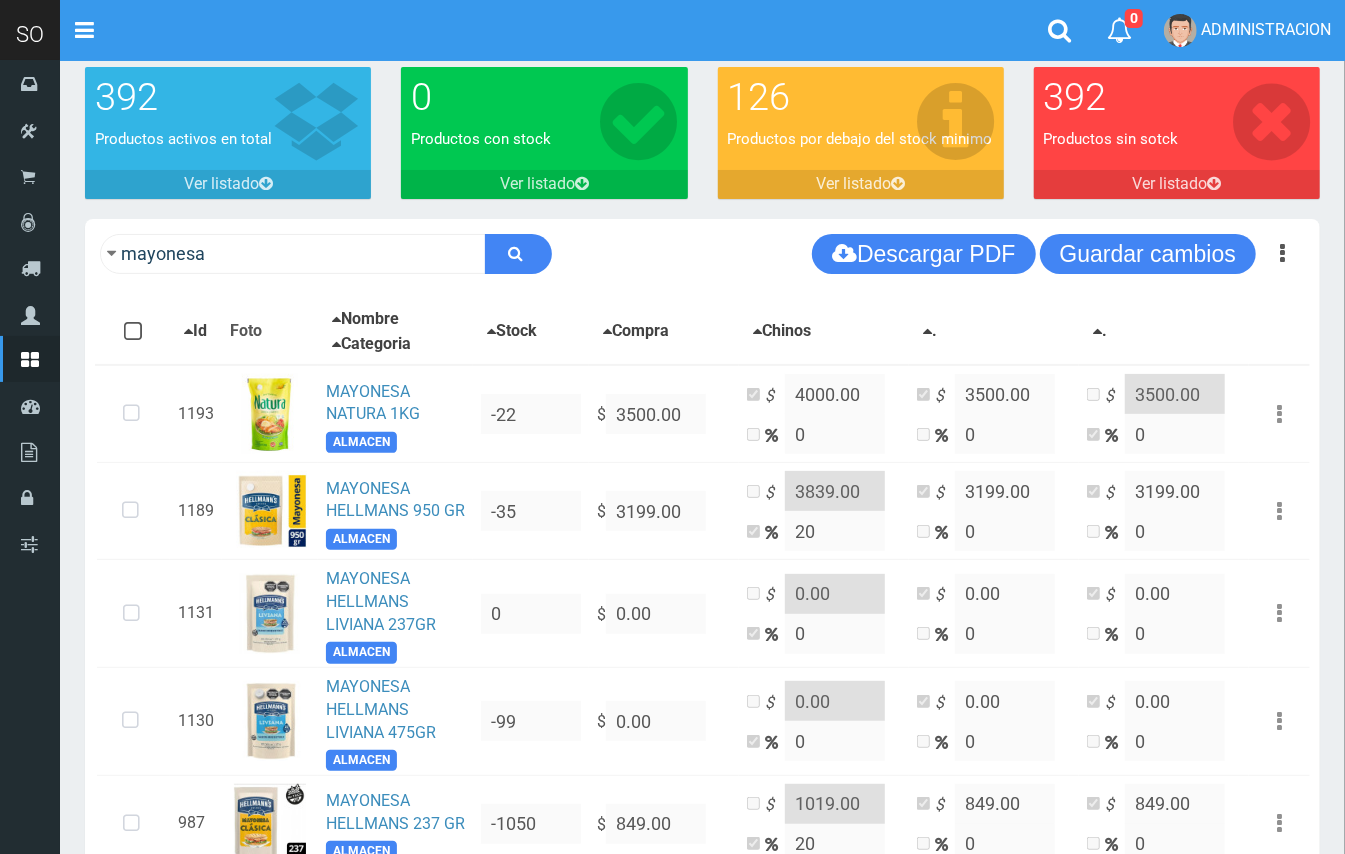scroll, scrollTop: 0, scrollLeft: 0, axis: both 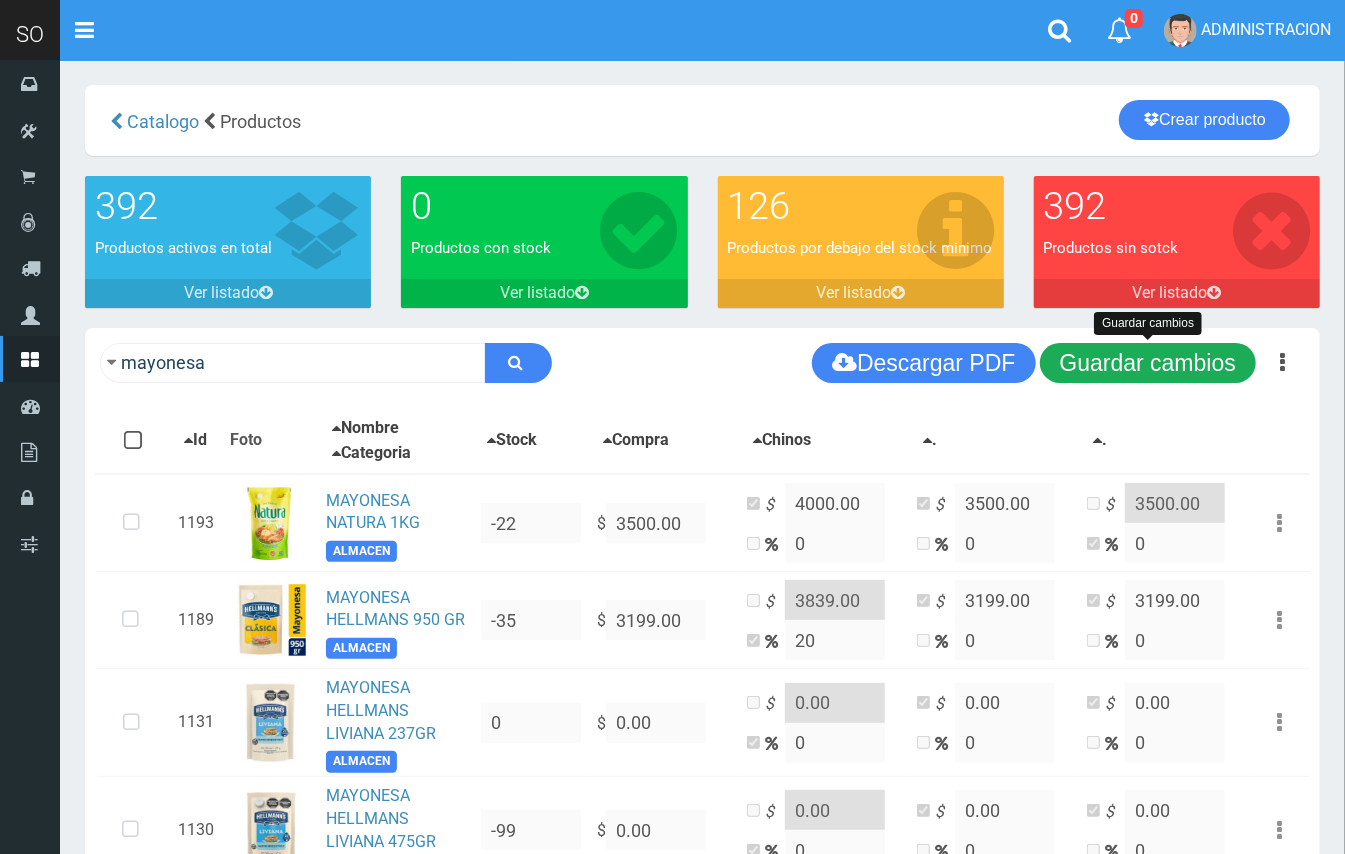 type on "2300" 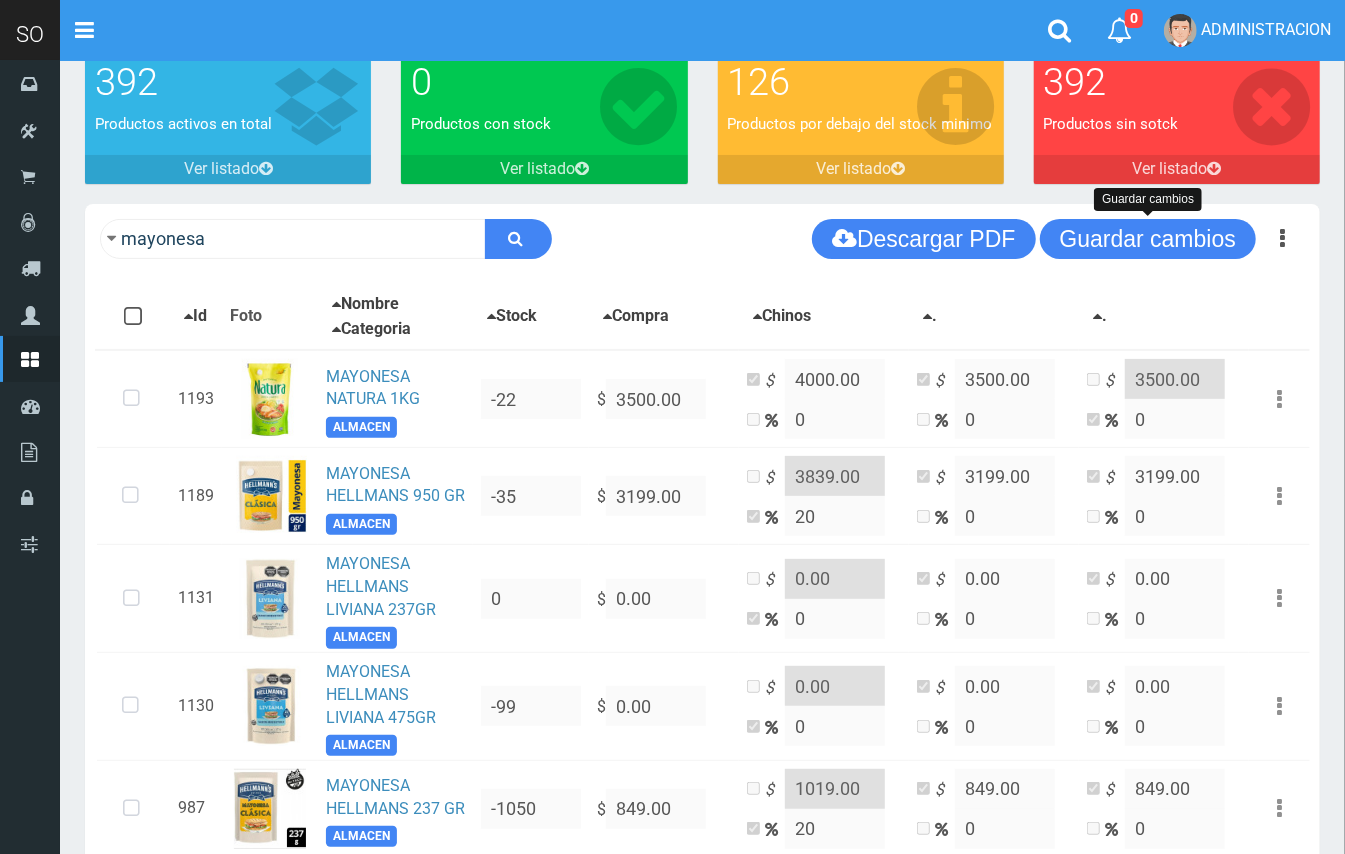 scroll, scrollTop: 0, scrollLeft: 0, axis: both 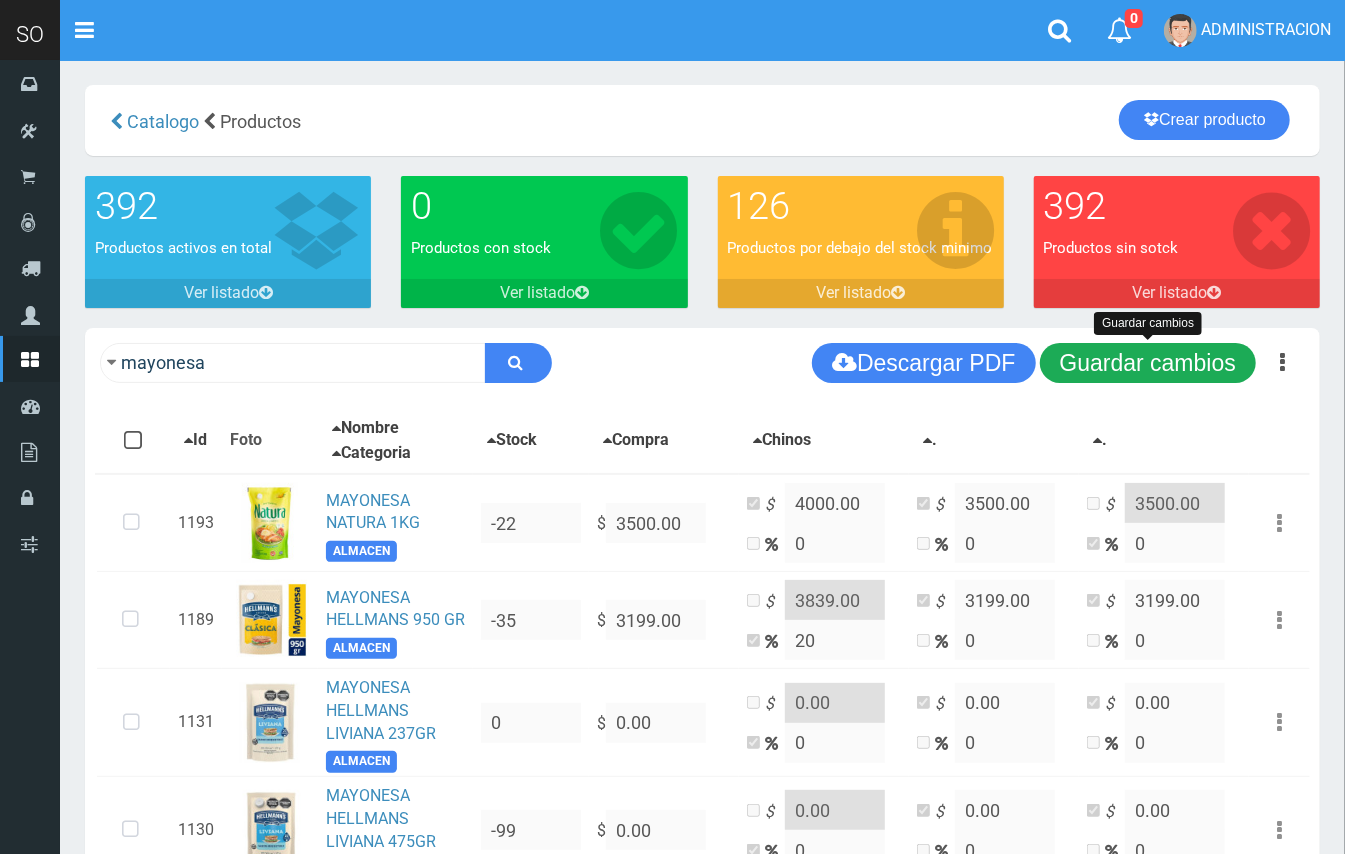 click on "Guardar cambios" at bounding box center (1148, 363) 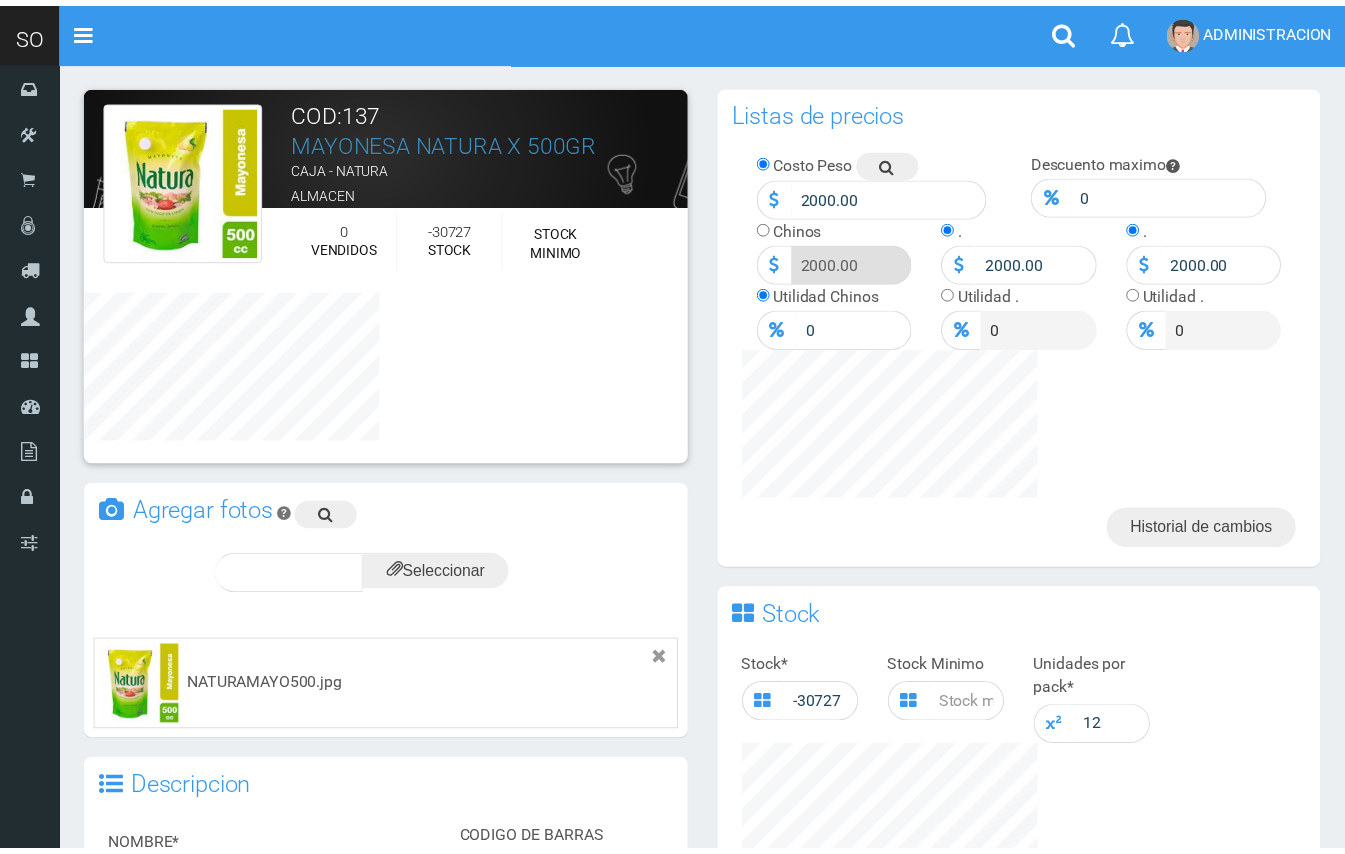 scroll, scrollTop: 0, scrollLeft: 0, axis: both 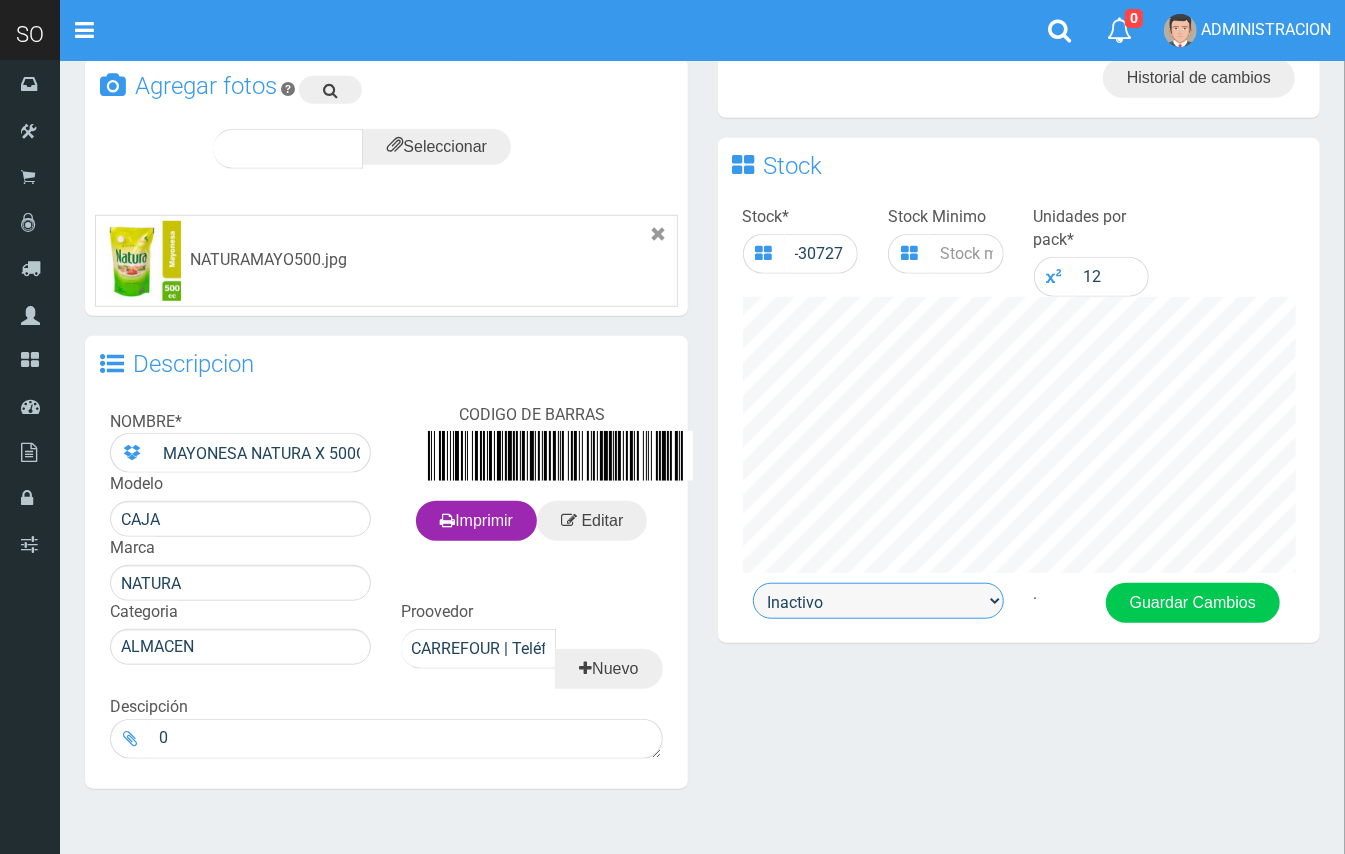 click on "Activo
Inactivo" at bounding box center (878, 601) 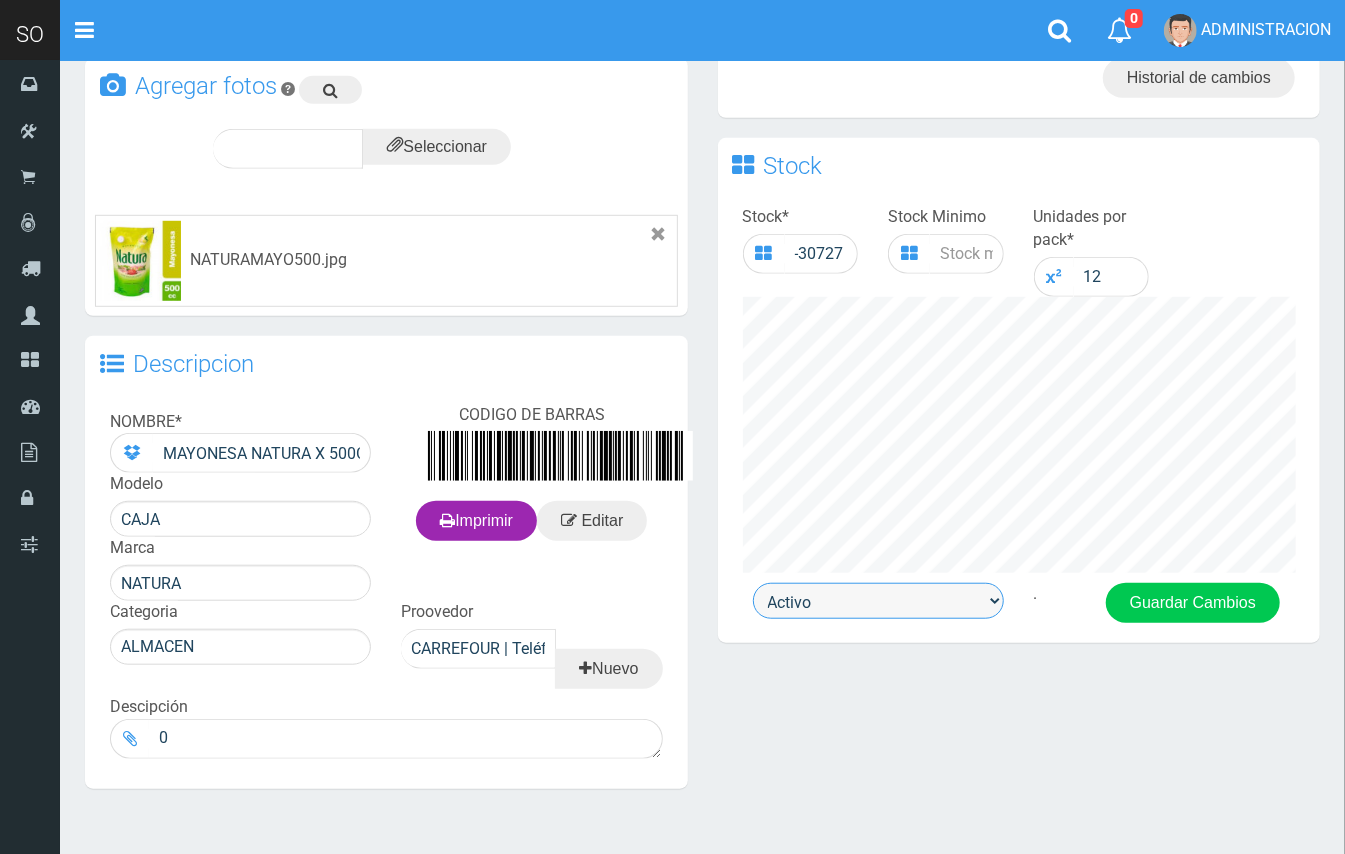 click on "Activo
Inactivo" at bounding box center [878, 601] 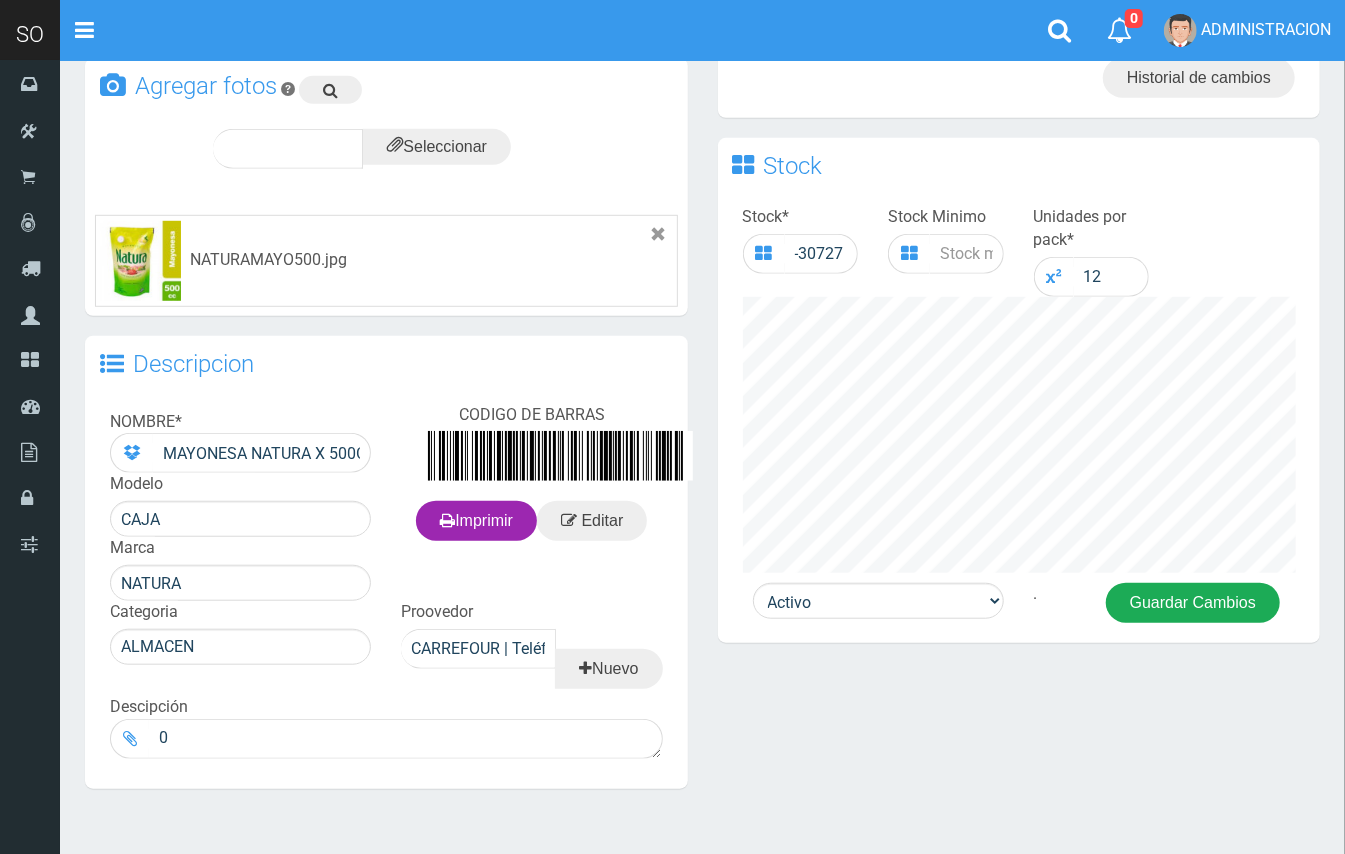 click on "Guardar Cambios" at bounding box center (1193, 603) 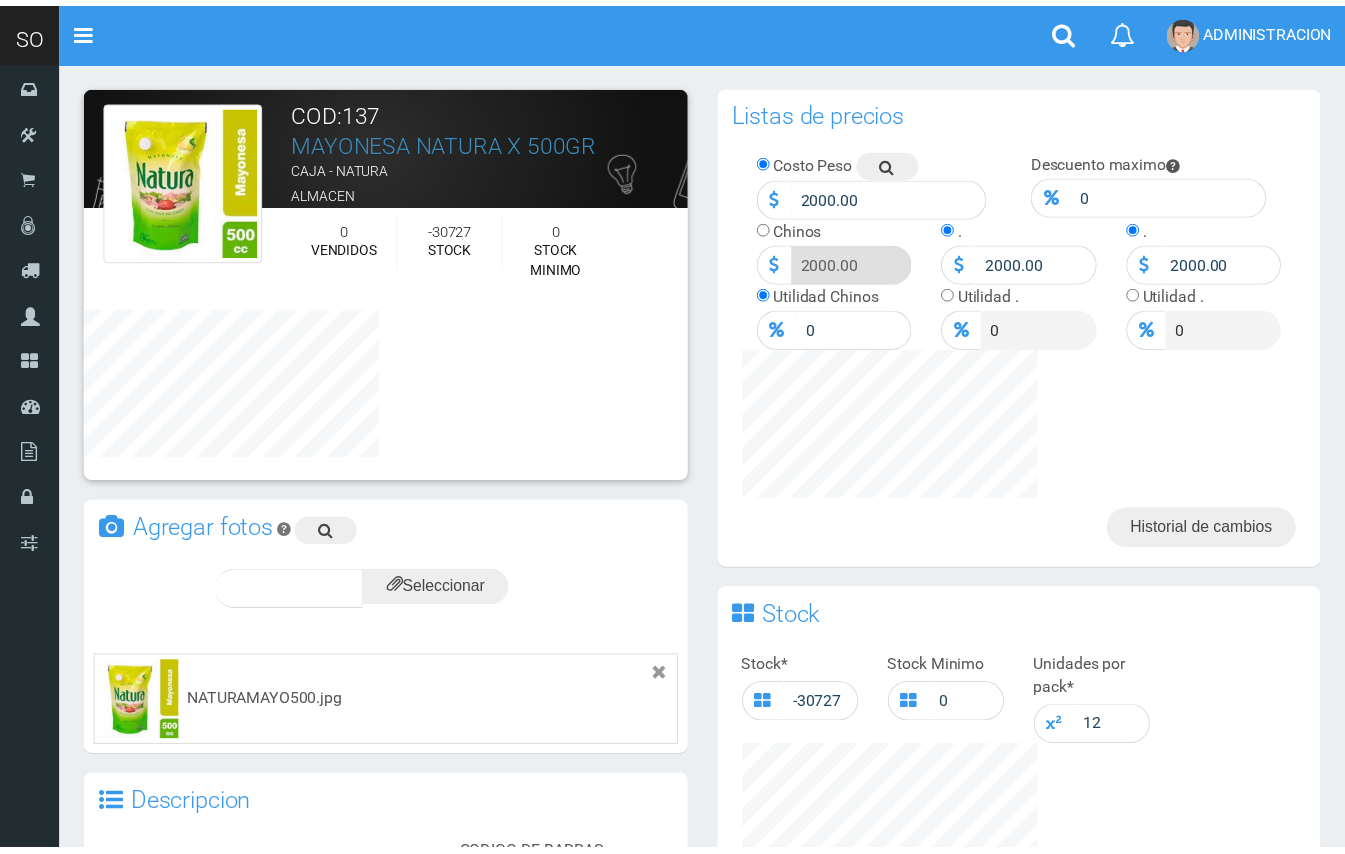 scroll, scrollTop: 0, scrollLeft: 0, axis: both 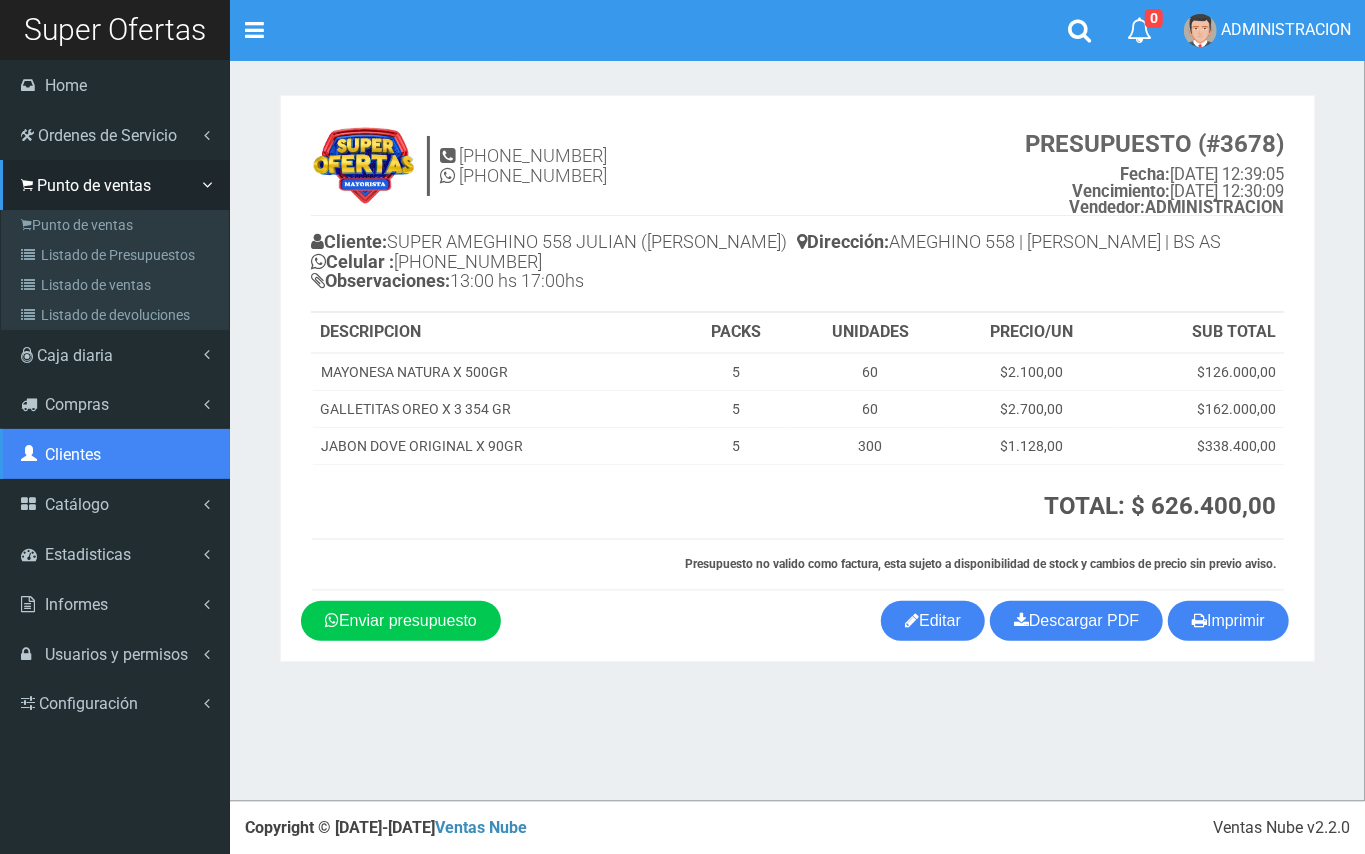 click on "Clientes" at bounding box center [73, 454] 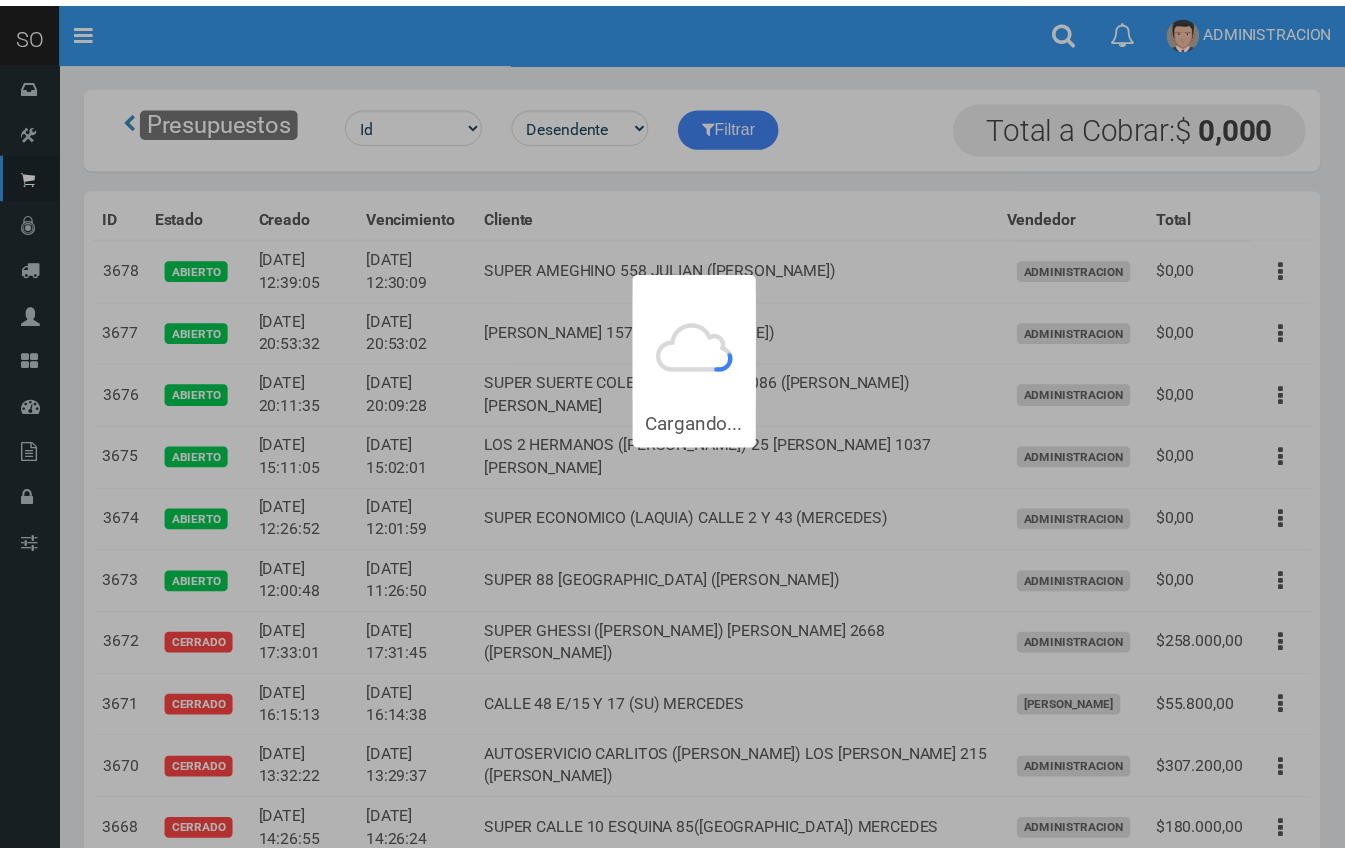scroll, scrollTop: 0, scrollLeft: 0, axis: both 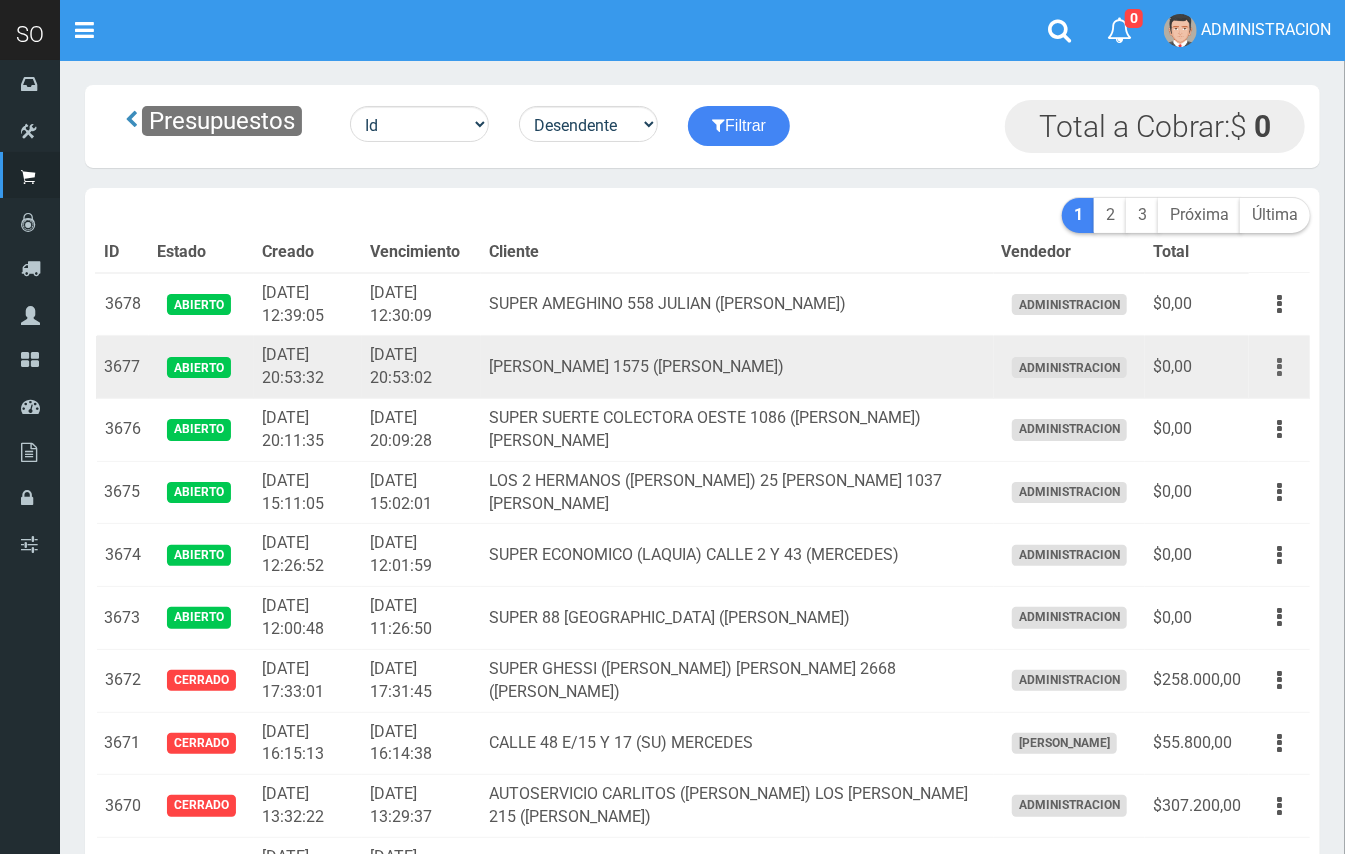 click at bounding box center (1279, 367) 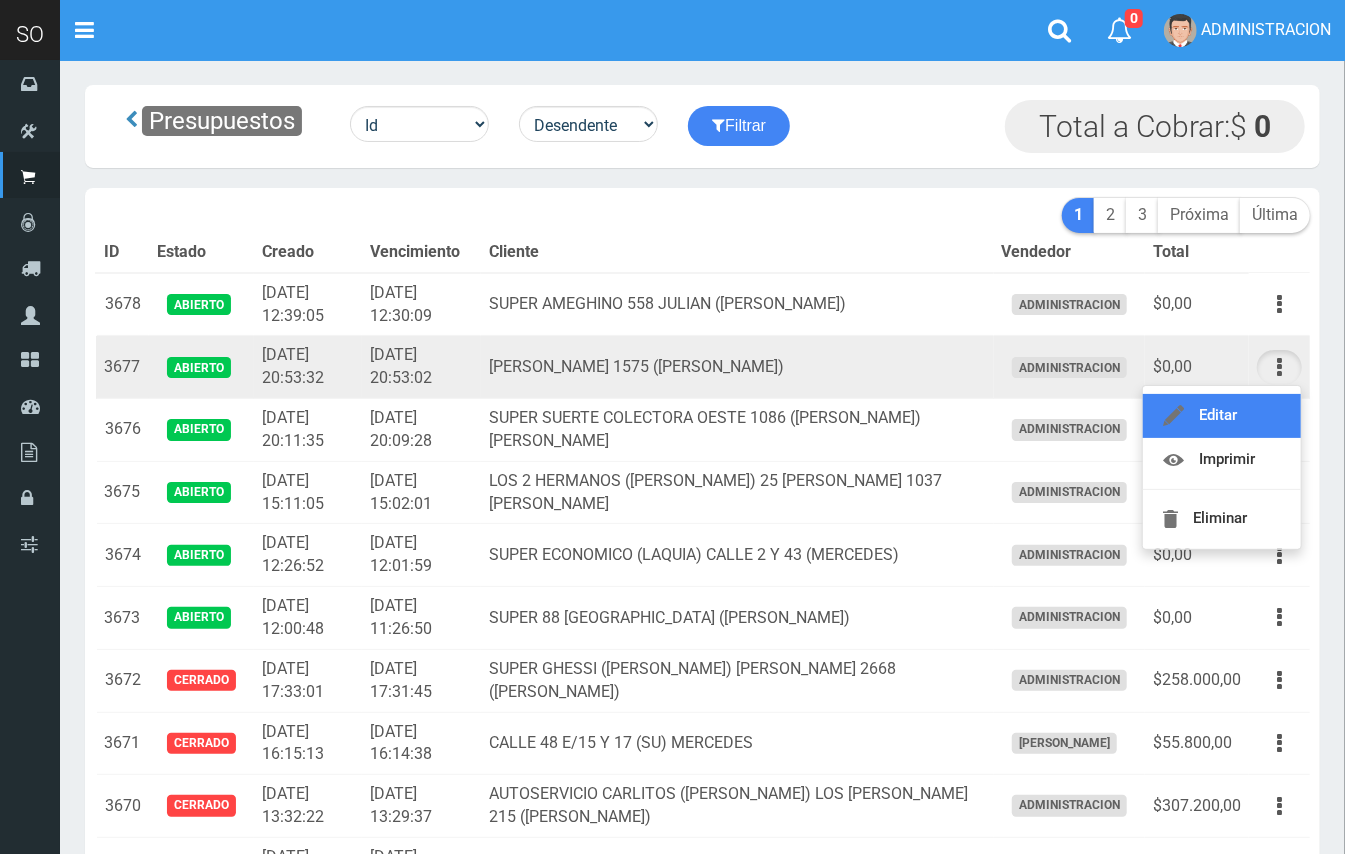 click on "Editar" at bounding box center (1222, 416) 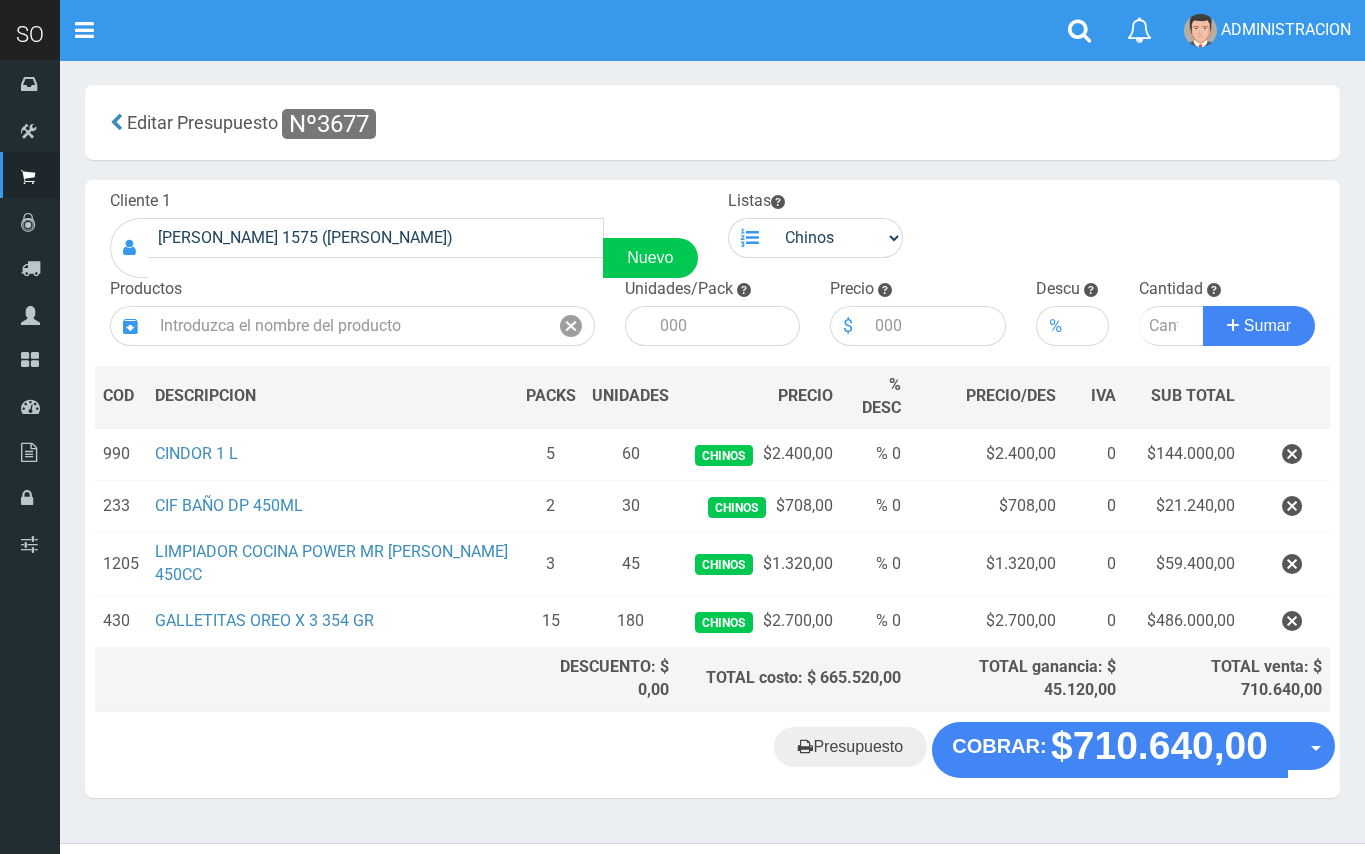 scroll, scrollTop: 0, scrollLeft: 0, axis: both 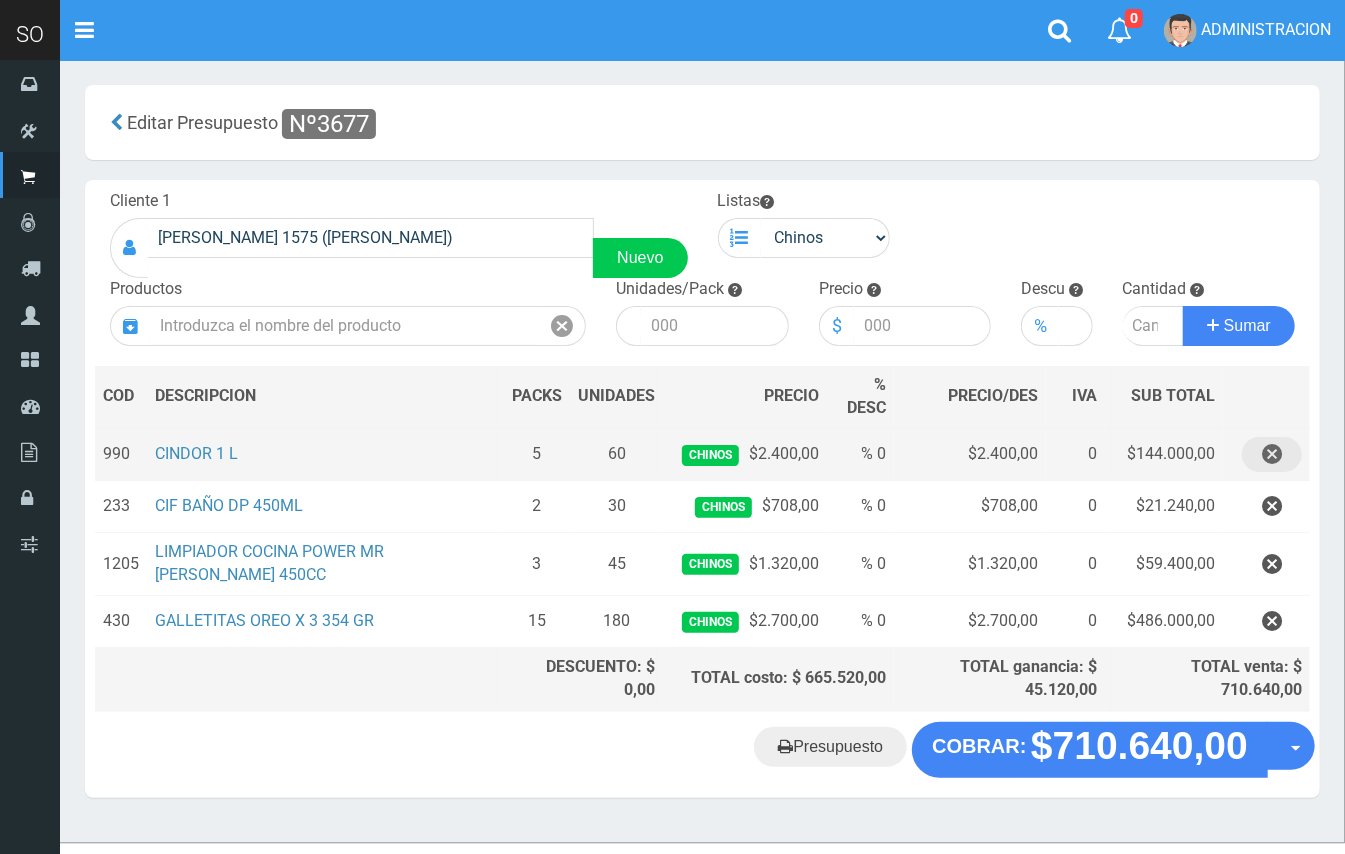 click at bounding box center [1272, 454] 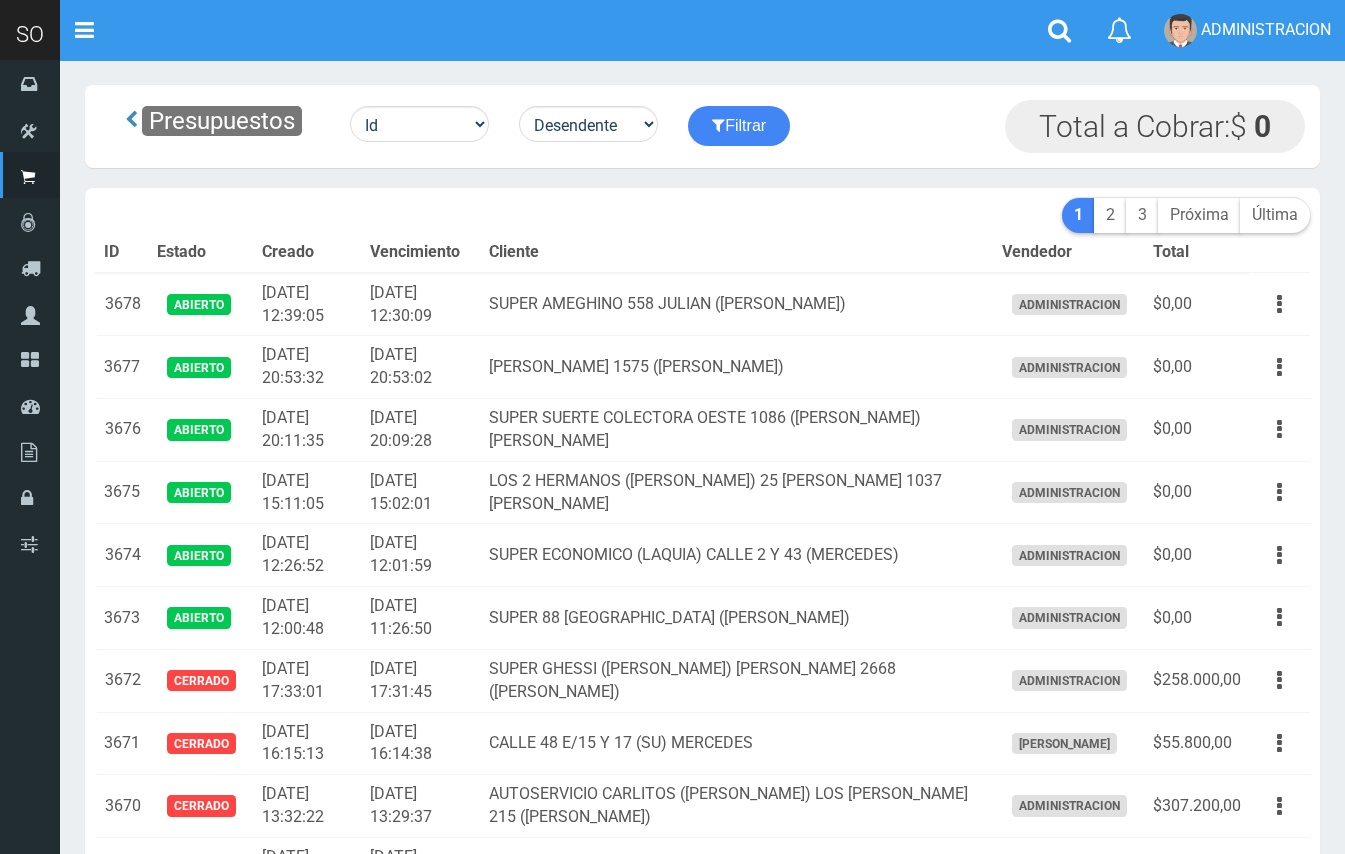 scroll, scrollTop: 0, scrollLeft: 0, axis: both 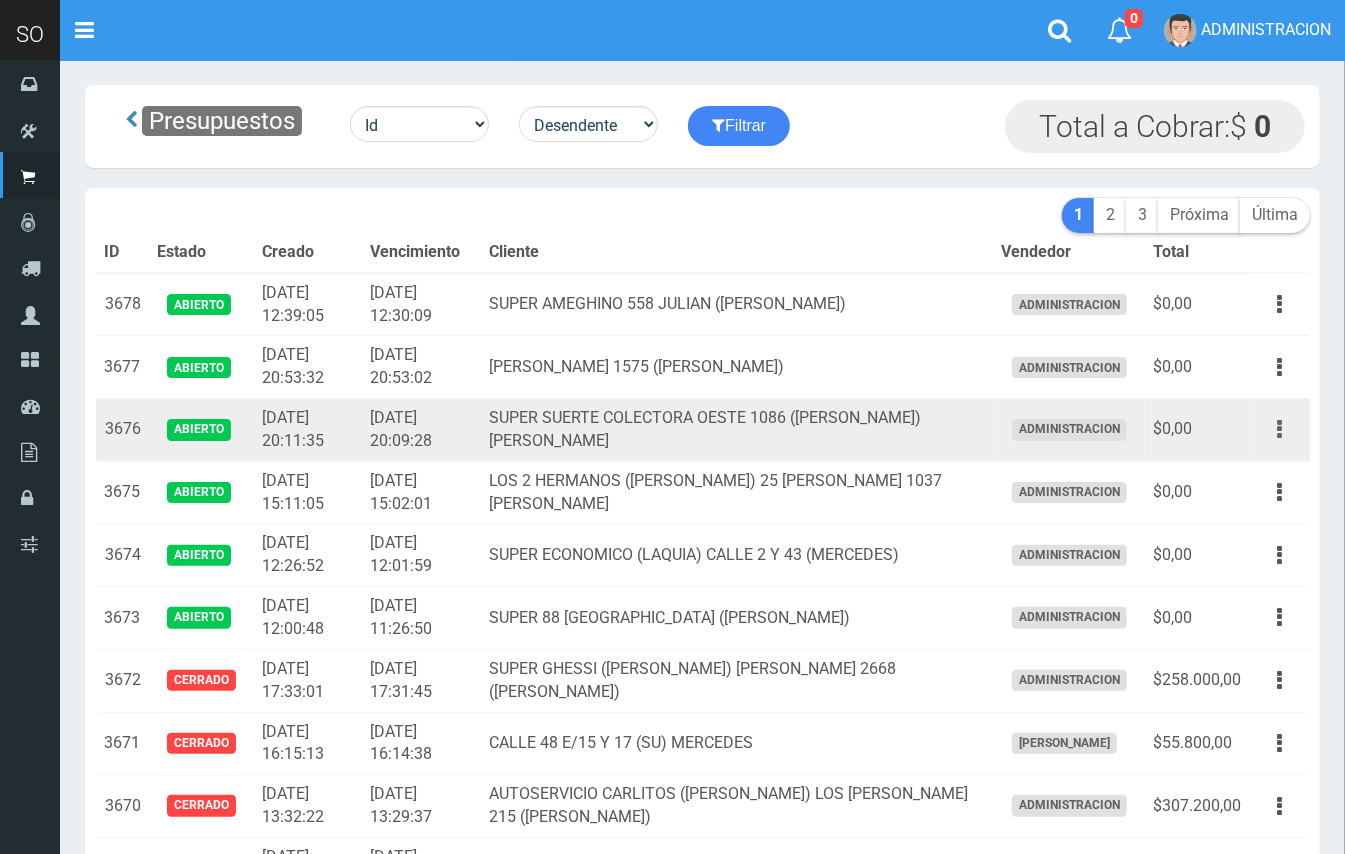 click at bounding box center (1279, 429) 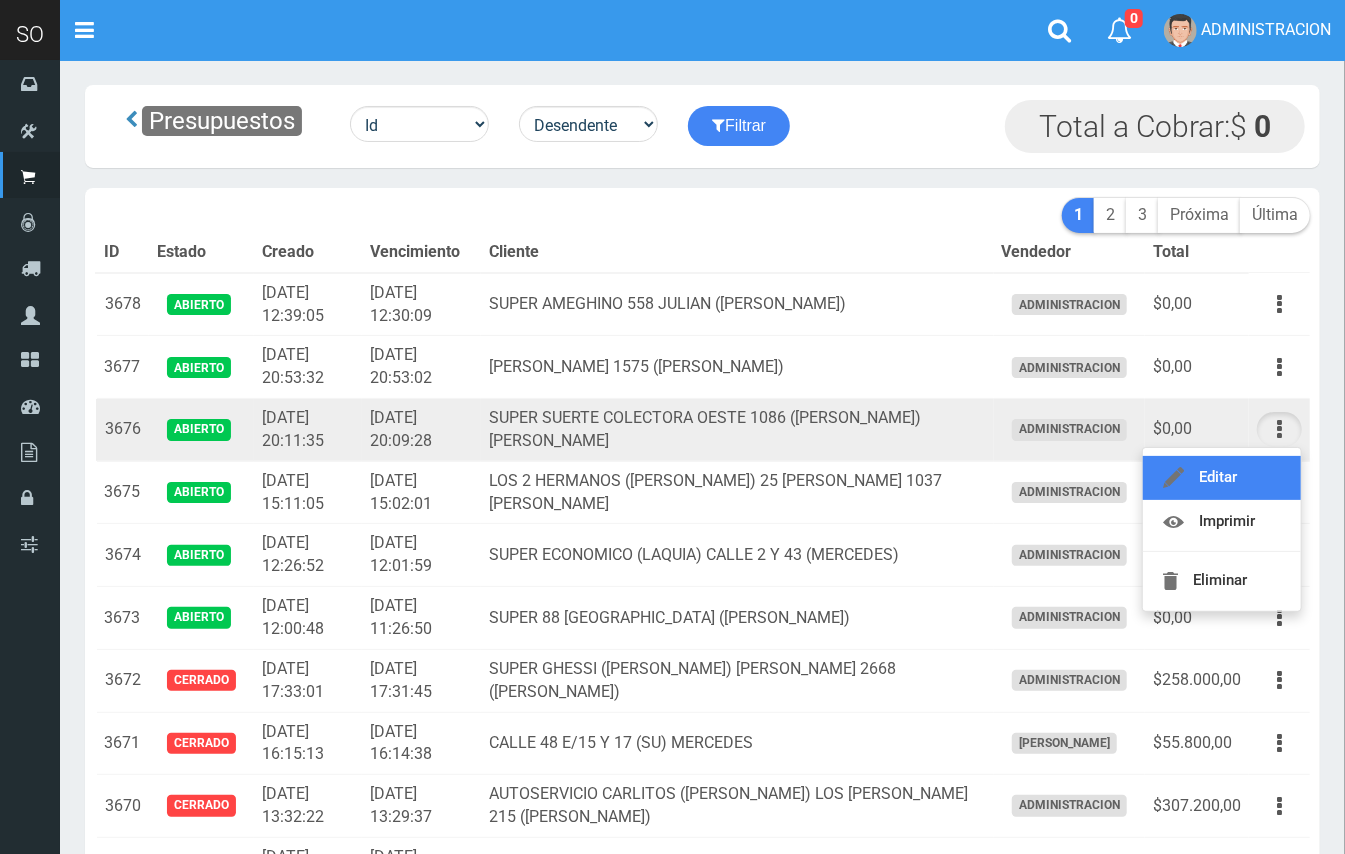 click on "Editar" at bounding box center [1222, 478] 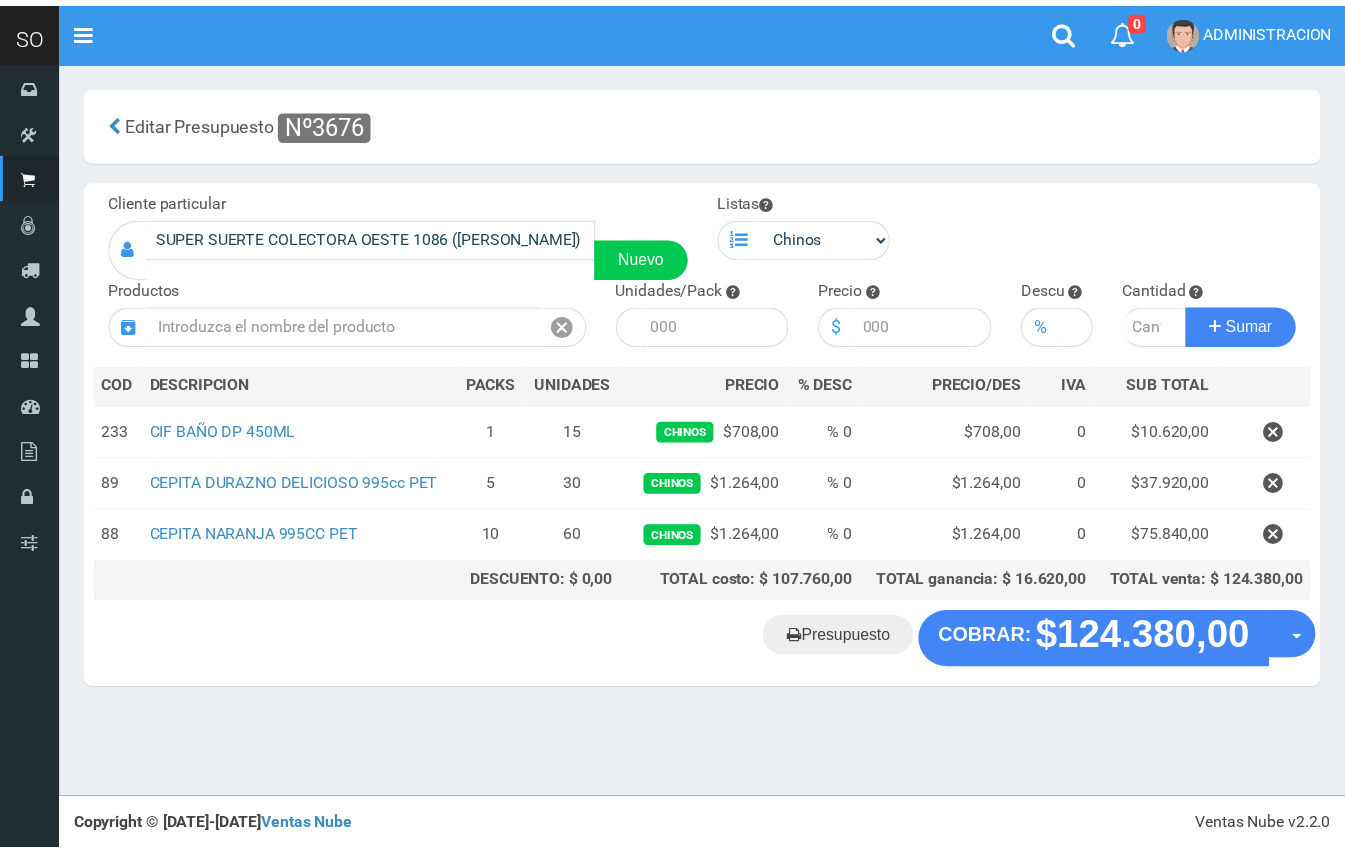 scroll, scrollTop: 0, scrollLeft: 0, axis: both 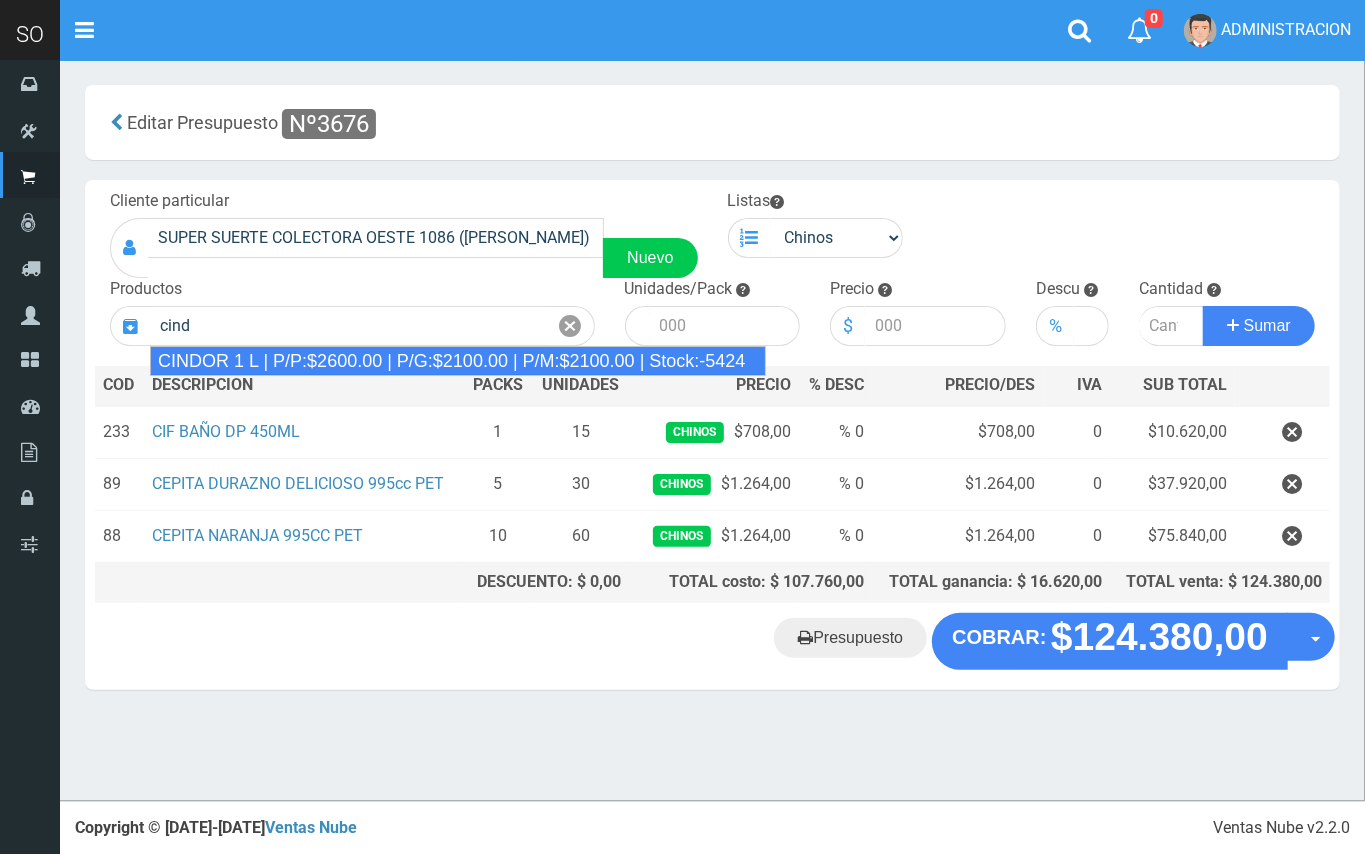 click on "CINDOR 1 L | P/P:$2600.00 | P/G:$2100.00 | P/M:$2100.00 | Stock:-5424" at bounding box center (458, 361) 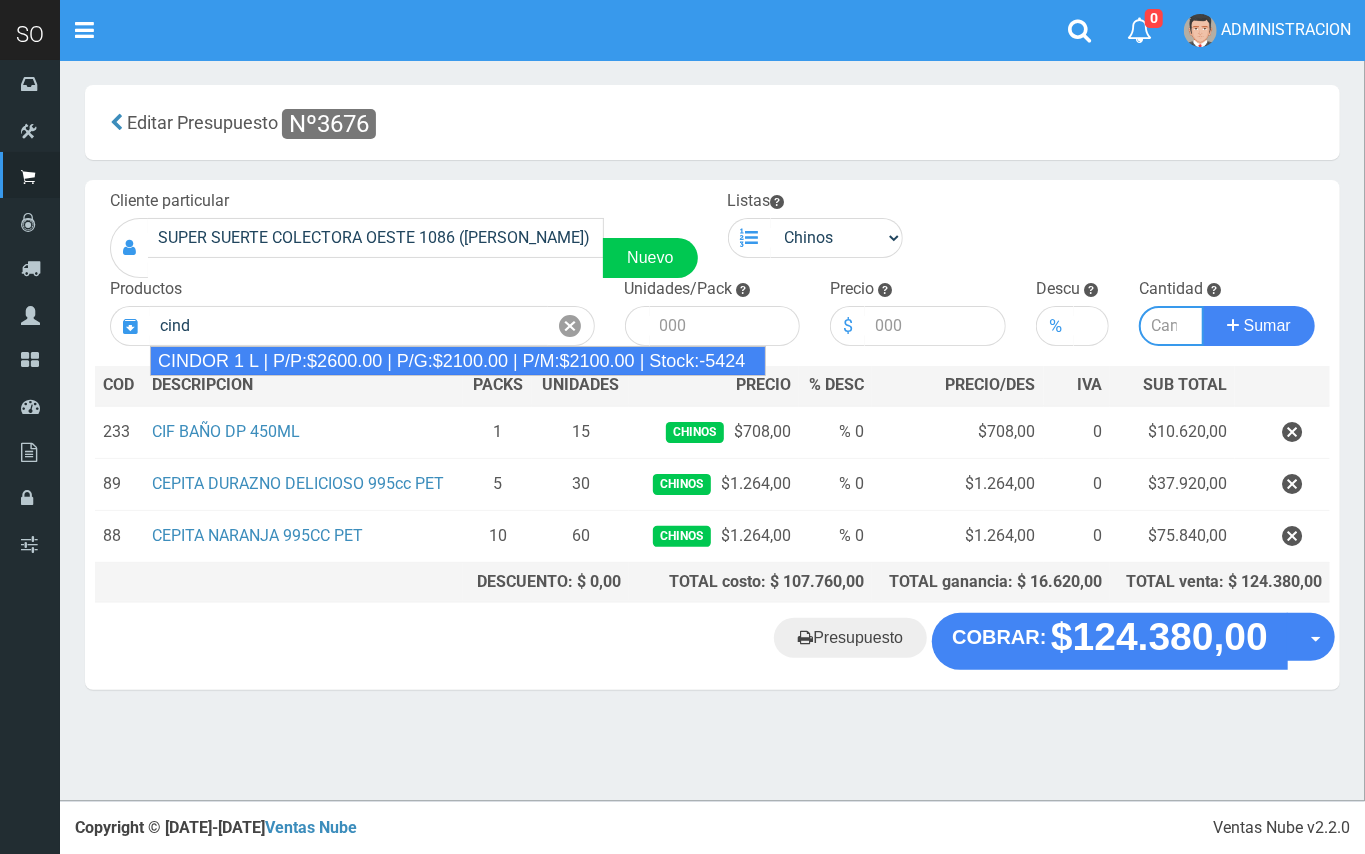 type on "CINDOR 1 L | P/P:$2600.00 | P/G:$2100.00 | P/M:$2100.00 | Stock:-5424" 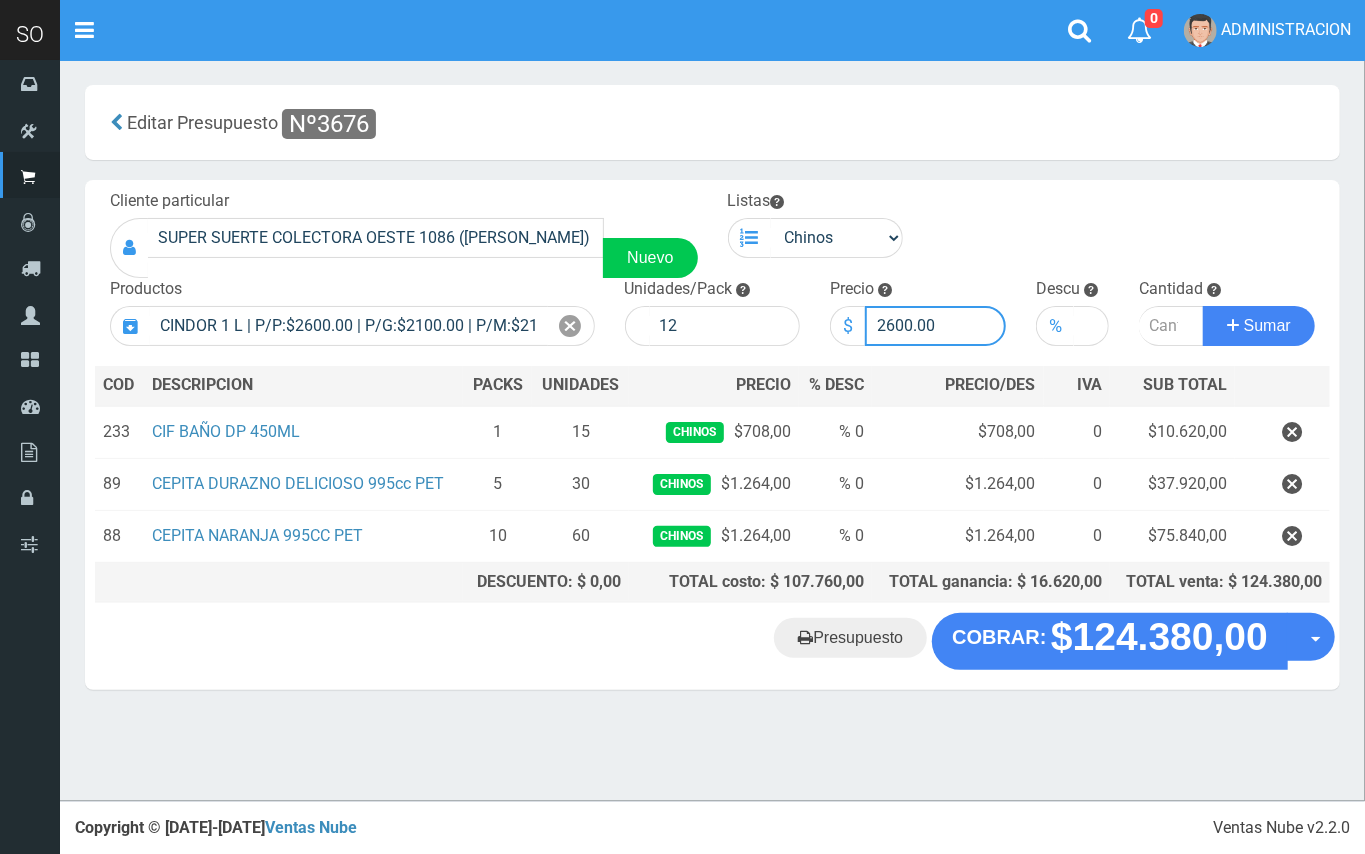 click on "2600.00" at bounding box center (935, 326) 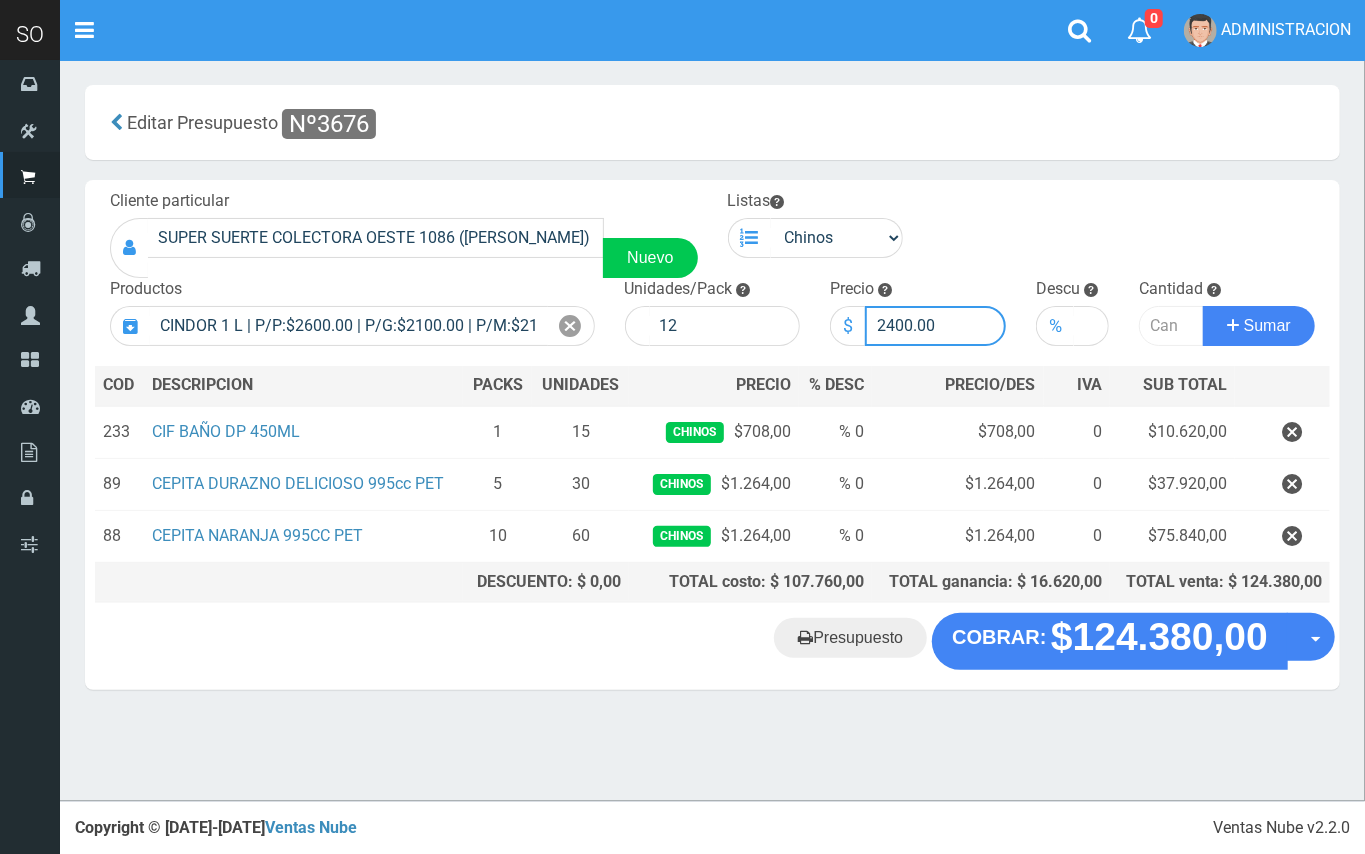 type on "2400.00" 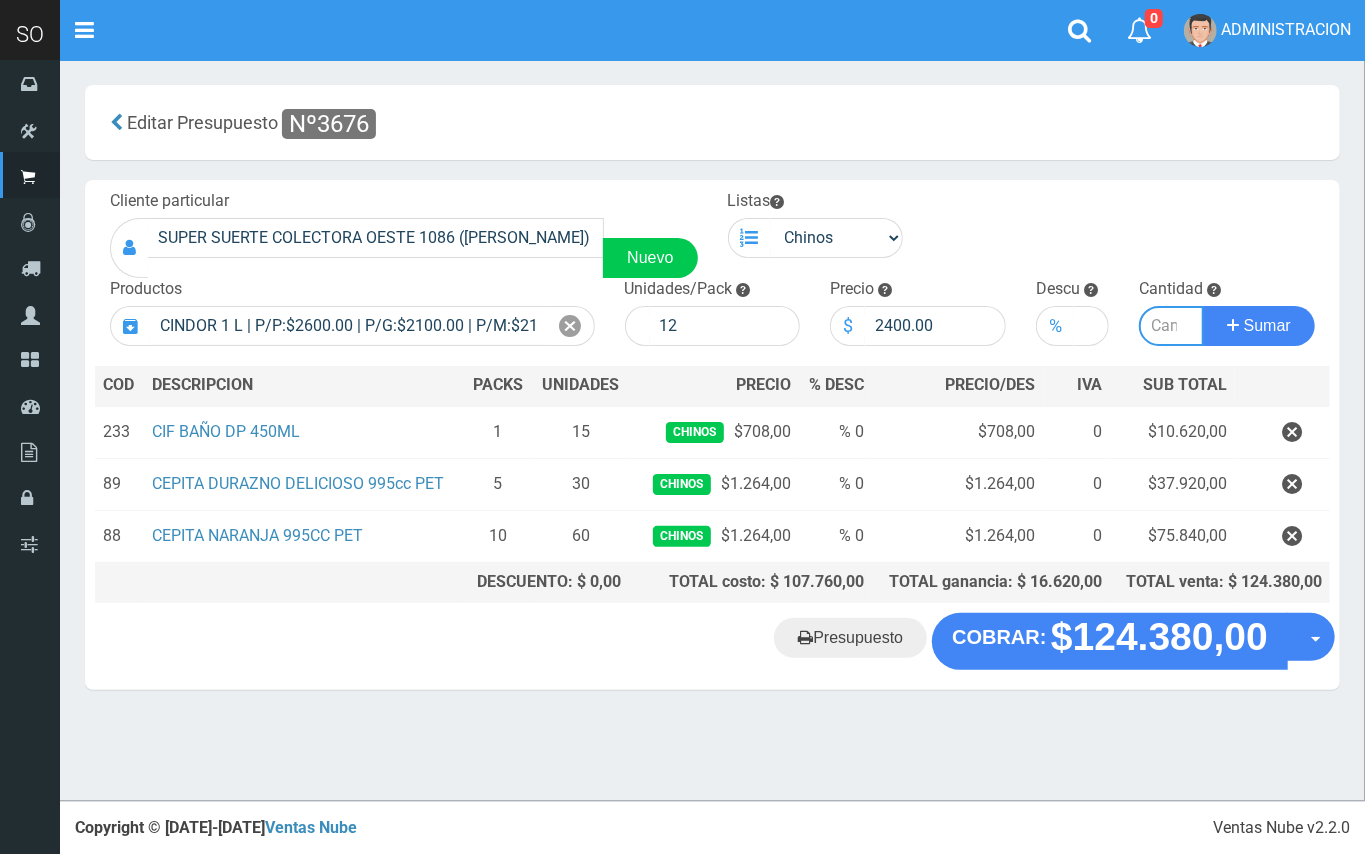 click at bounding box center [1171, 326] 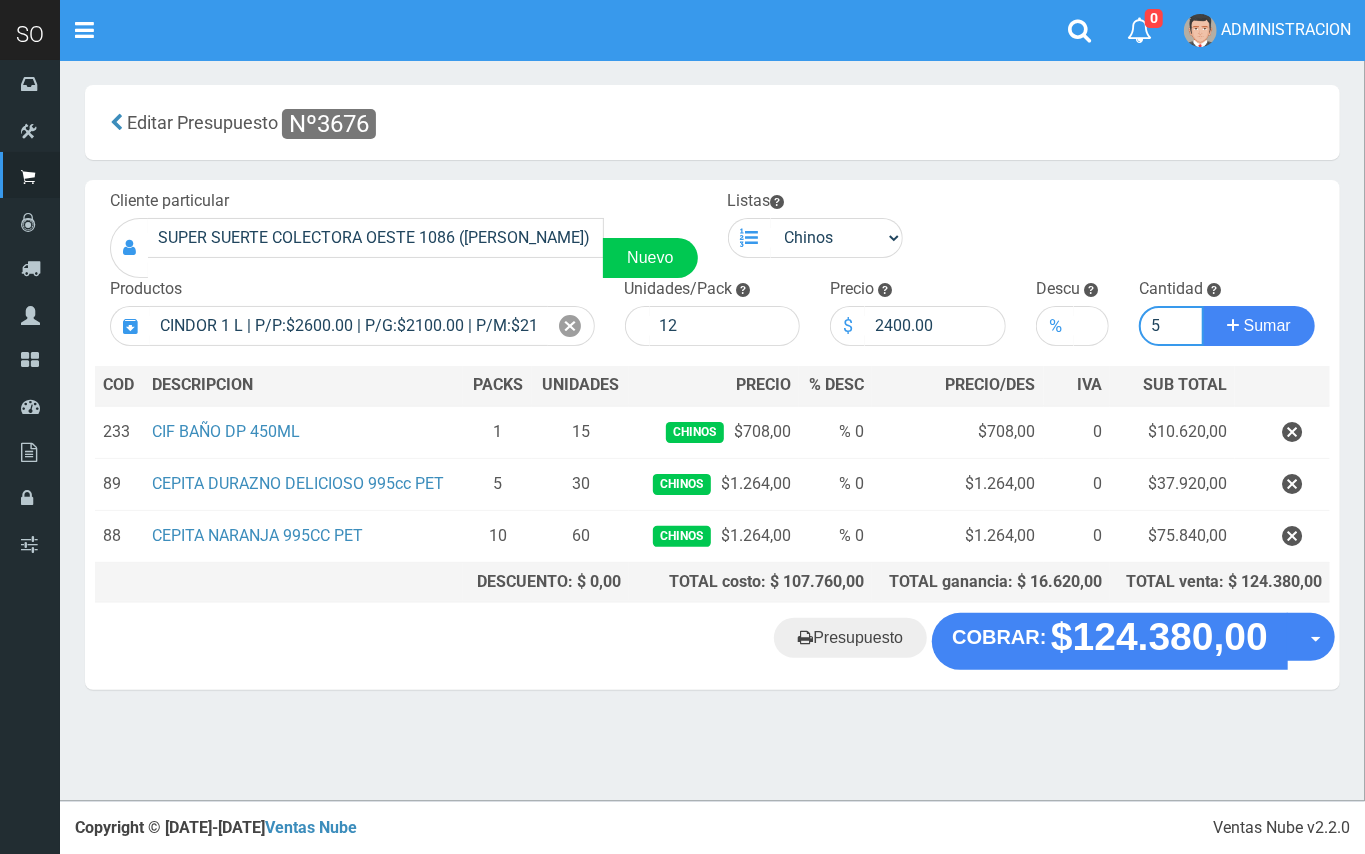 type on "5" 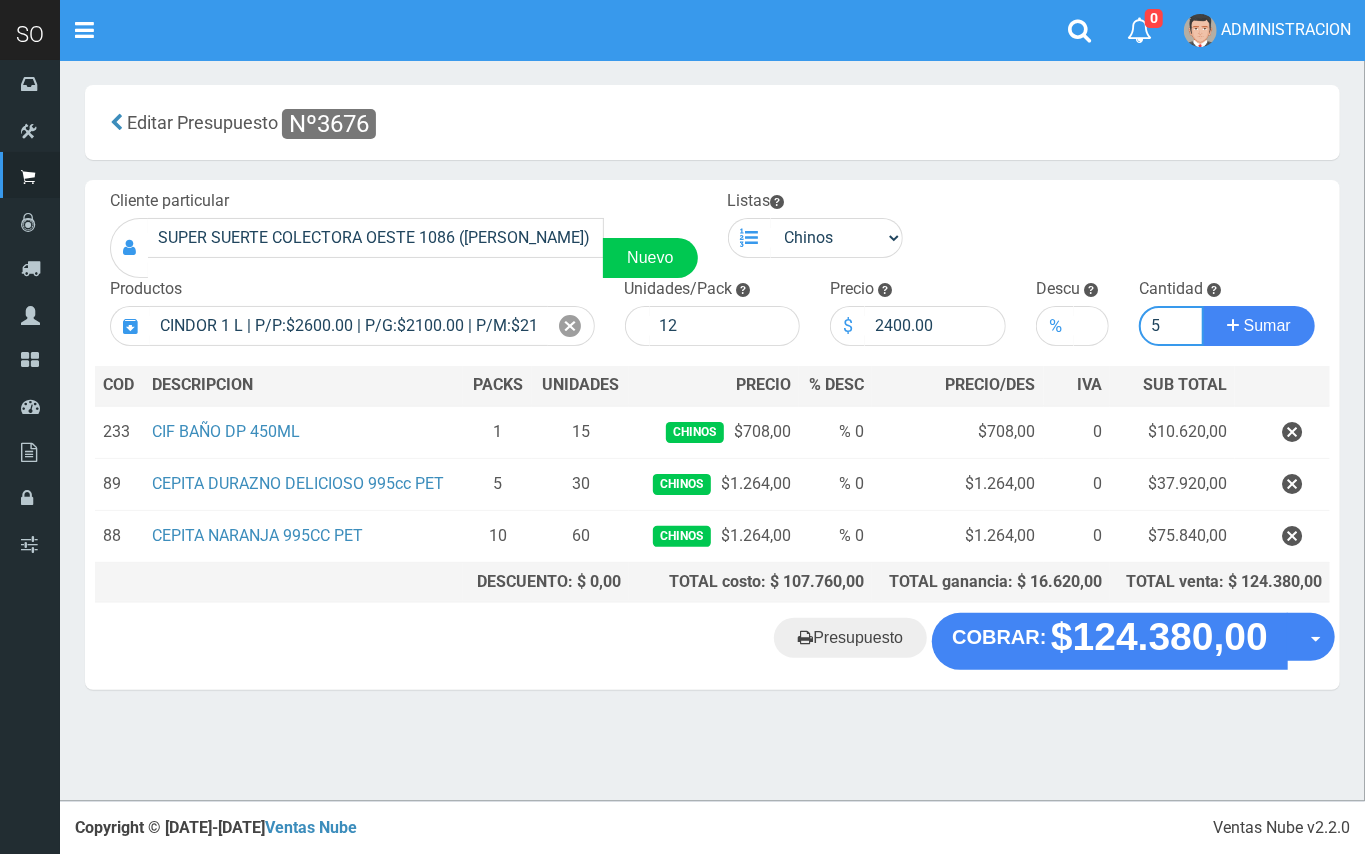 click on "Sumar" at bounding box center [1259, 326] 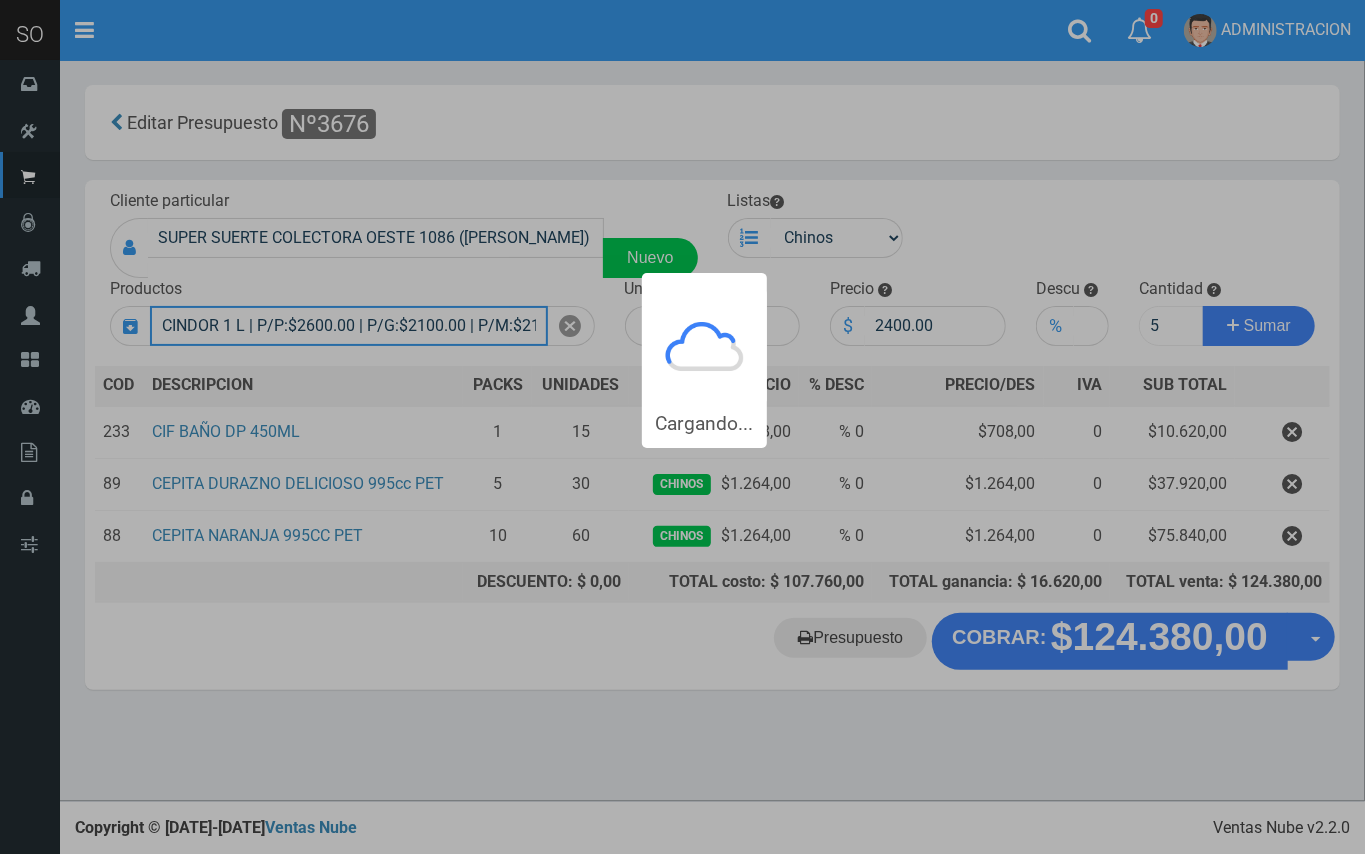 type 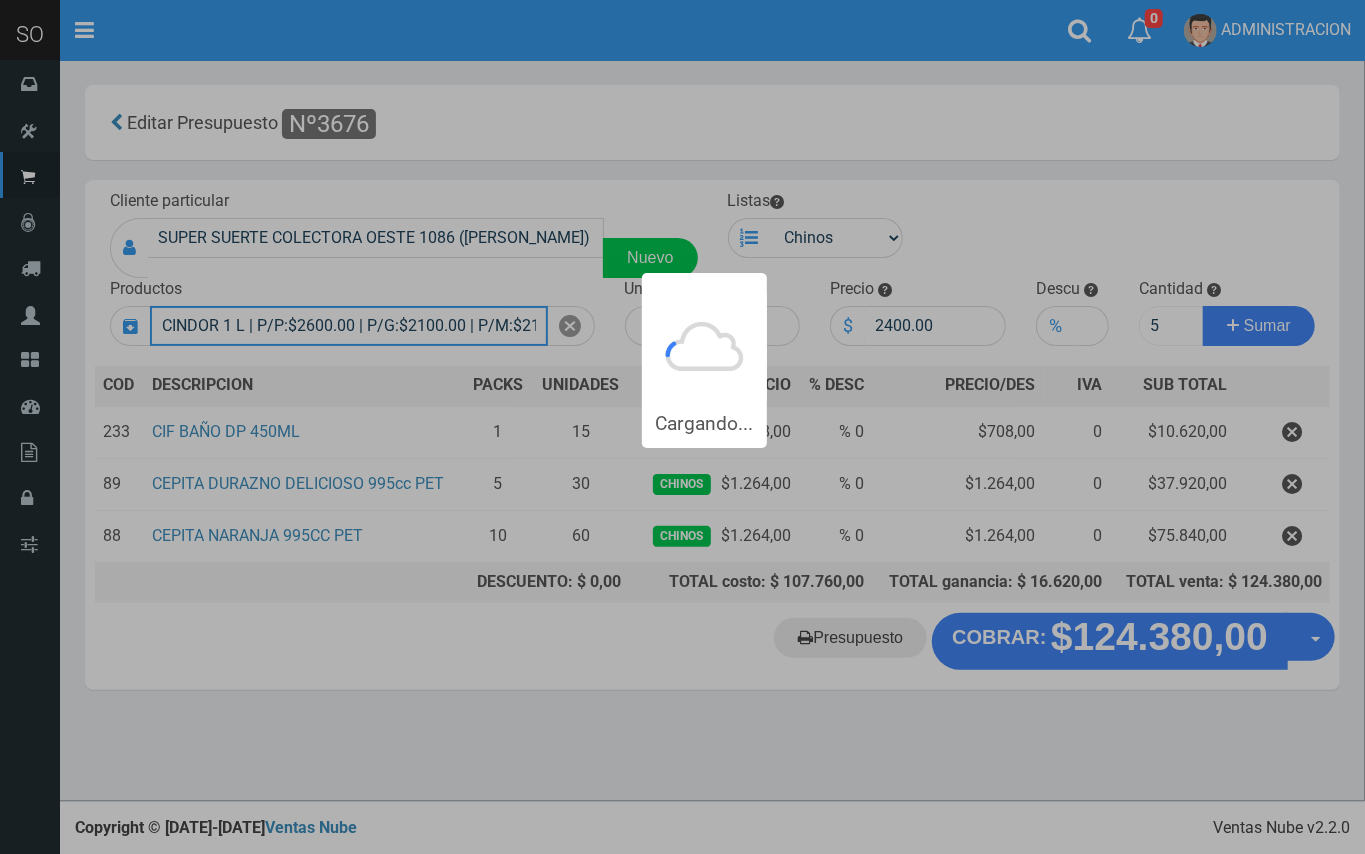 type 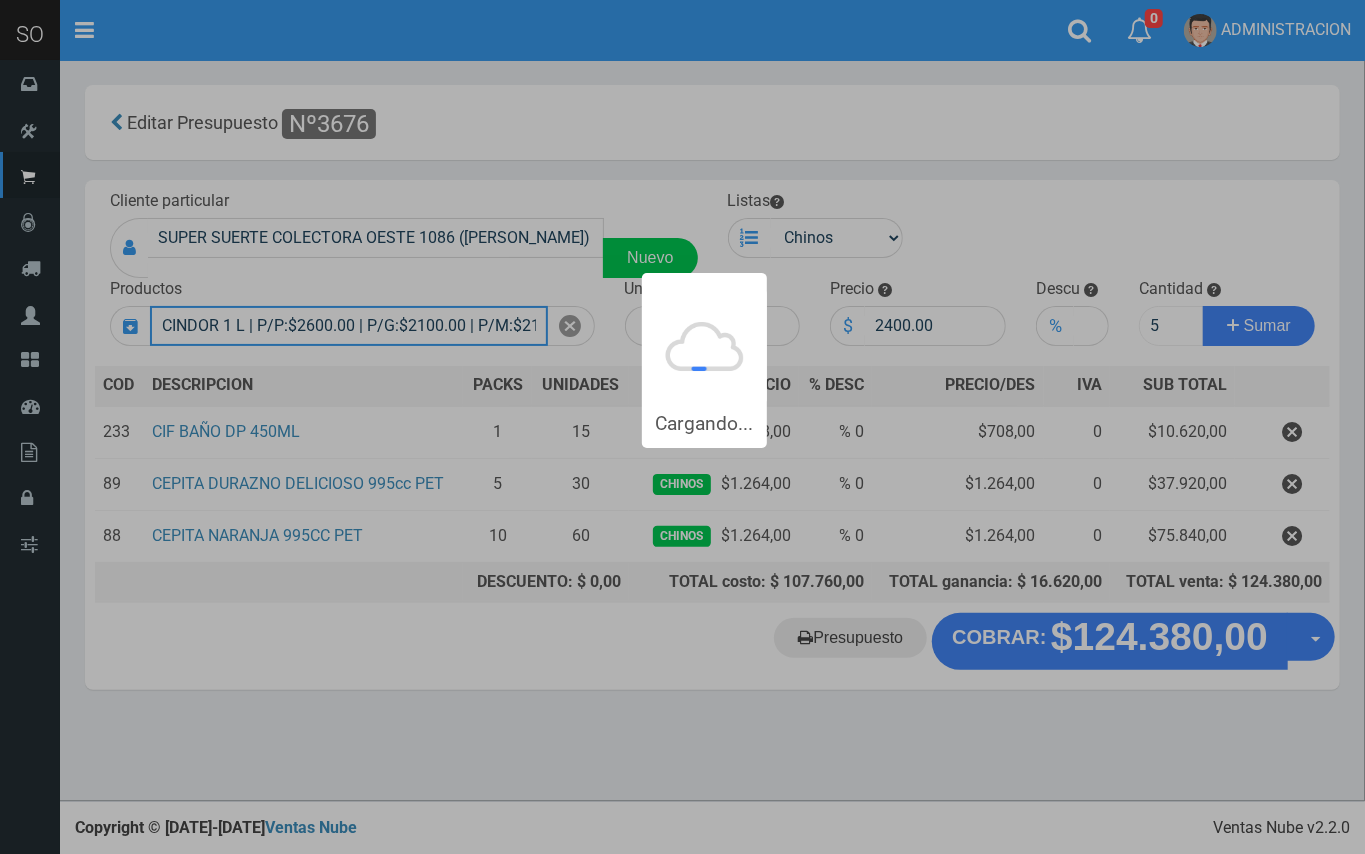 type 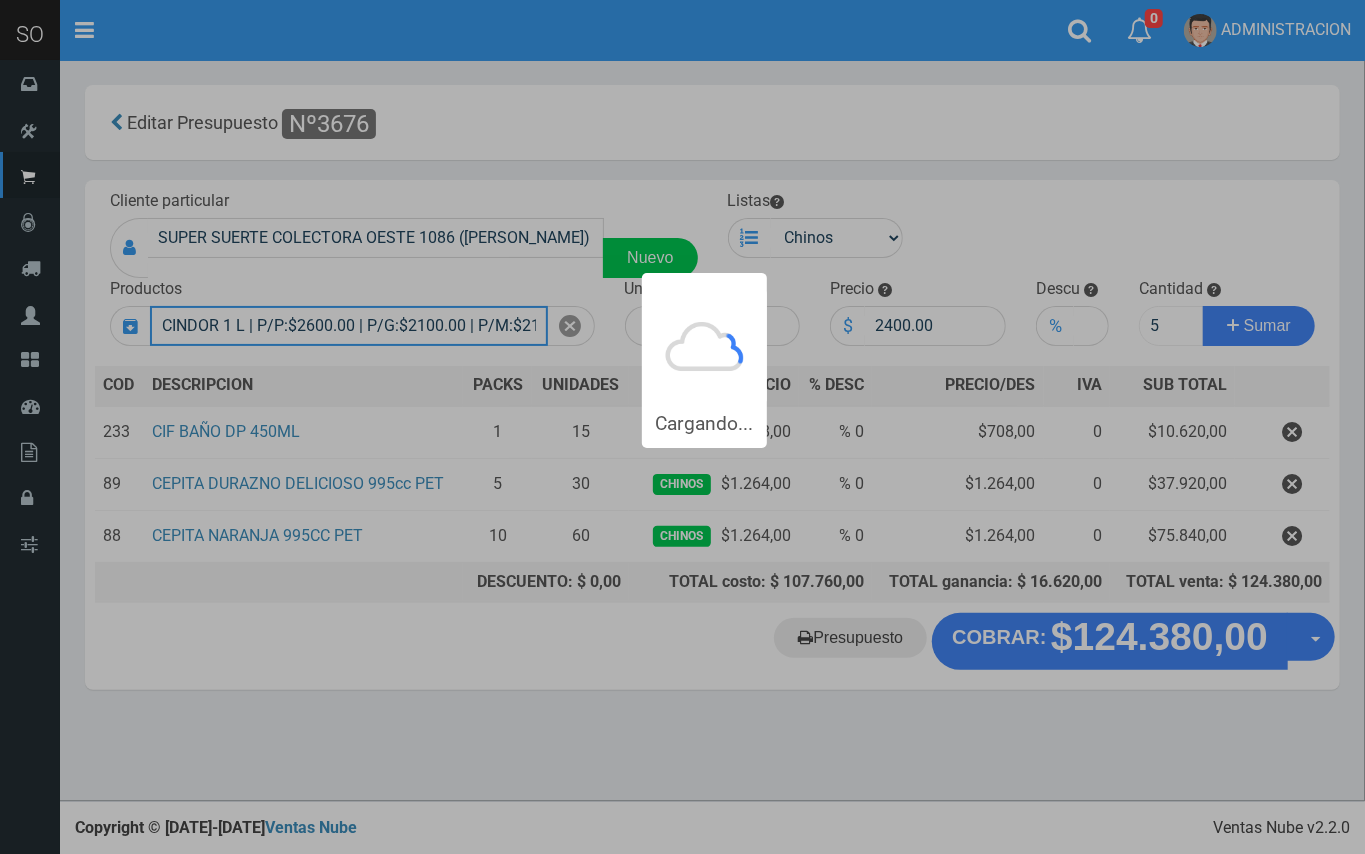 type 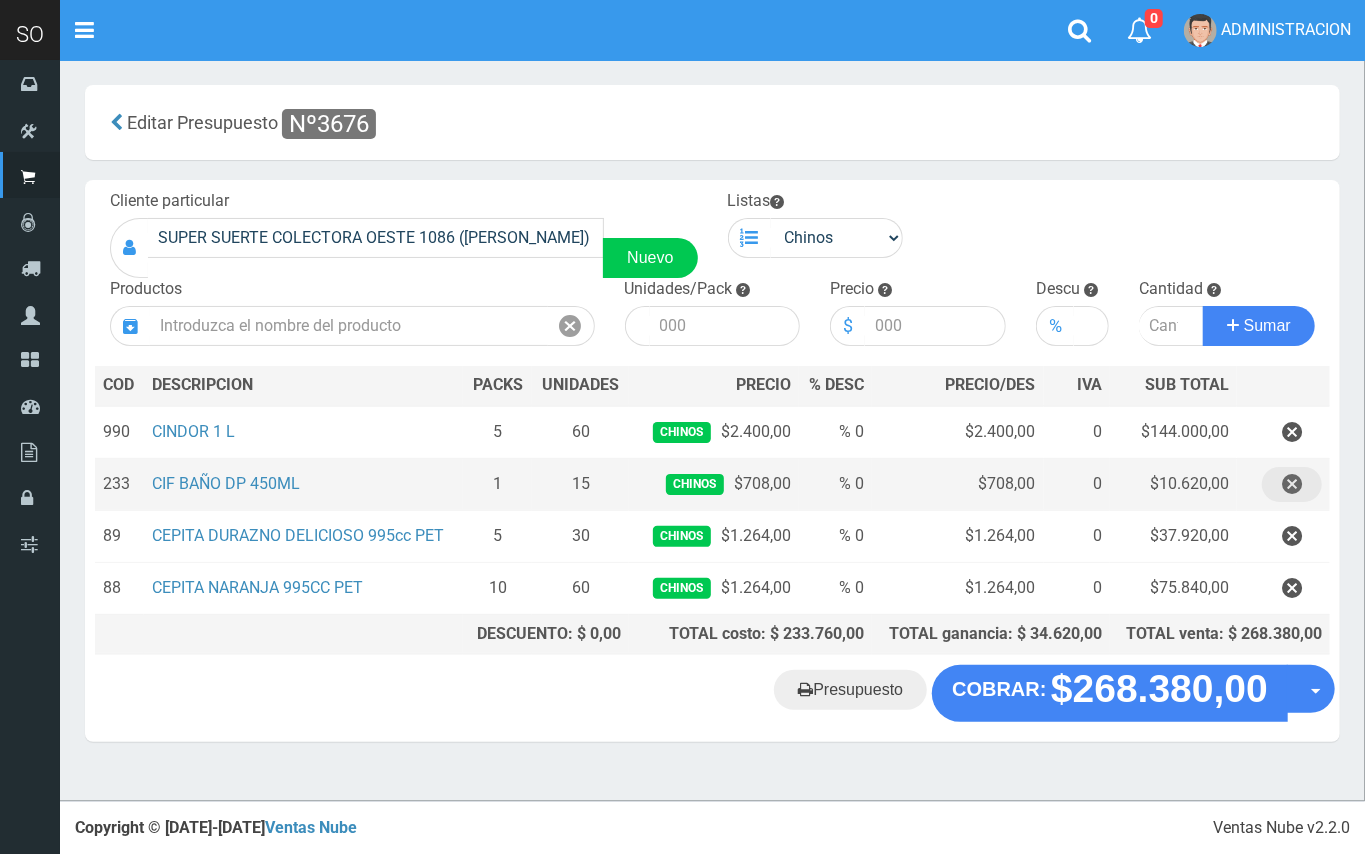 click at bounding box center (1292, 484) 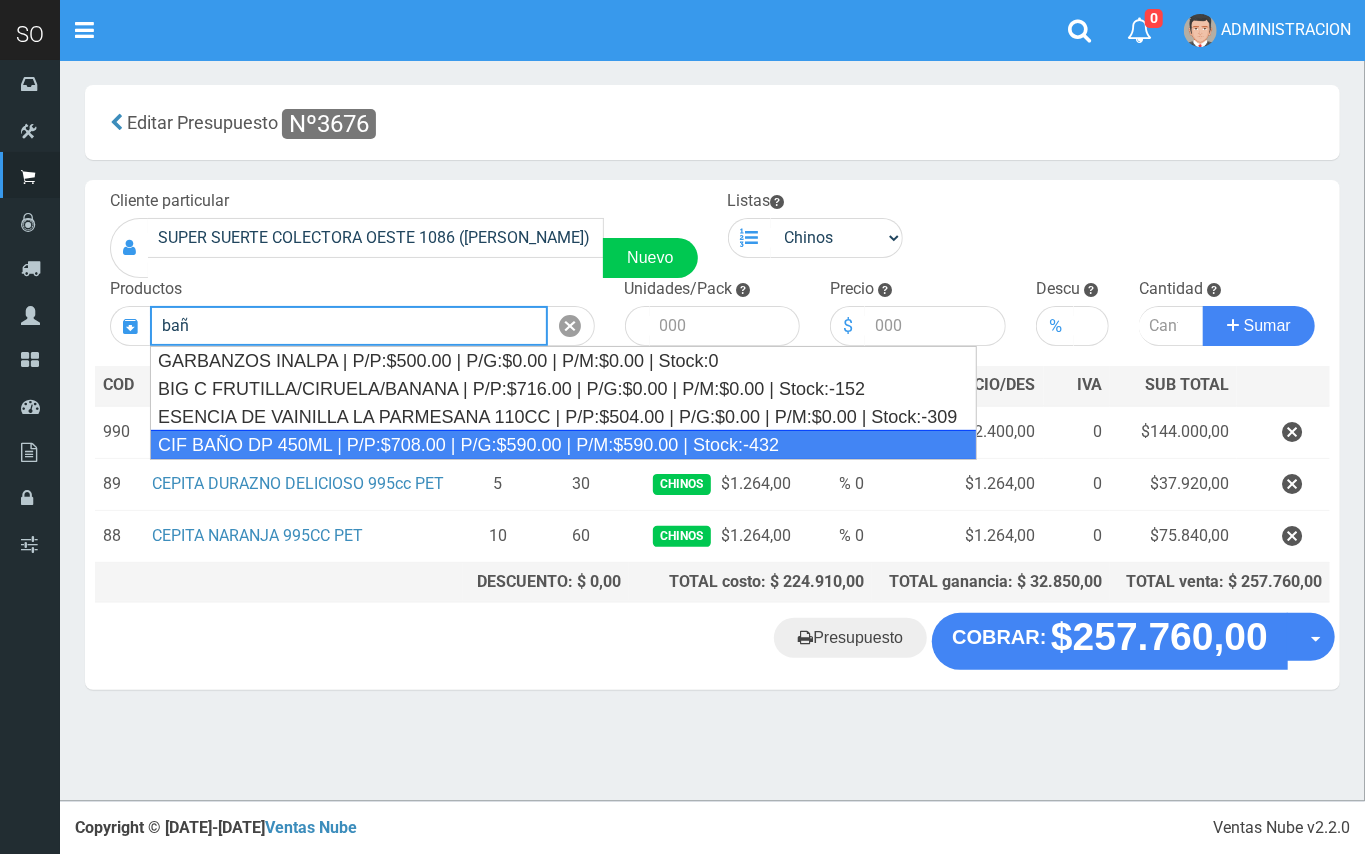 click on "CIF BAÑO DP 450ML | P/P:$708.00 | P/G:$590.00 | P/M:$590.00 | Stock:-432" at bounding box center [563, 445] 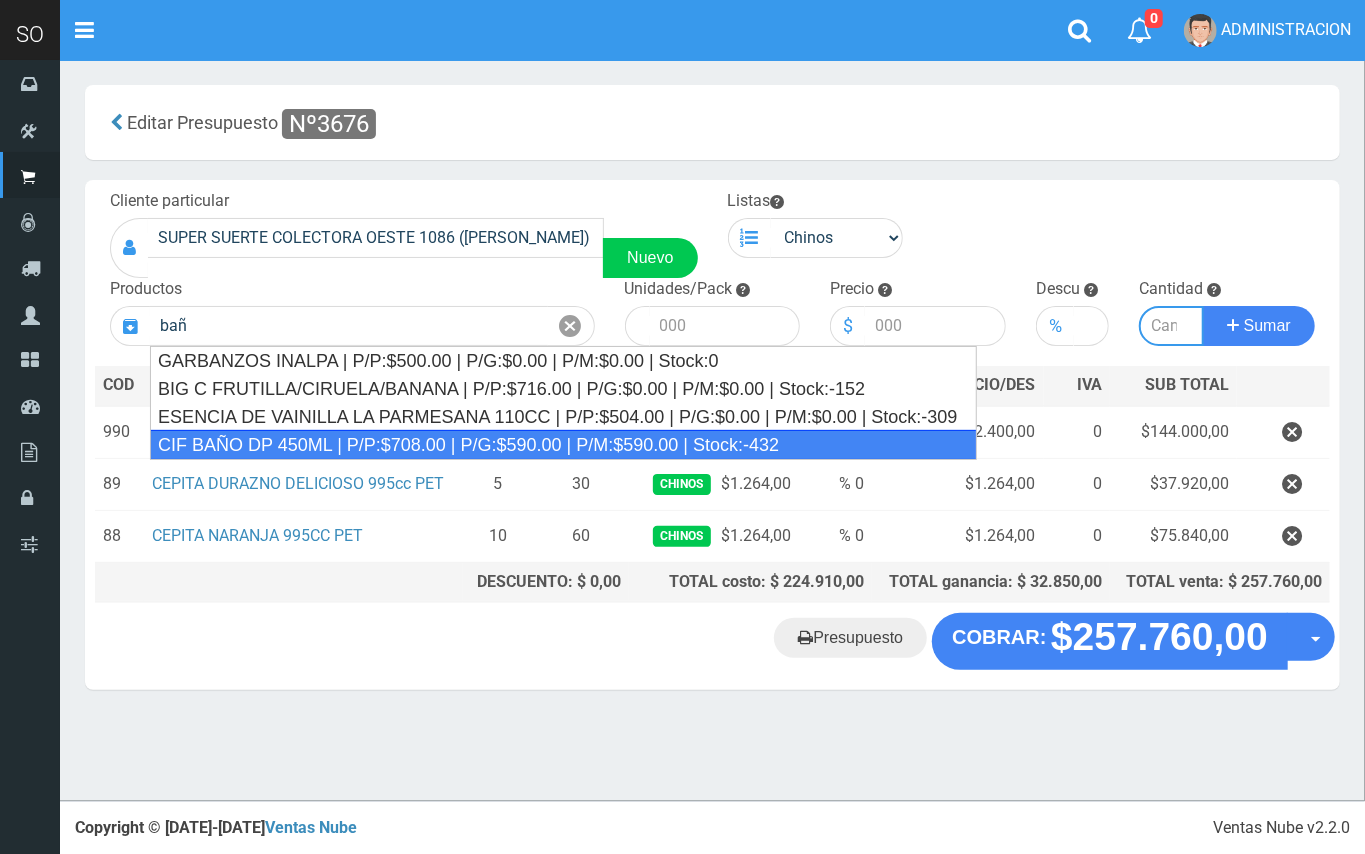 type on "CIF BAÑO DP 450ML | P/P:$708.00 | P/G:$590.00 | P/M:$590.00 | Stock:-432" 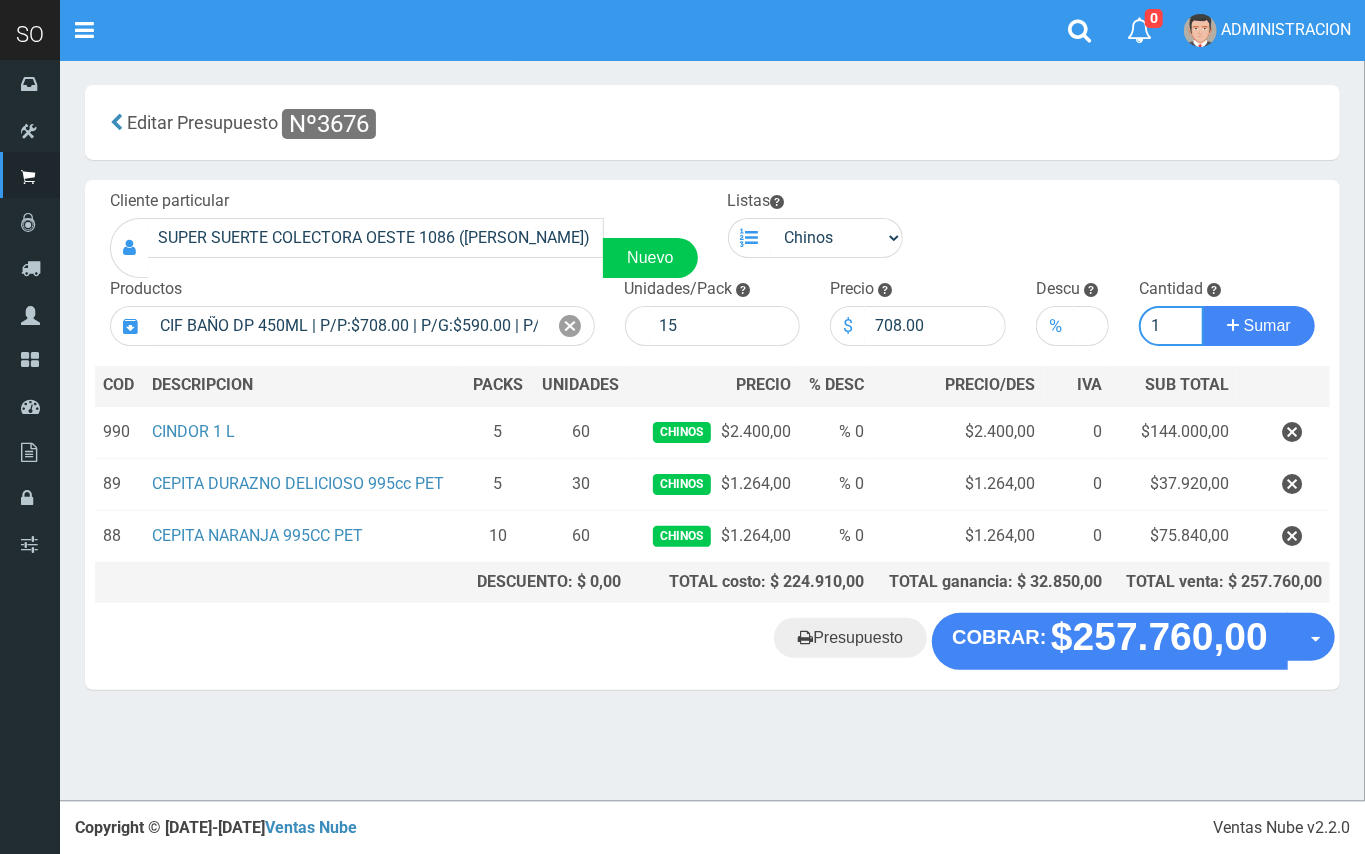 type on "1" 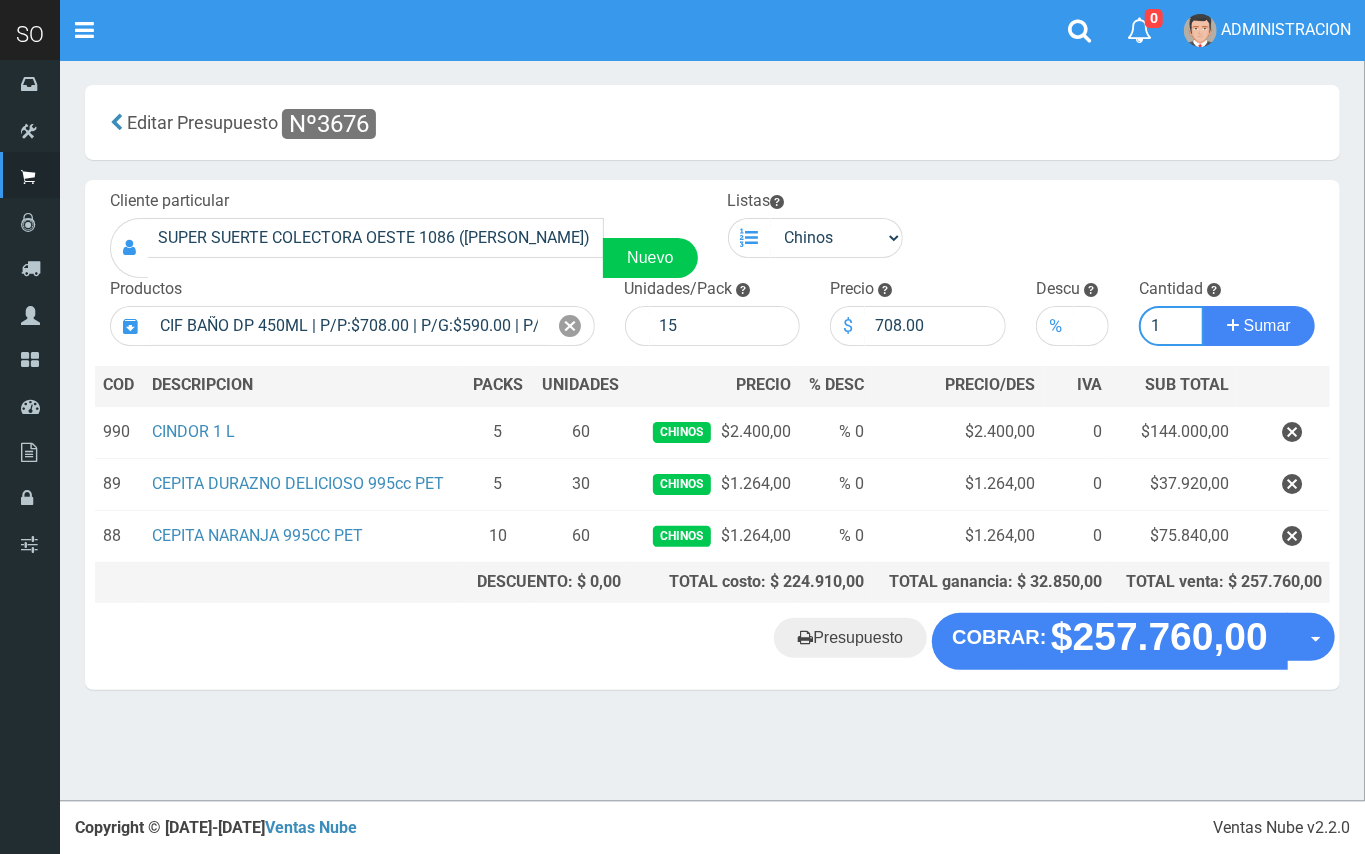 click on "Sumar" at bounding box center (1259, 326) 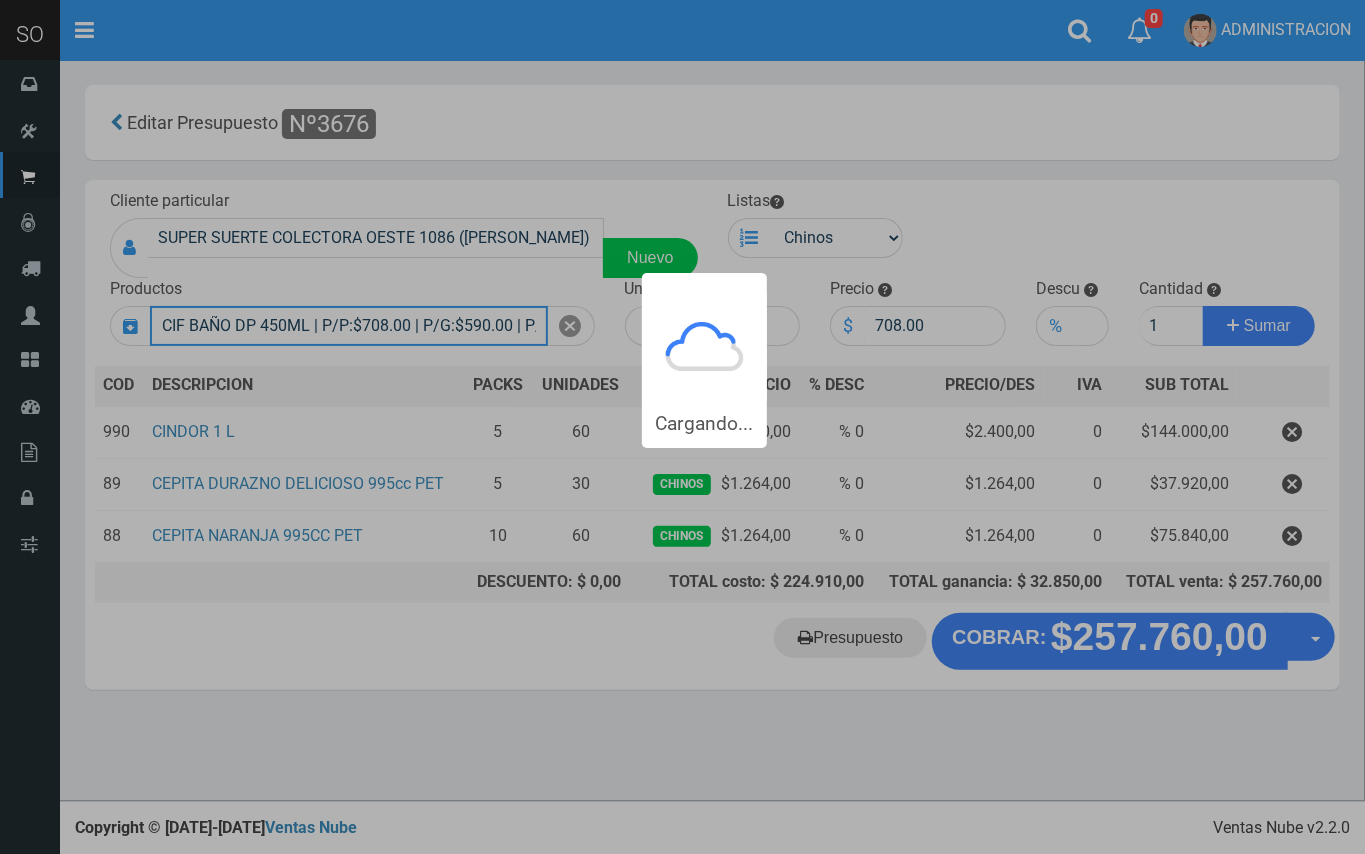 type 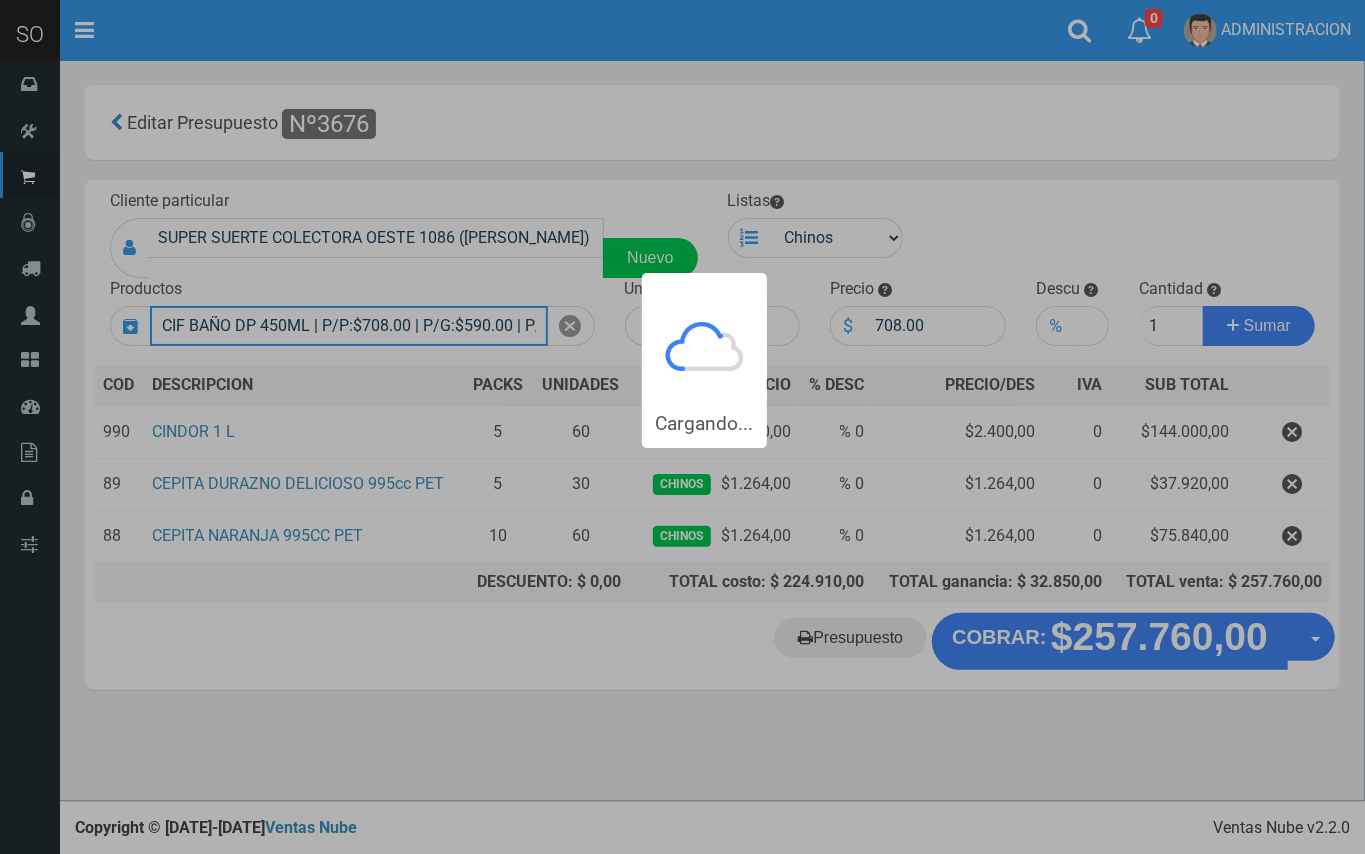 type 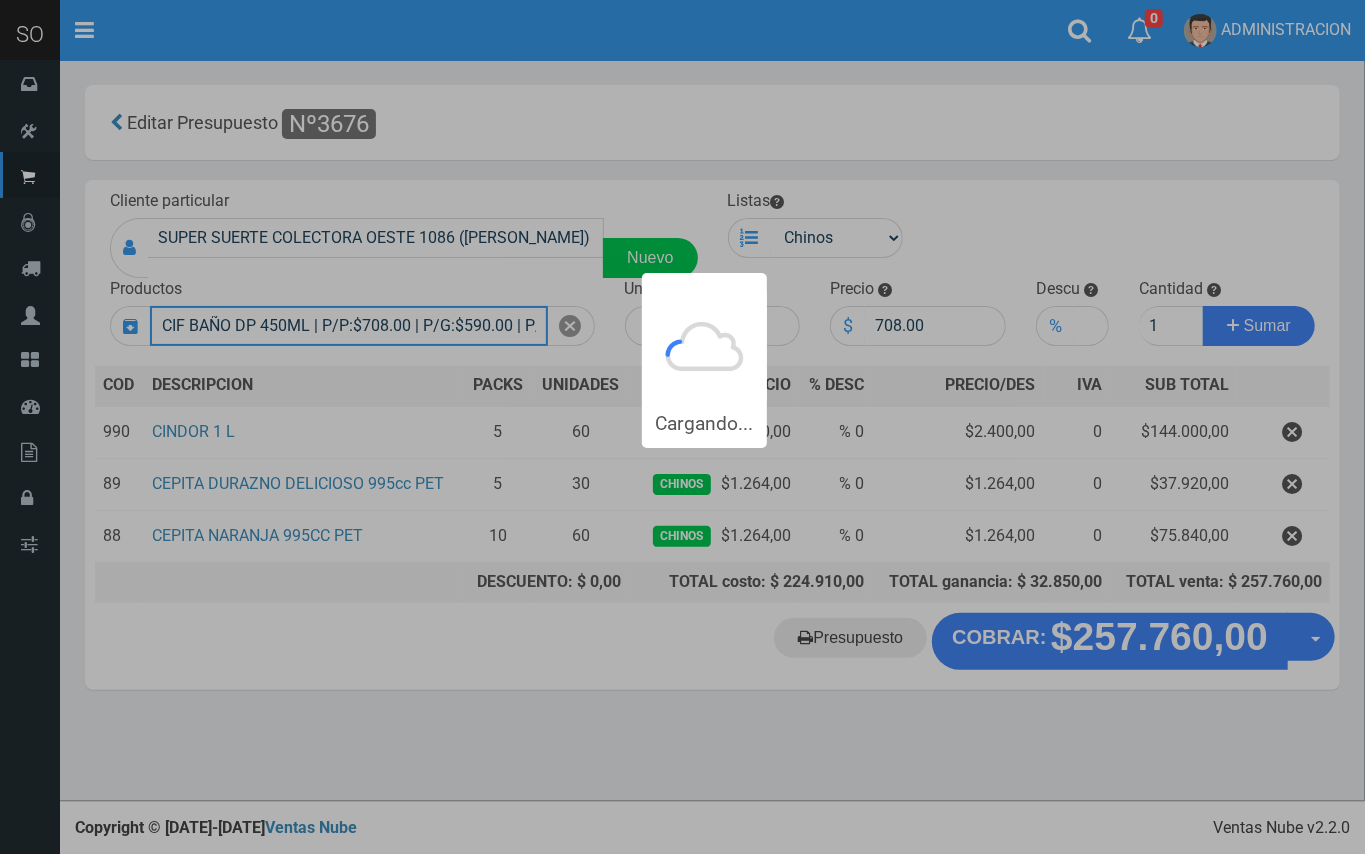type 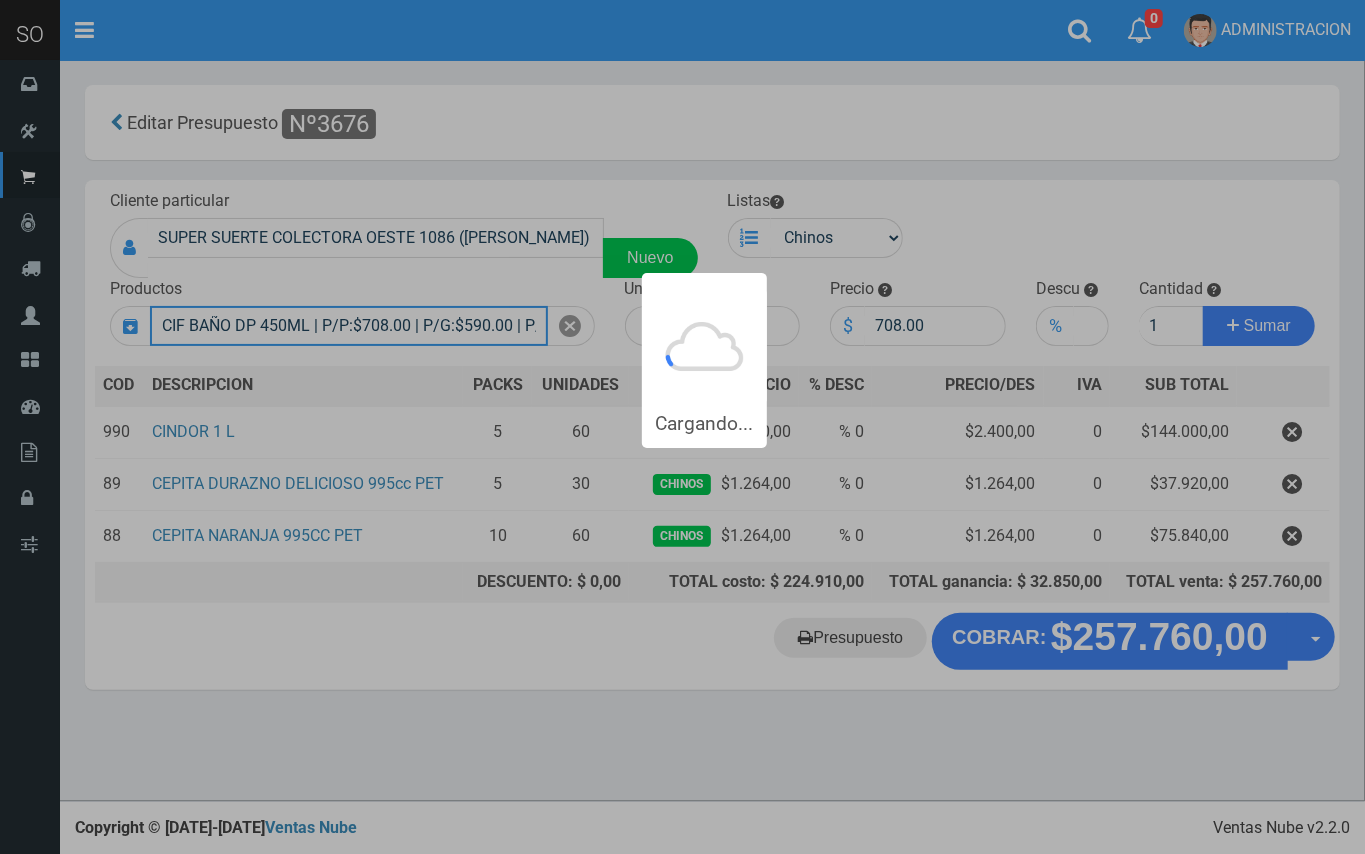 type 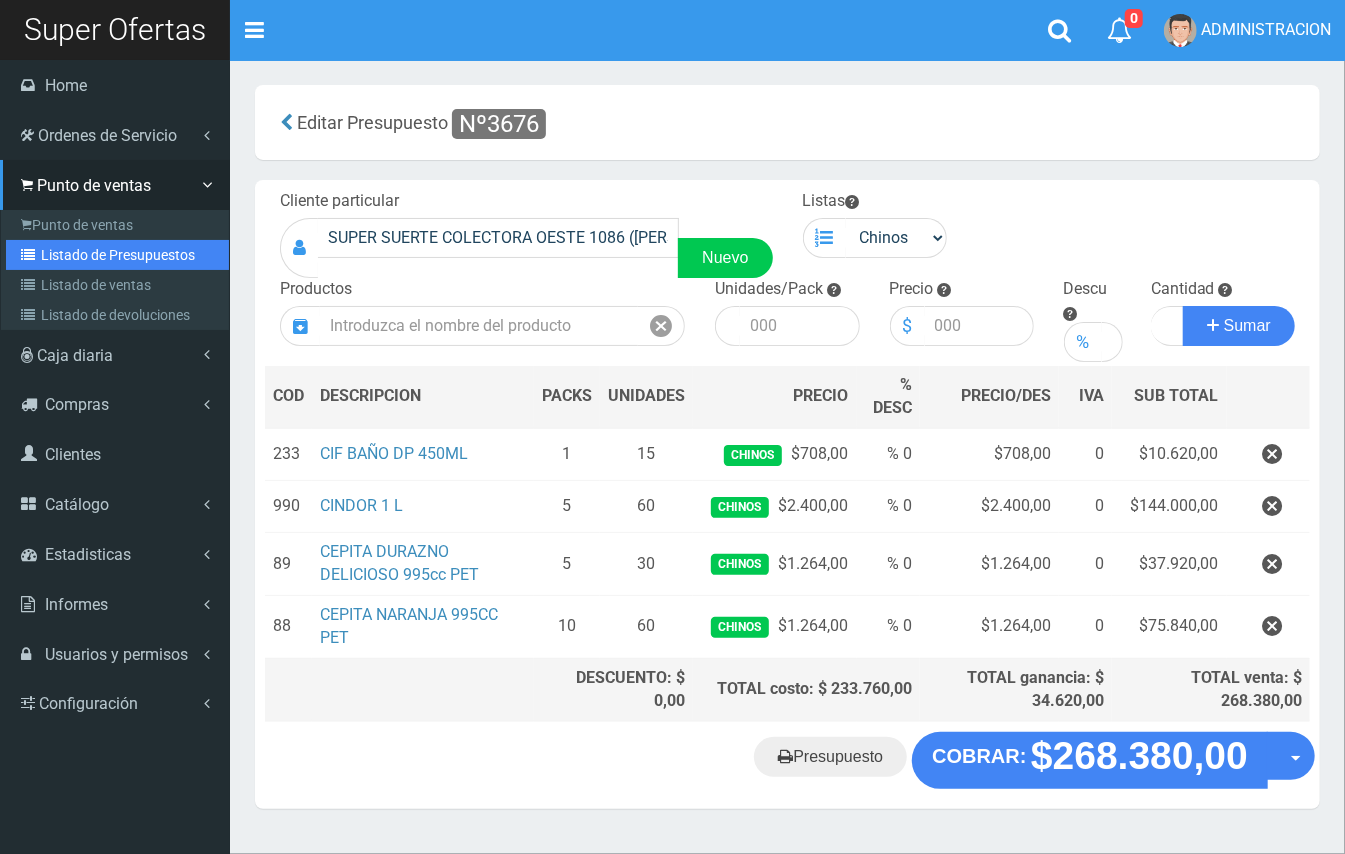 click on "Listado de Presupuestos" at bounding box center (117, 255) 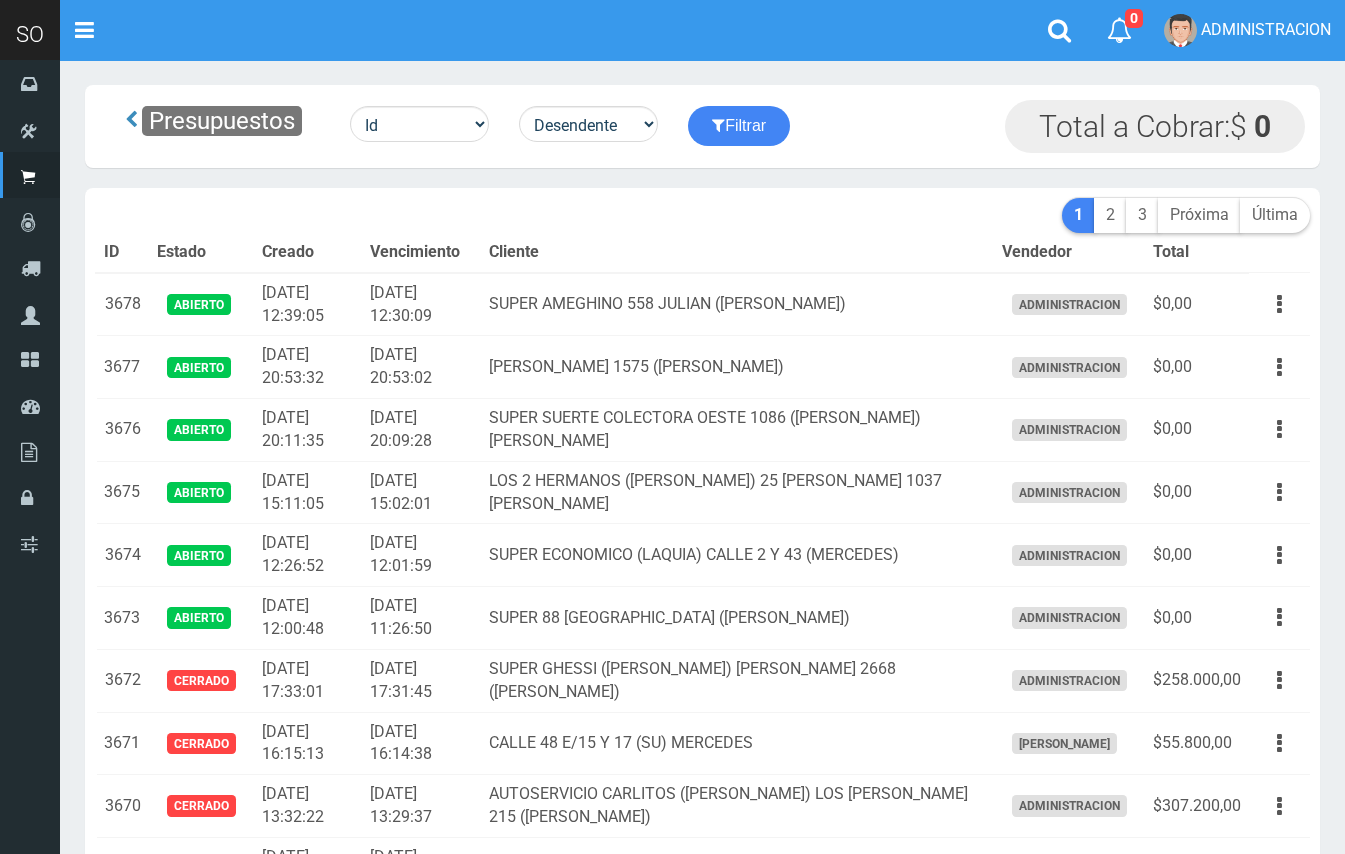 scroll, scrollTop: 0, scrollLeft: 0, axis: both 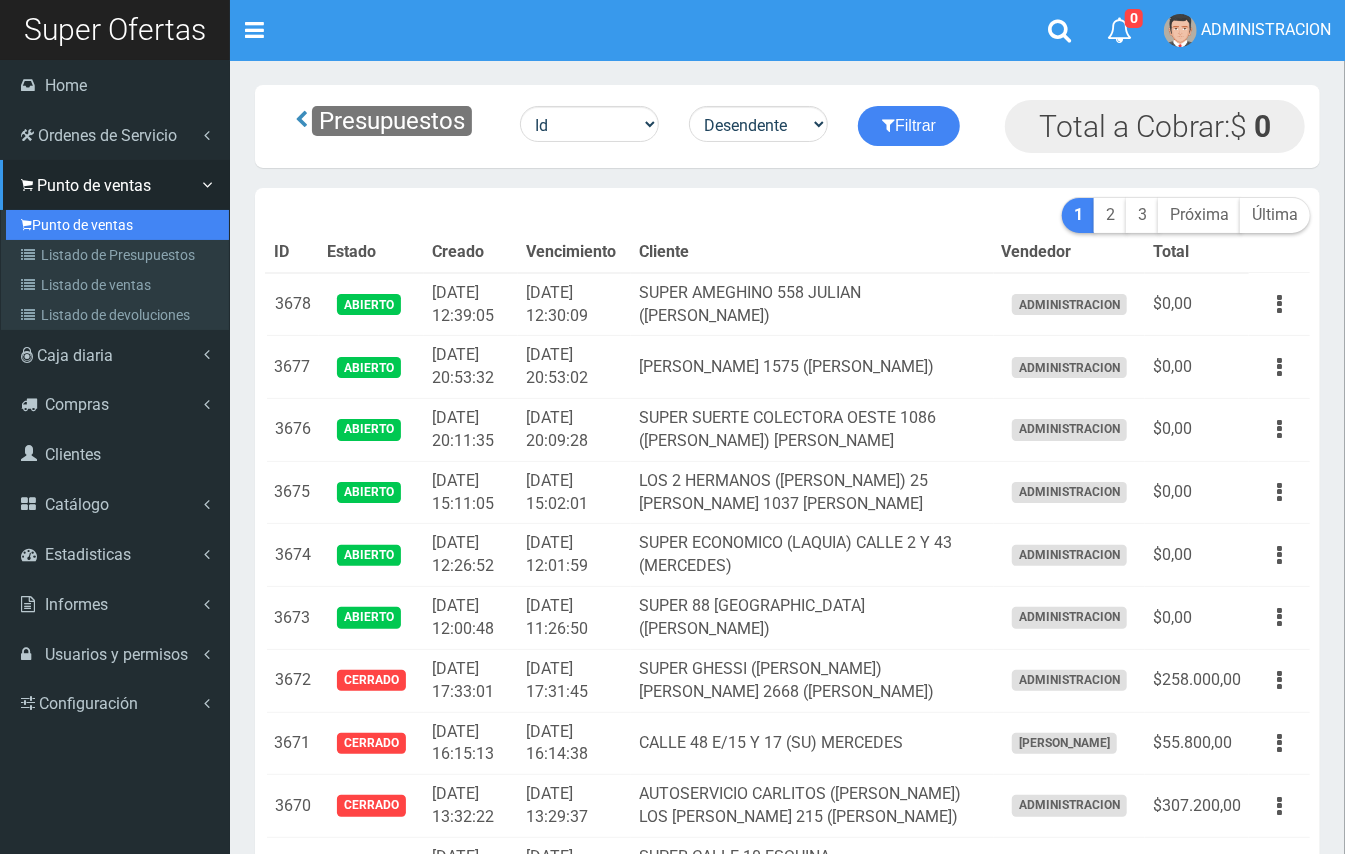 click on "Punto de ventas" at bounding box center (117, 225) 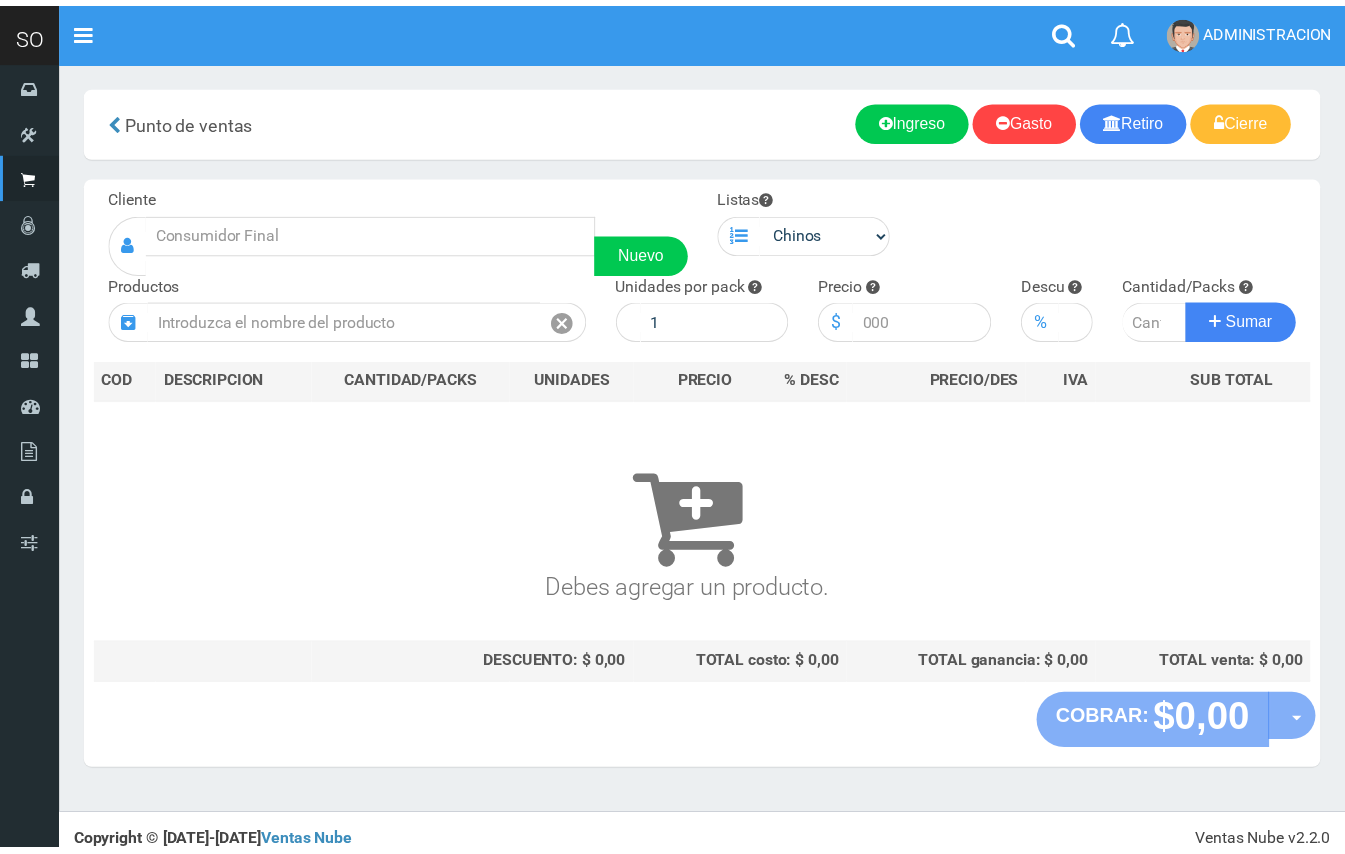scroll, scrollTop: 0, scrollLeft: 0, axis: both 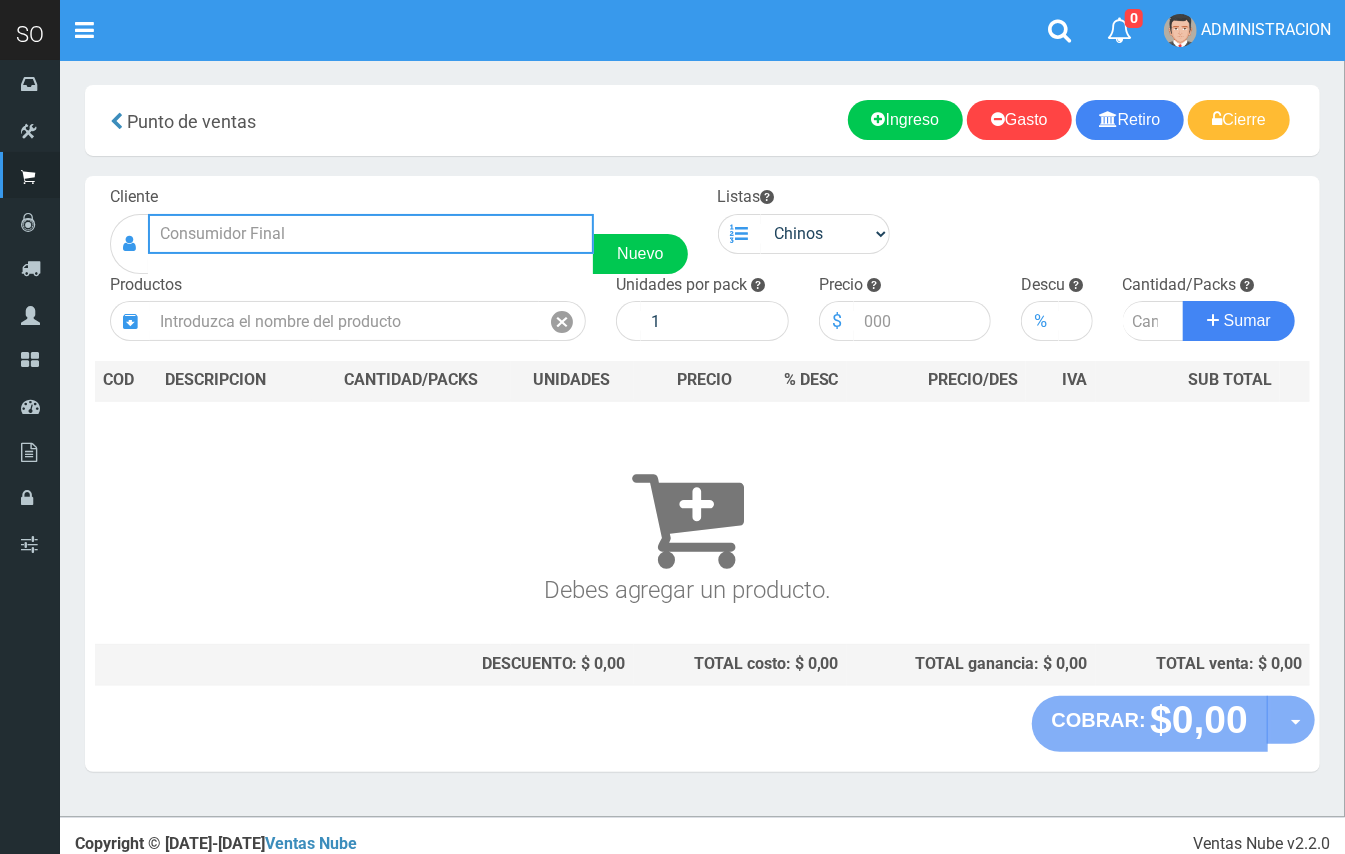 click at bounding box center [371, 234] 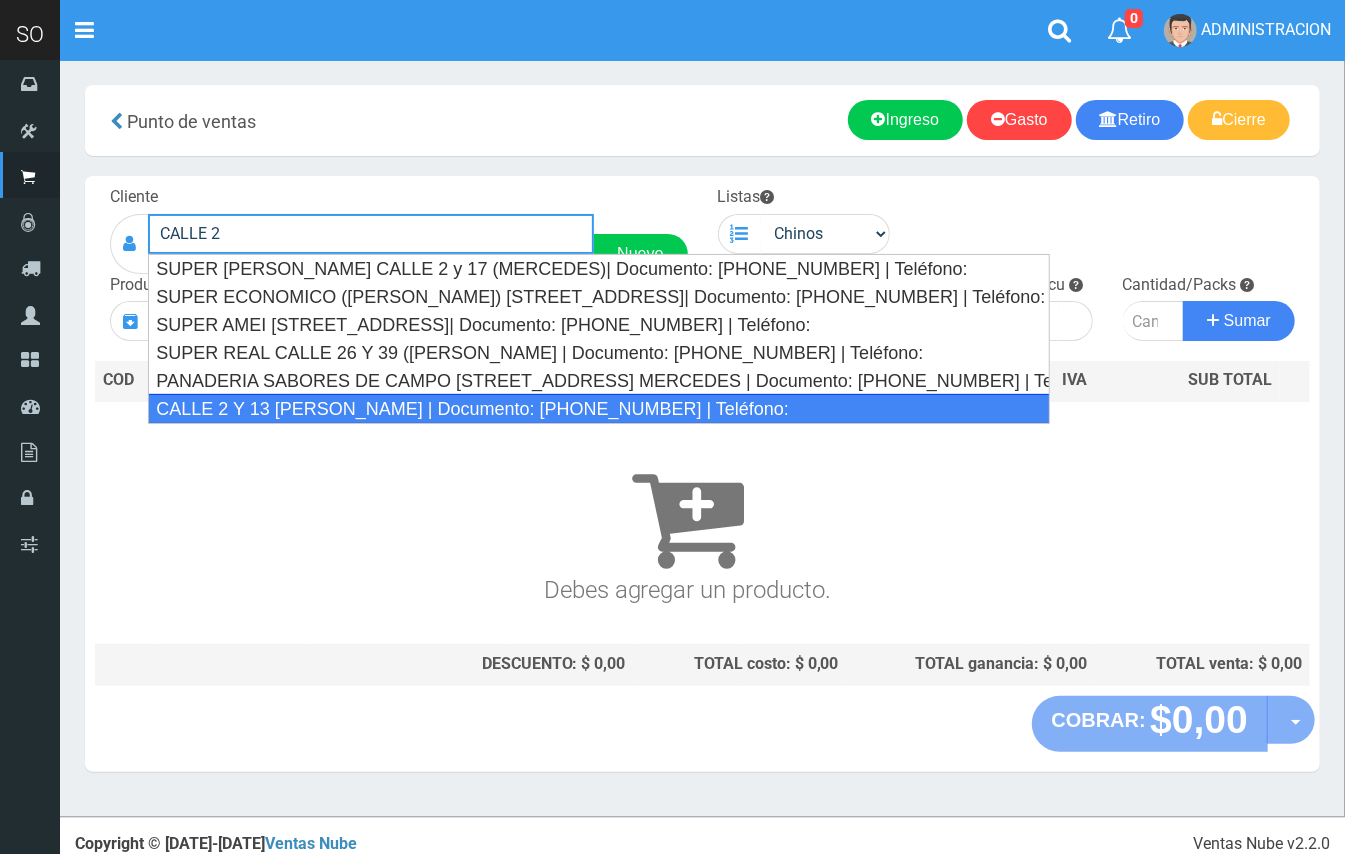 click on "CALLE 2 Y 13 TIMO MERCEDES  | Documento: 0215255245 | Teléfono:" at bounding box center [599, 409] 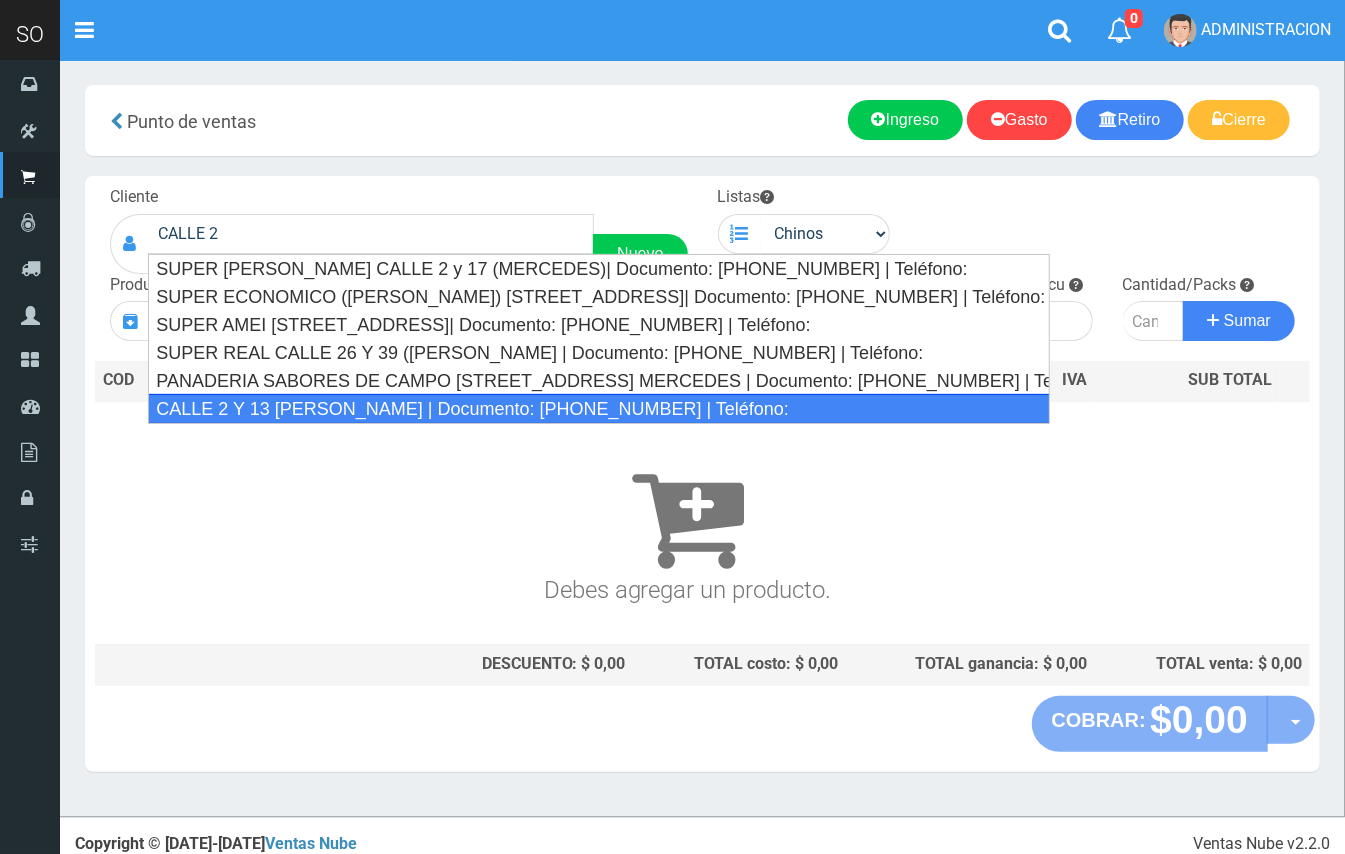 type on "CALLE 2 Y 13 TIMO MERCEDES  | Documento: 0215255245 | Teléfono:" 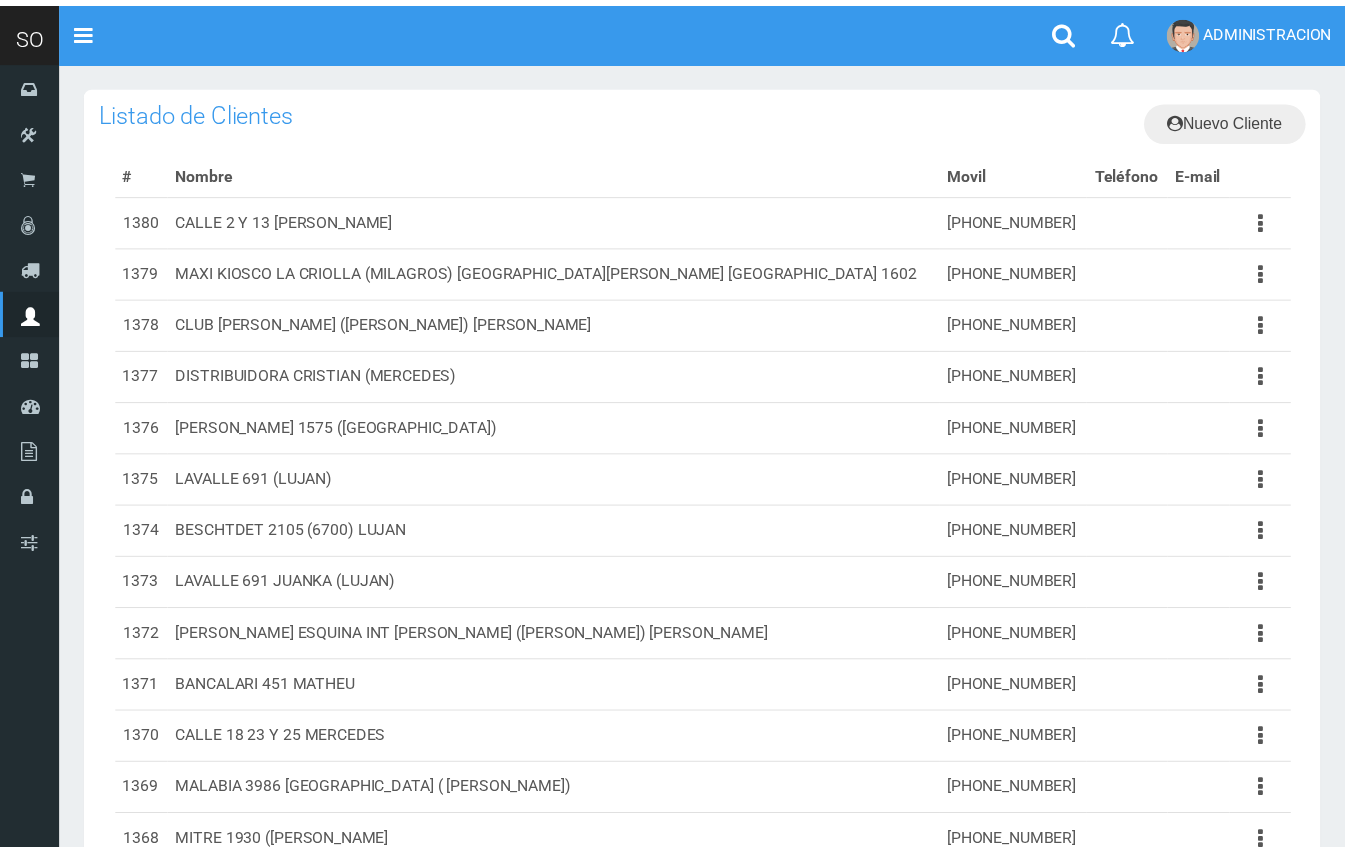 scroll, scrollTop: 0, scrollLeft: 0, axis: both 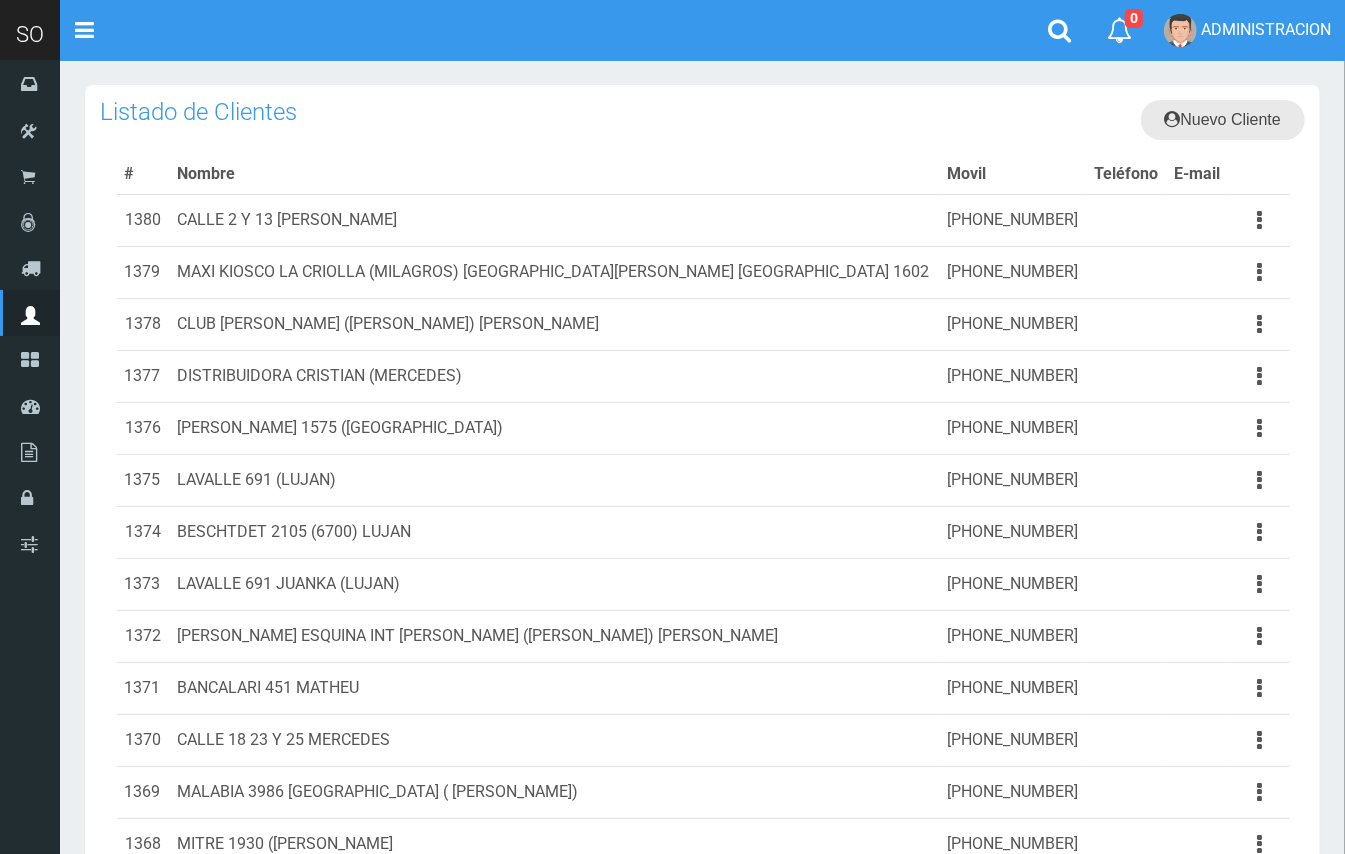 click on "Nuevo Cliente" at bounding box center [1223, 120] 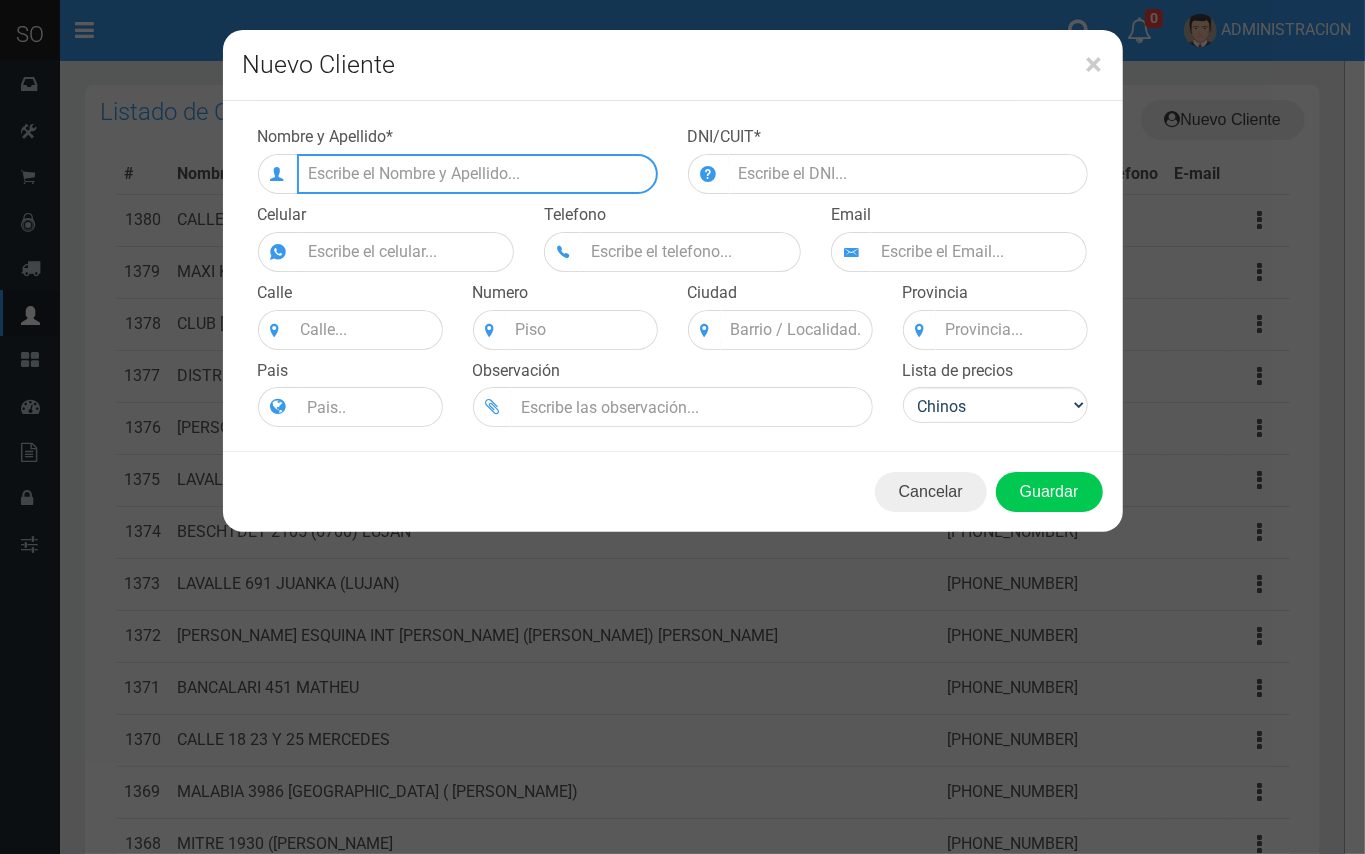 click at bounding box center [477, 174] 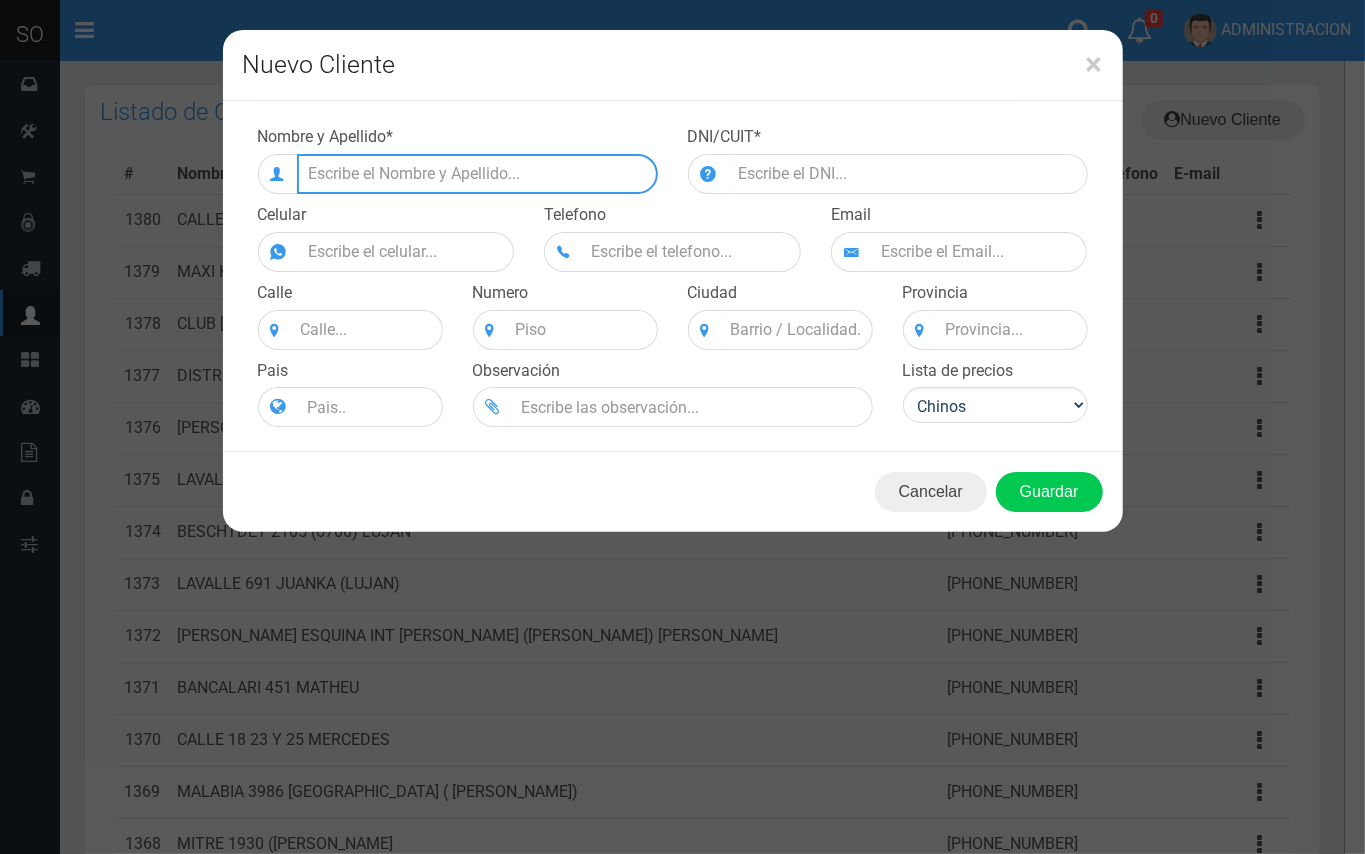 click at bounding box center [477, 174] 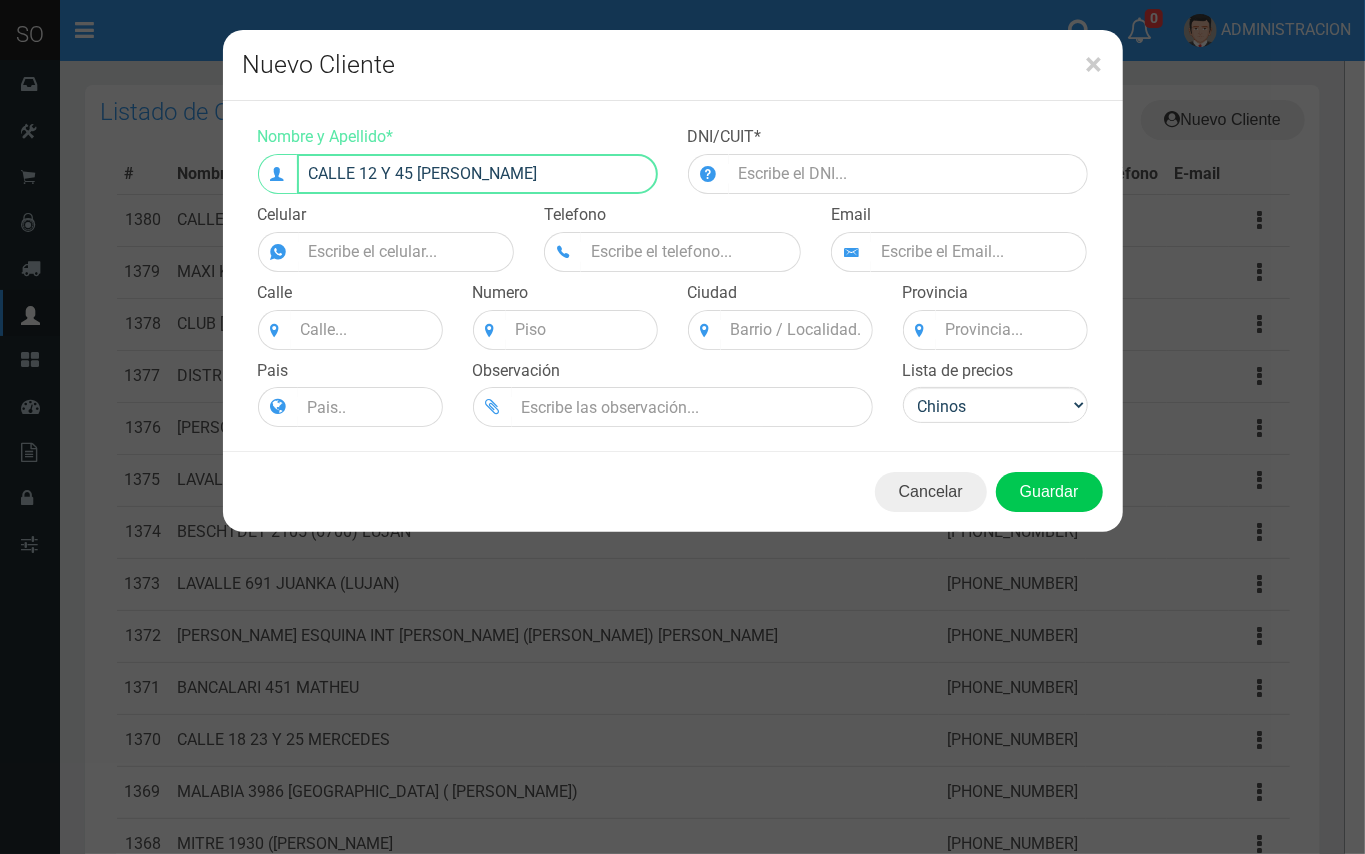 paste on "( )" 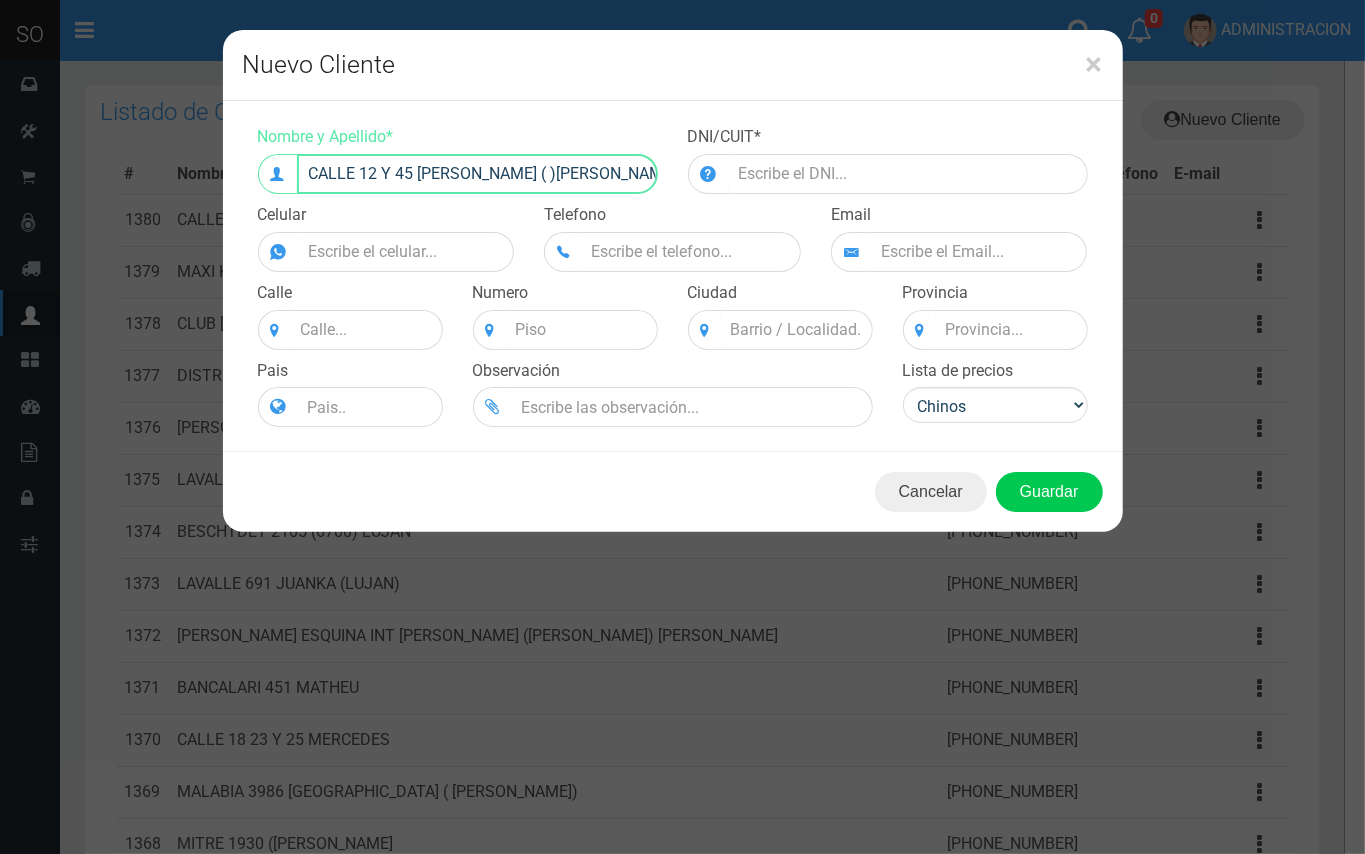 click on "CALLE 12 Y 45 MARTIN ( )MERCEDES" at bounding box center [477, 174] 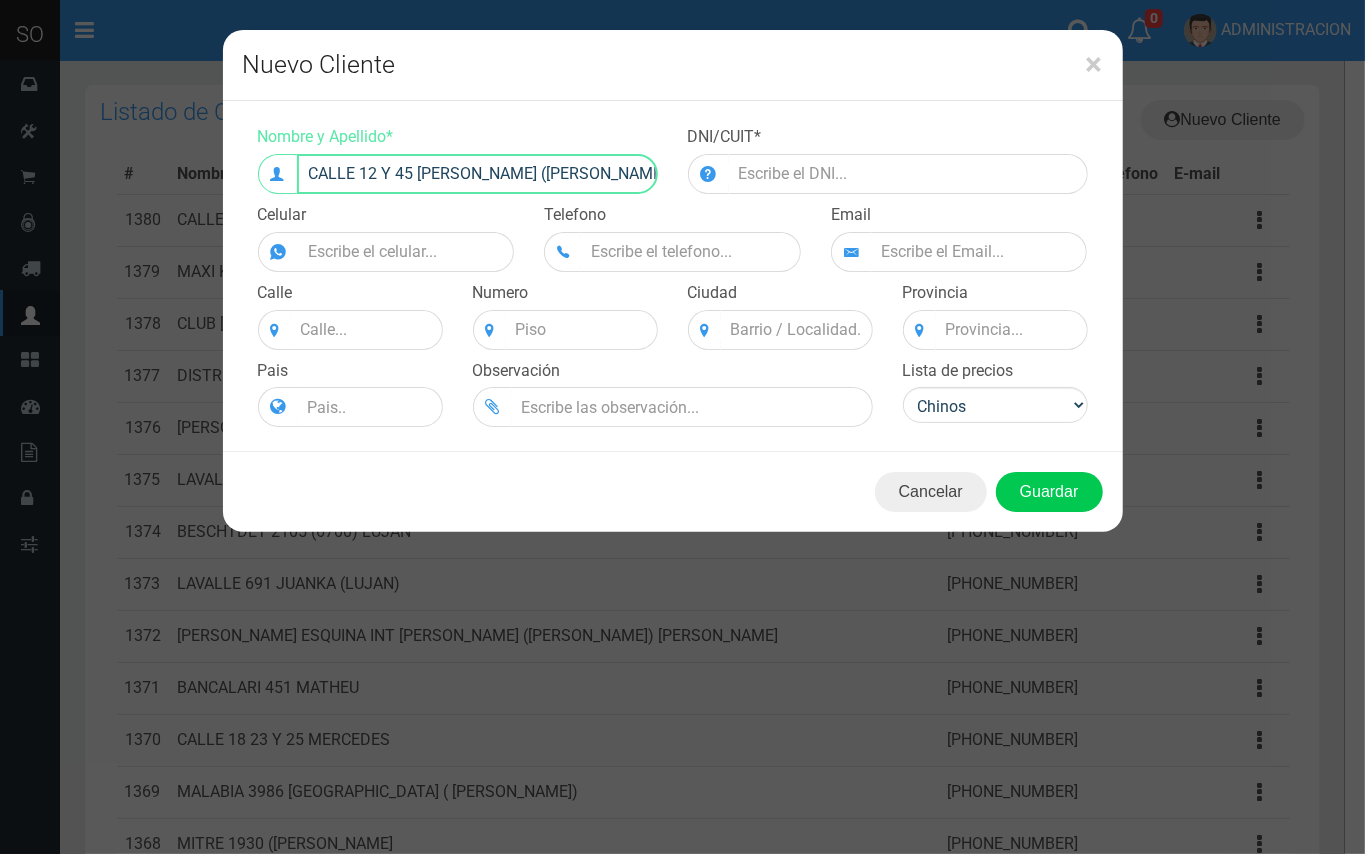 drag, startPoint x: 480, startPoint y: 172, endPoint x: 418, endPoint y: 177, distance: 62.201286 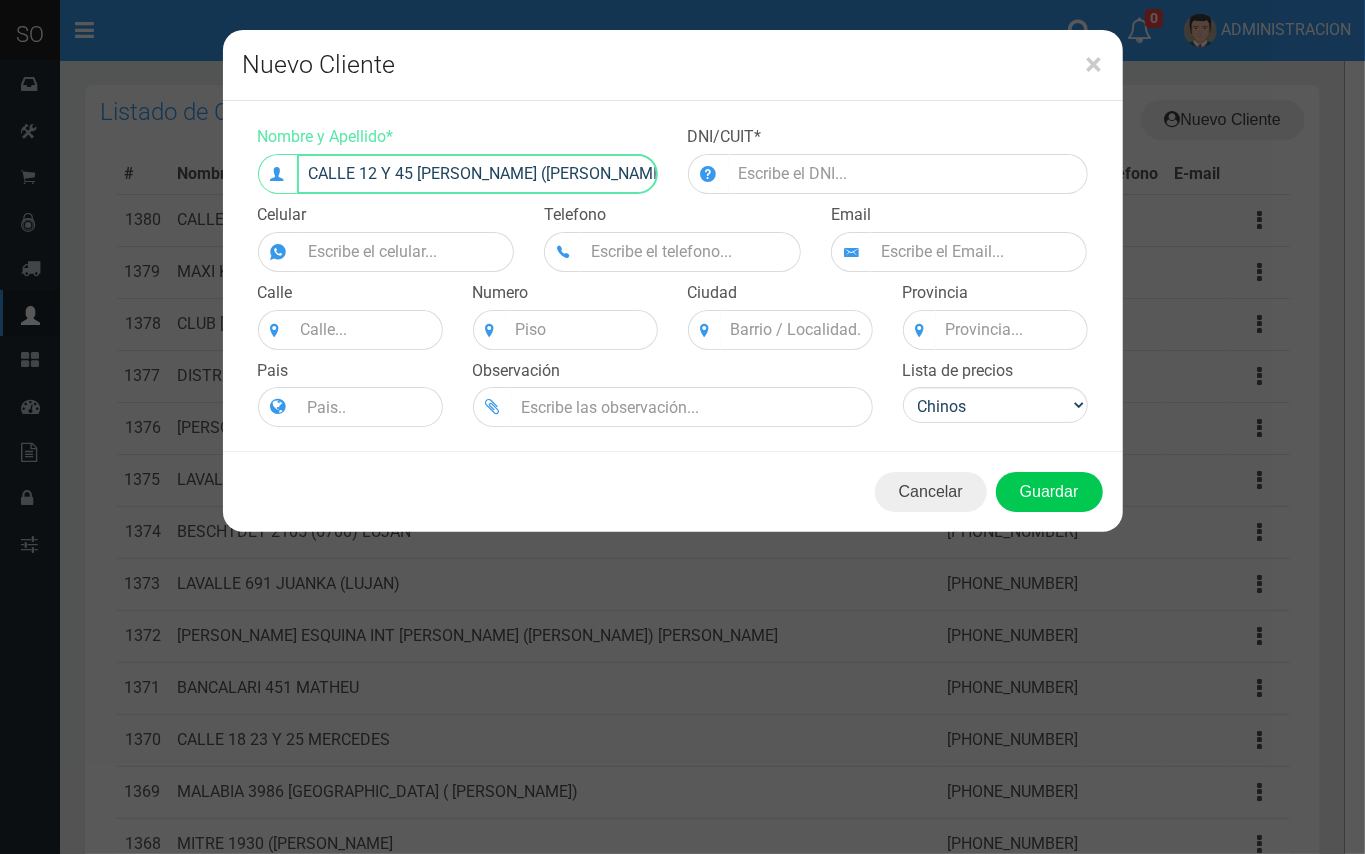 click on "CALLE 12 Y 45 MARTIN (MARTIN )MERCEDES" at bounding box center (477, 174) 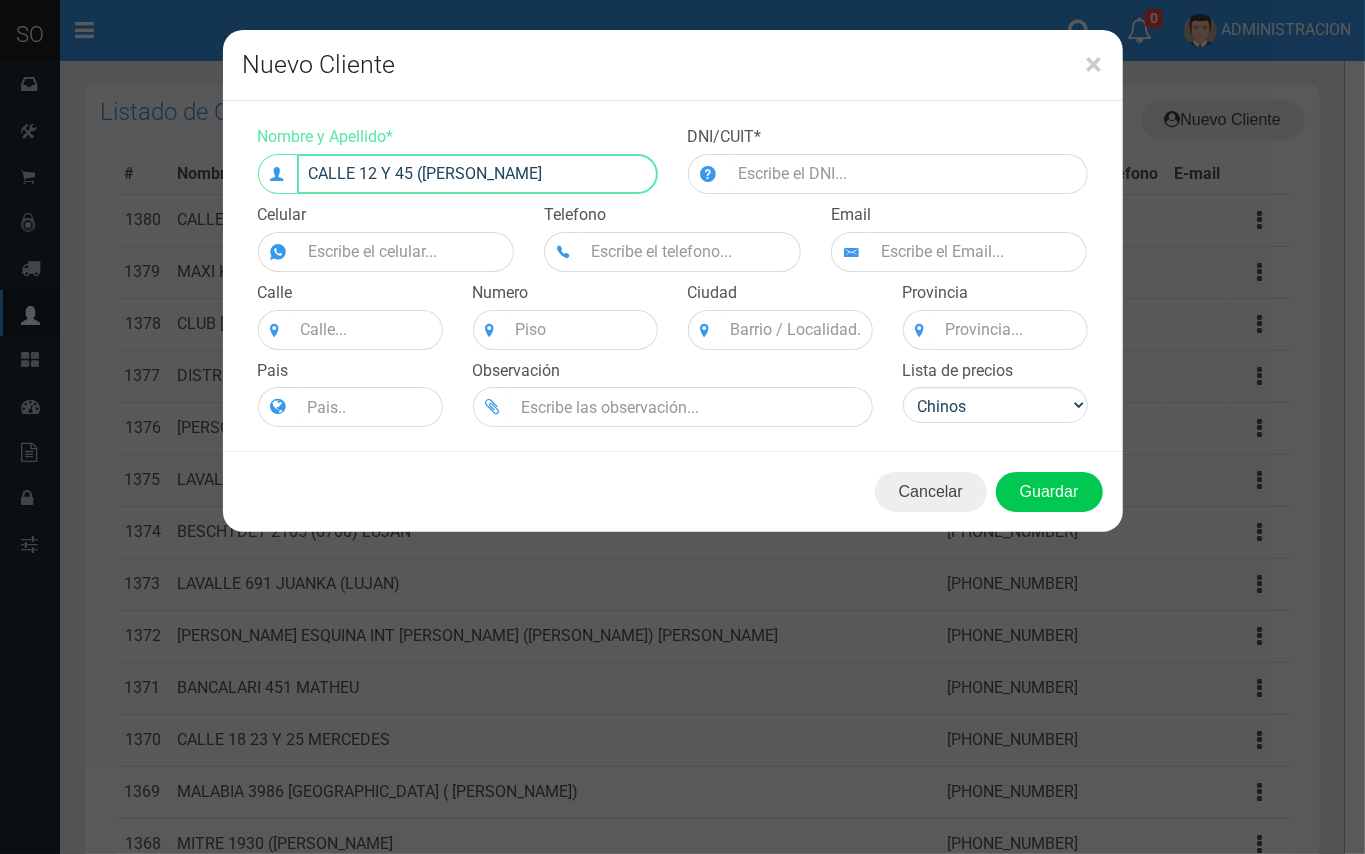 click on "CALLE 12 Y 45 (MARTIN )MERCEDES" at bounding box center (477, 174) 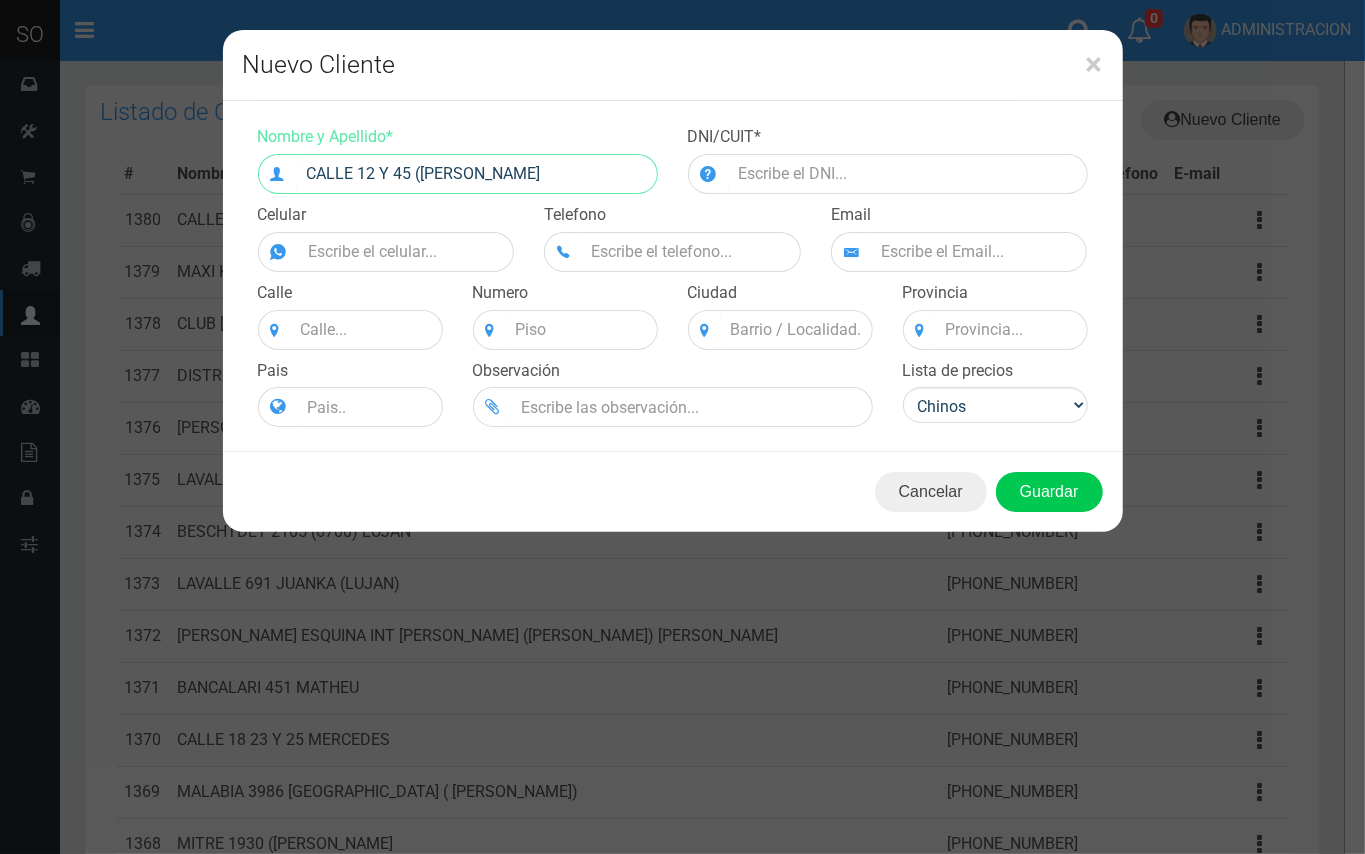 click on "DNI/CUIT *" at bounding box center (888, 160) 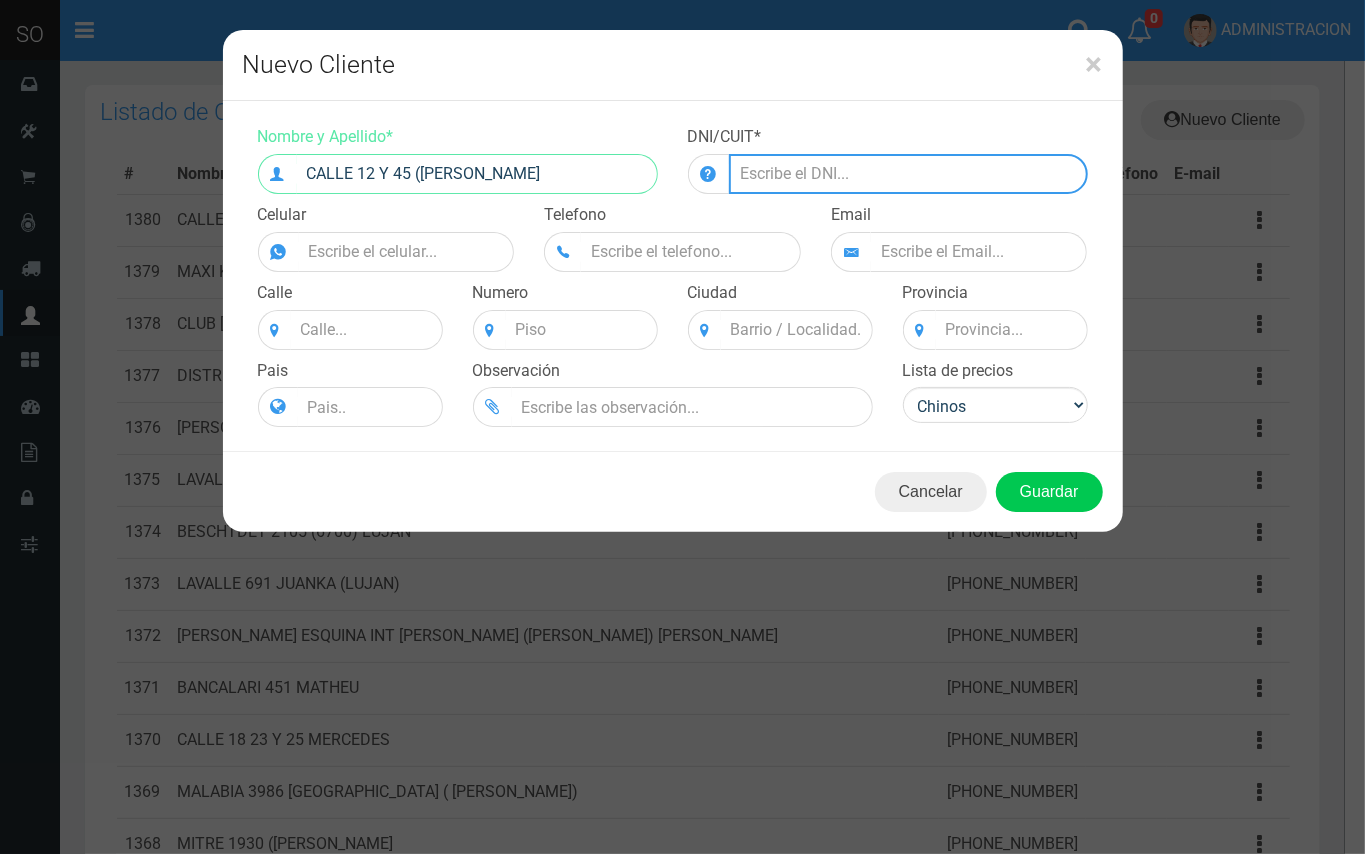 click at bounding box center (908, 174) 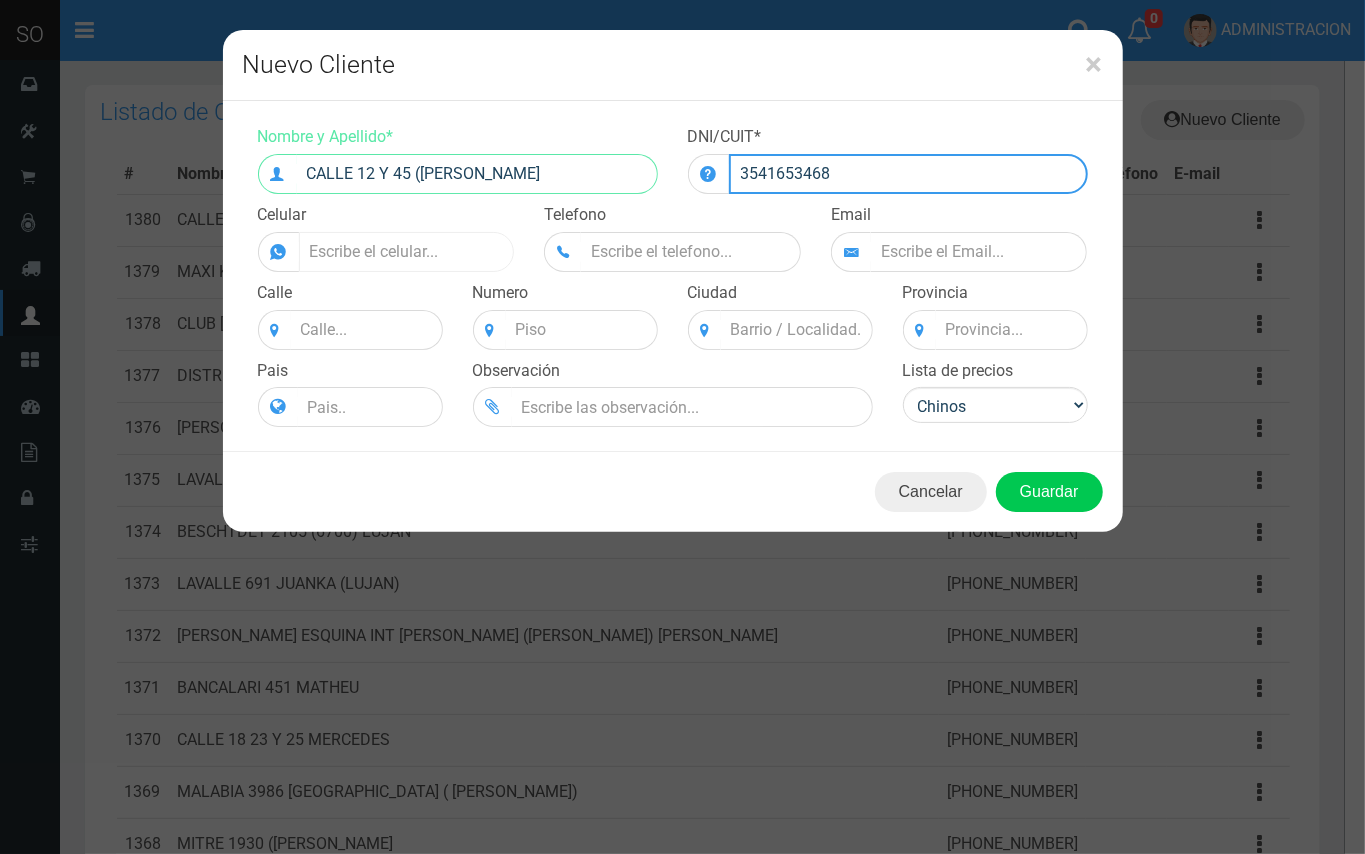 type on "3541653468" 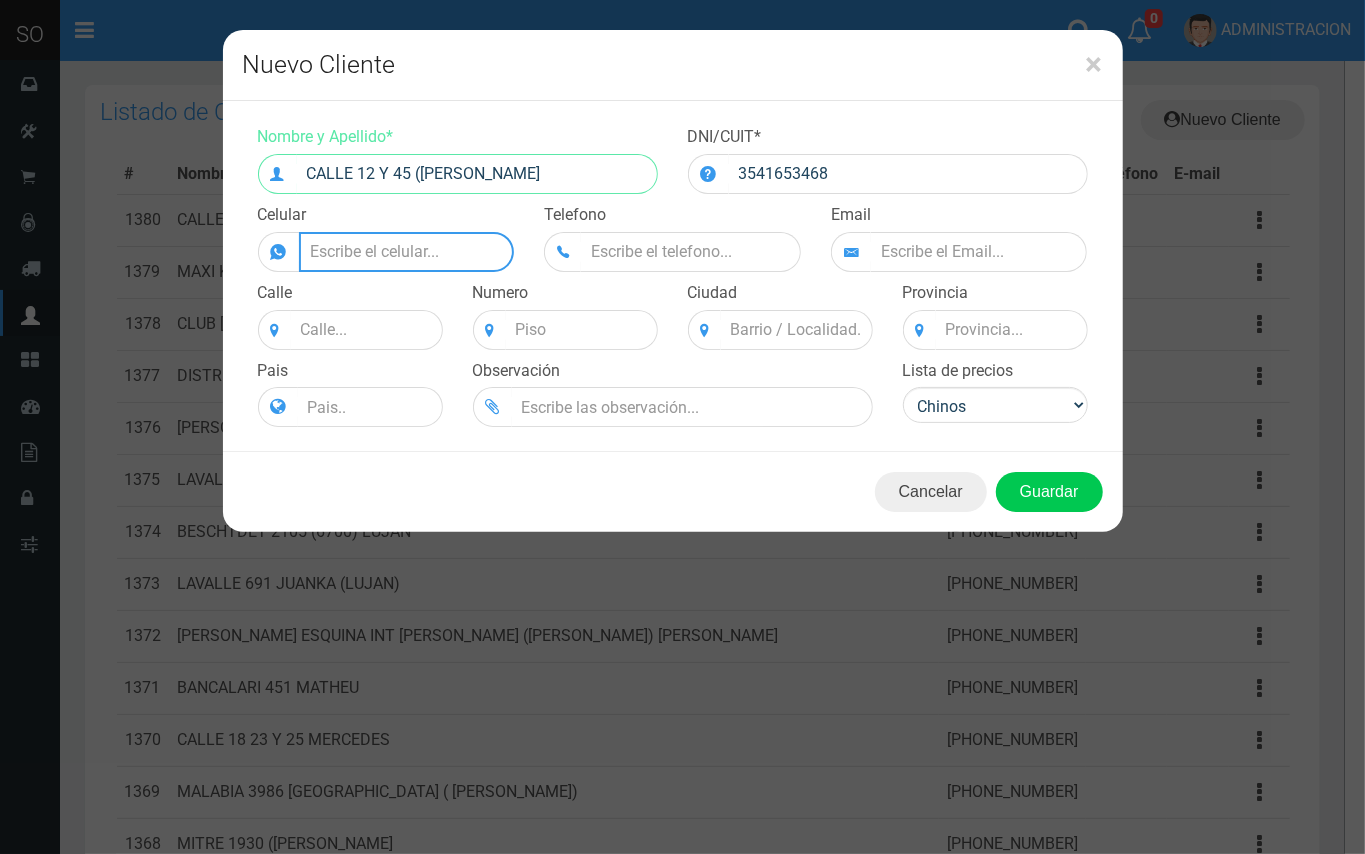 click on "Nombre y Apellido *" at bounding box center [407, 252] 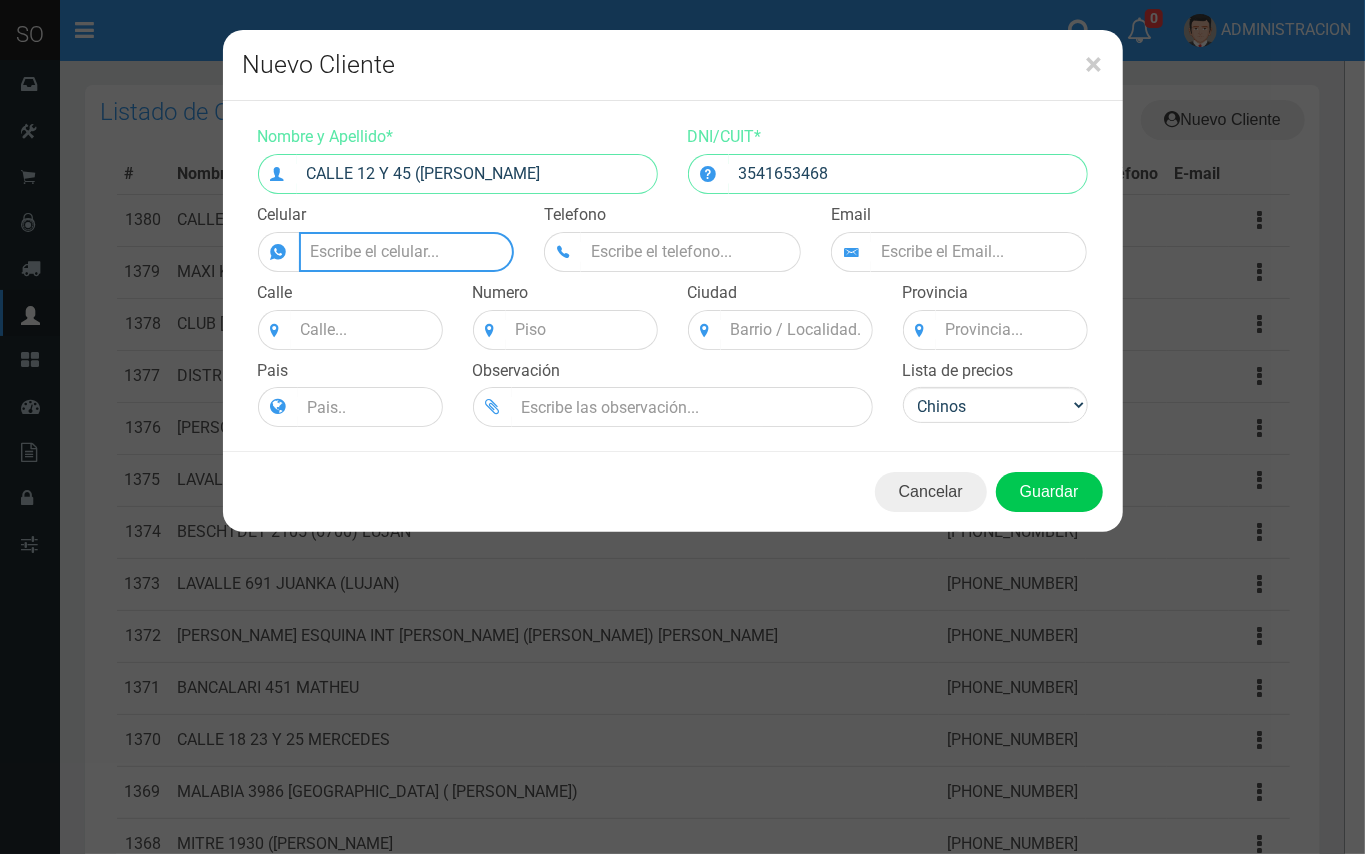 paste on "[PHONE_NUMBER]" 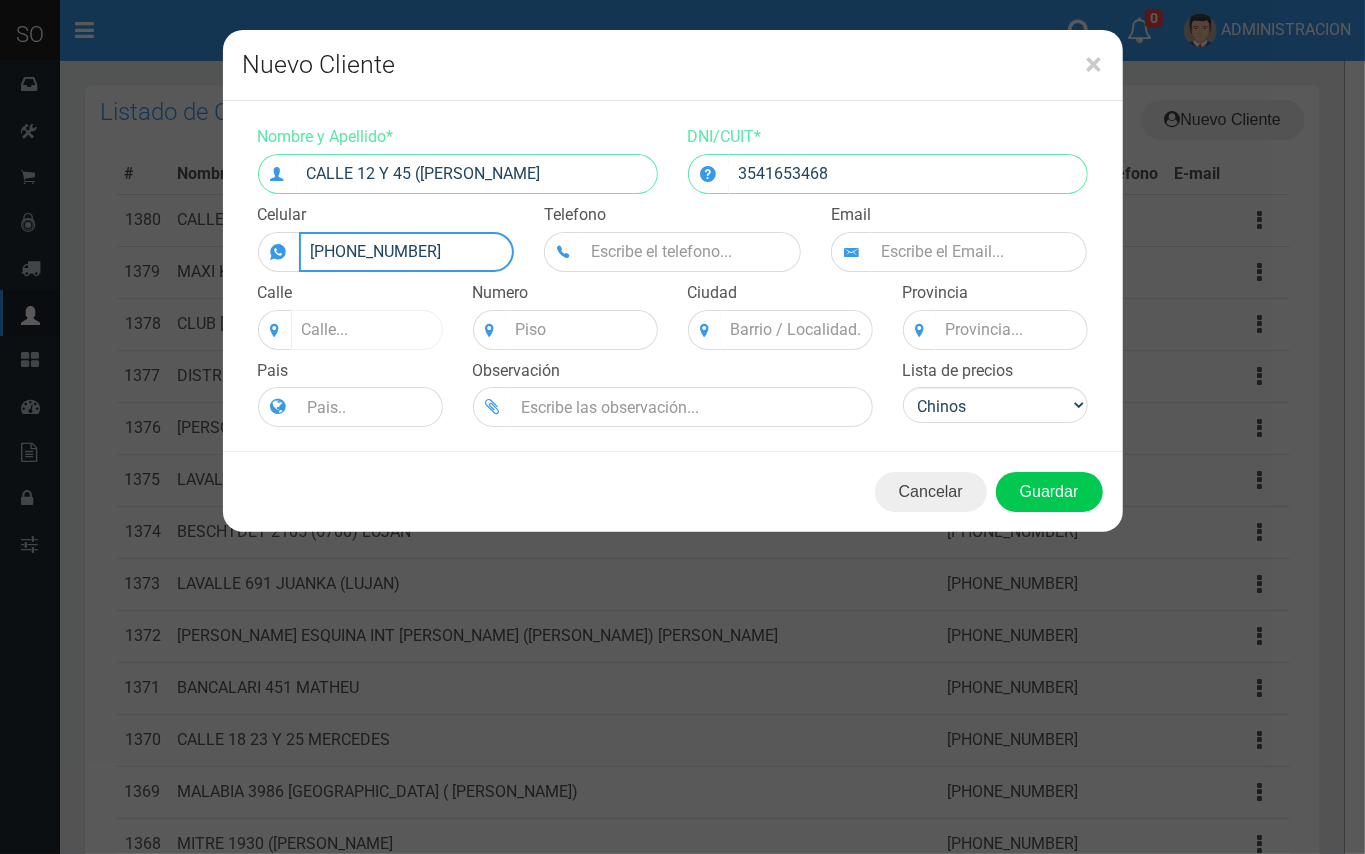 type on "[PHONE_NUMBER]" 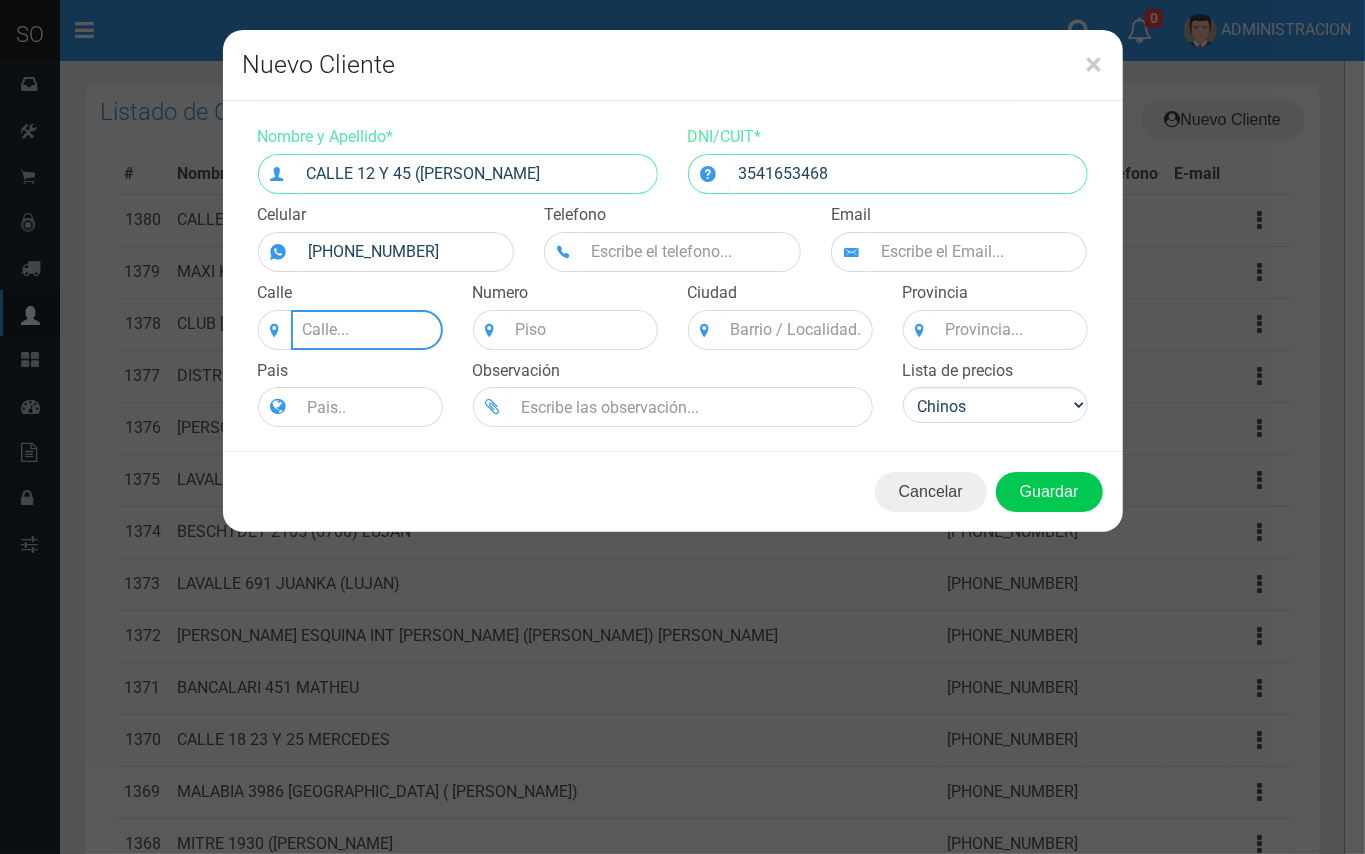 drag, startPoint x: 316, startPoint y: 326, endPoint x: 321, endPoint y: 313, distance: 13.928389 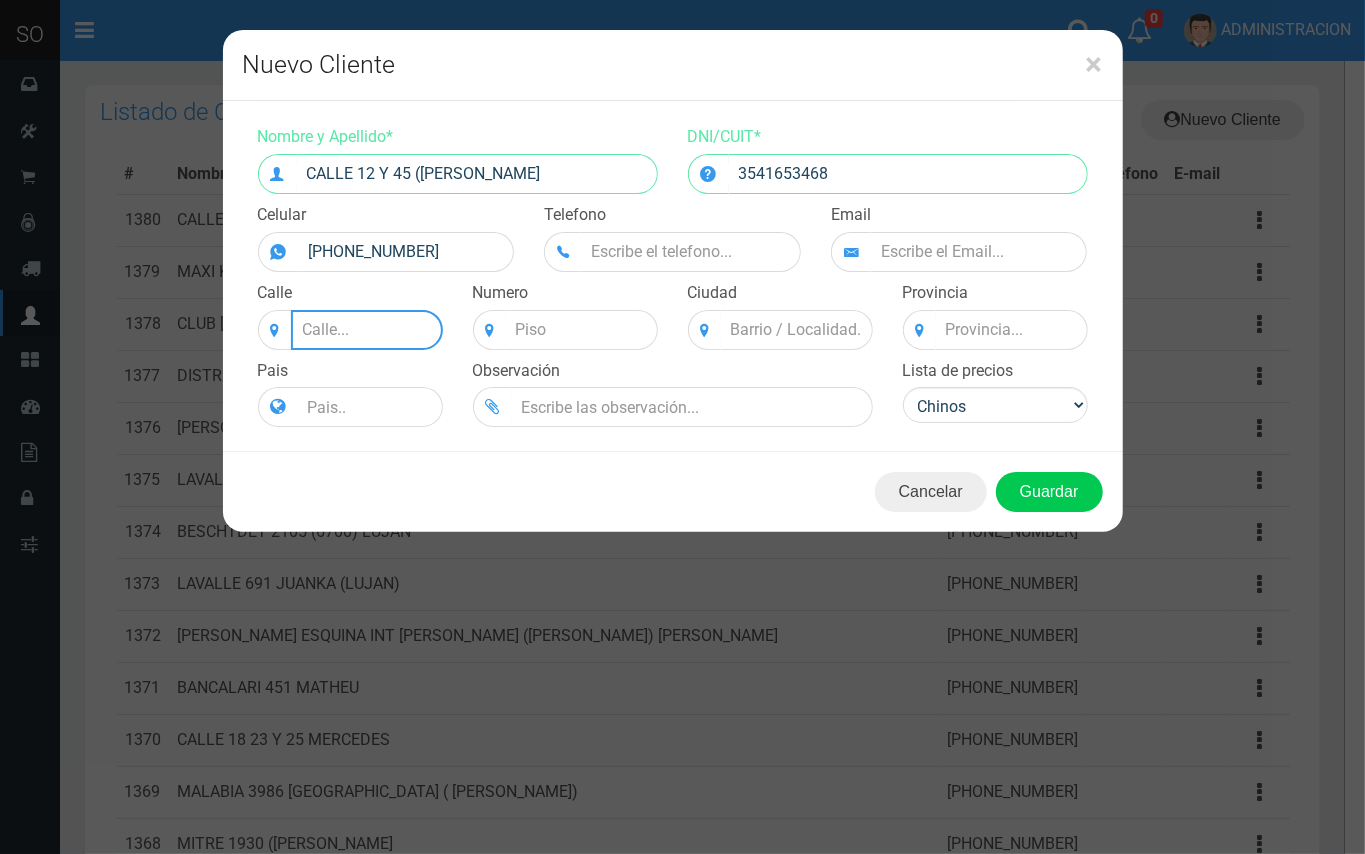 click at bounding box center [367, 330] 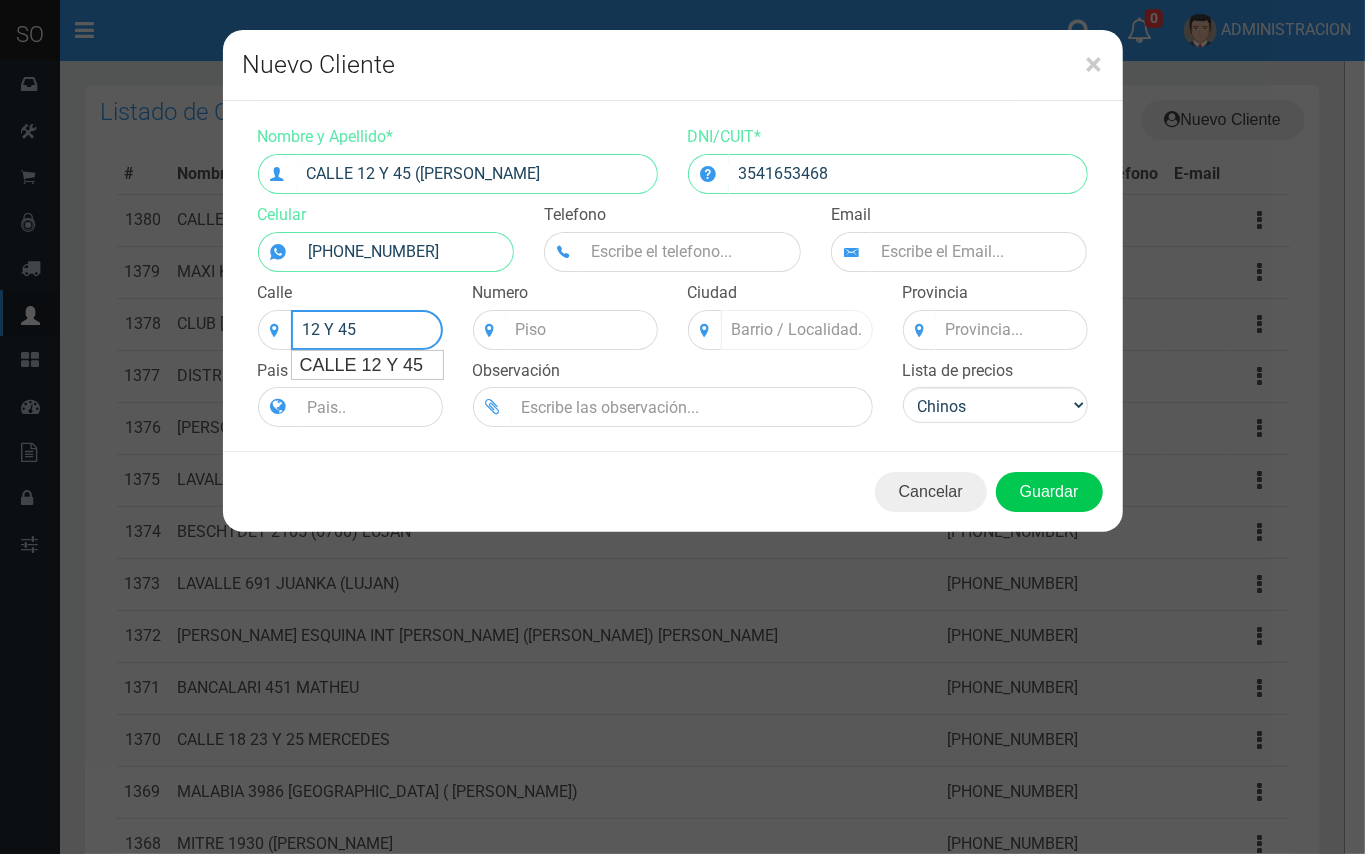type on "12 Y 45" 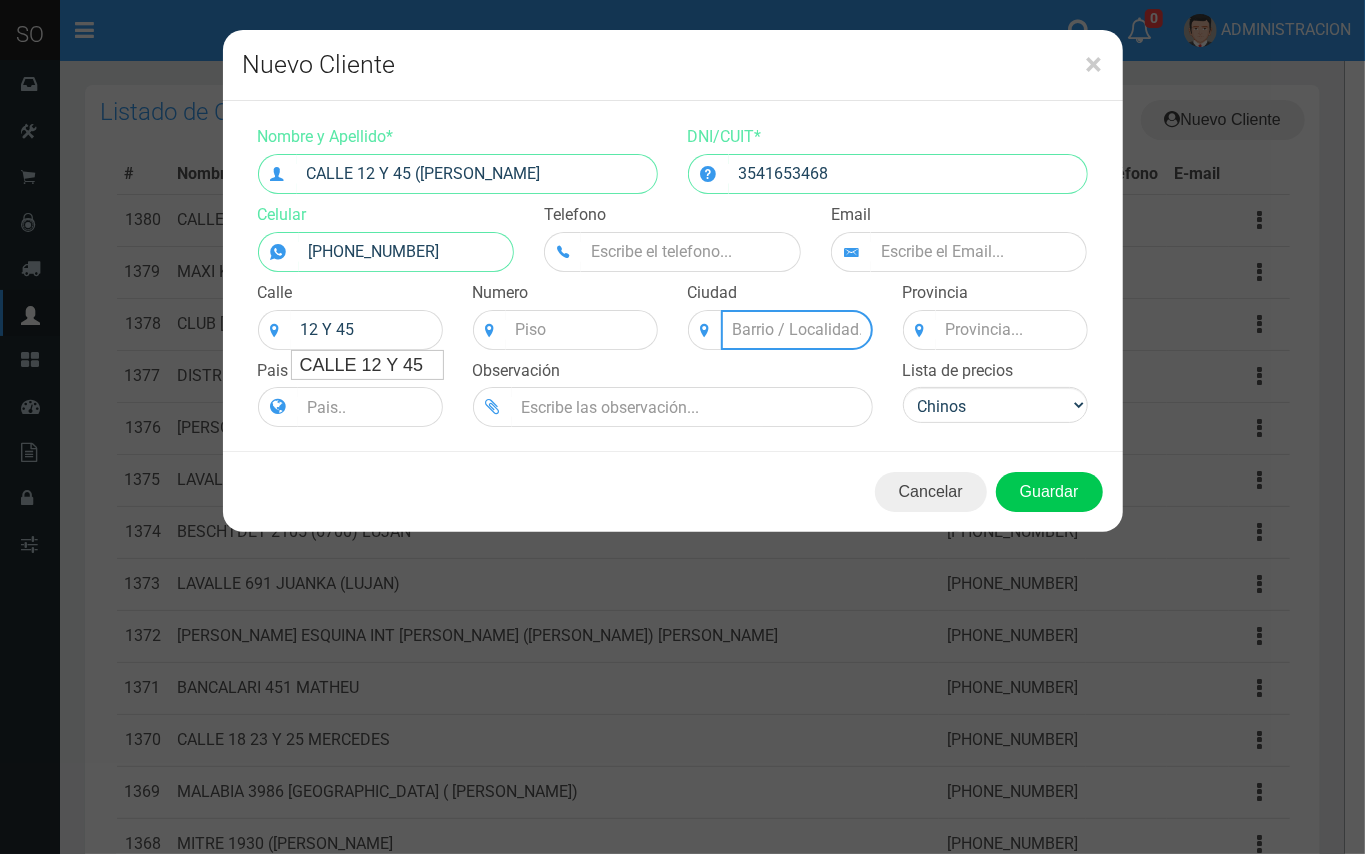 click at bounding box center [797, 330] 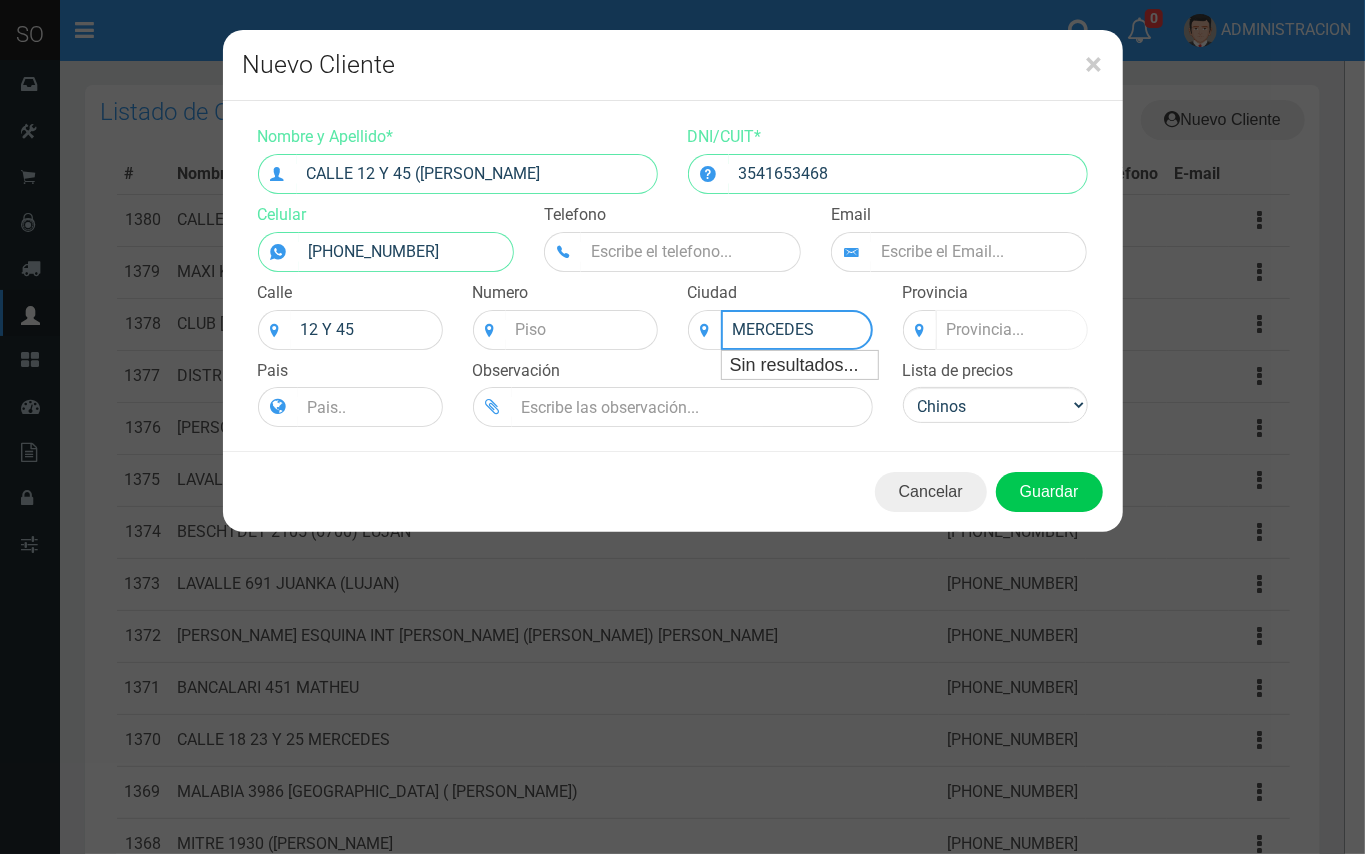 type on "MERCEDES" 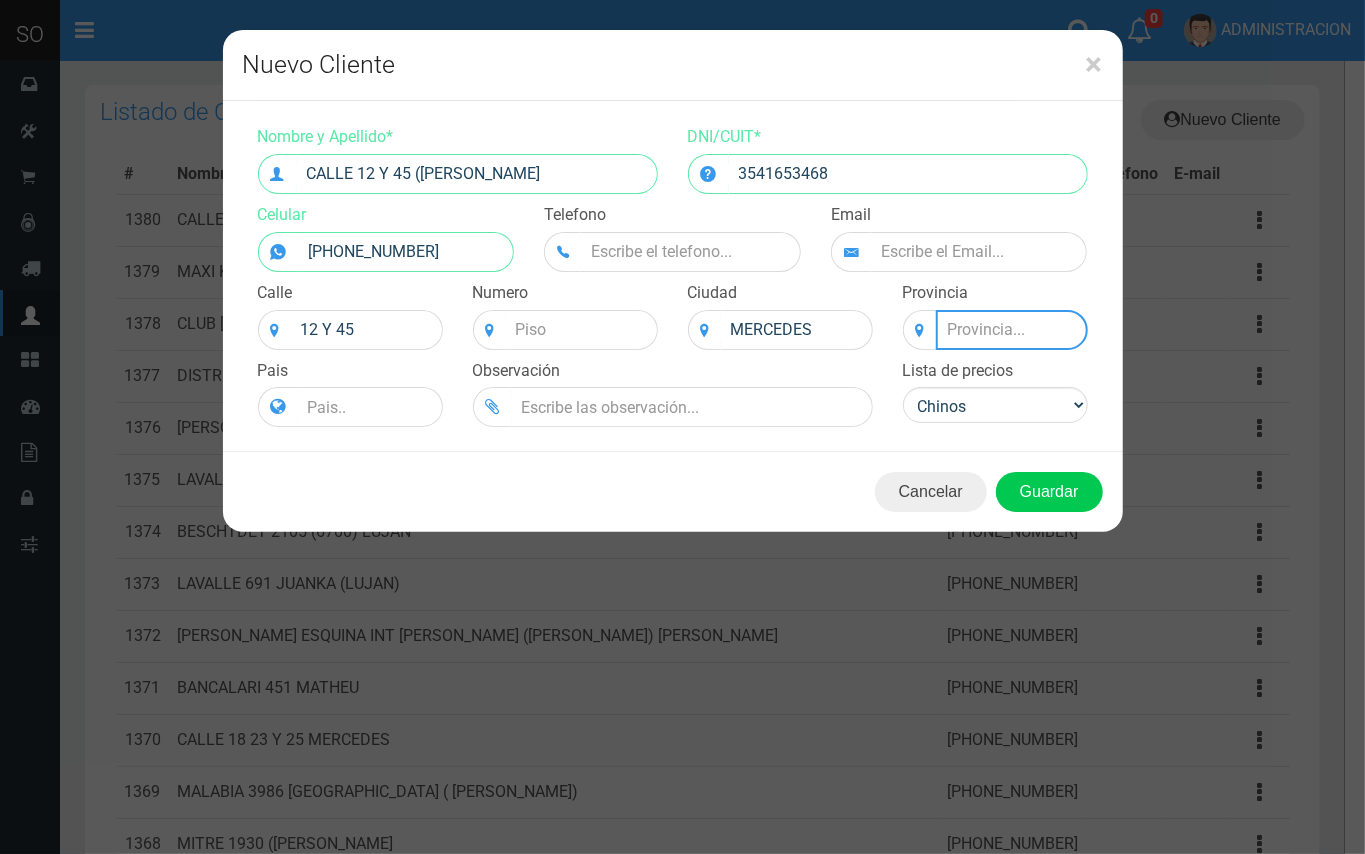 click at bounding box center [1012, 330] 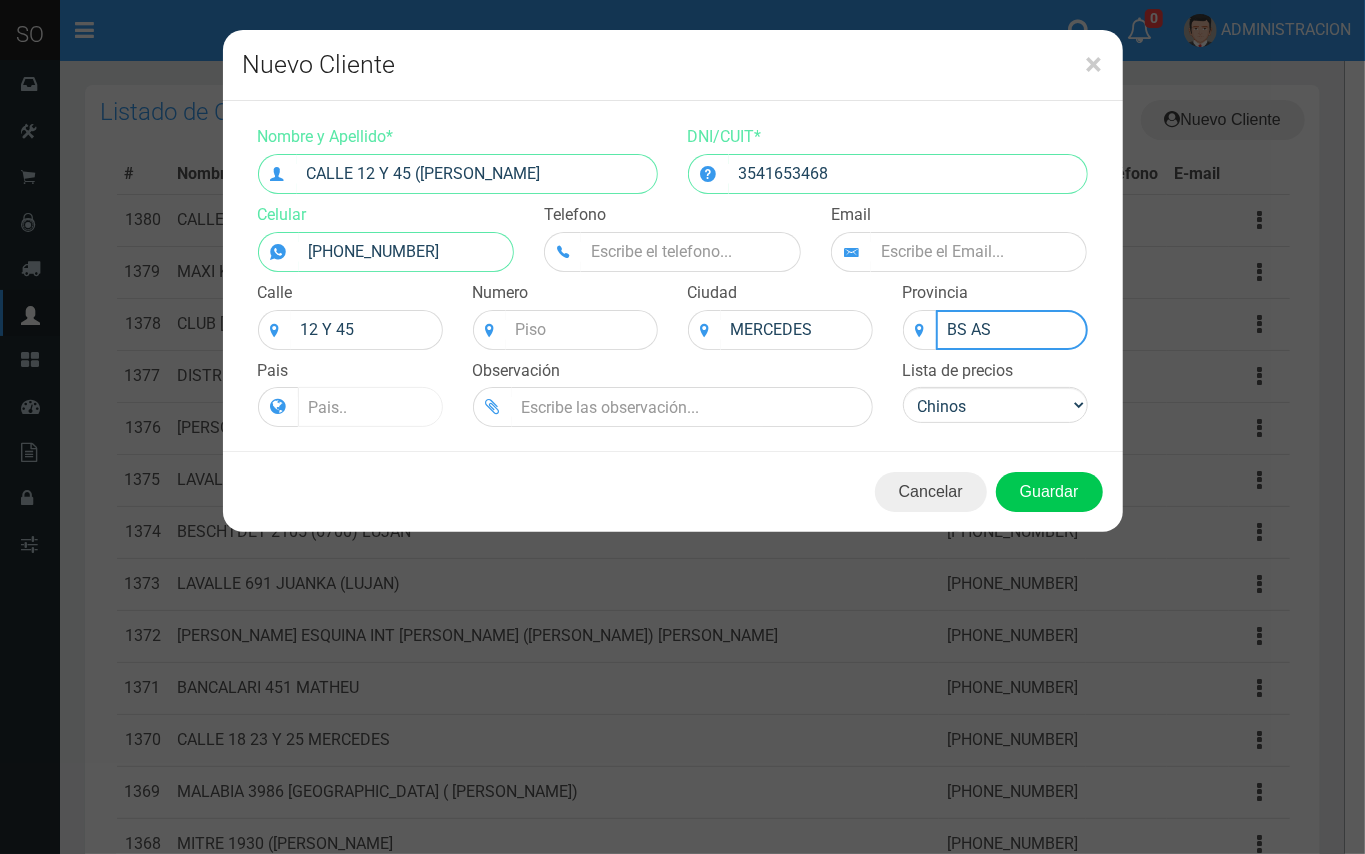 type on "BS AS" 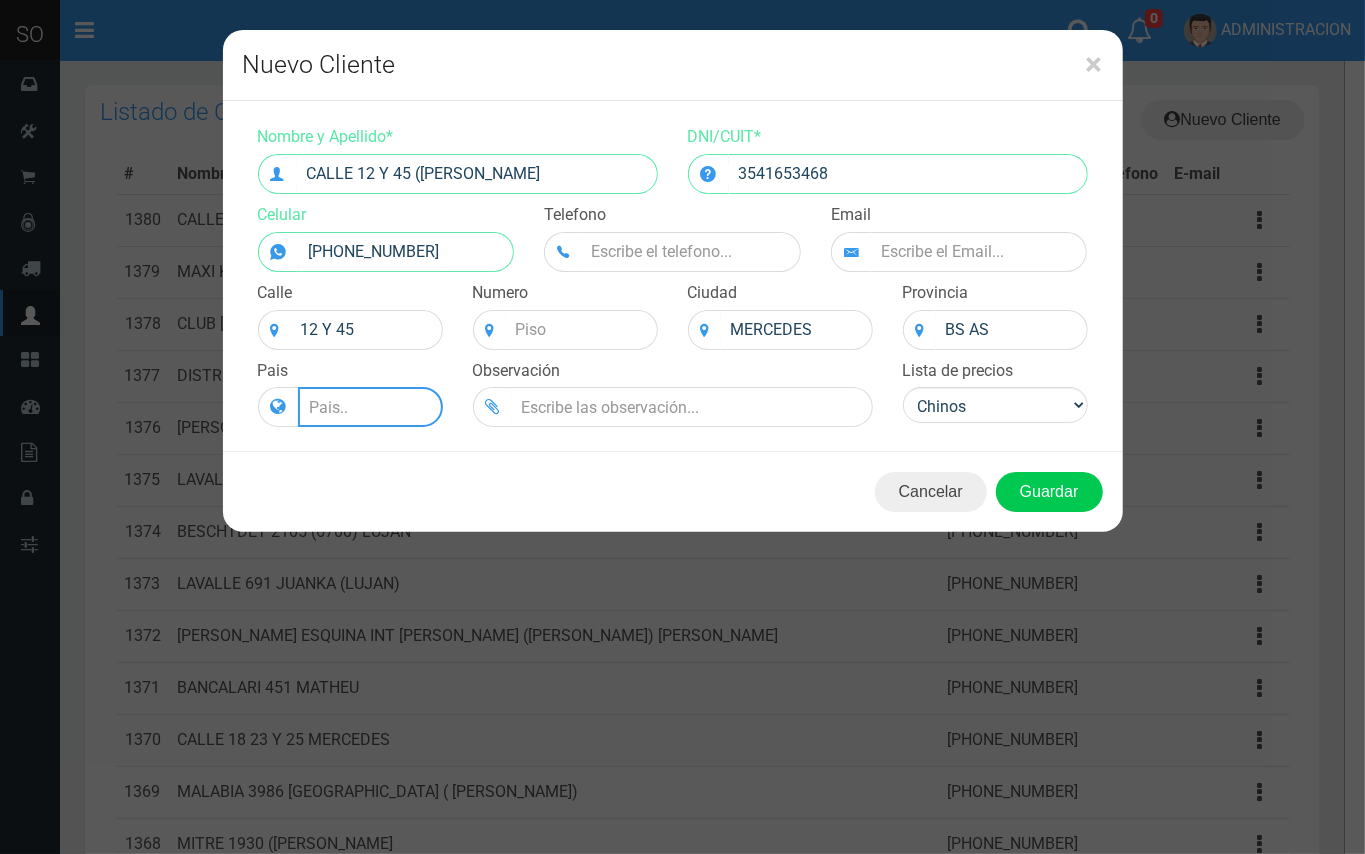 click at bounding box center (370, 407) 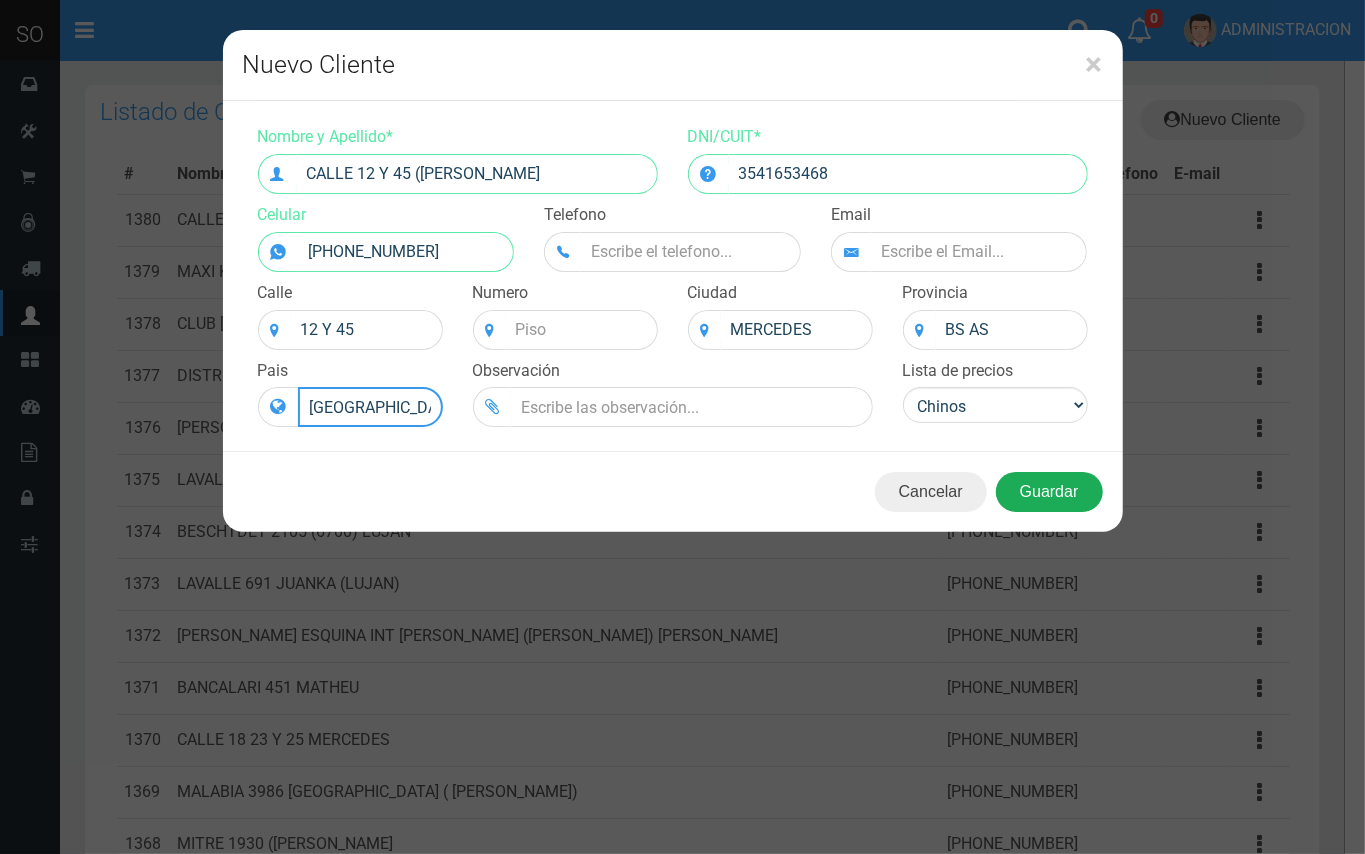 type on "ARGENTINA" 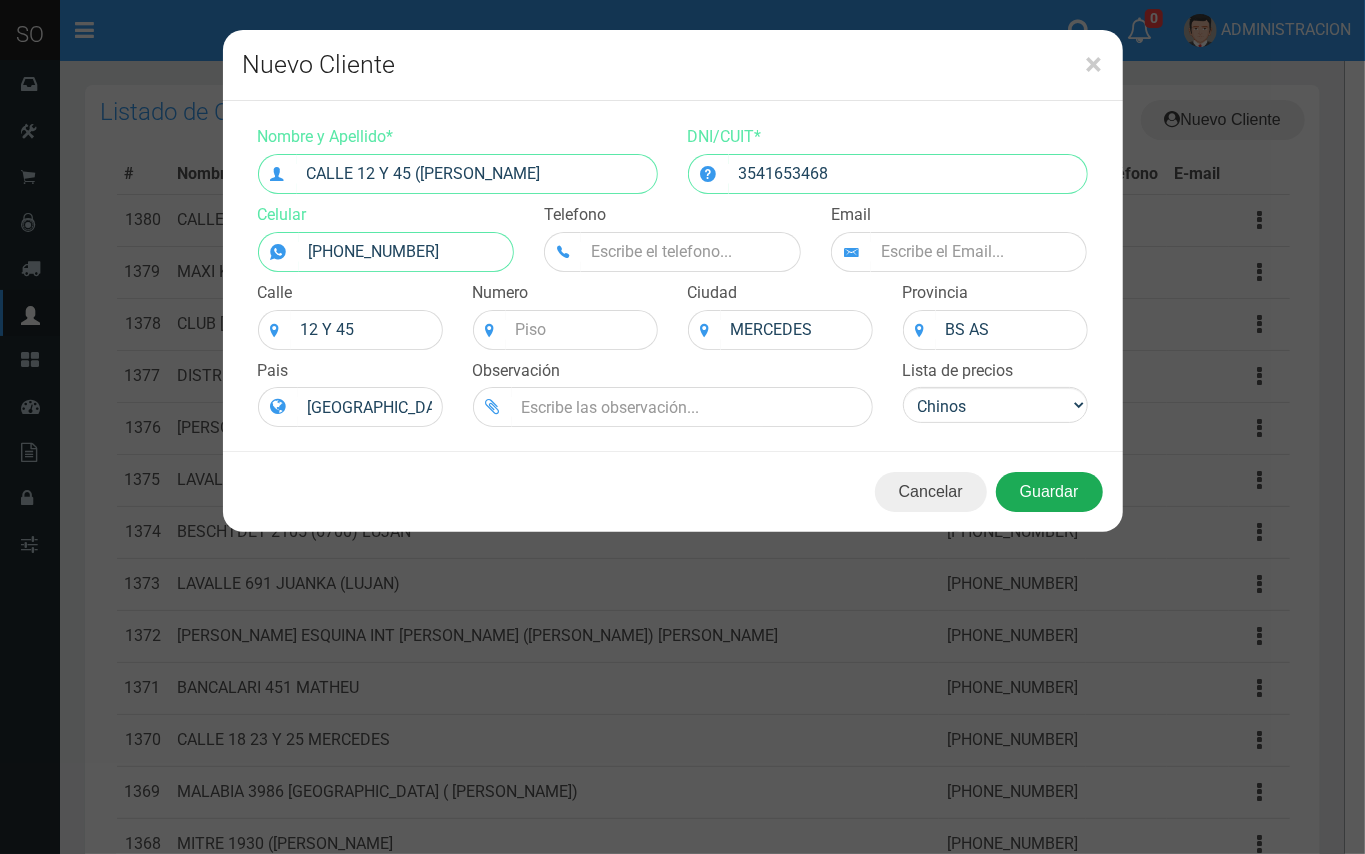 click on "Guardar" at bounding box center [1049, 492] 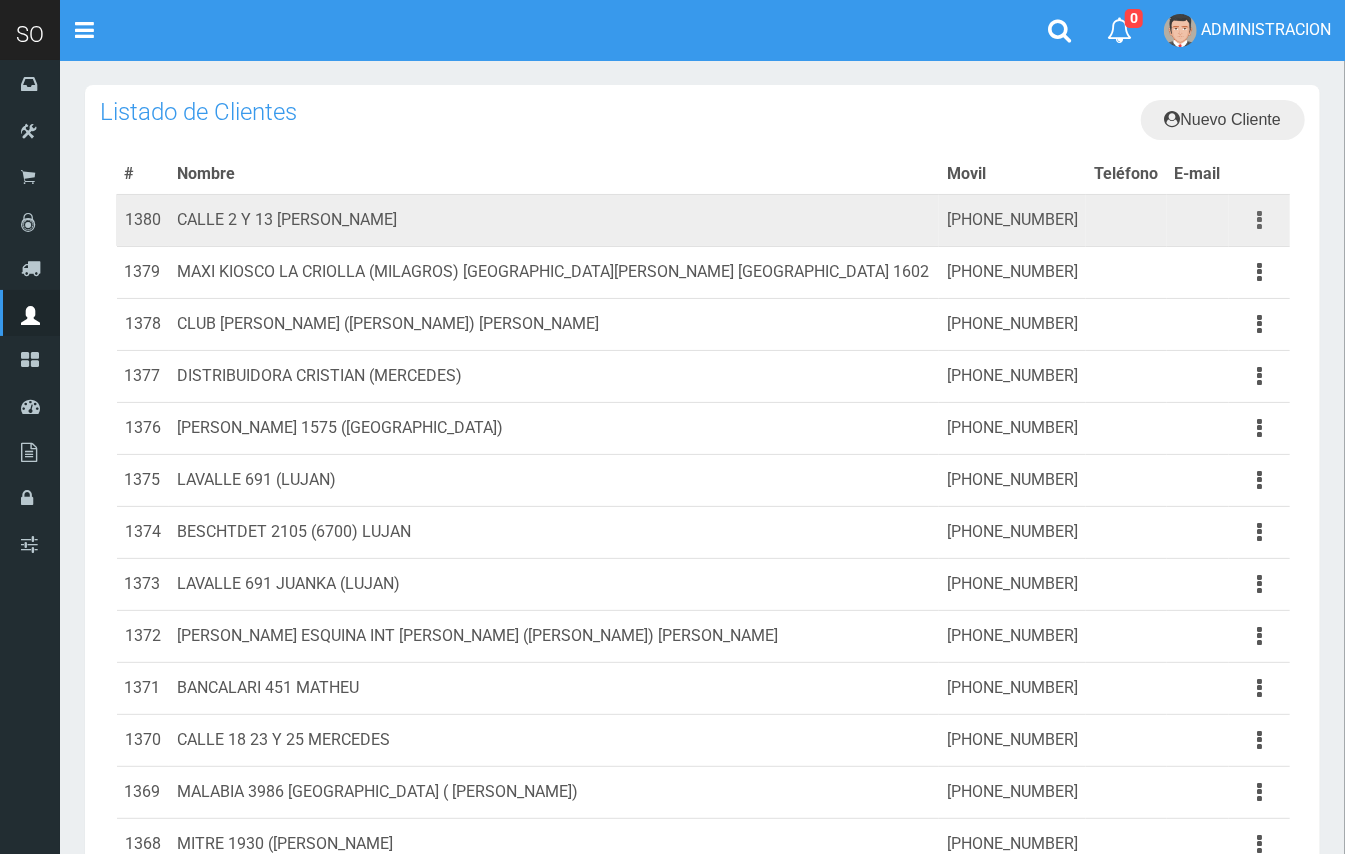 click at bounding box center [1259, 220] 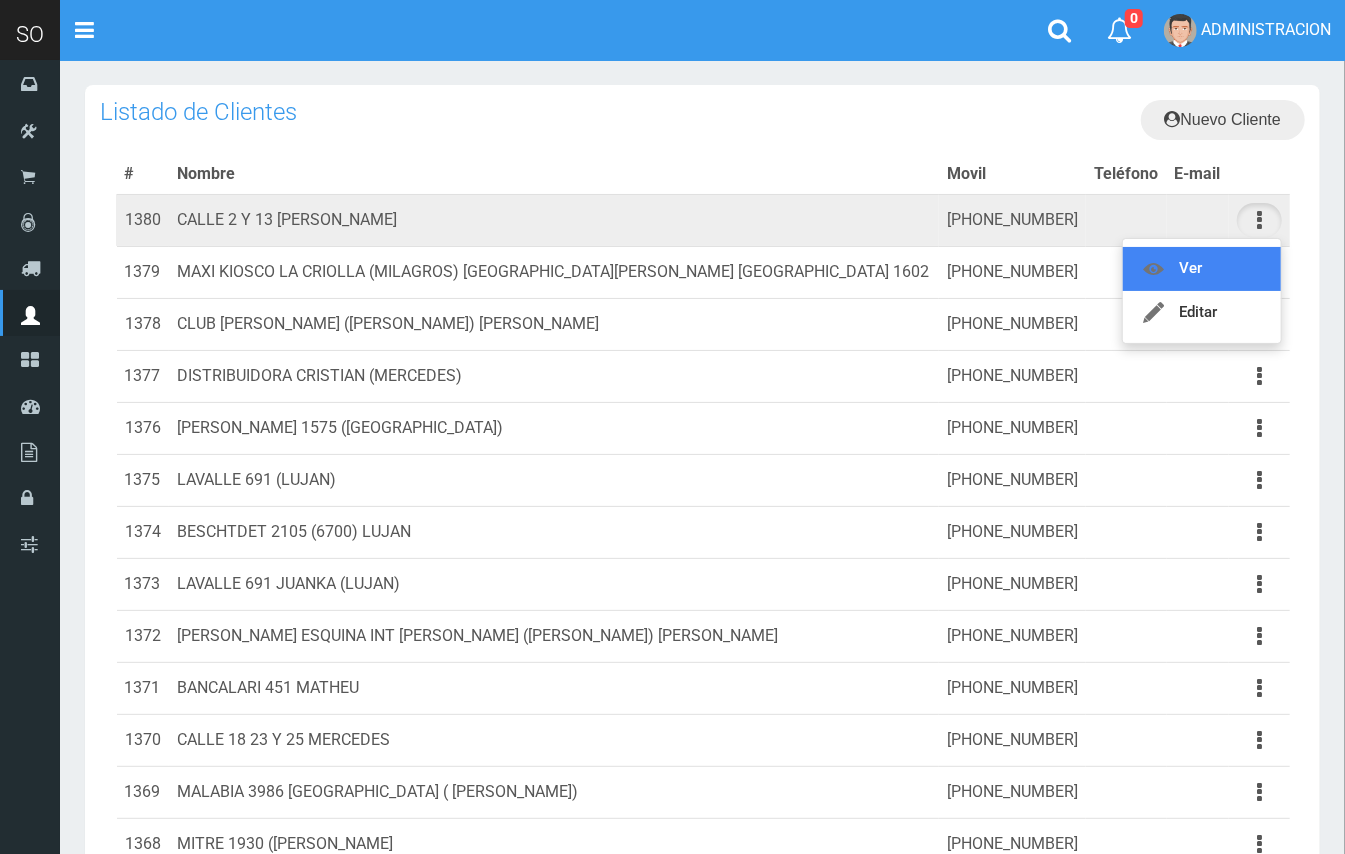 click on "Ver" at bounding box center (1202, 269) 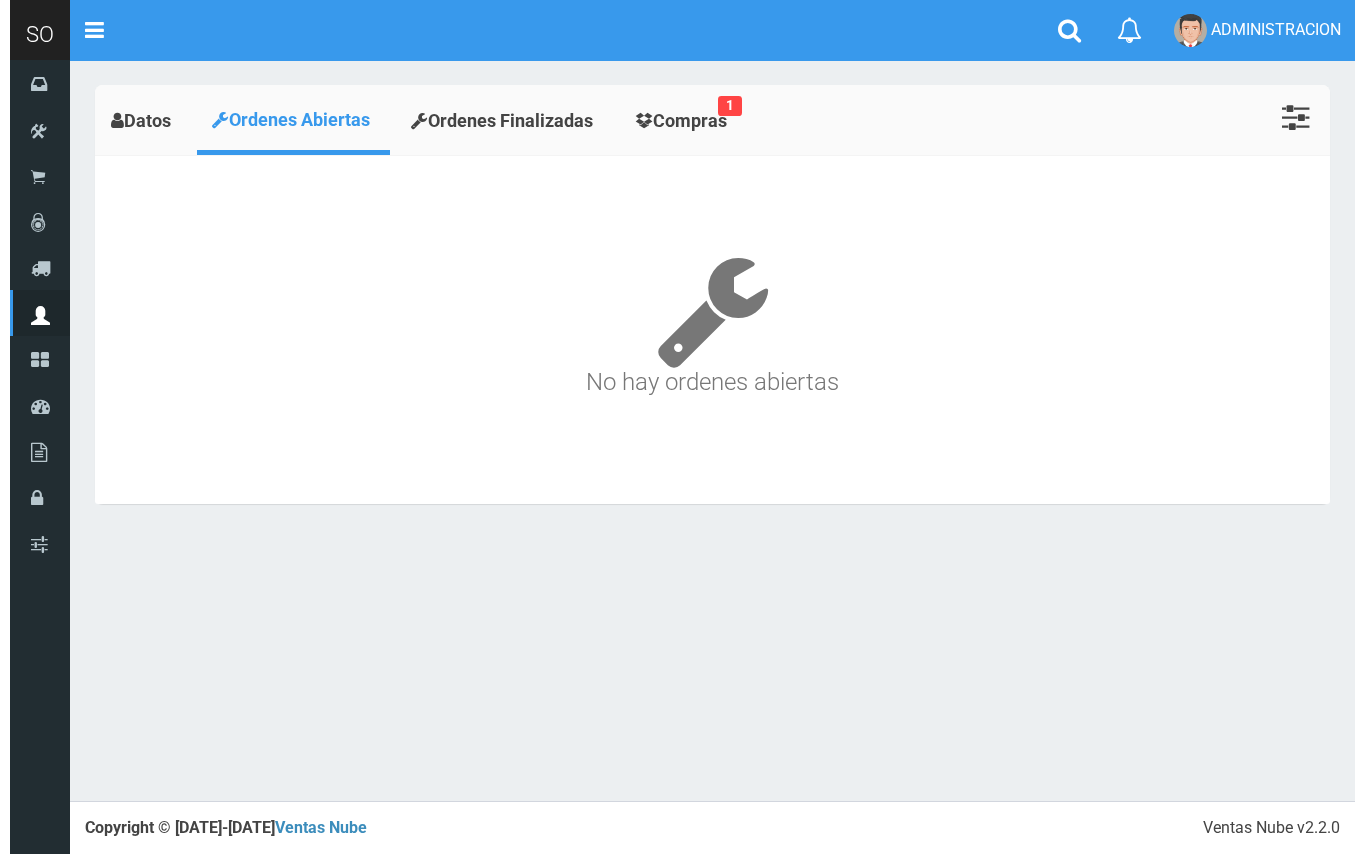 scroll, scrollTop: 0, scrollLeft: 0, axis: both 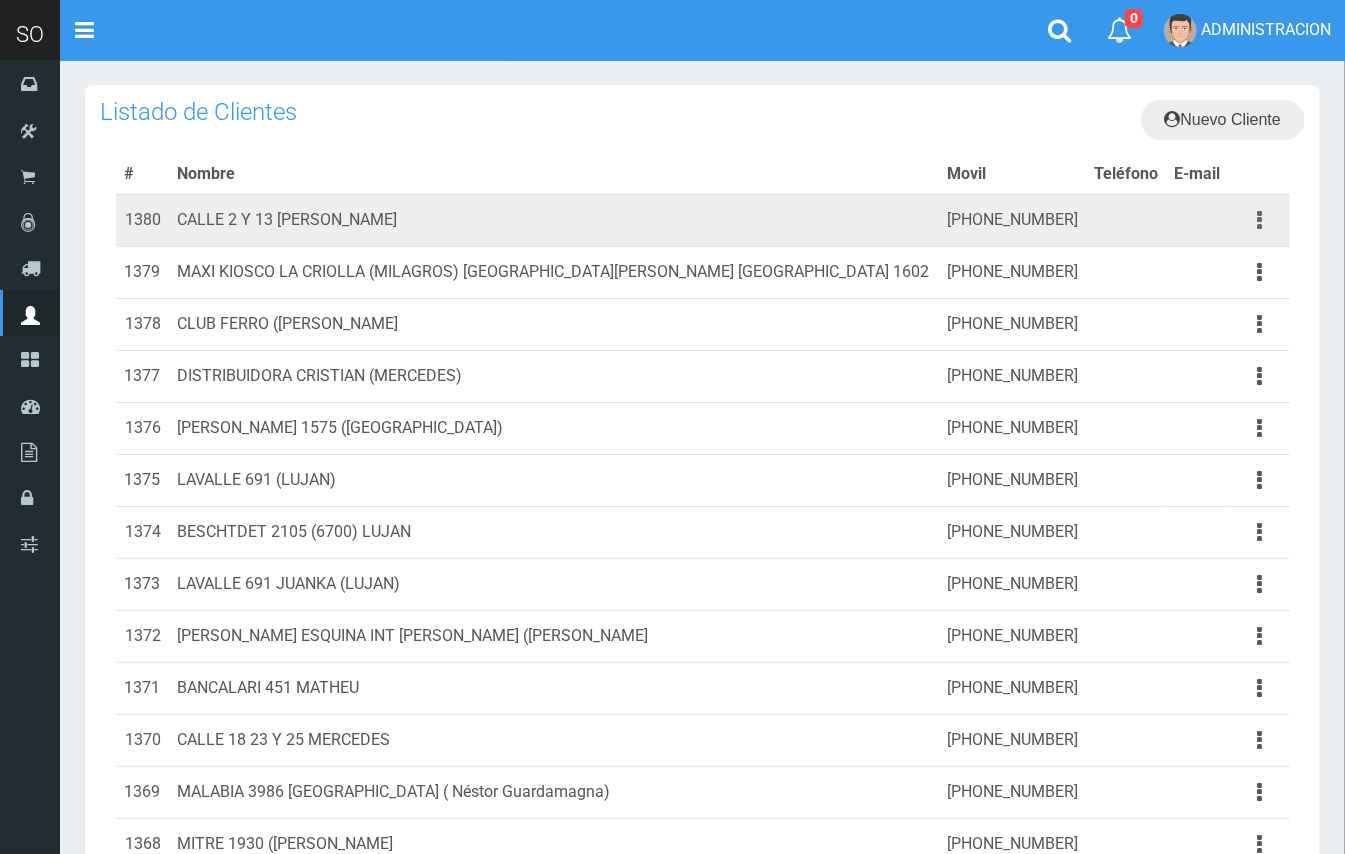 click at bounding box center (1259, 220) 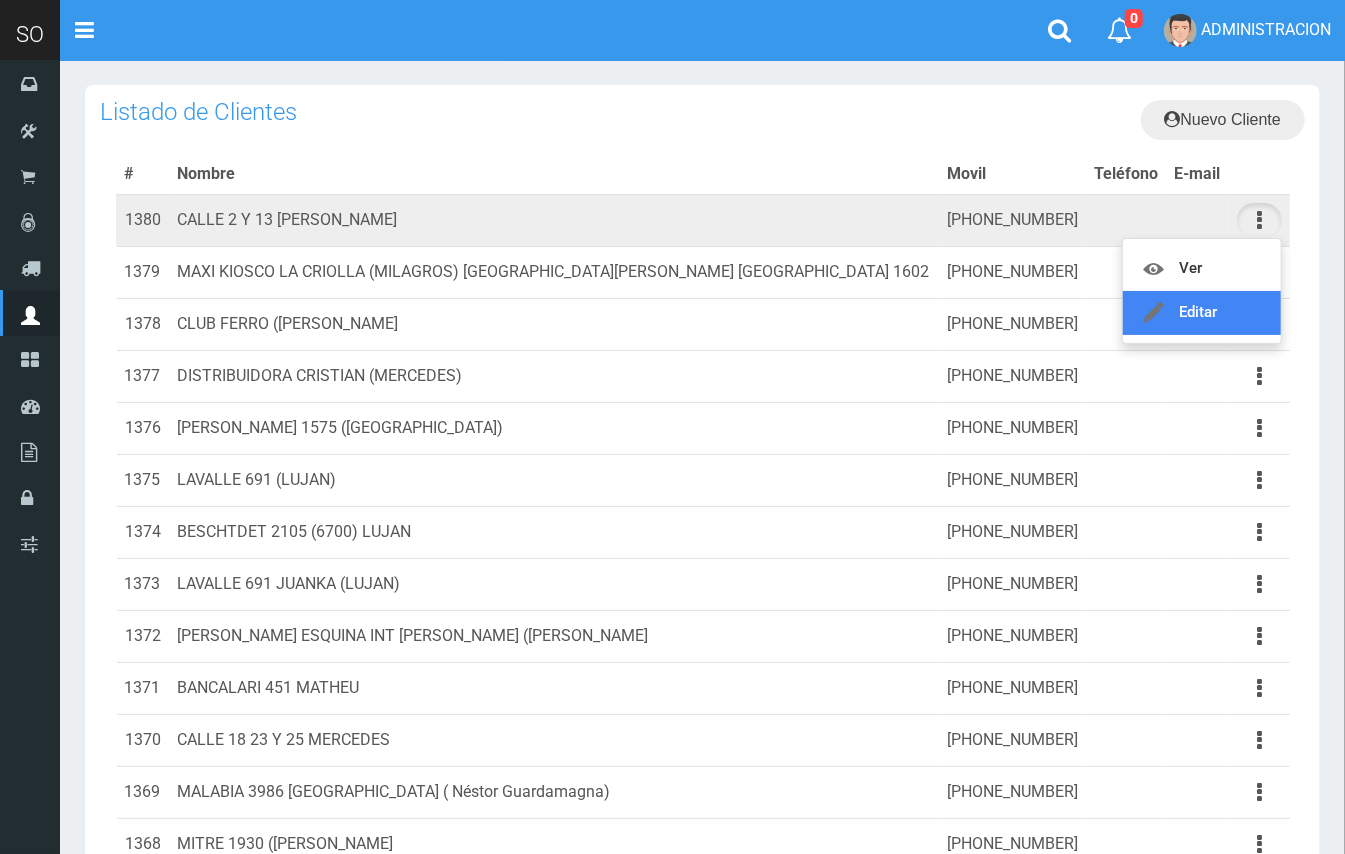 click on "Editar" at bounding box center [1202, 313] 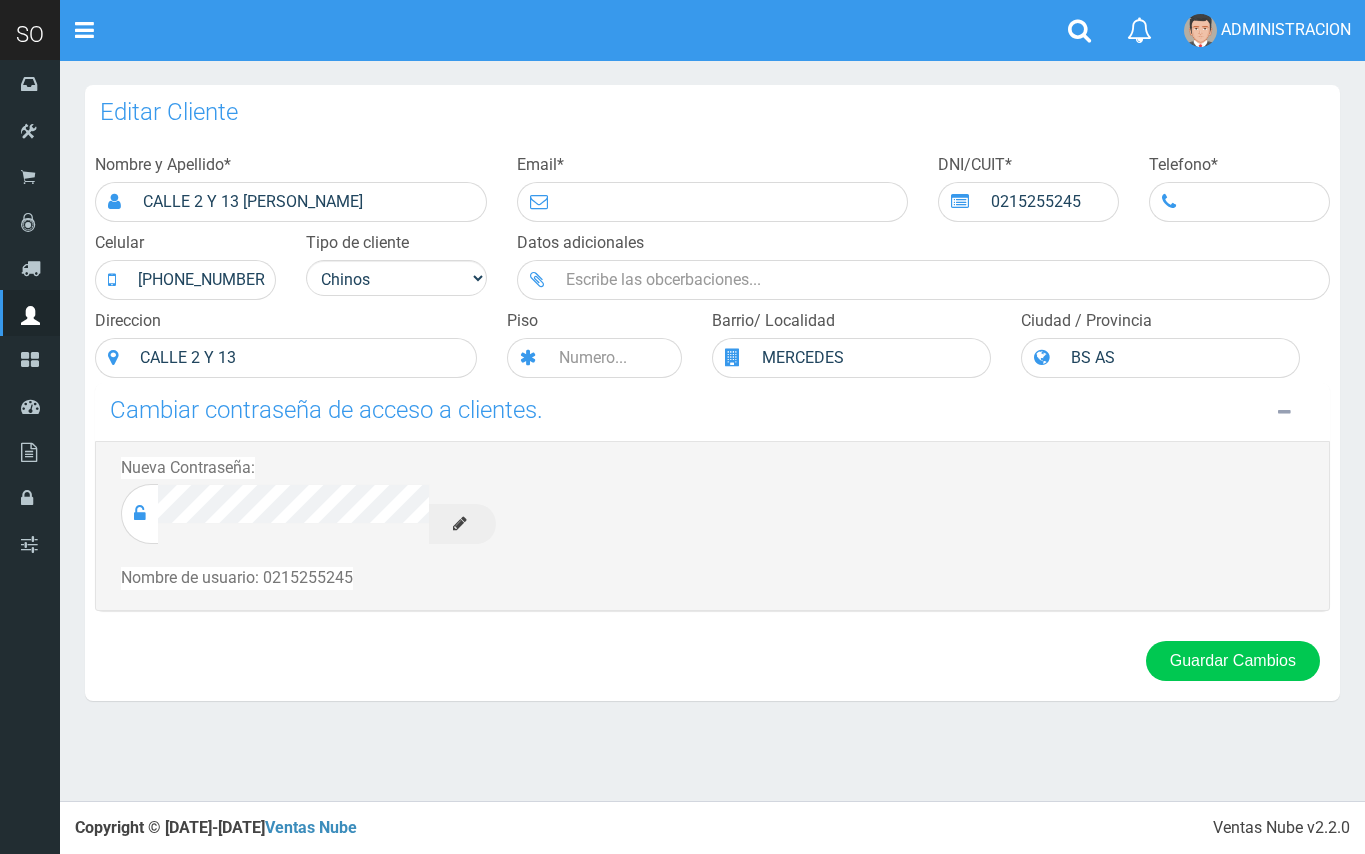 scroll, scrollTop: 0, scrollLeft: 0, axis: both 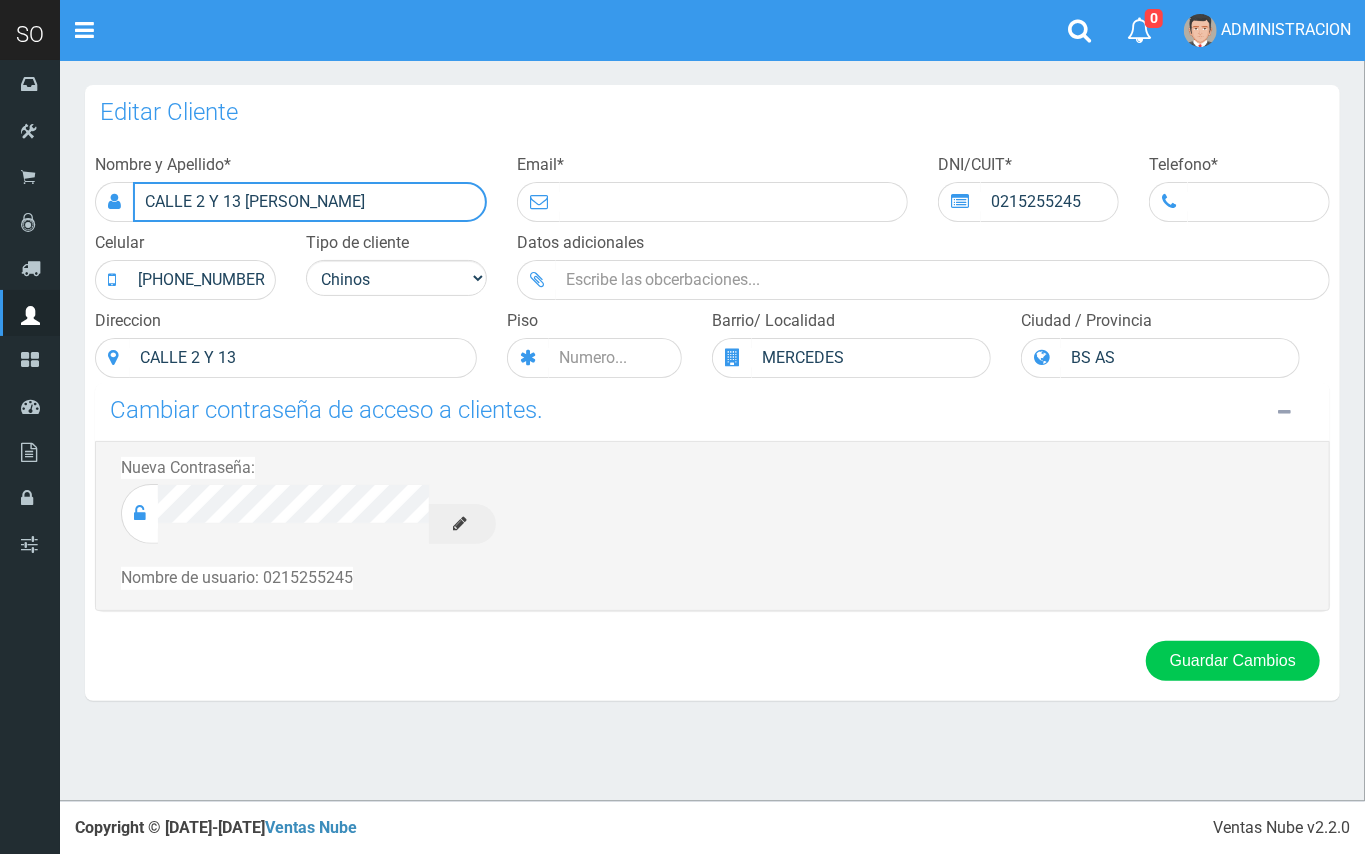 drag, startPoint x: 282, startPoint y: 190, endPoint x: 245, endPoint y: 184, distance: 37.48333 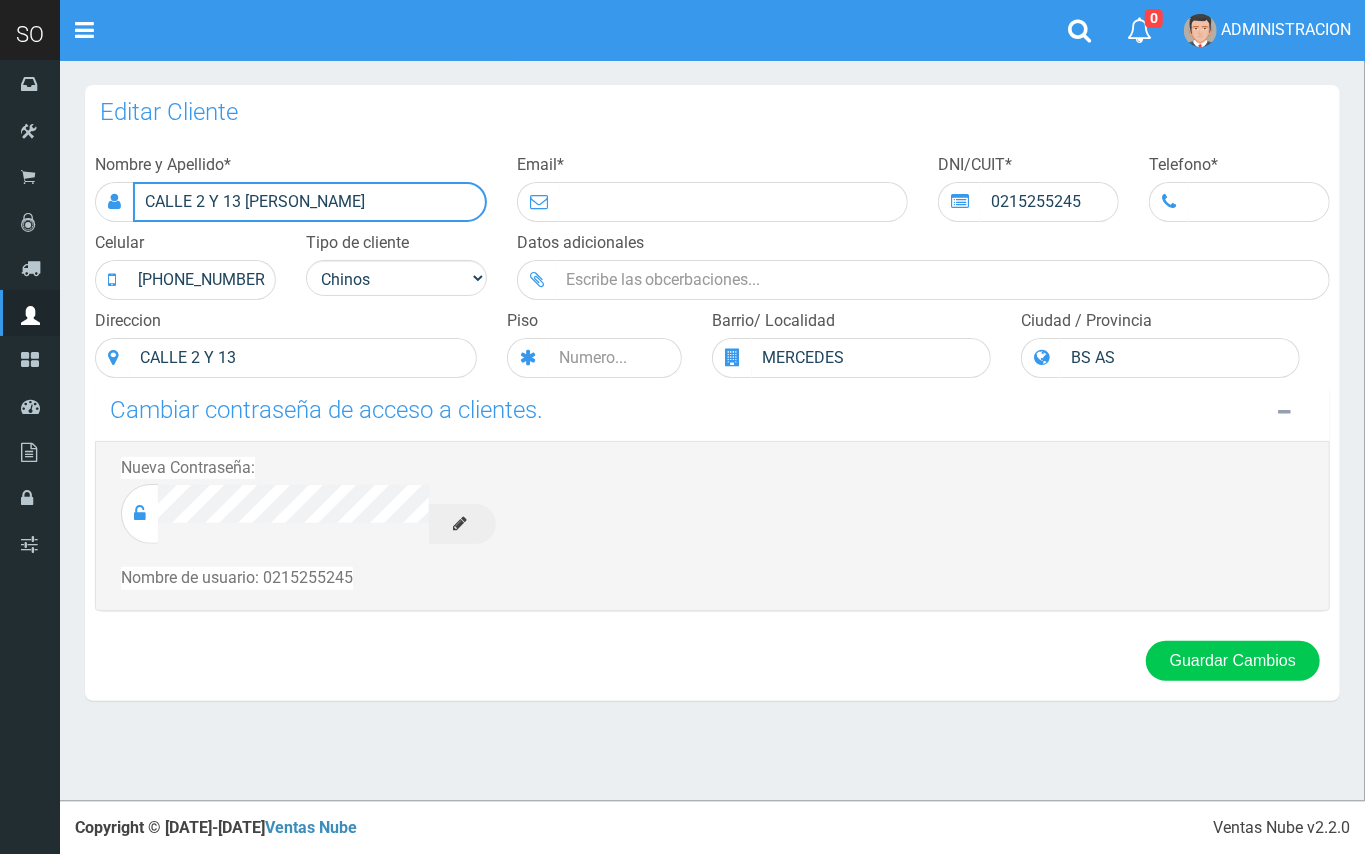 click on "CALLE 2 Y 13 [PERSON_NAME]" at bounding box center (310, 202) 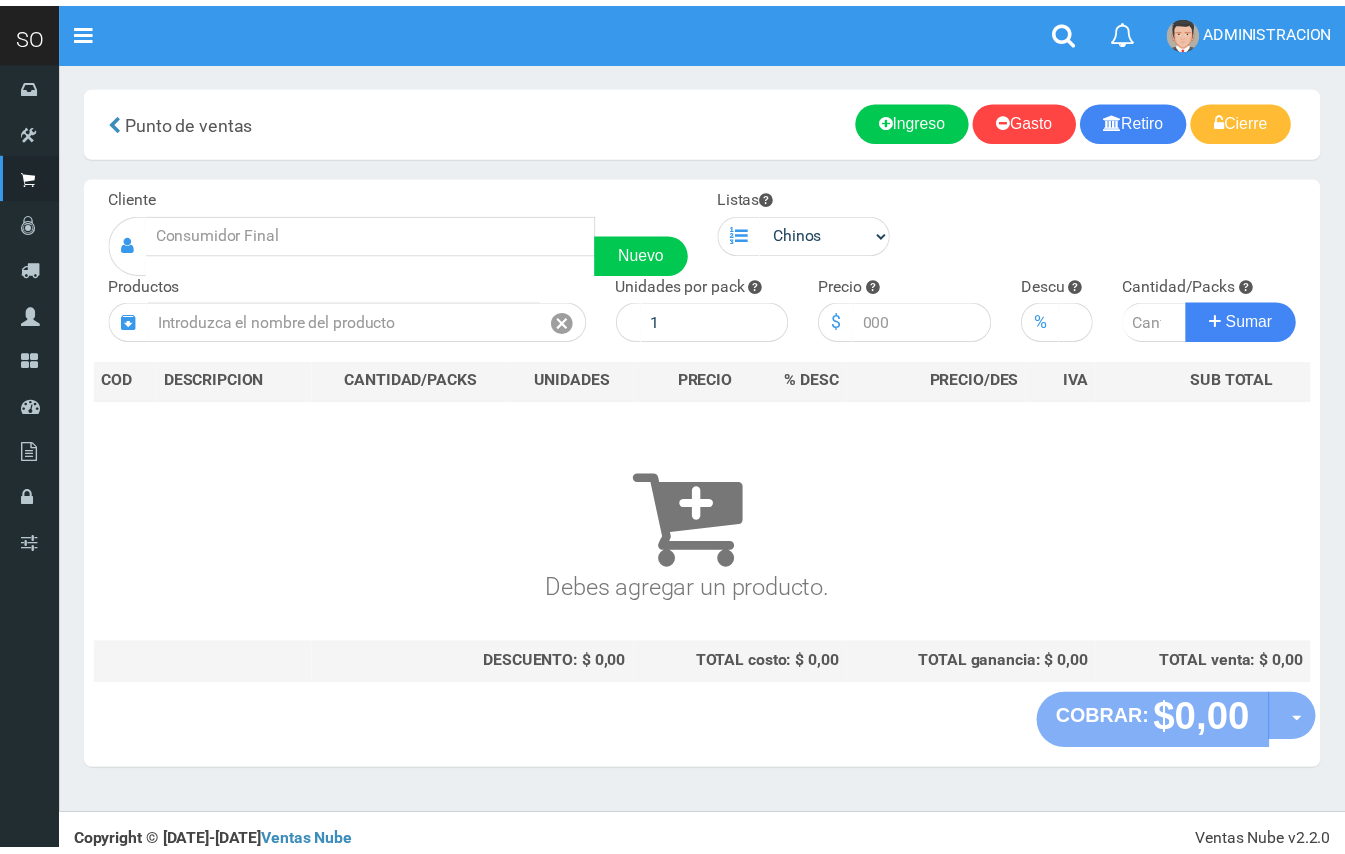scroll, scrollTop: 0, scrollLeft: 0, axis: both 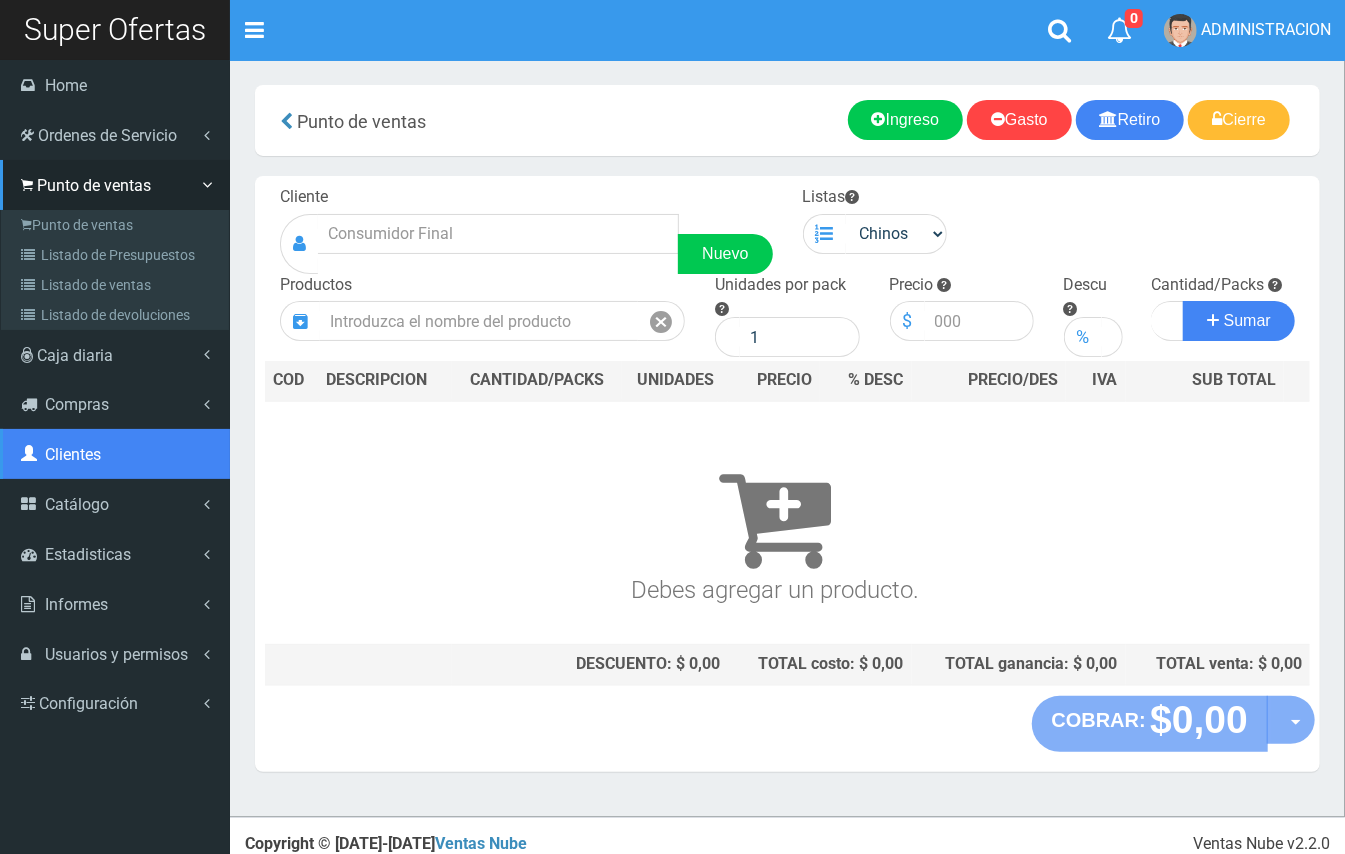 click on "Clientes" at bounding box center (73, 454) 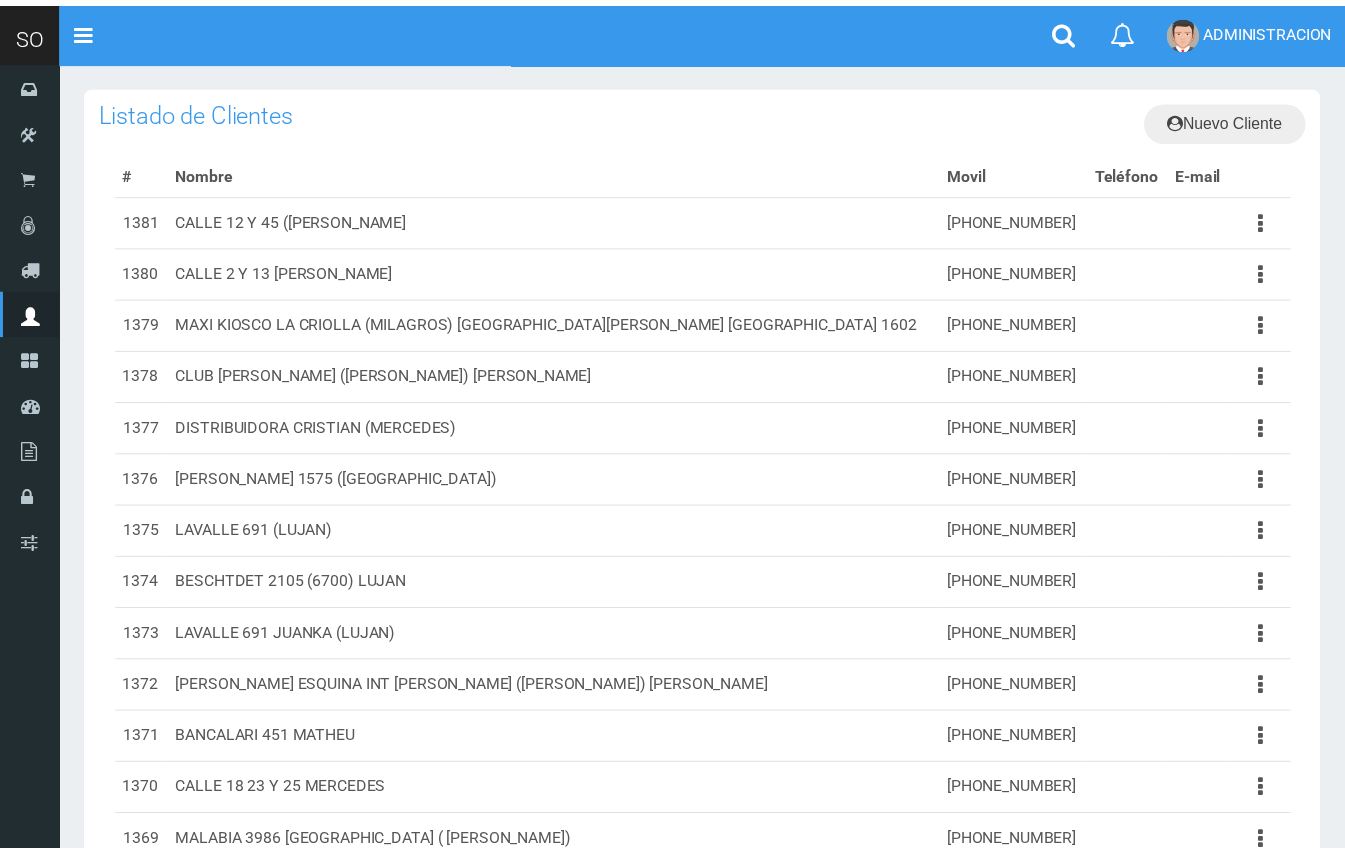 scroll, scrollTop: 0, scrollLeft: 0, axis: both 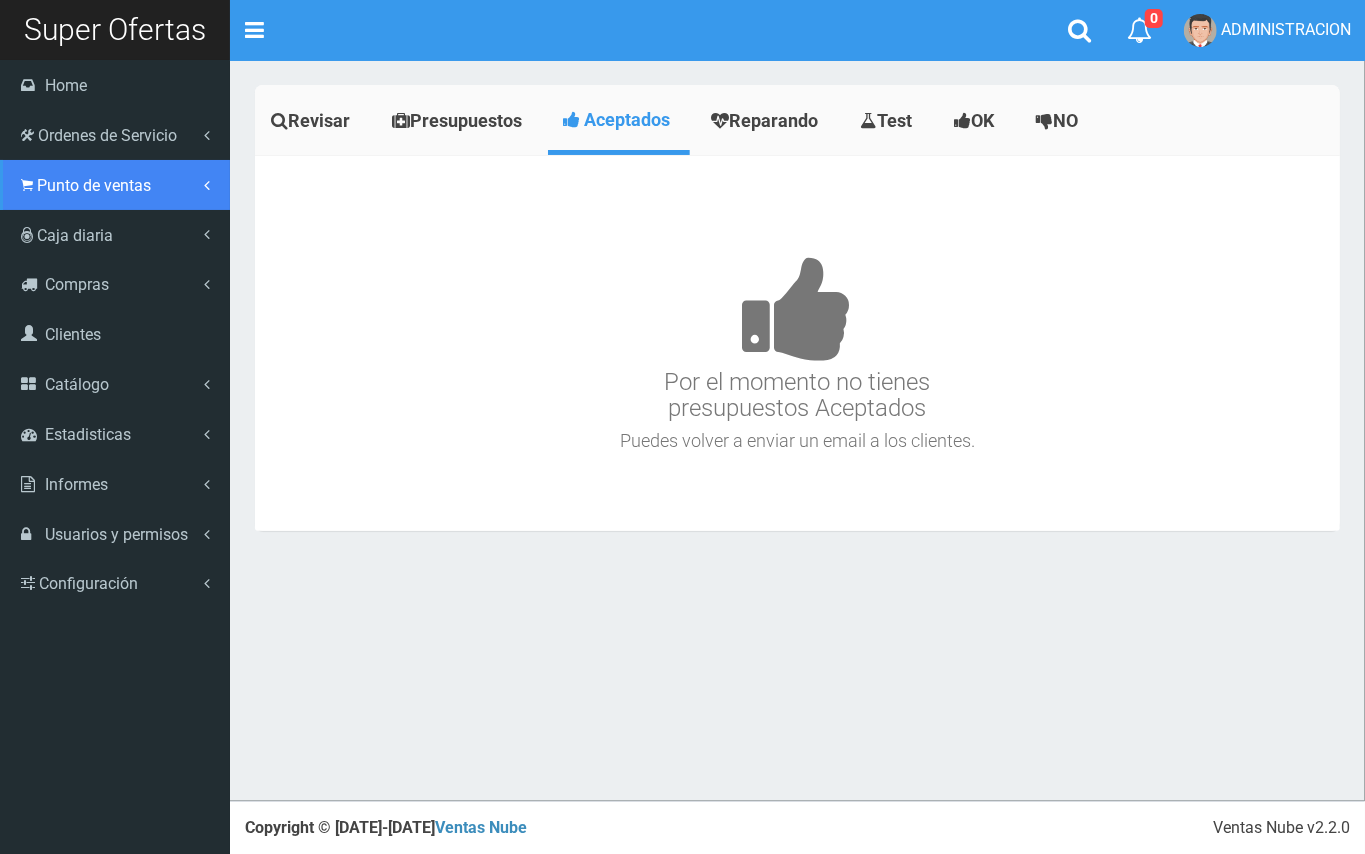 click on "Punto de ventas" at bounding box center [94, 185] 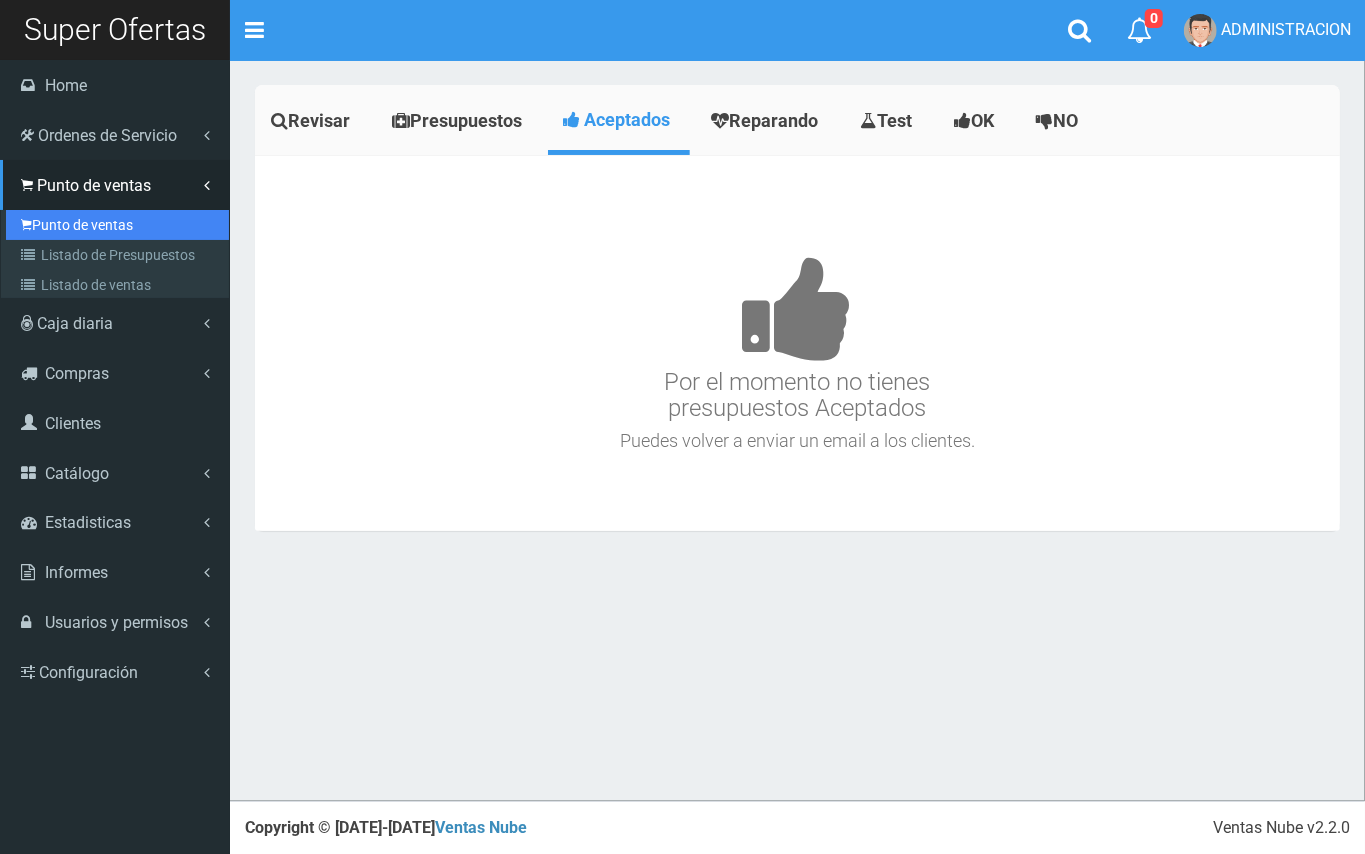 click on "Punto de ventas" at bounding box center (117, 225) 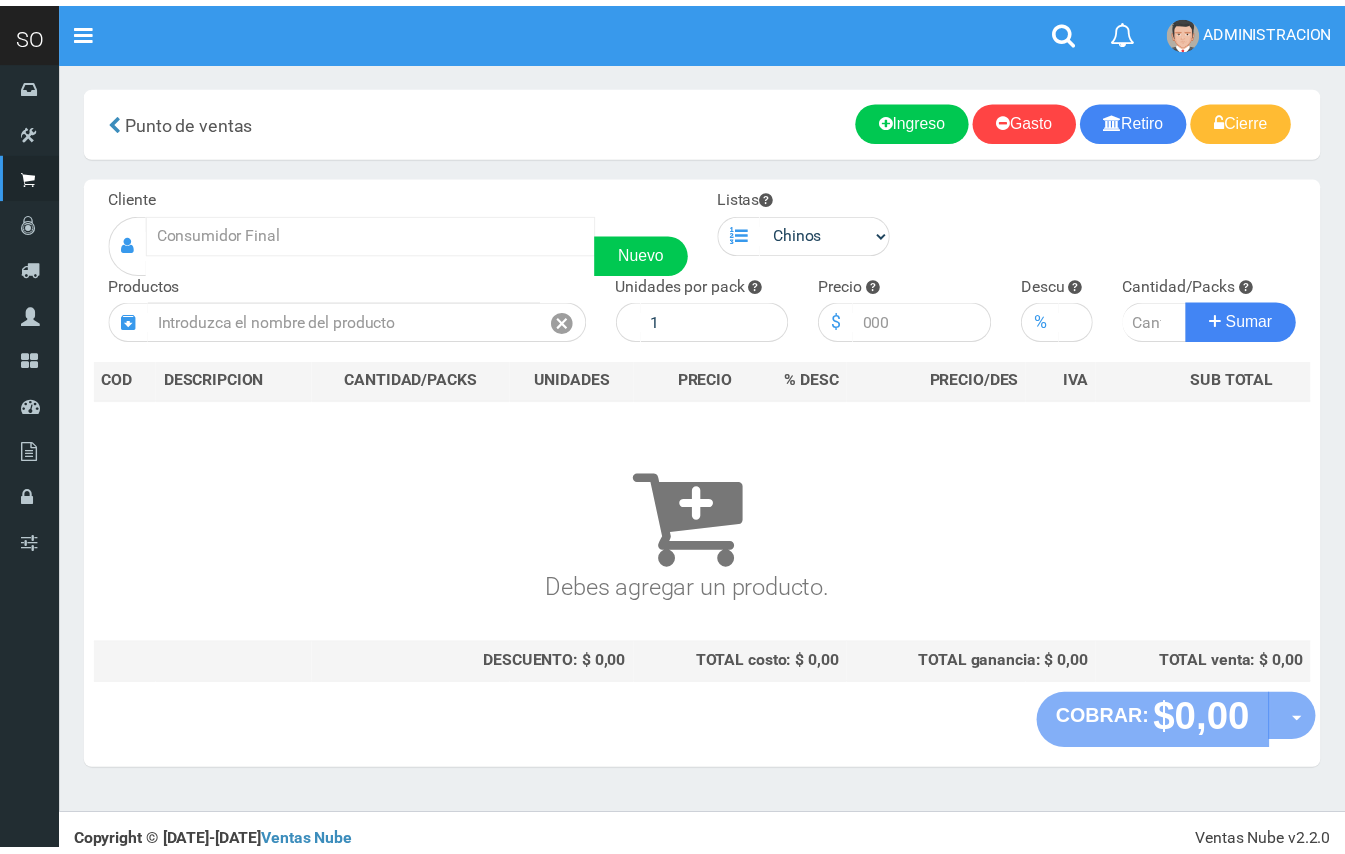 scroll, scrollTop: 0, scrollLeft: 0, axis: both 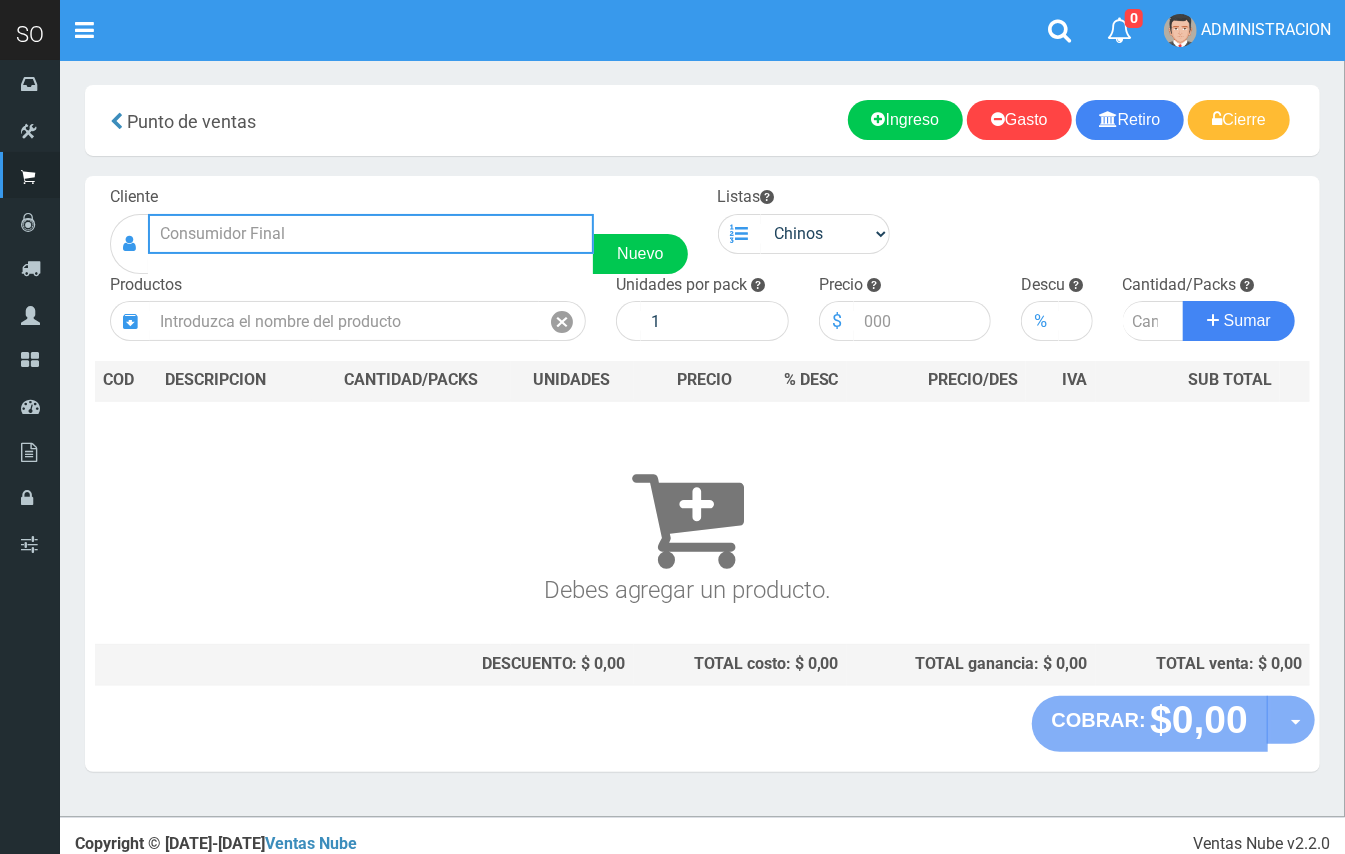 click at bounding box center (371, 234) 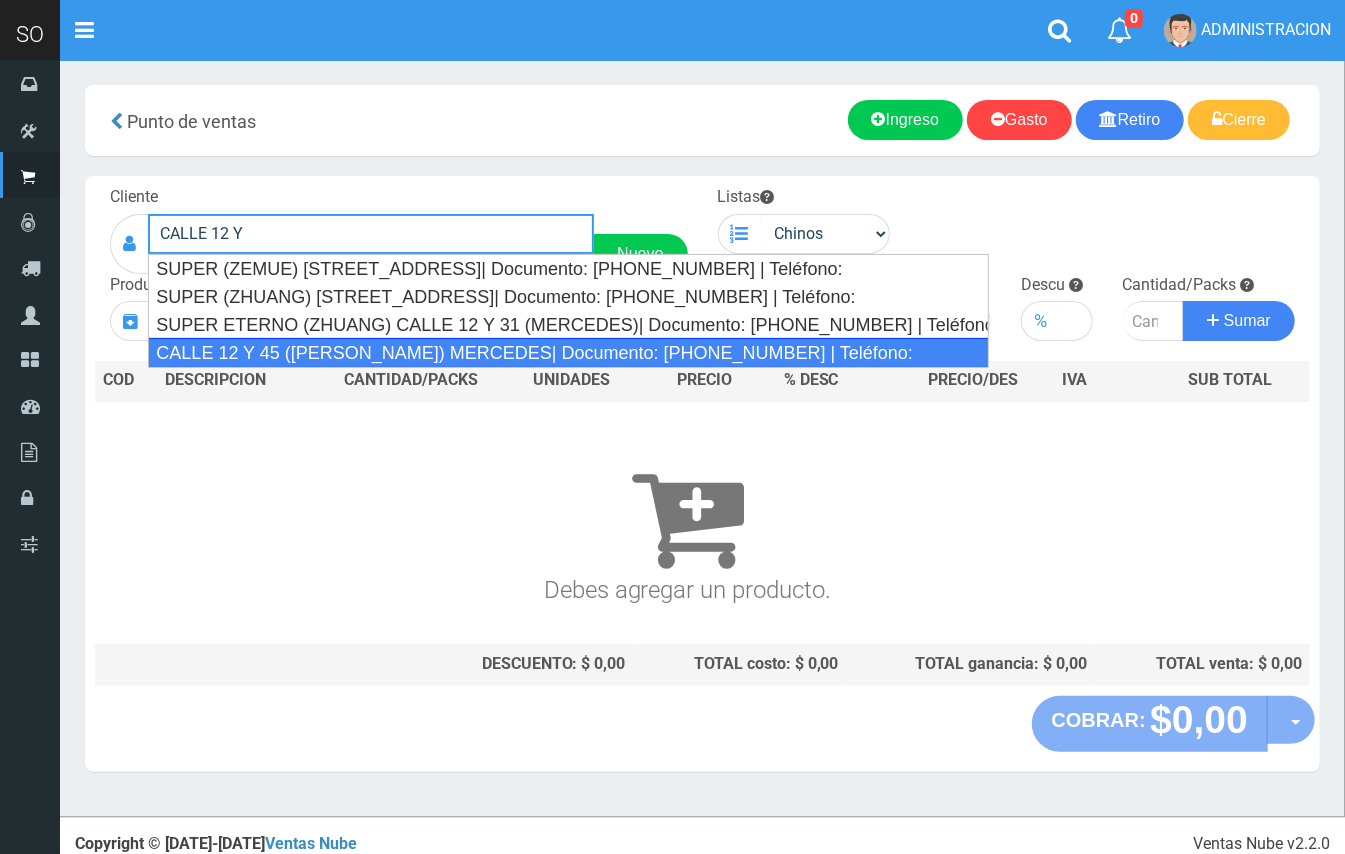 click on "CALLE 12 Y 45 (MARTIN) MERCEDES| Documento: 3541653468 | Teléfono:" at bounding box center [568, 353] 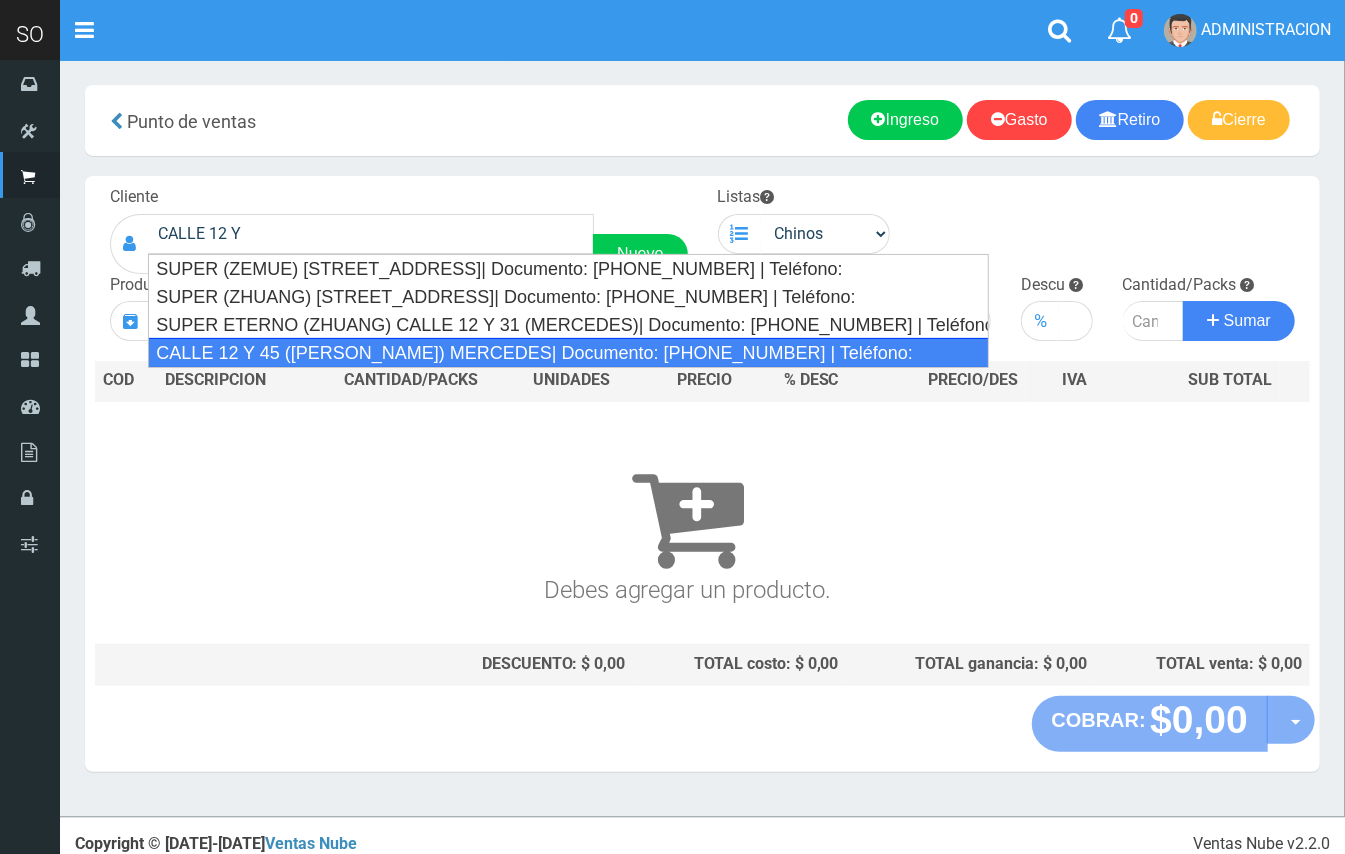 type on "CALLE 12 Y 45 (MARTIN) MERCEDES| Documento: 3541653468 | Teléfono:" 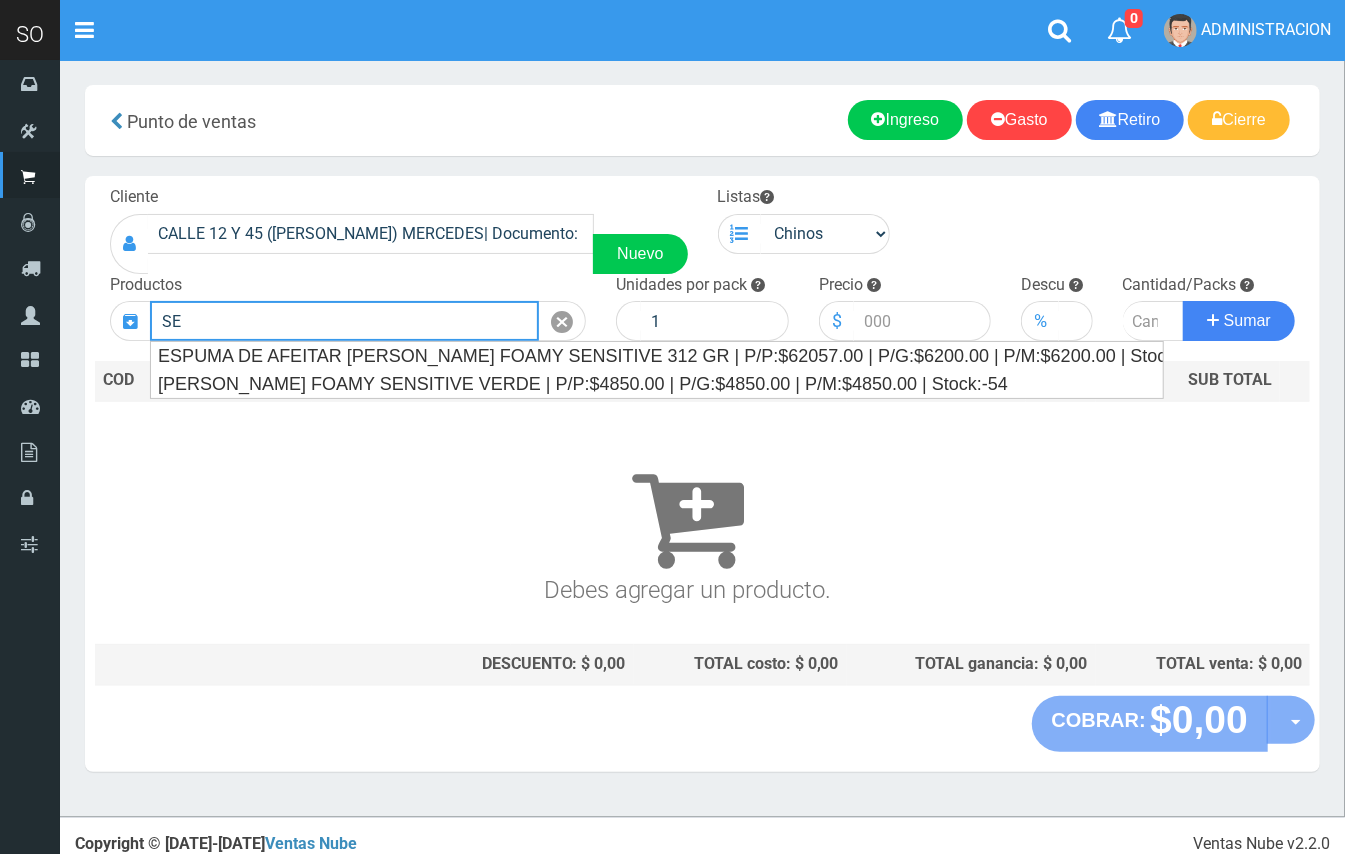 type on "S" 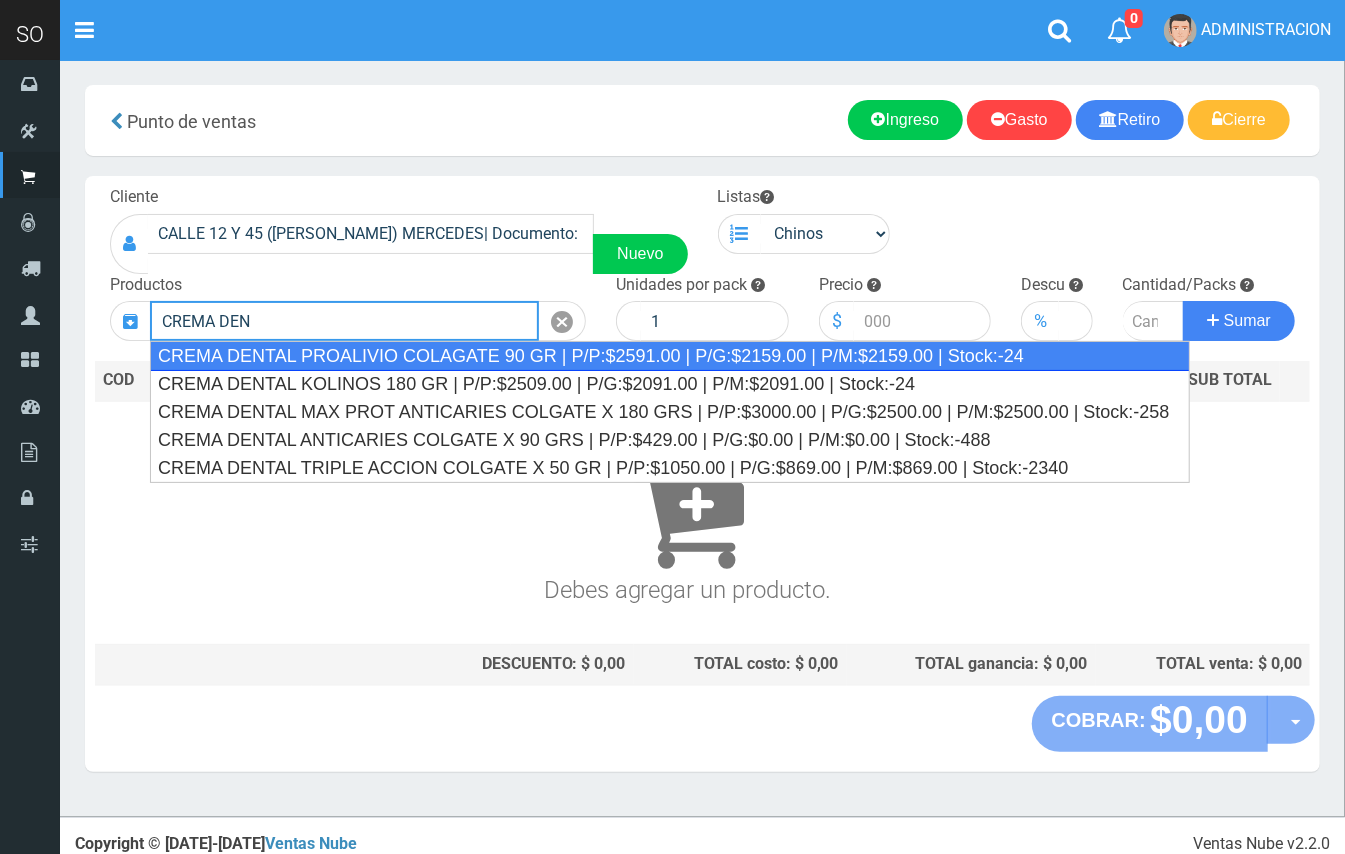 click on "CREMA DENTAL PROALIVIO COLAGATE 90 GR  | P/P:$2591.00 | P/G:$2159.00 | P/M:$2159.00 | Stock:-24" at bounding box center [670, 356] 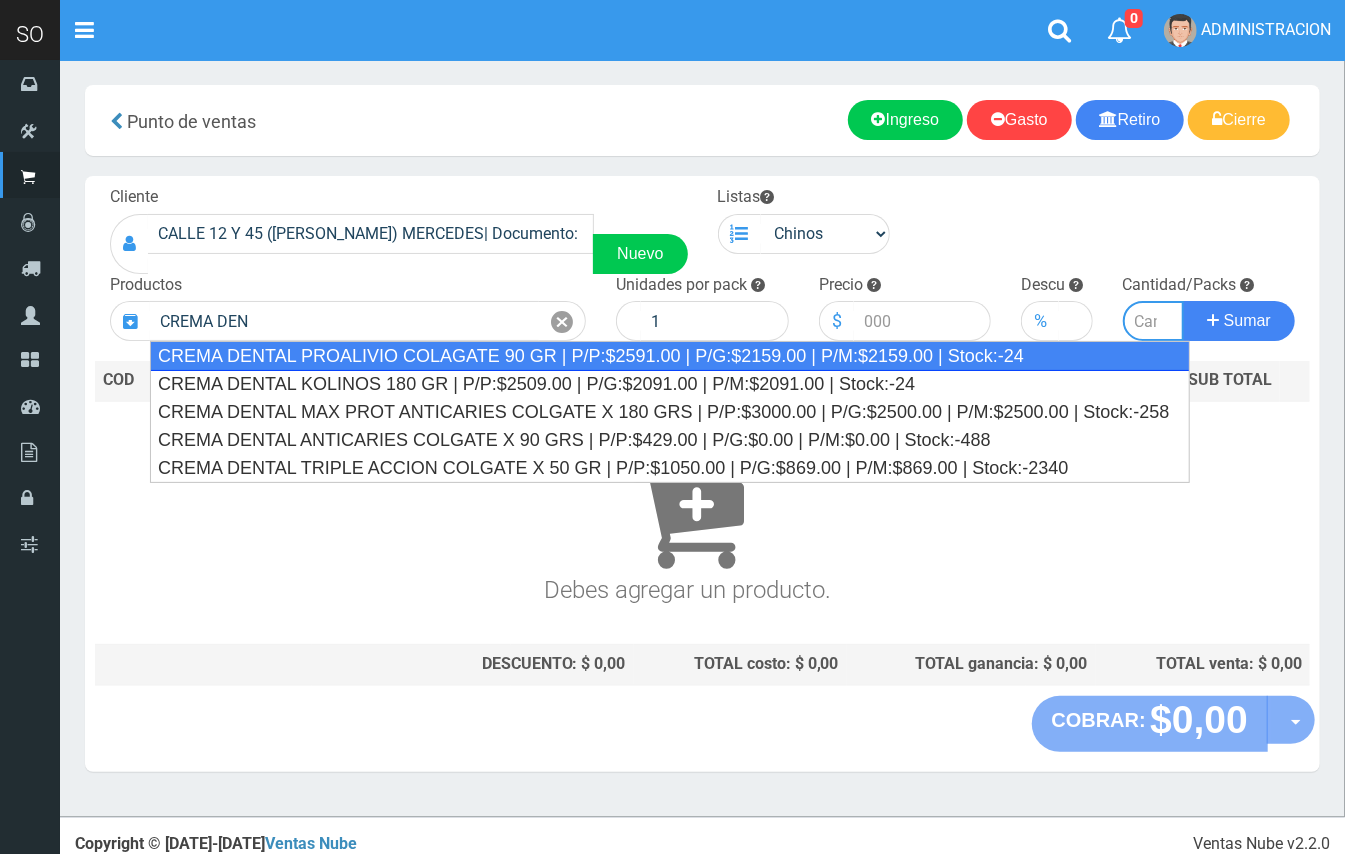 type on "CREMA DENTAL PROALIVIO COLAGATE 90 GR  | P/P:$2591.00 | P/G:$2159.00 | P/M:$2159.00 | Stock:-24" 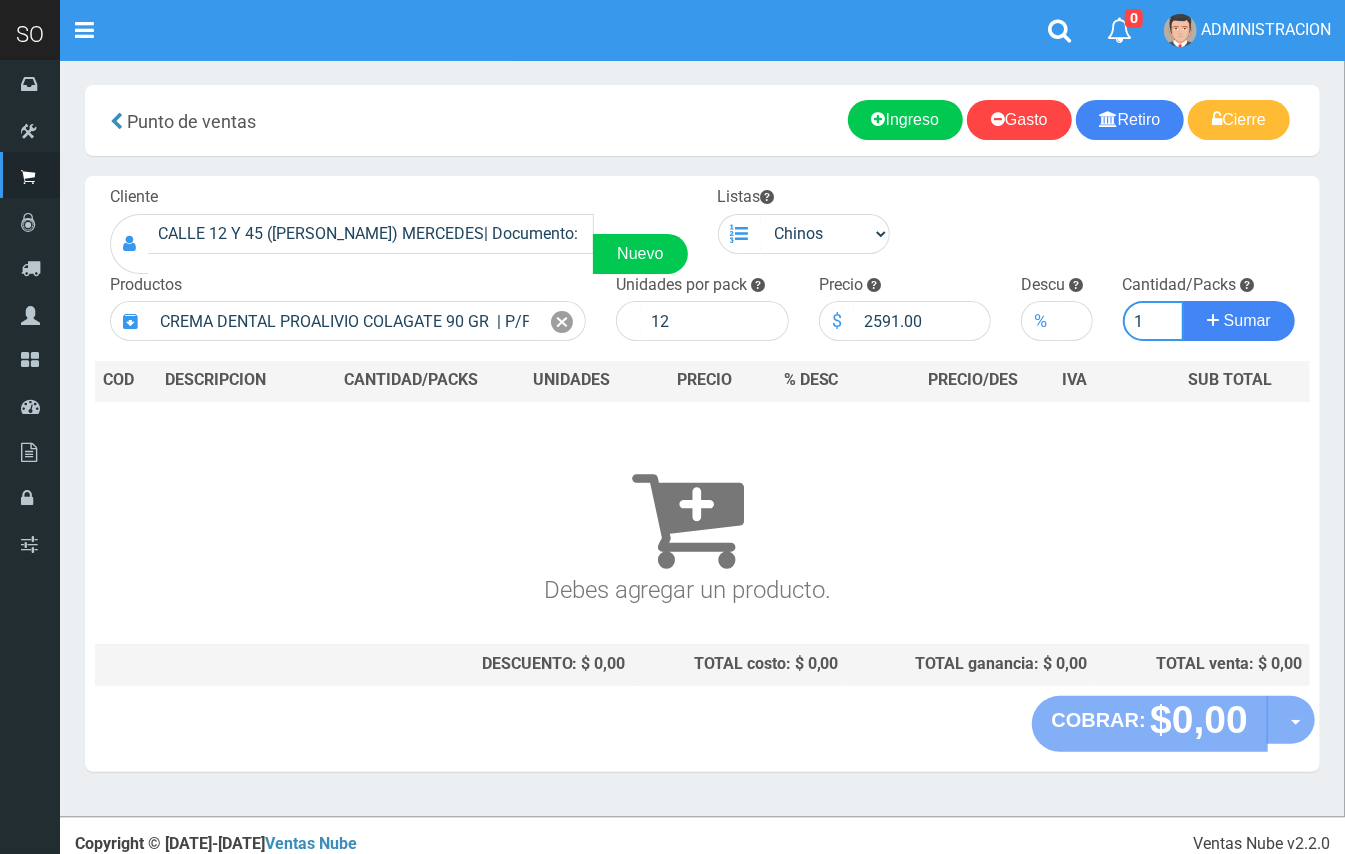 type on "1" 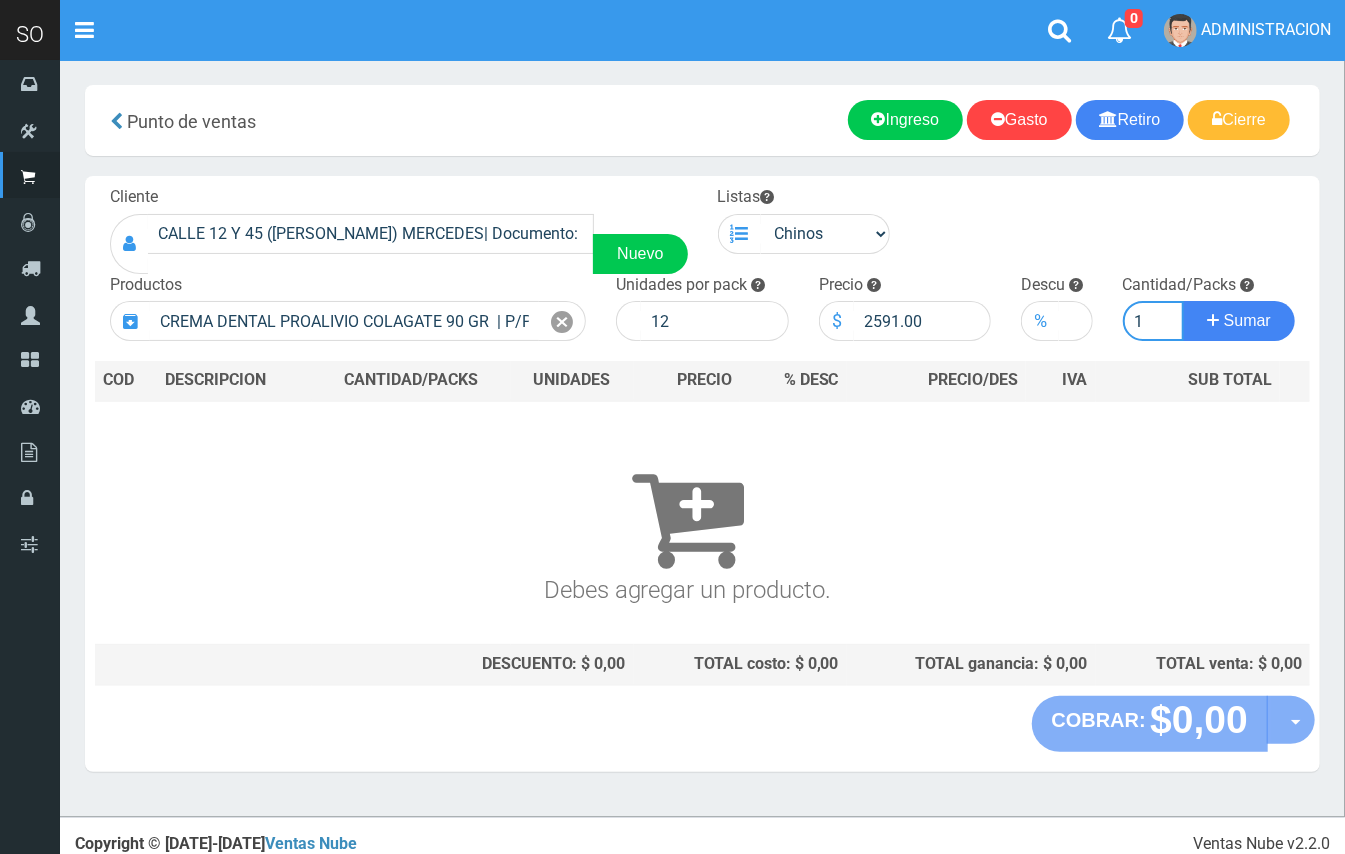 click on "Sumar" at bounding box center [1239, 321] 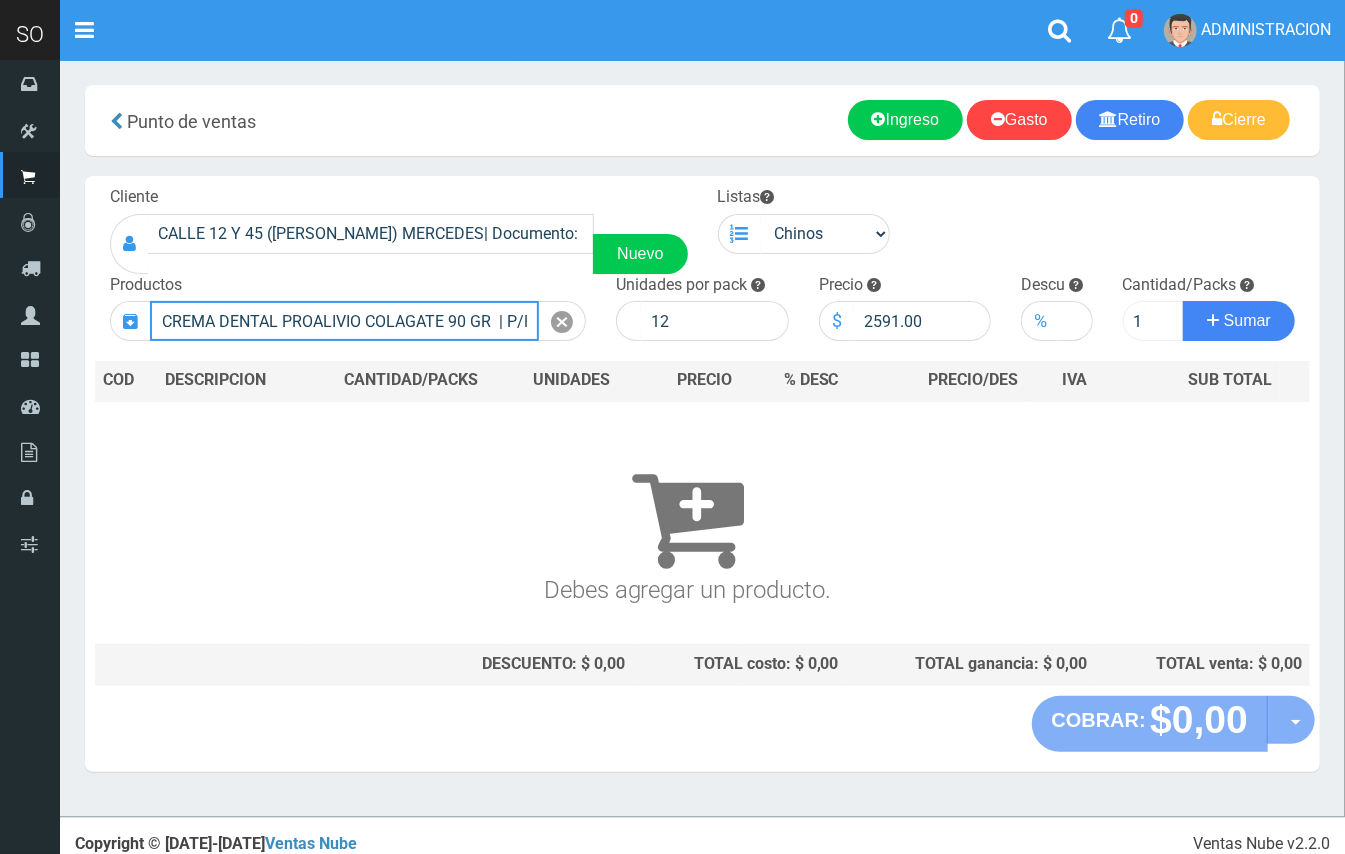 type 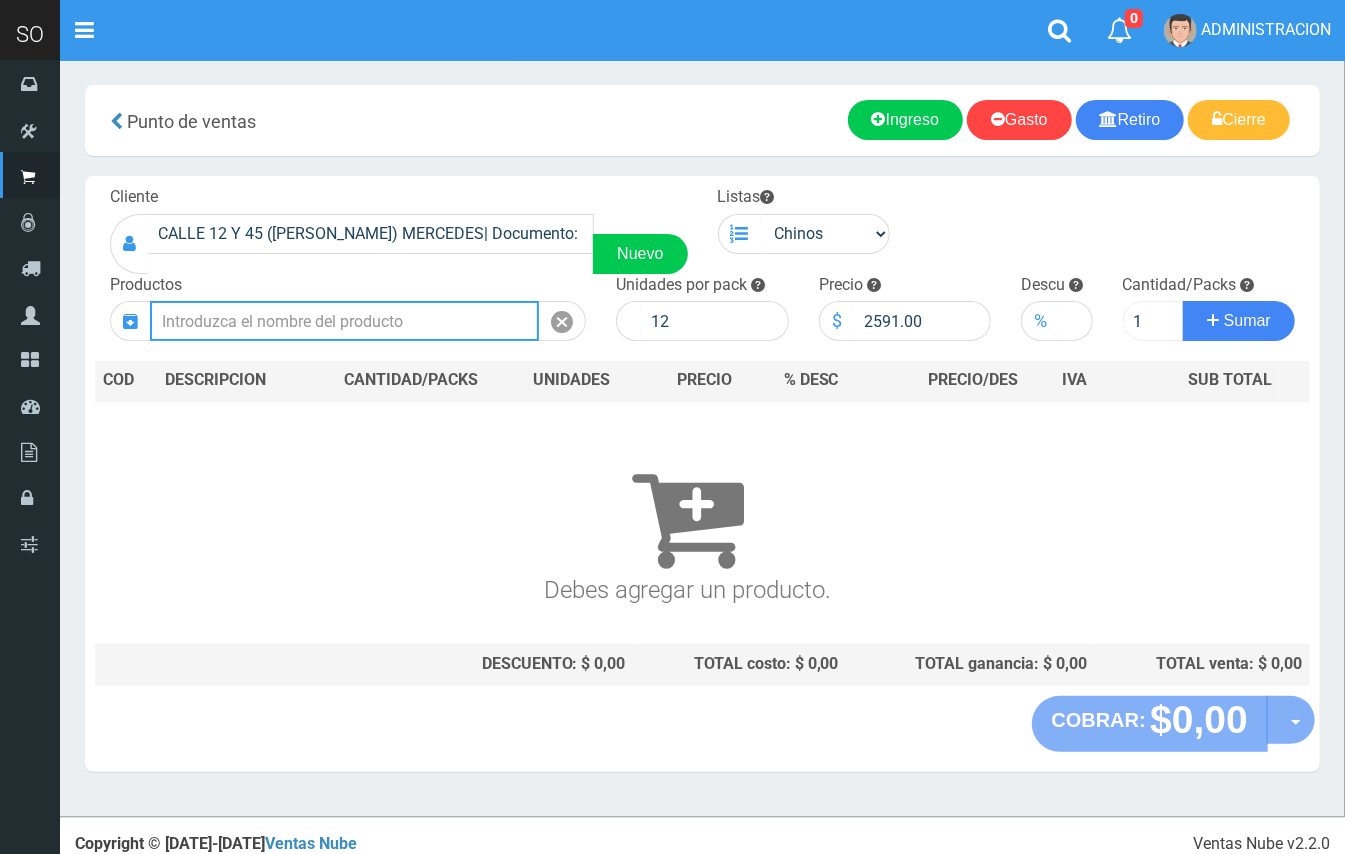 type 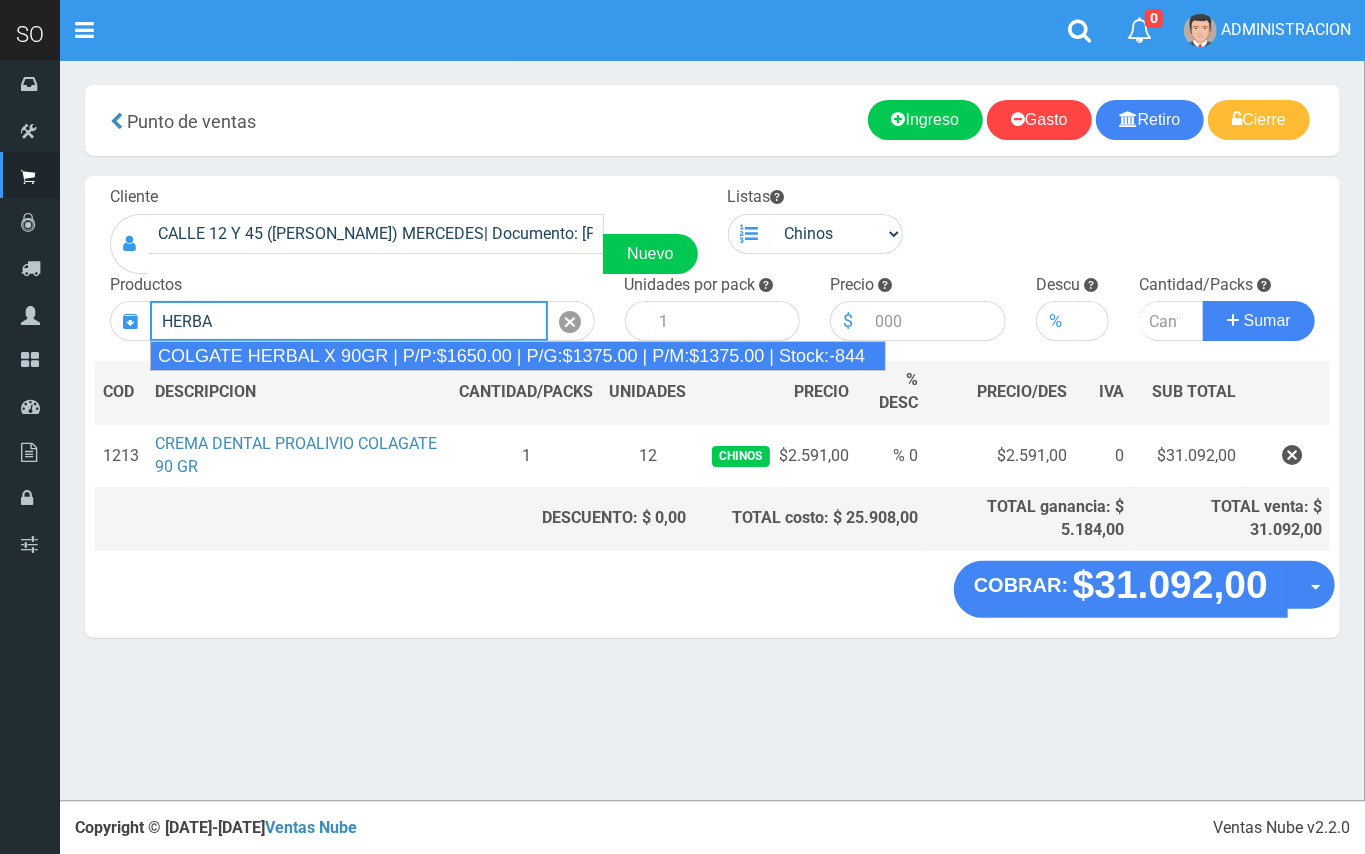 click on "COLGATE HERBAL X 90GR | P/P:$1650.00 | P/G:$1375.00 | P/M:$1375.00 | Stock:-844" at bounding box center (518, 356) 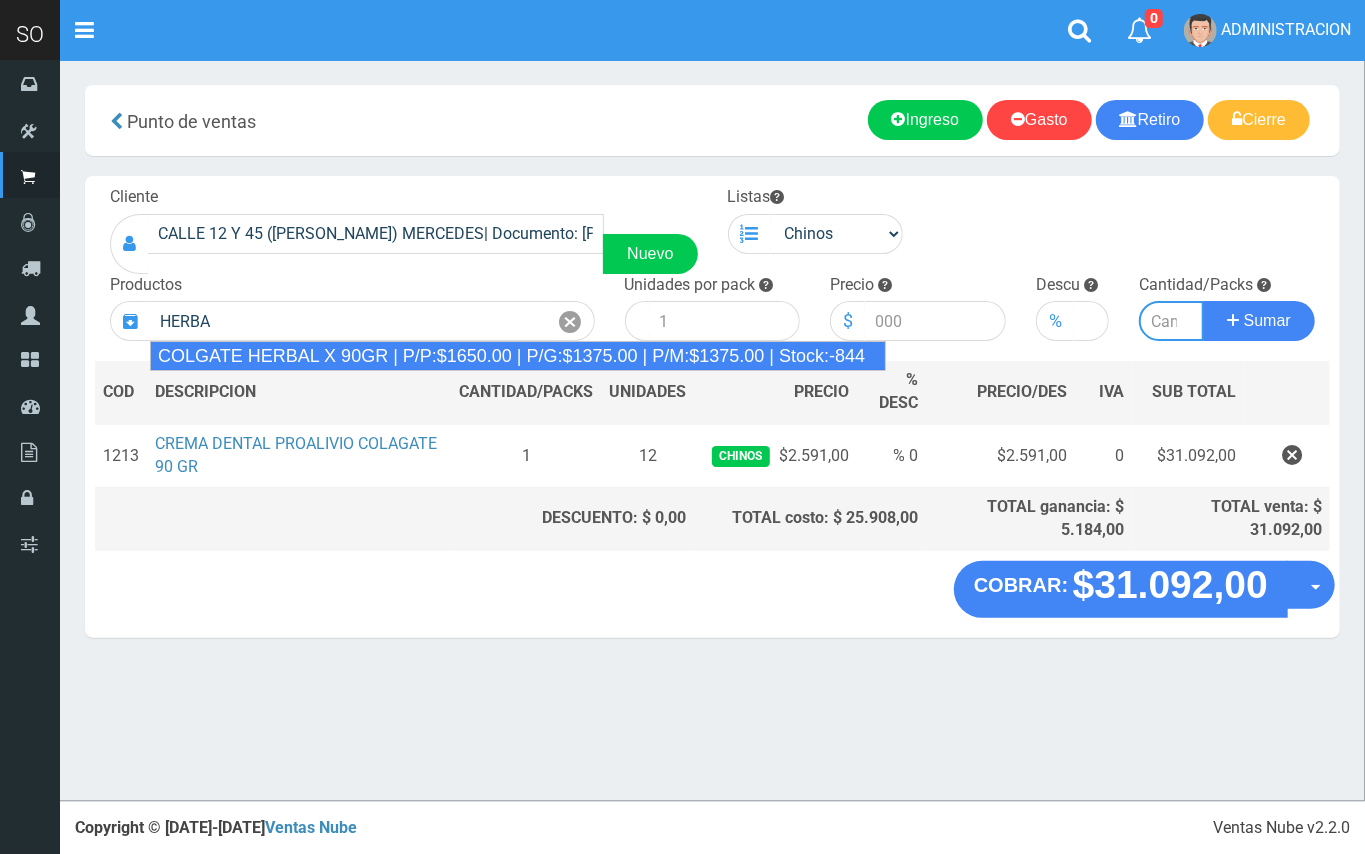 type on "COLGATE HERBAL X 90GR | P/P:$1650.00 | P/G:$1375.00 | P/M:$1375.00 | Stock:-844" 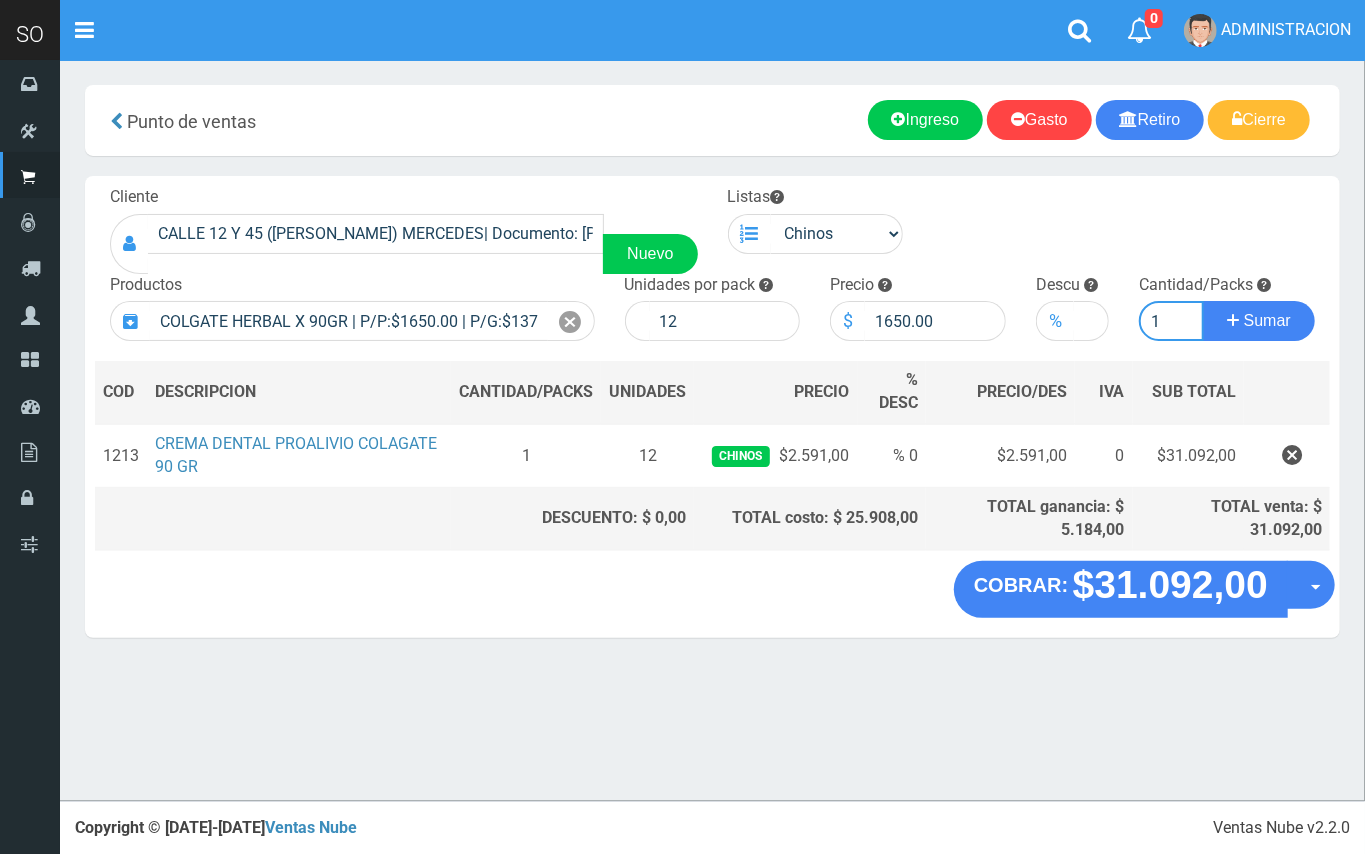 type on "1" 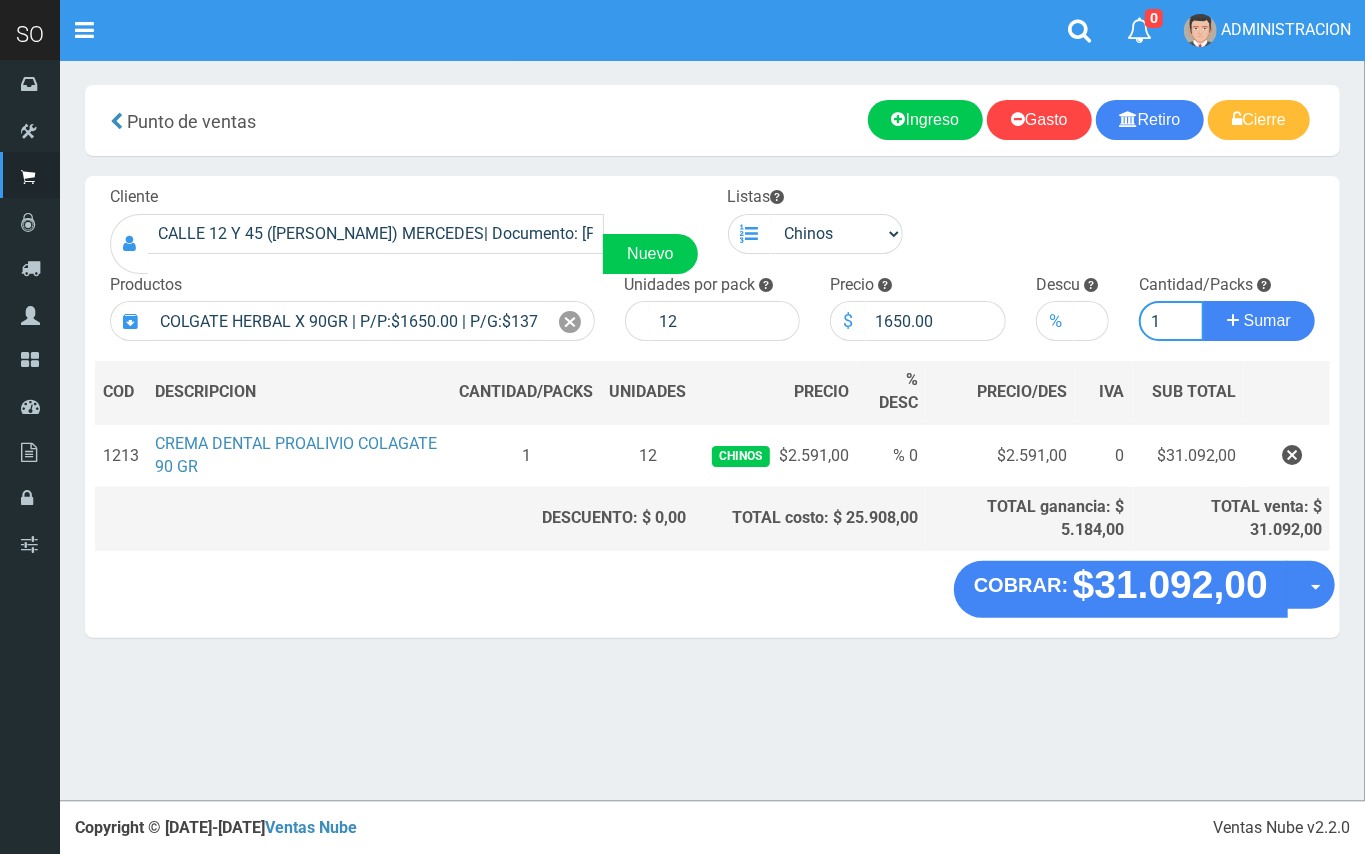 click on "Sumar" at bounding box center (1259, 321) 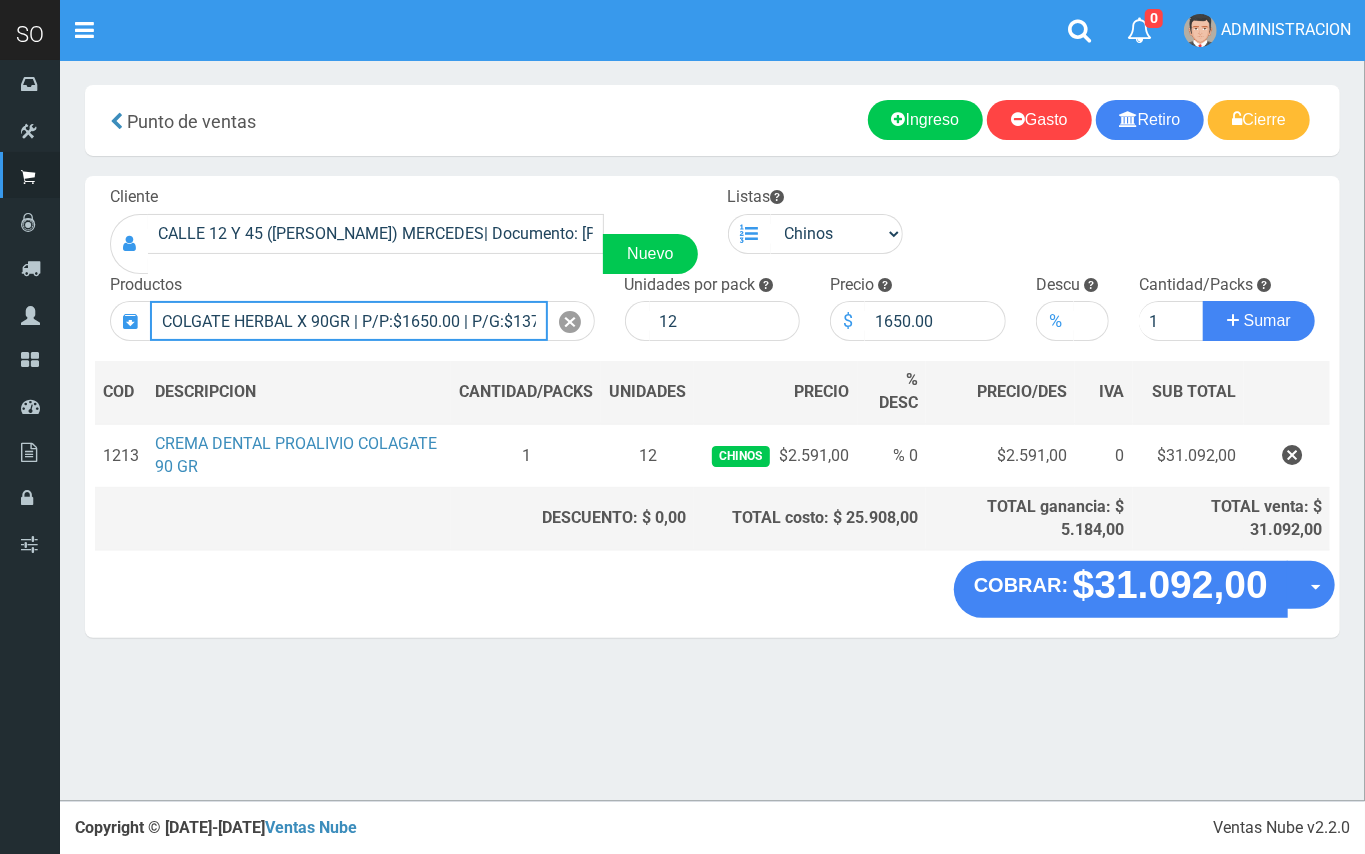 type 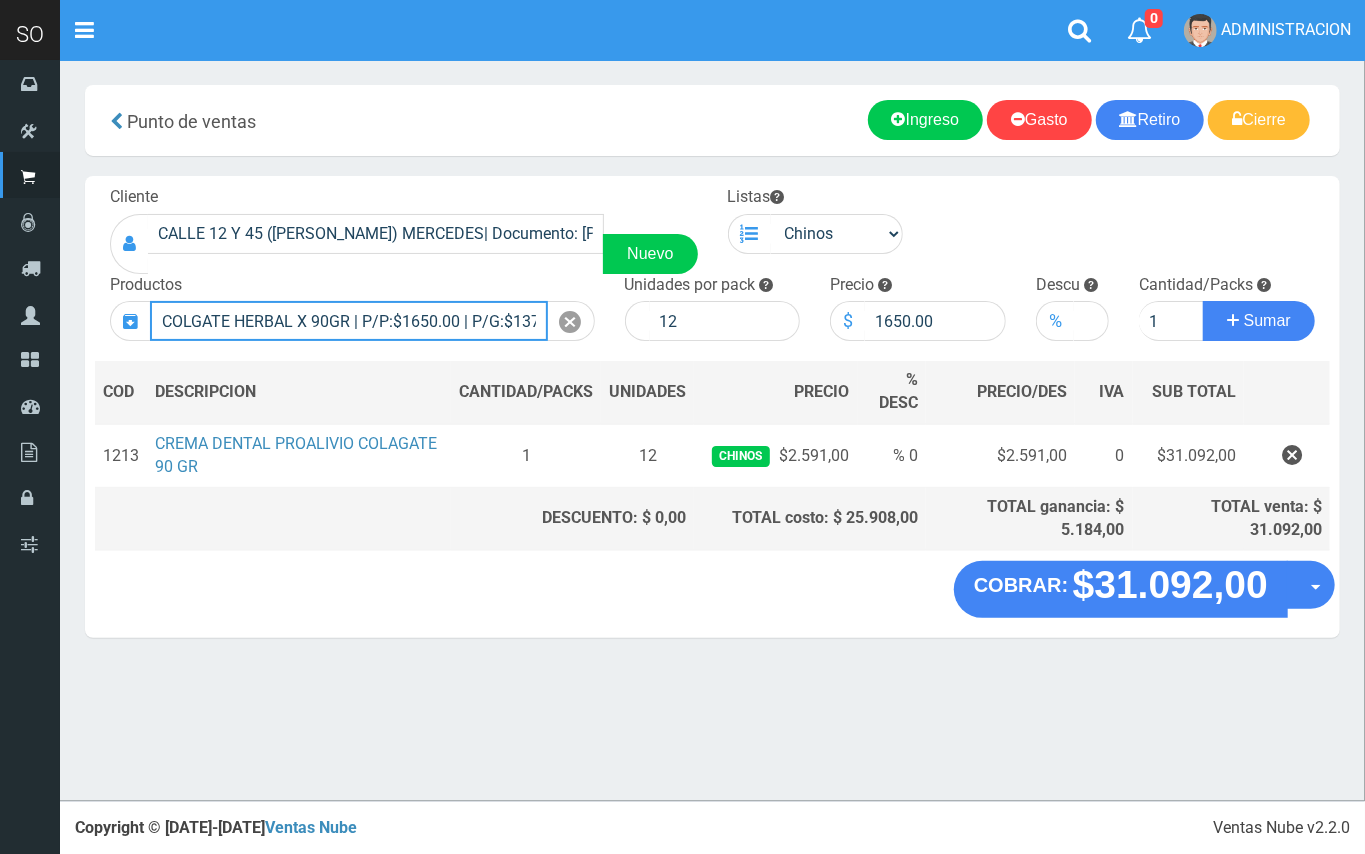 type 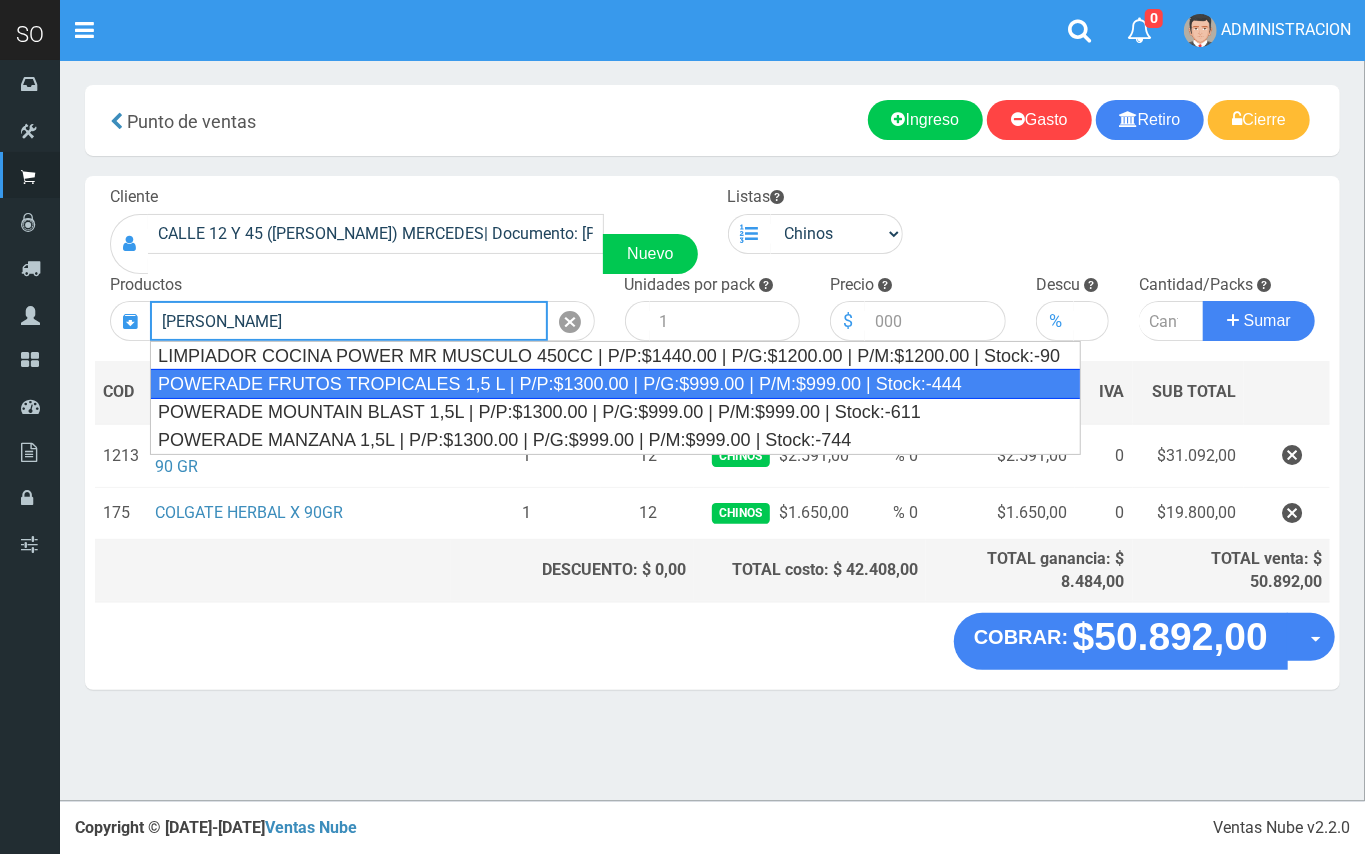 click on "POWERADE FRUTOS TROPICALES 1,5 L | P/P:$1300.00 | P/G:$999.00 | P/M:$999.00 | Stock:-444" at bounding box center [615, 384] 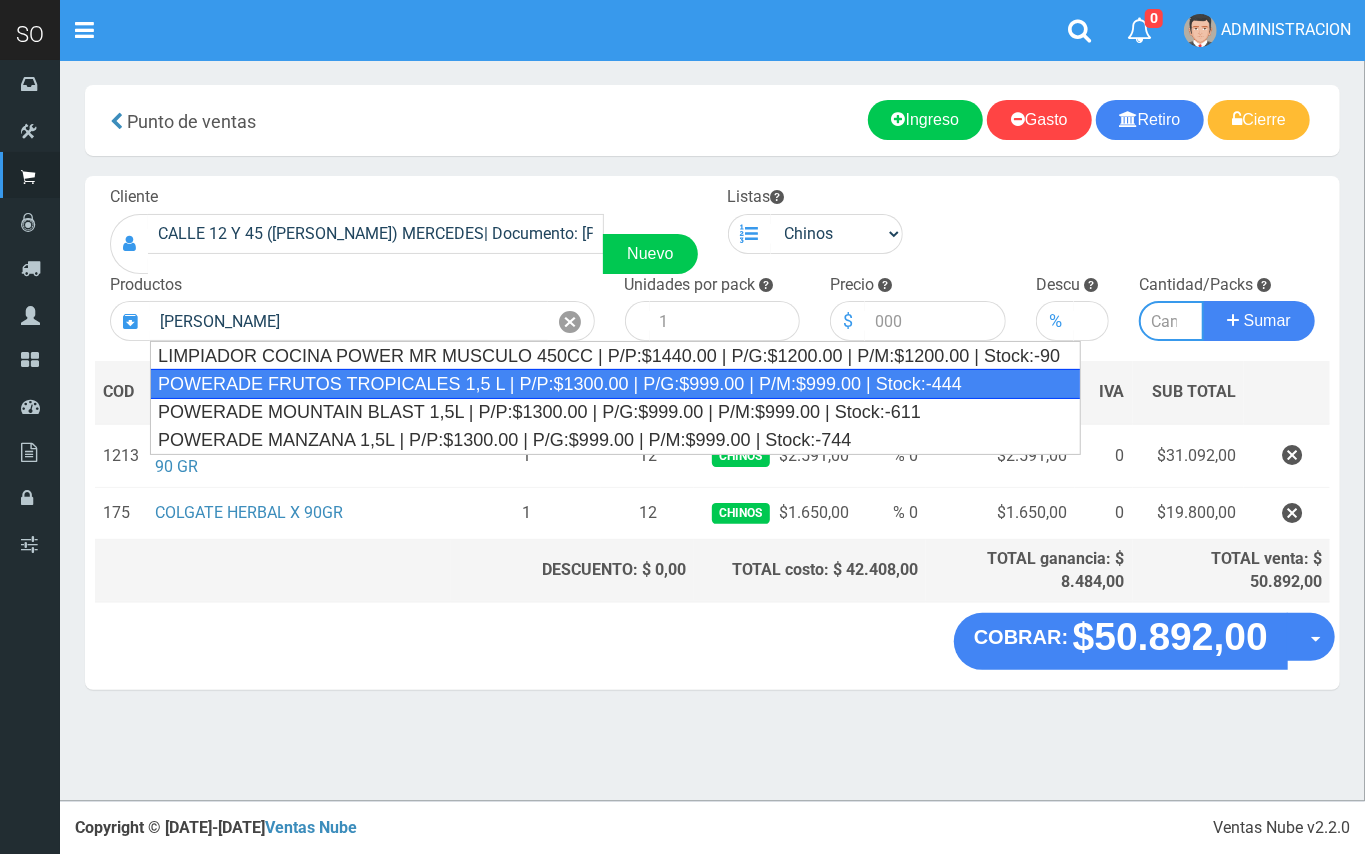 type on "POWERADE FRUTOS TROPICALES 1,5 L | P/P:$1300.00 | P/G:$999.00 | P/M:$999.00 | Stock:-444" 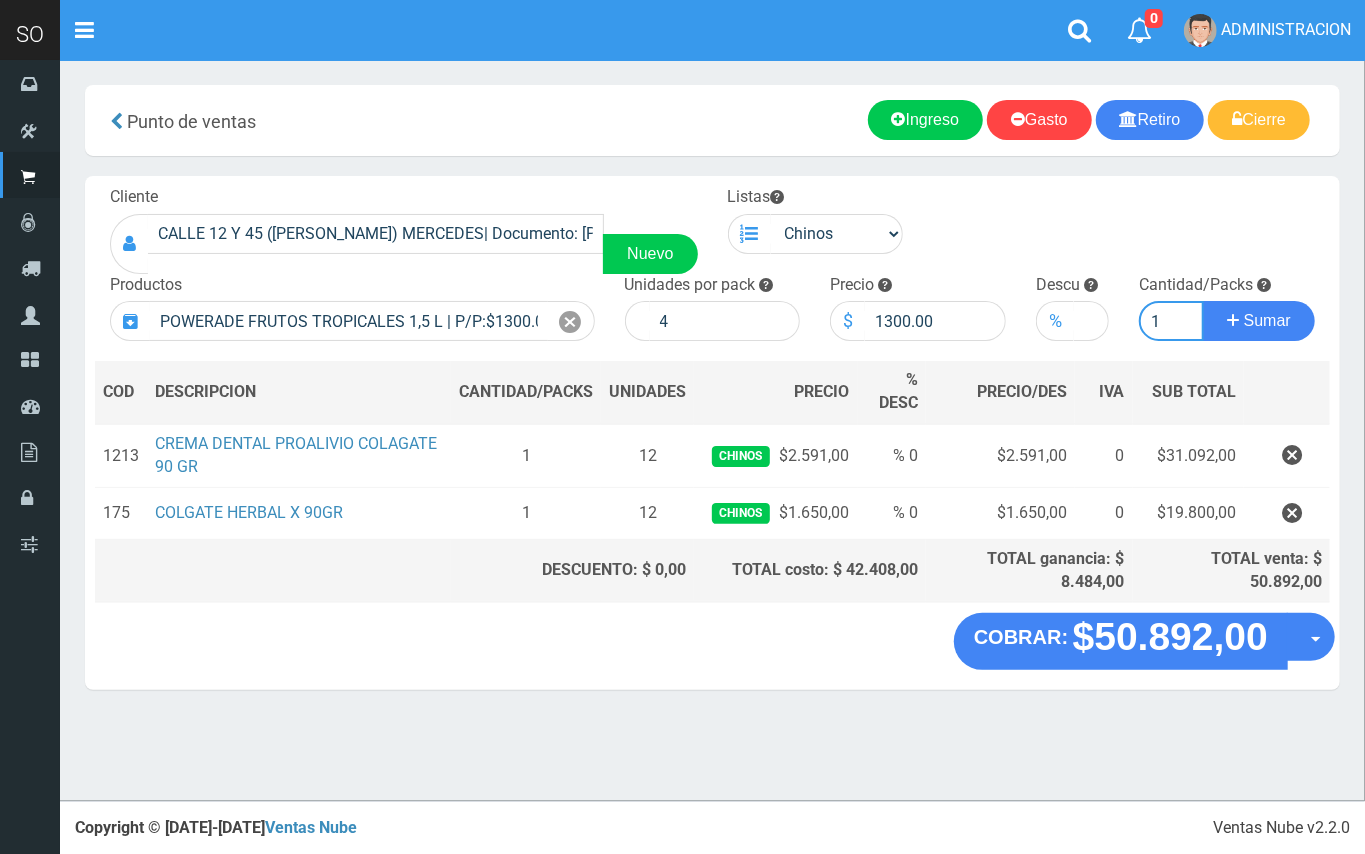 type on "1" 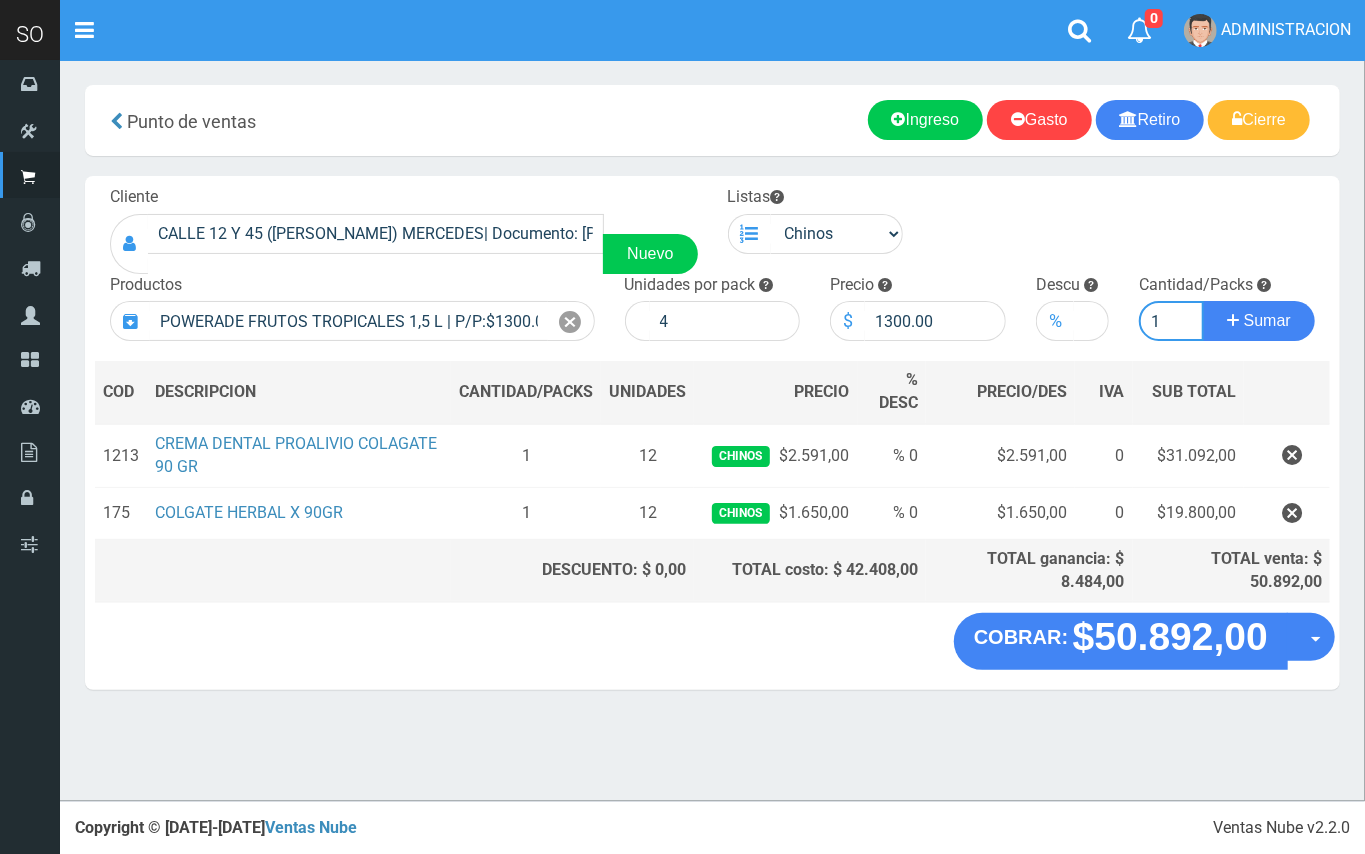 click on "Sumar" at bounding box center (1259, 321) 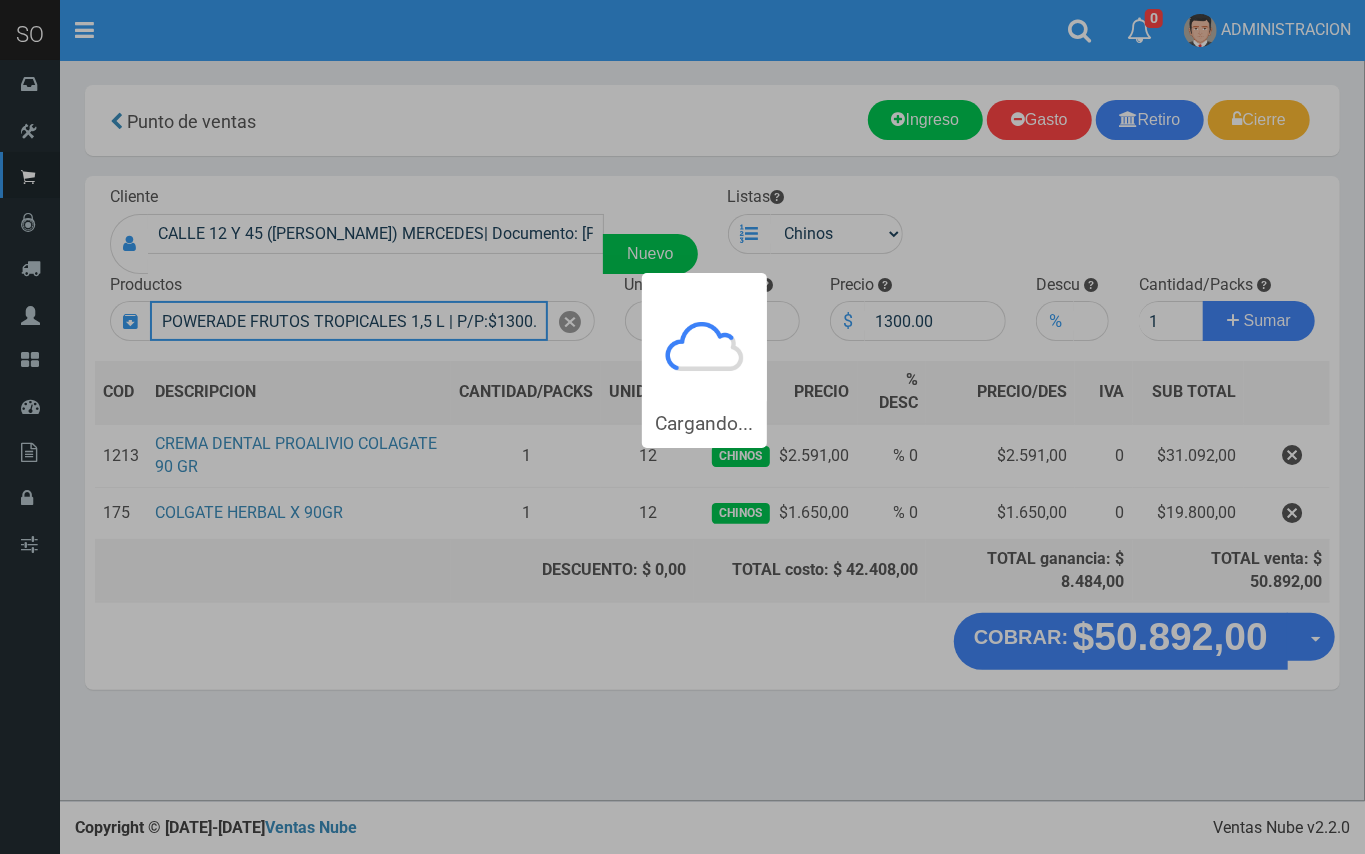 type 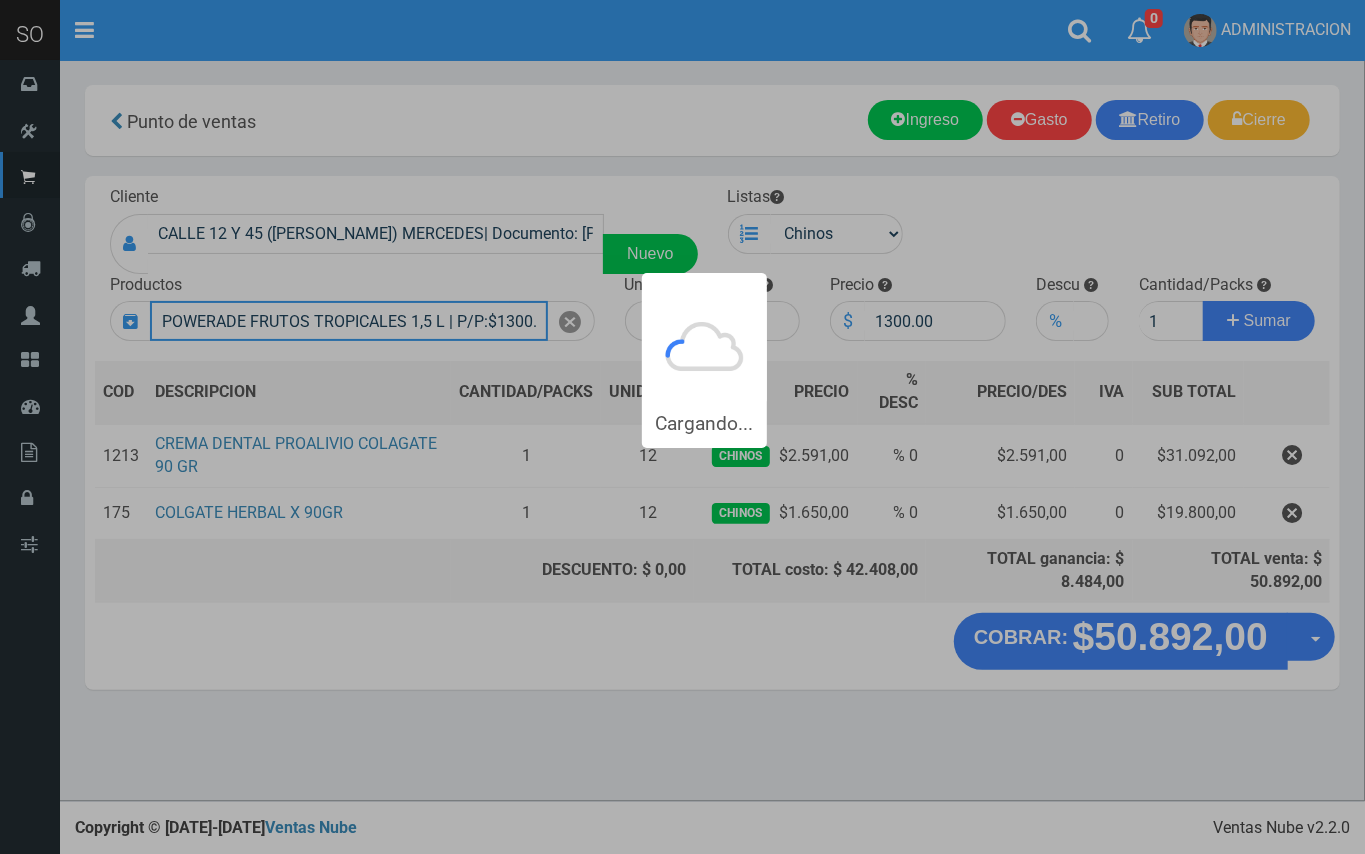 type 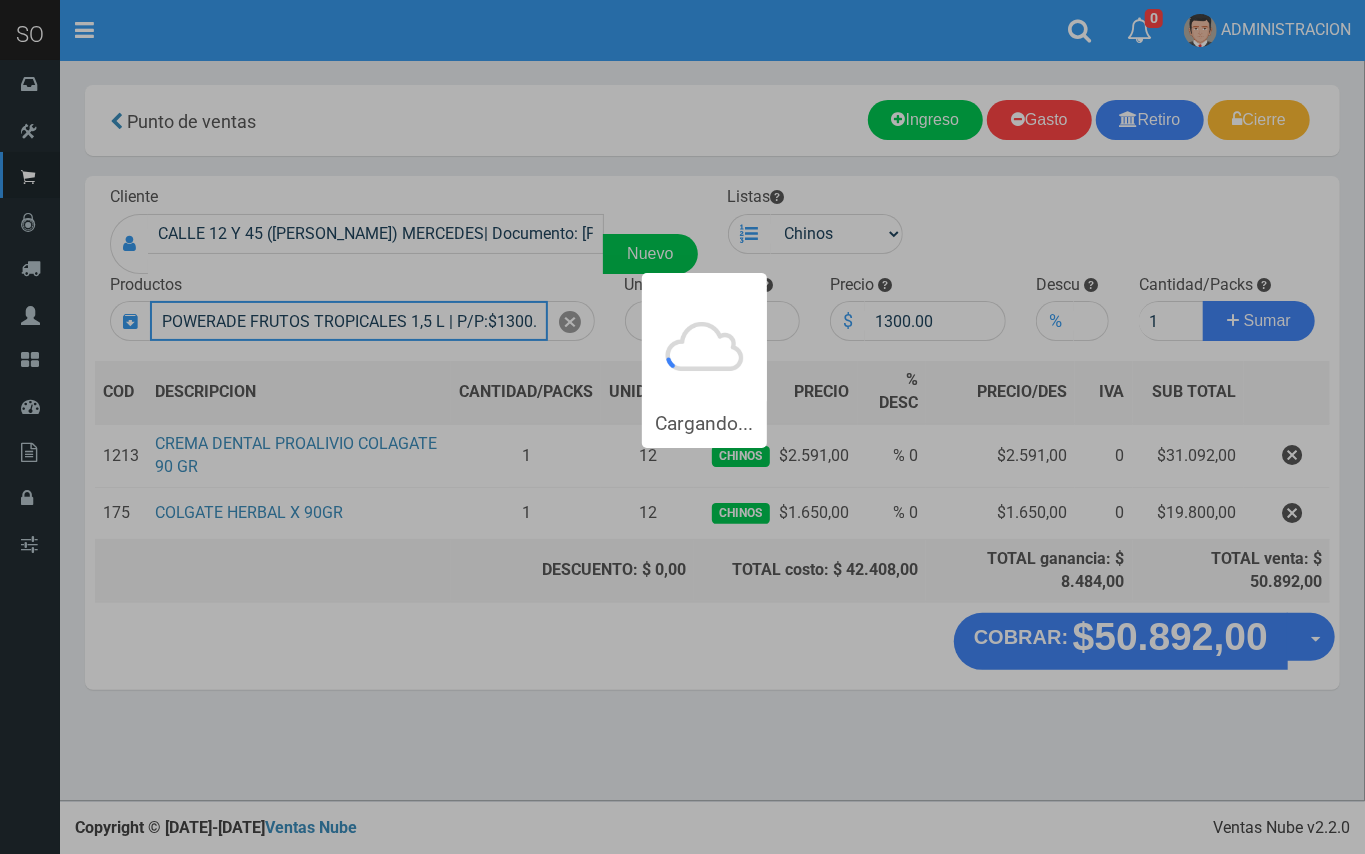 type 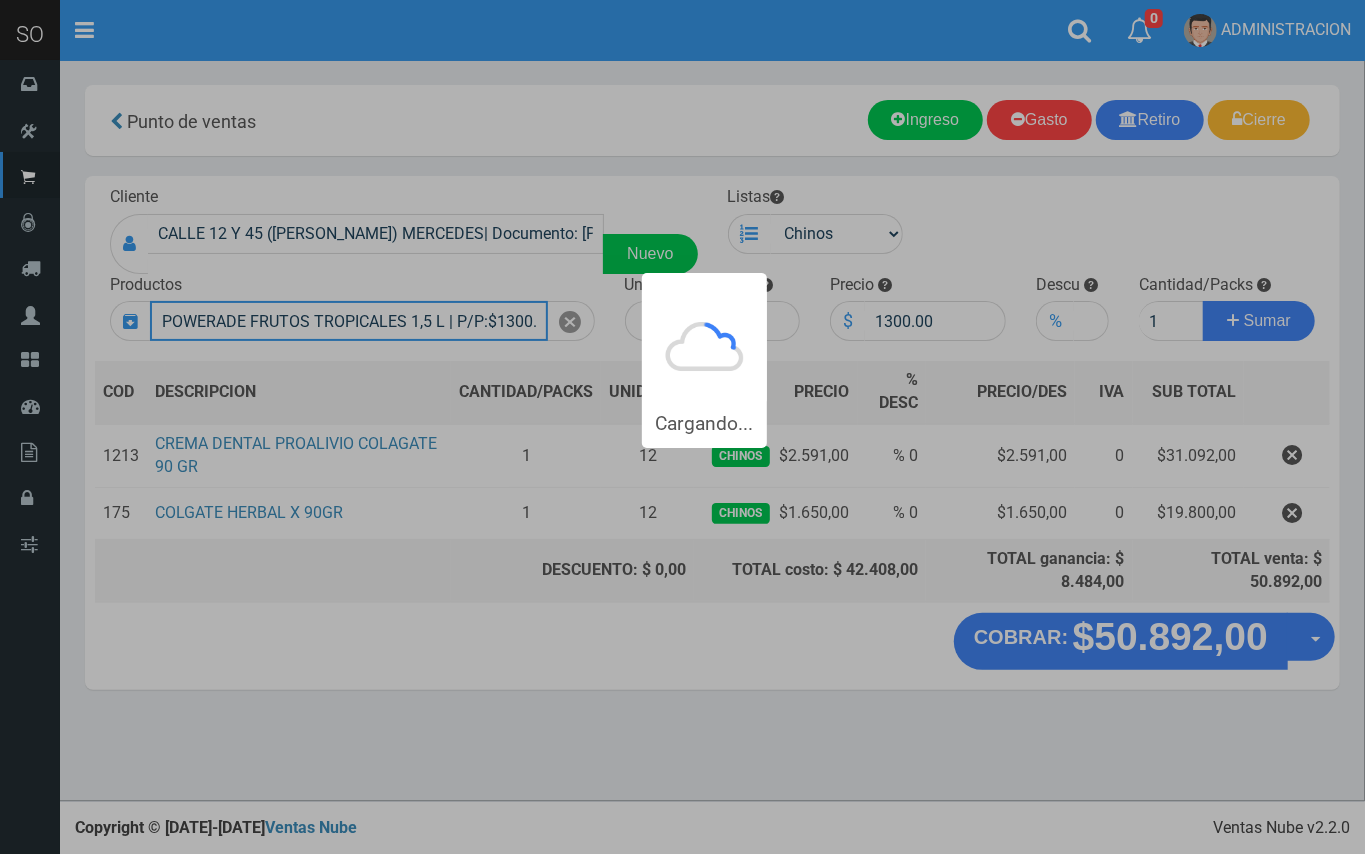 type 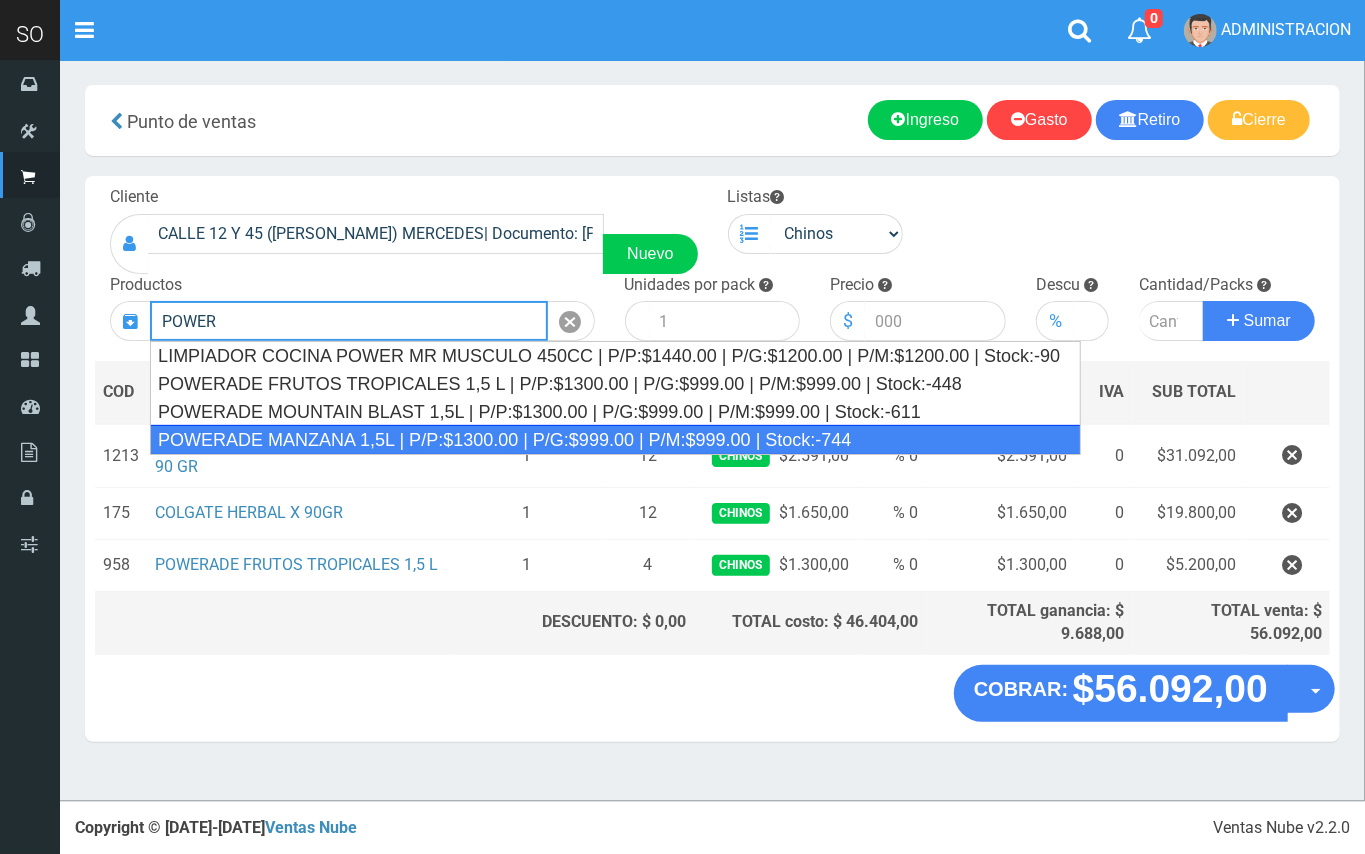 click on "POWERADE MANZANA  1,5L | P/P:$1300.00 | P/G:$999.00 | P/M:$999.00 | Stock:-744" at bounding box center (615, 440) 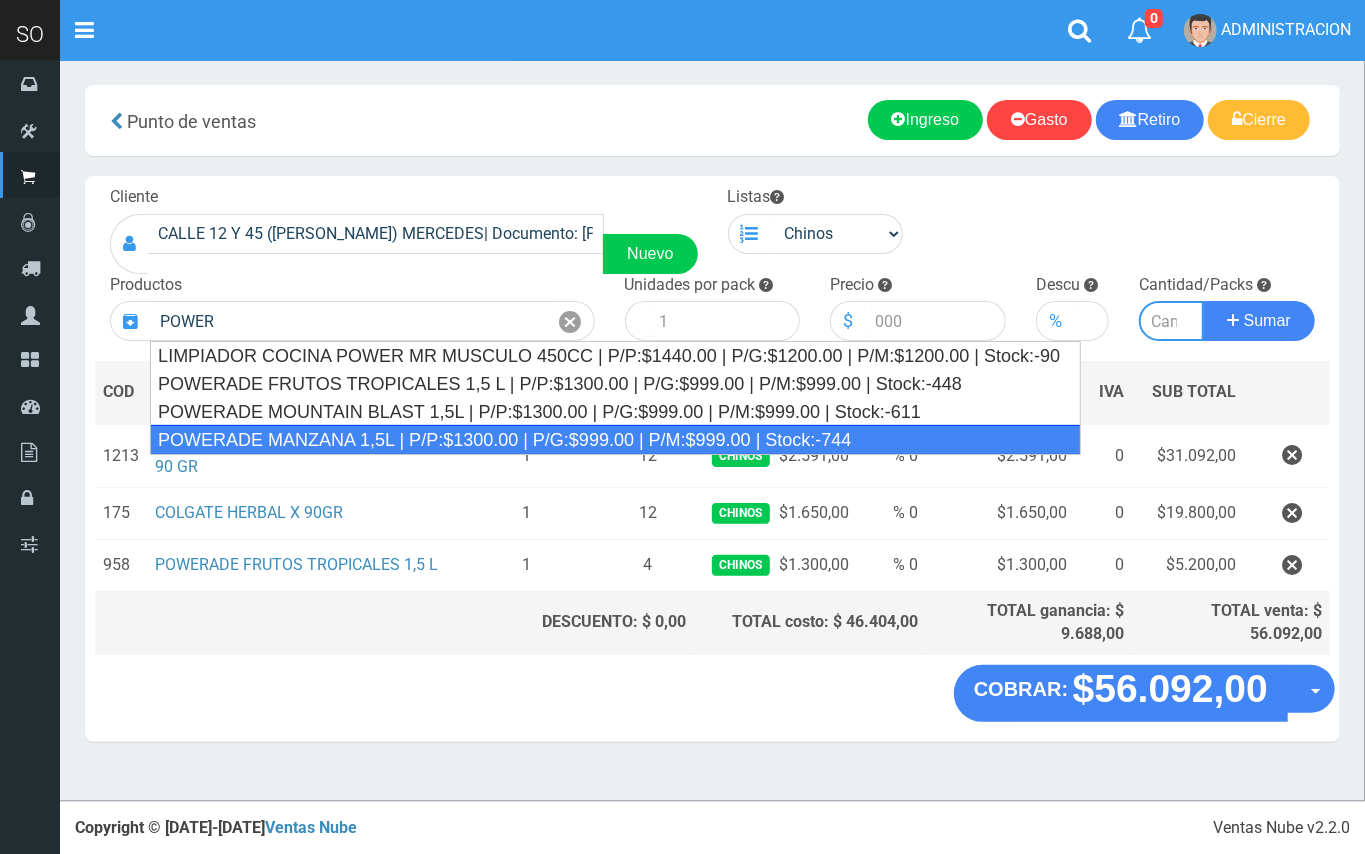 type on "POWERADE MANZANA  1,5L | P/P:$1300.00 | P/G:$999.00 | P/M:$999.00 | Stock:-744" 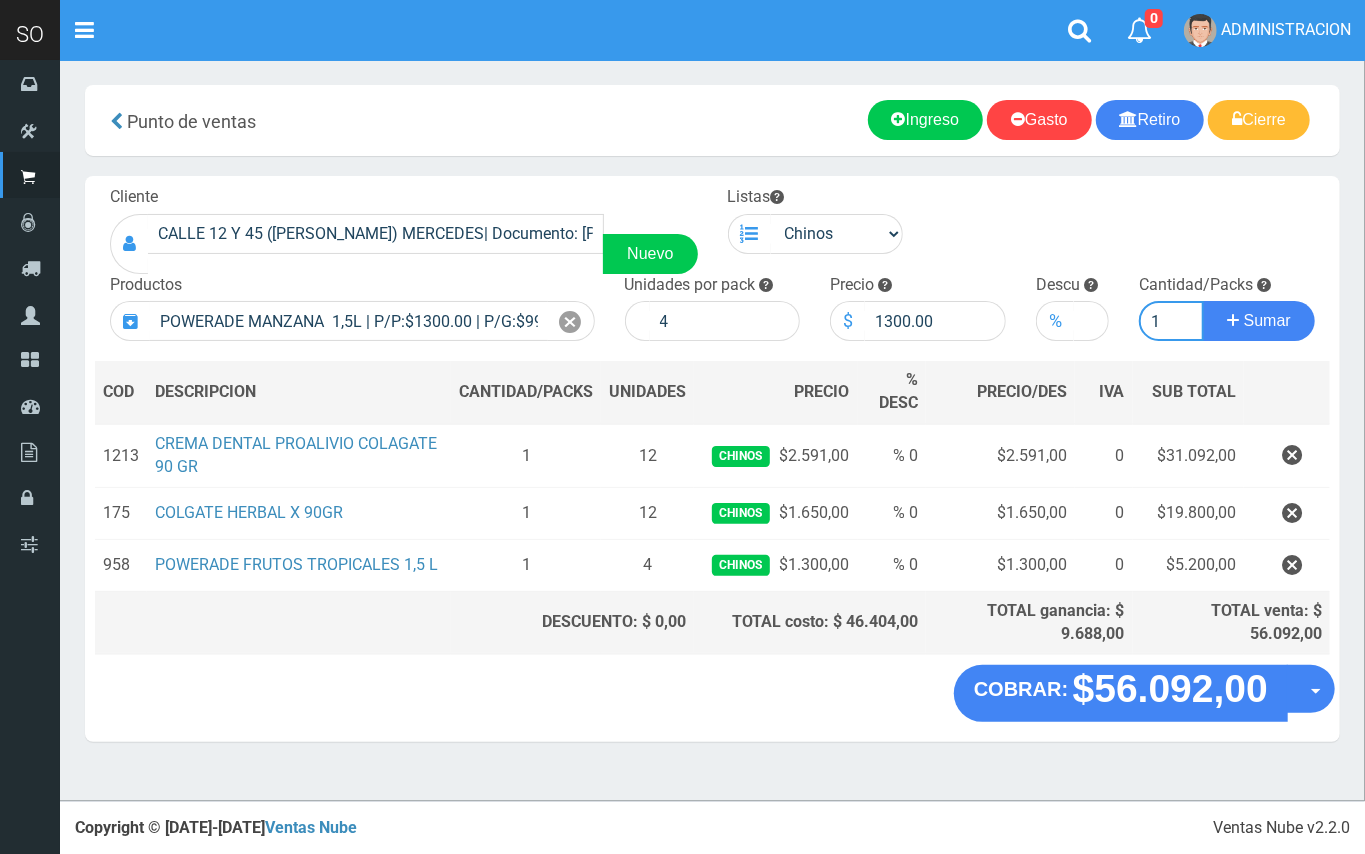 type on "1" 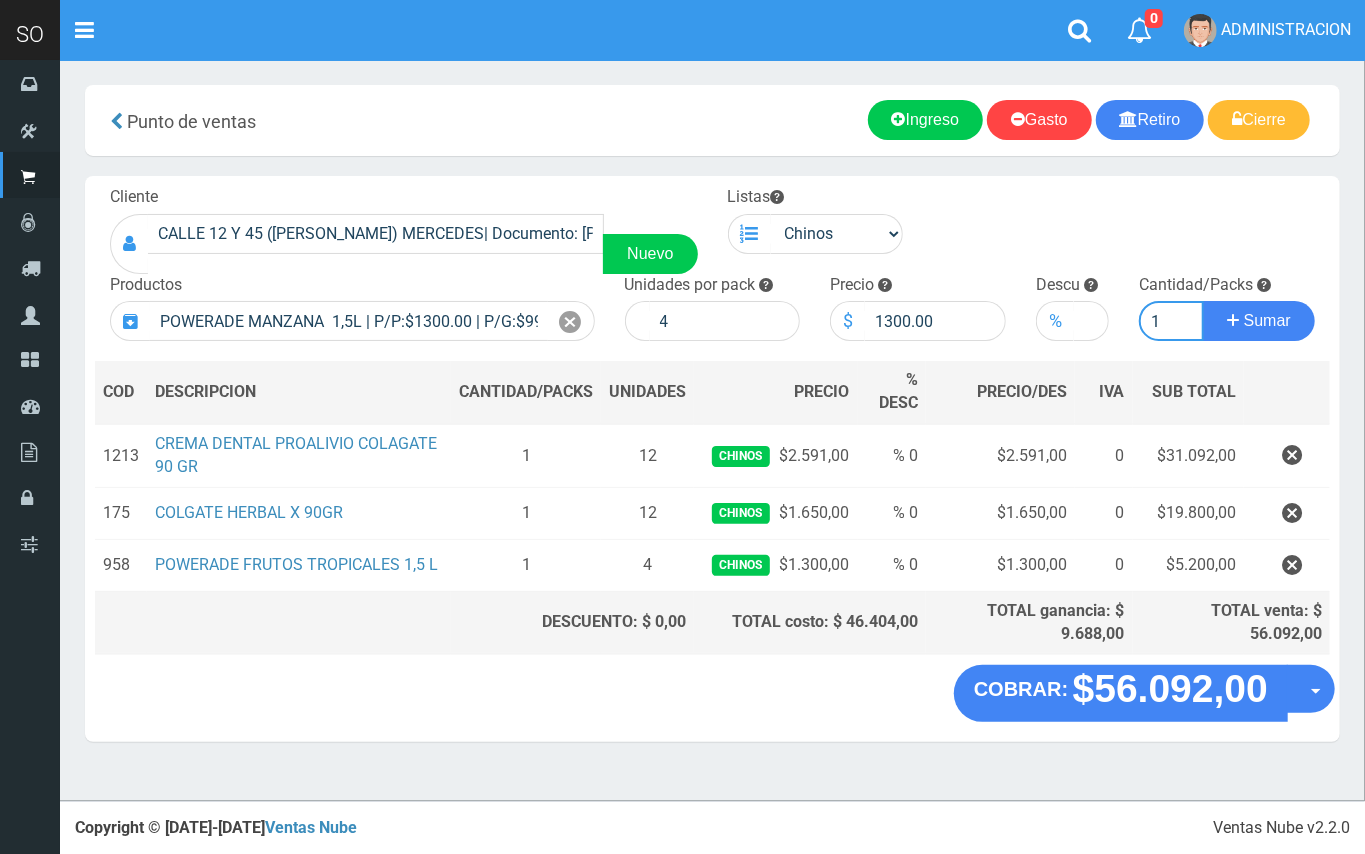 click on "Sumar" at bounding box center [1259, 321] 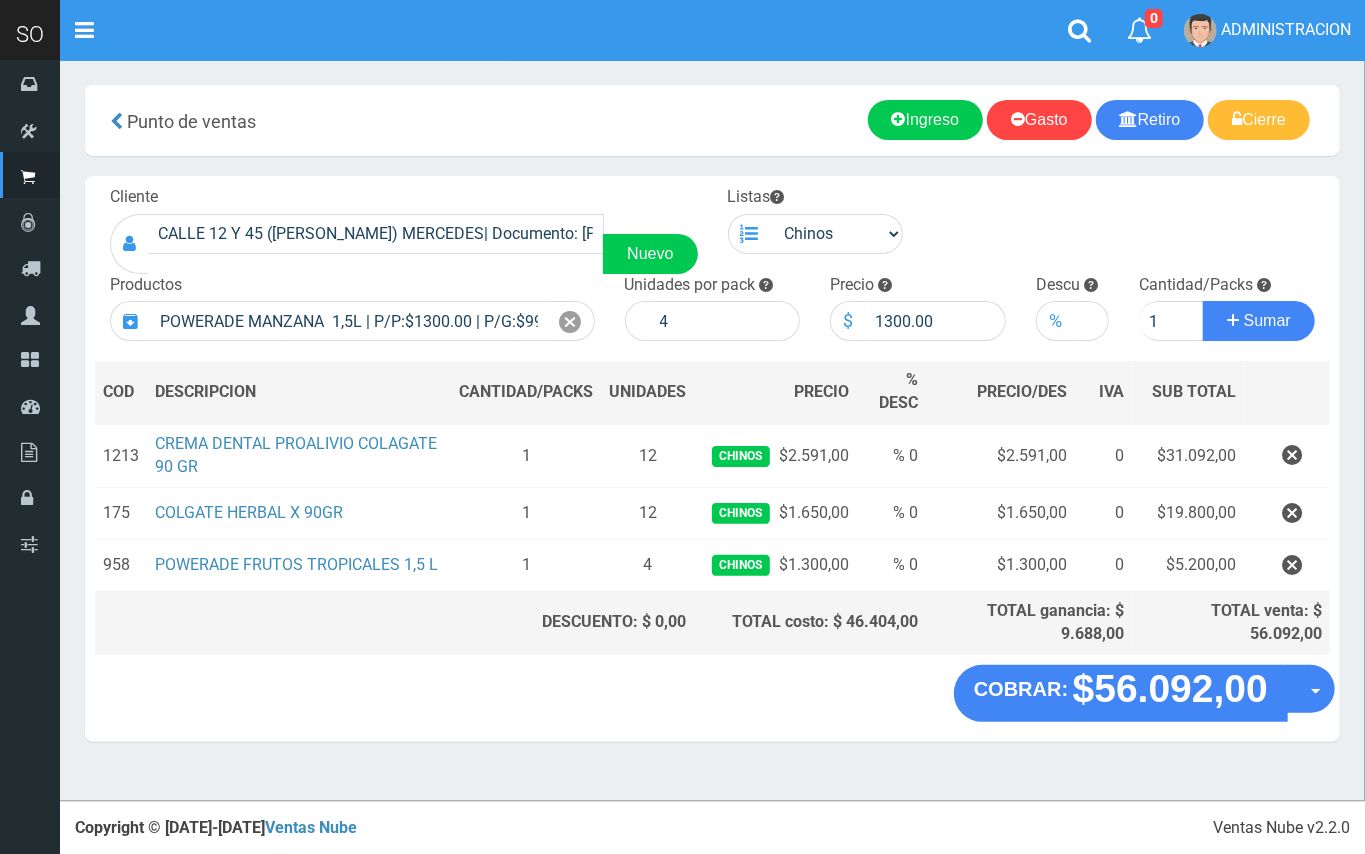 type 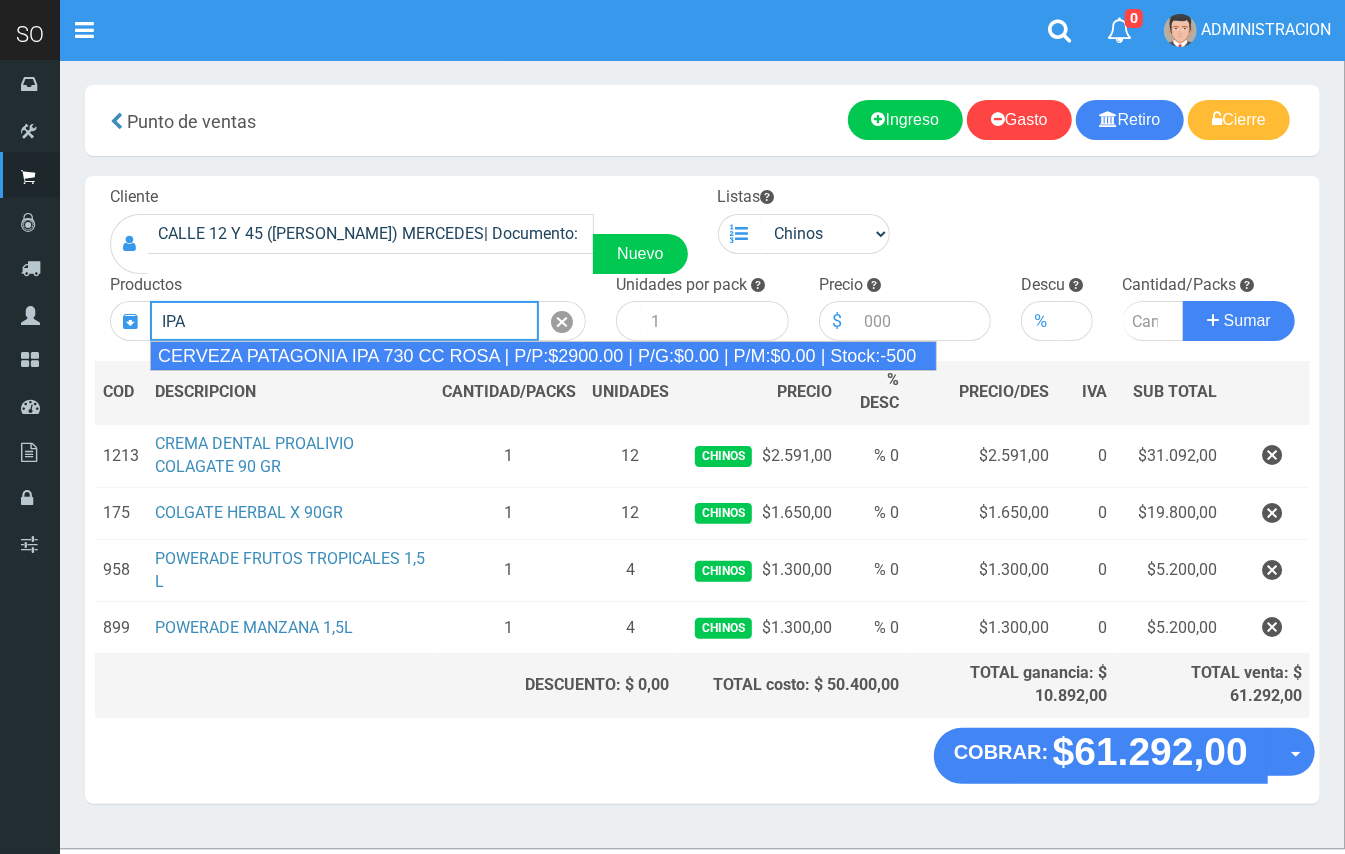 click on "CERVEZA PATAGONIA IPA 730 CC ROSA  | P/P:$2900.00 | P/G:$0.00 | P/M:$0.00 | Stock:-500" at bounding box center [543, 356] 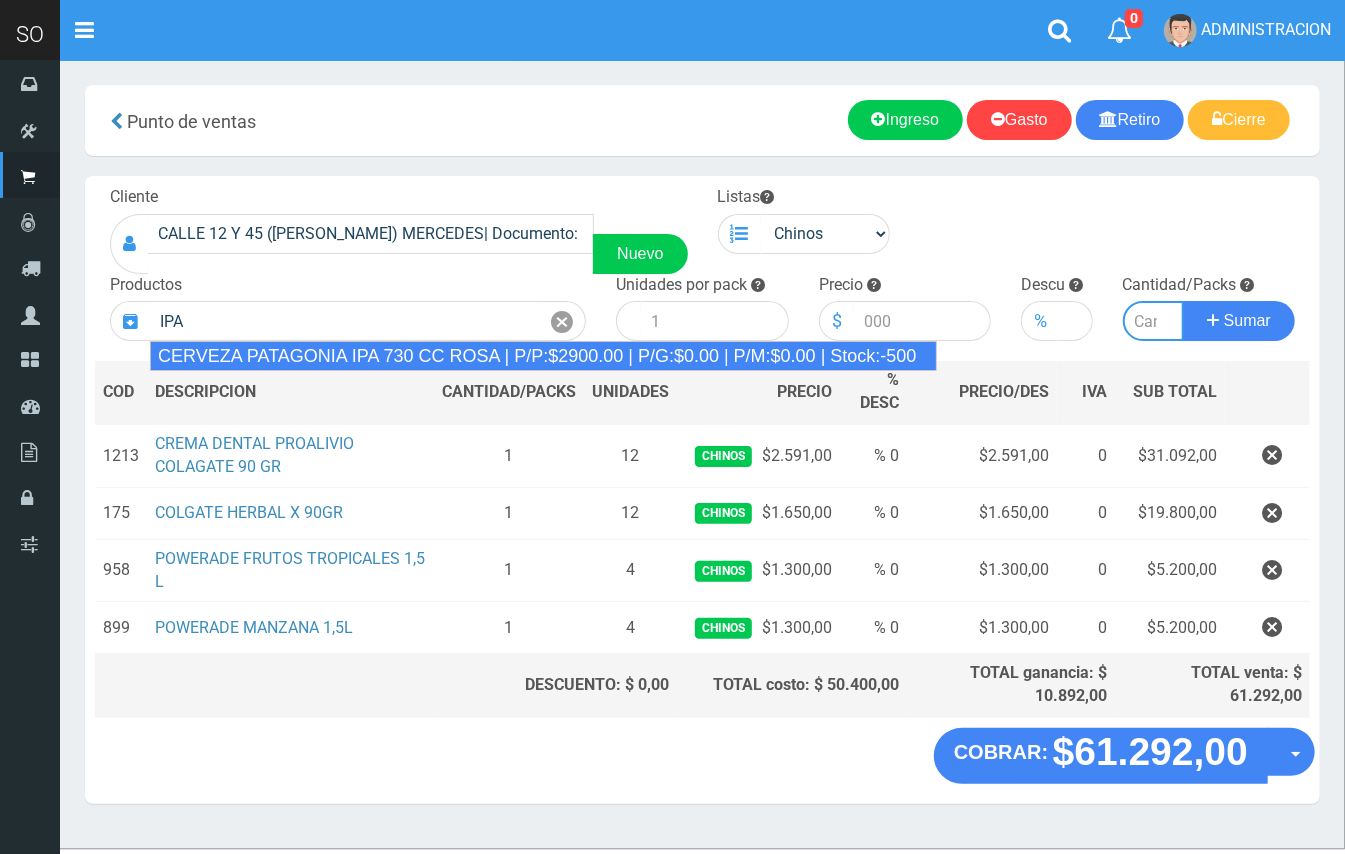 type on "CERVEZA PATAGONIA IPA 730 CC ROSA  | P/P:$2900.00 | P/G:$0.00 | P/M:$0.00 | Stock:-500" 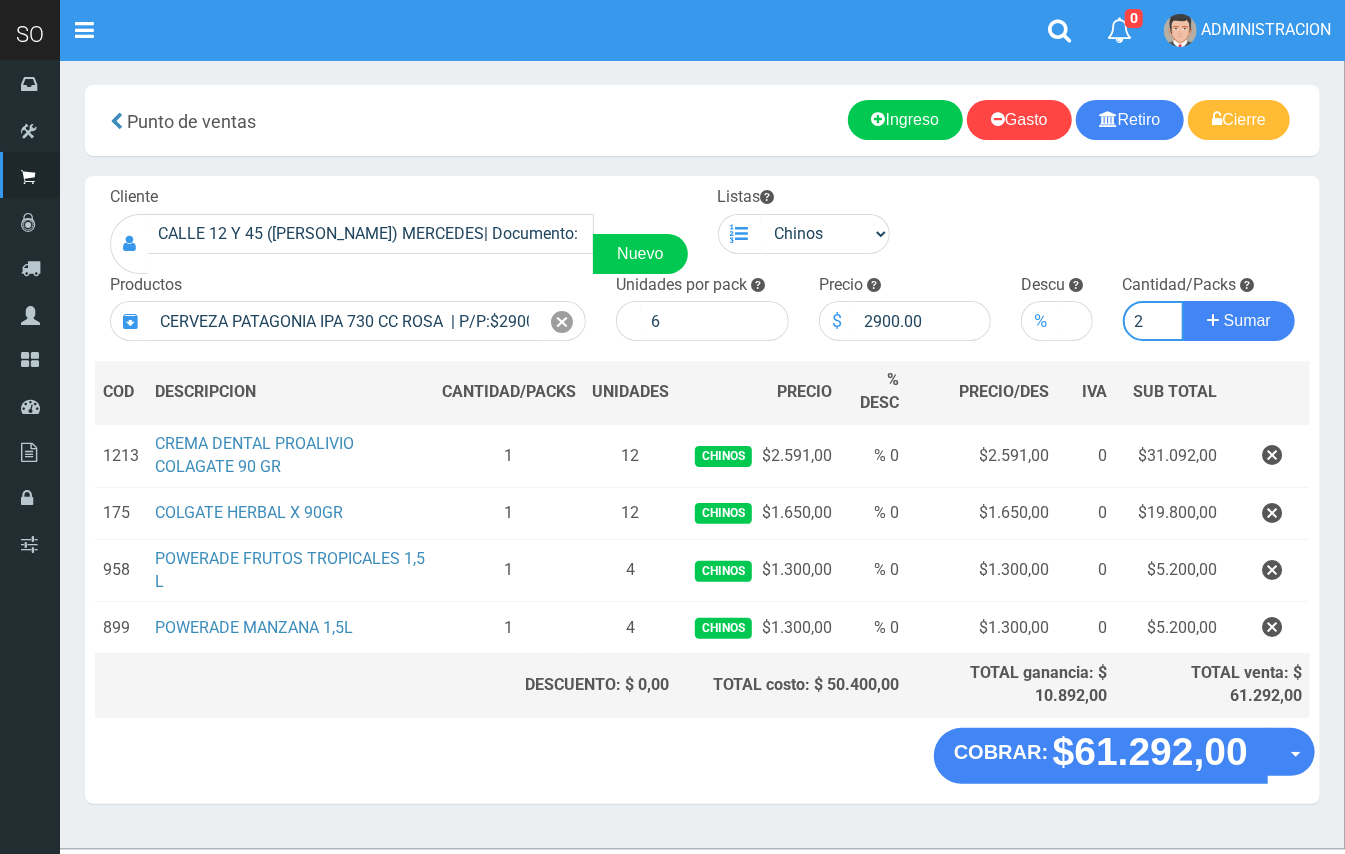 type on "2" 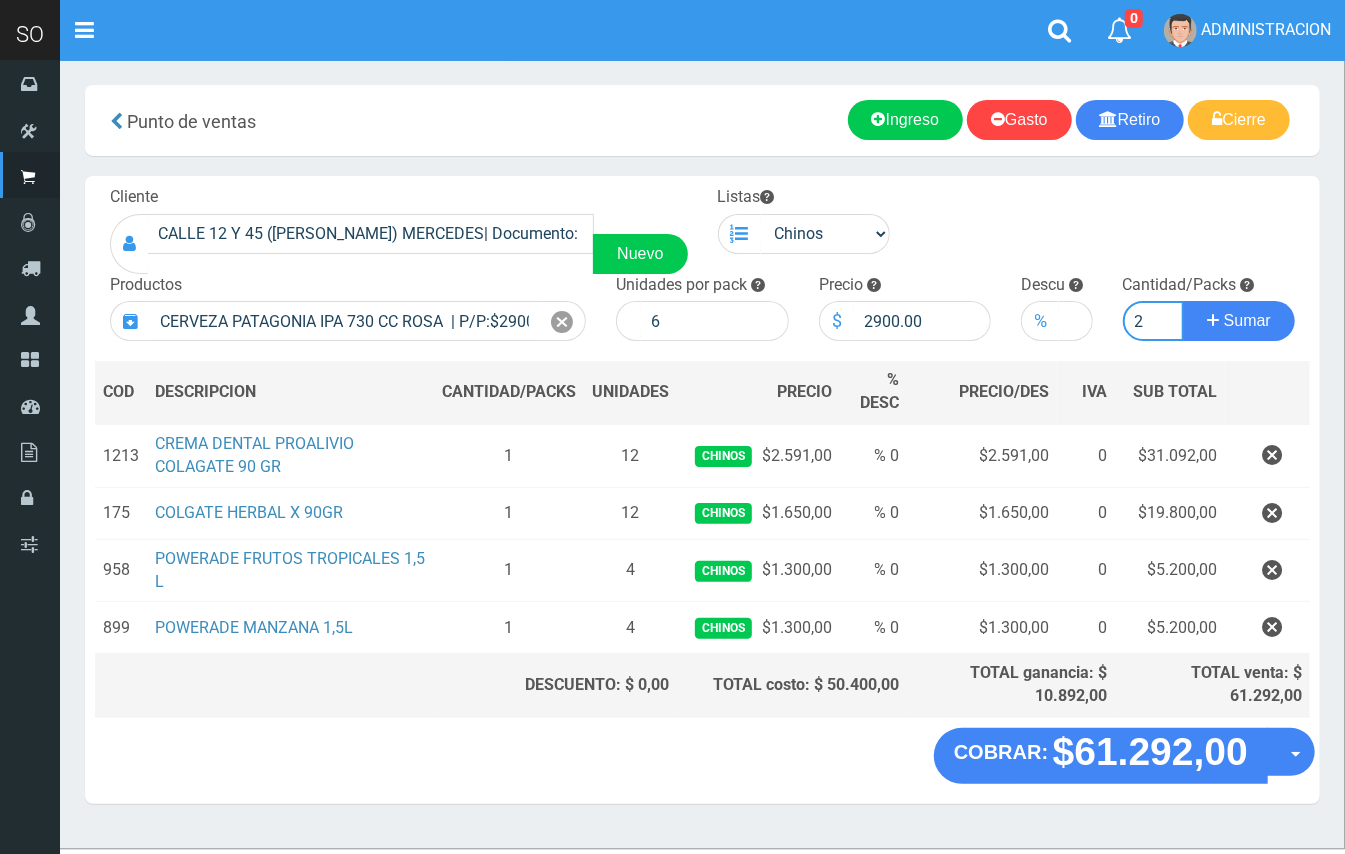 click on "Sumar" at bounding box center [1239, 321] 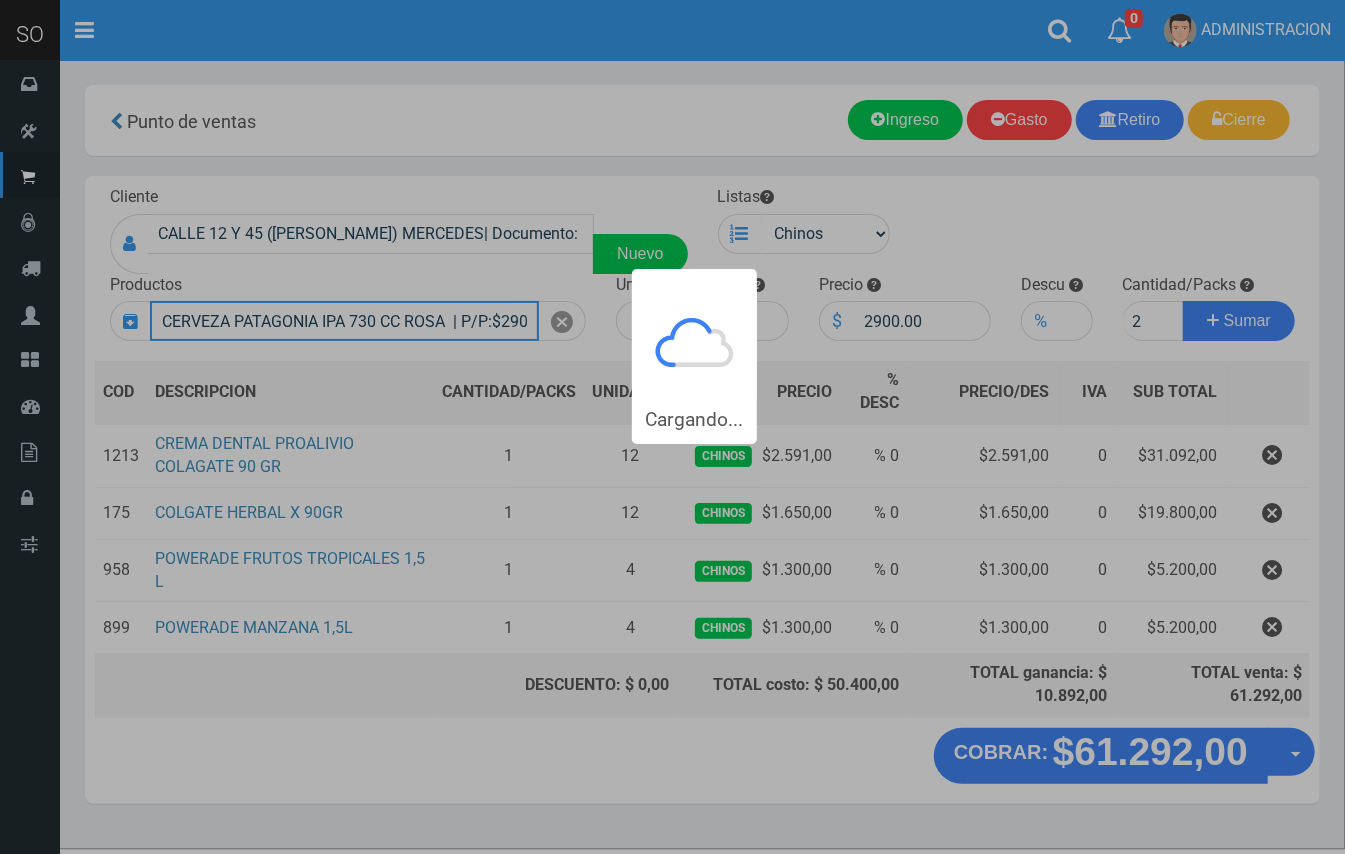 type 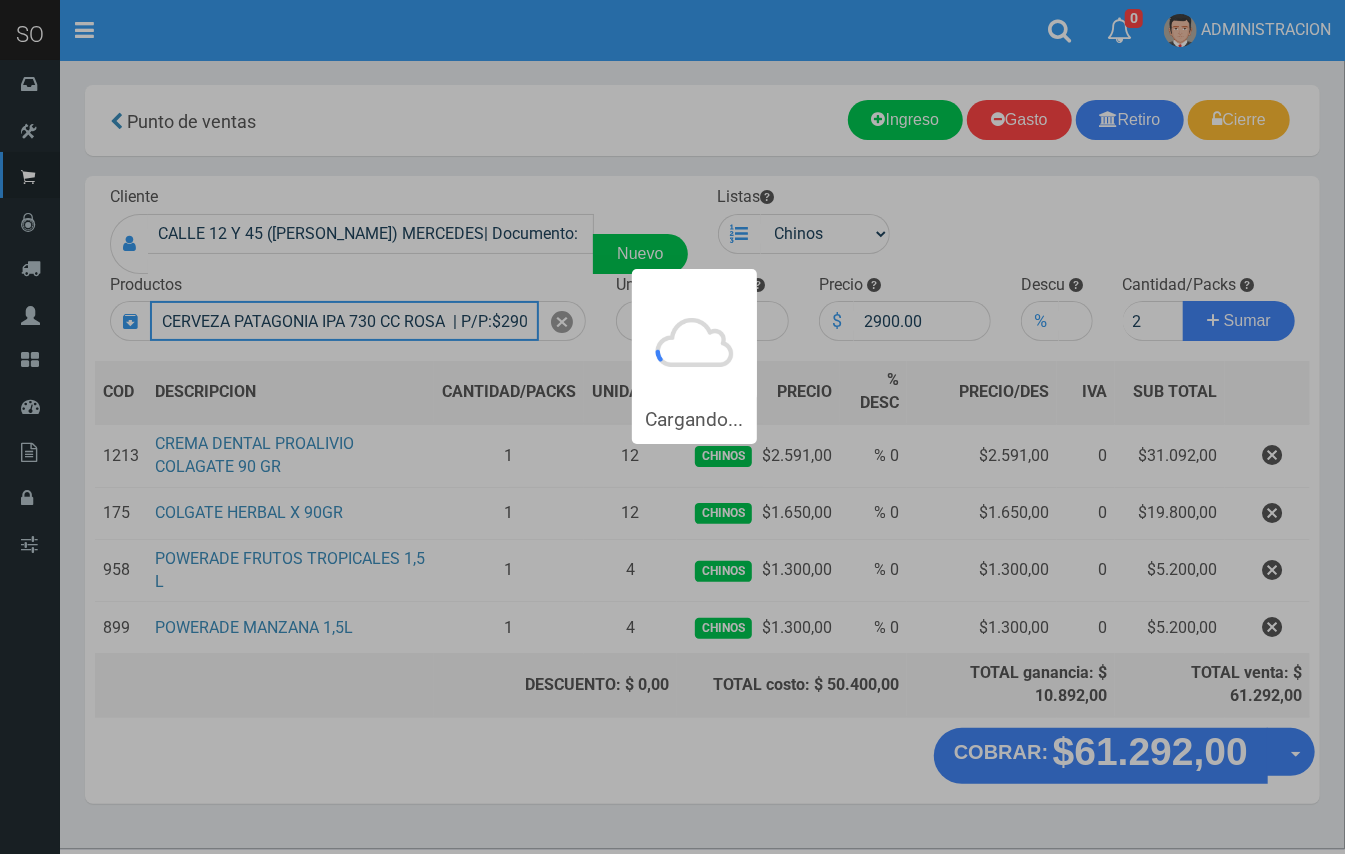 type 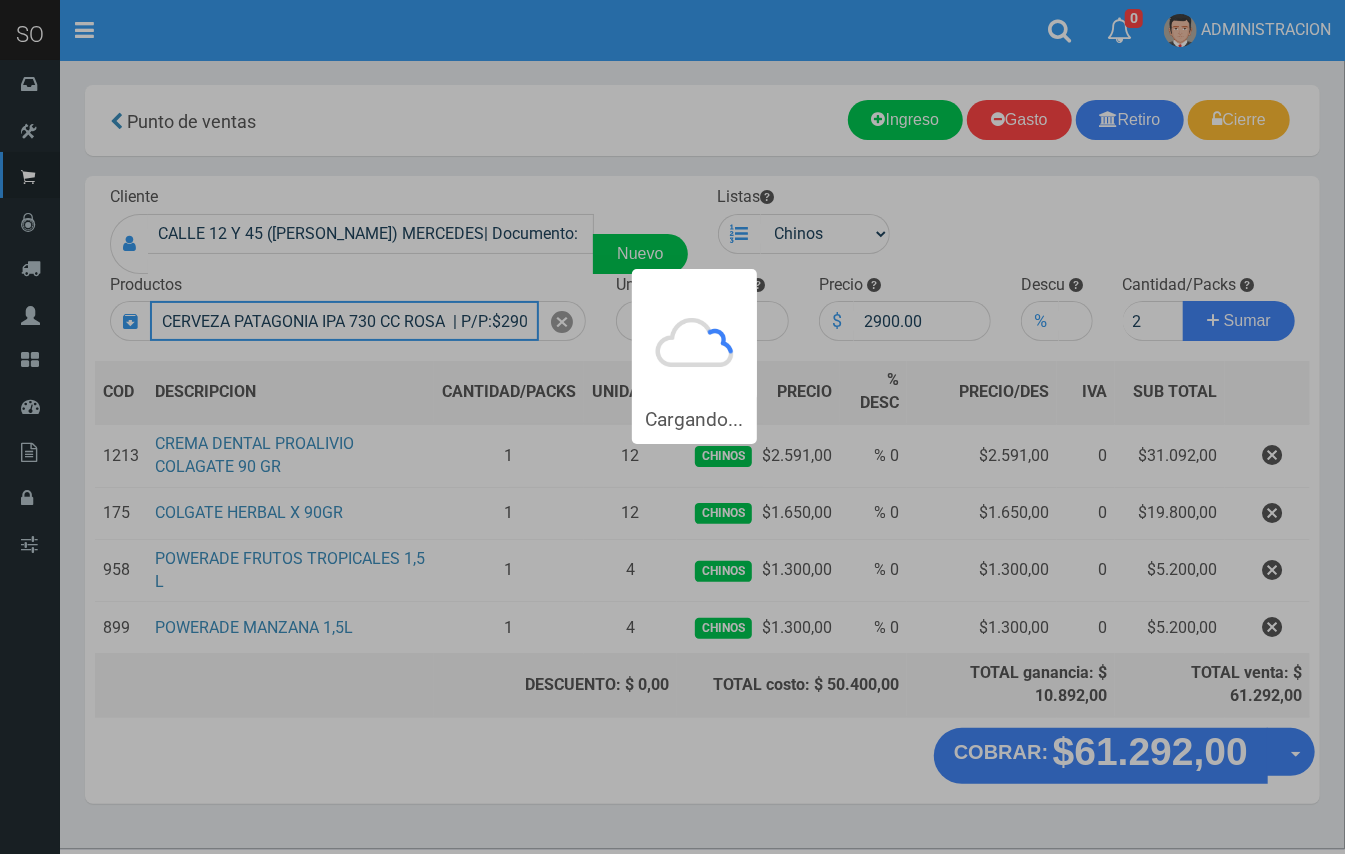 type 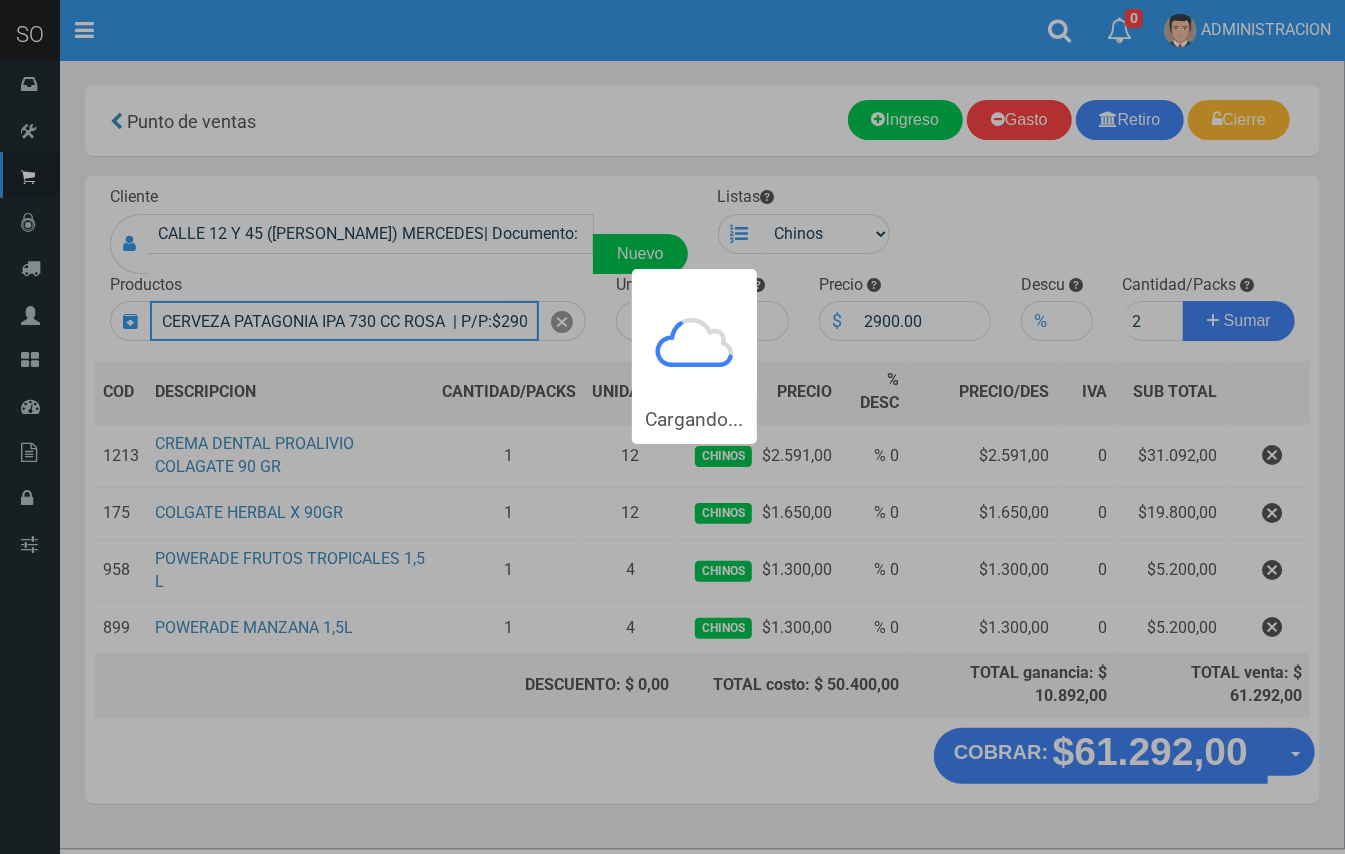 type 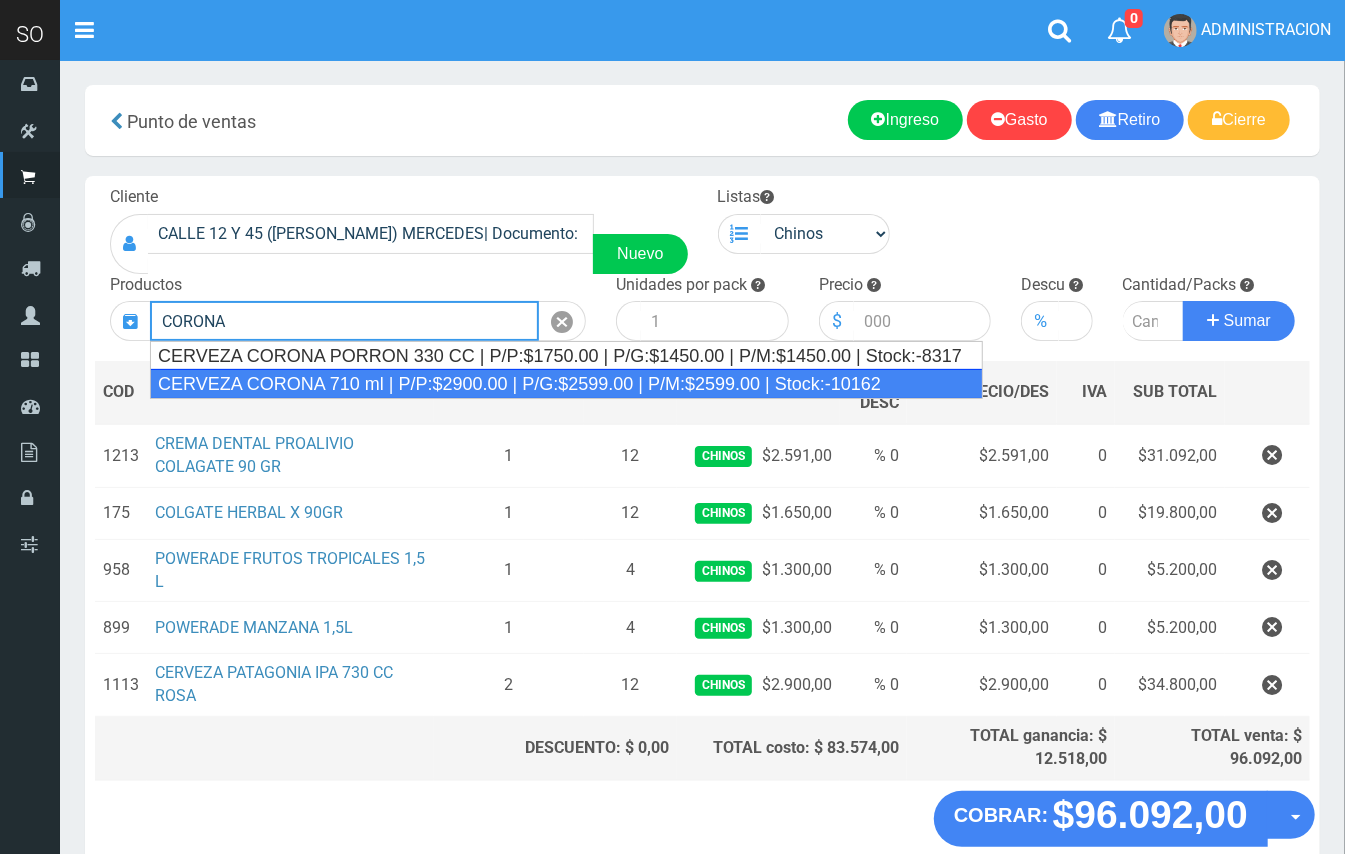 click on "CERVEZA CORONA 710 ml | P/P:$2900.00 | P/G:$2599.00 | P/M:$2599.00 | Stock:-10162" at bounding box center [566, 384] 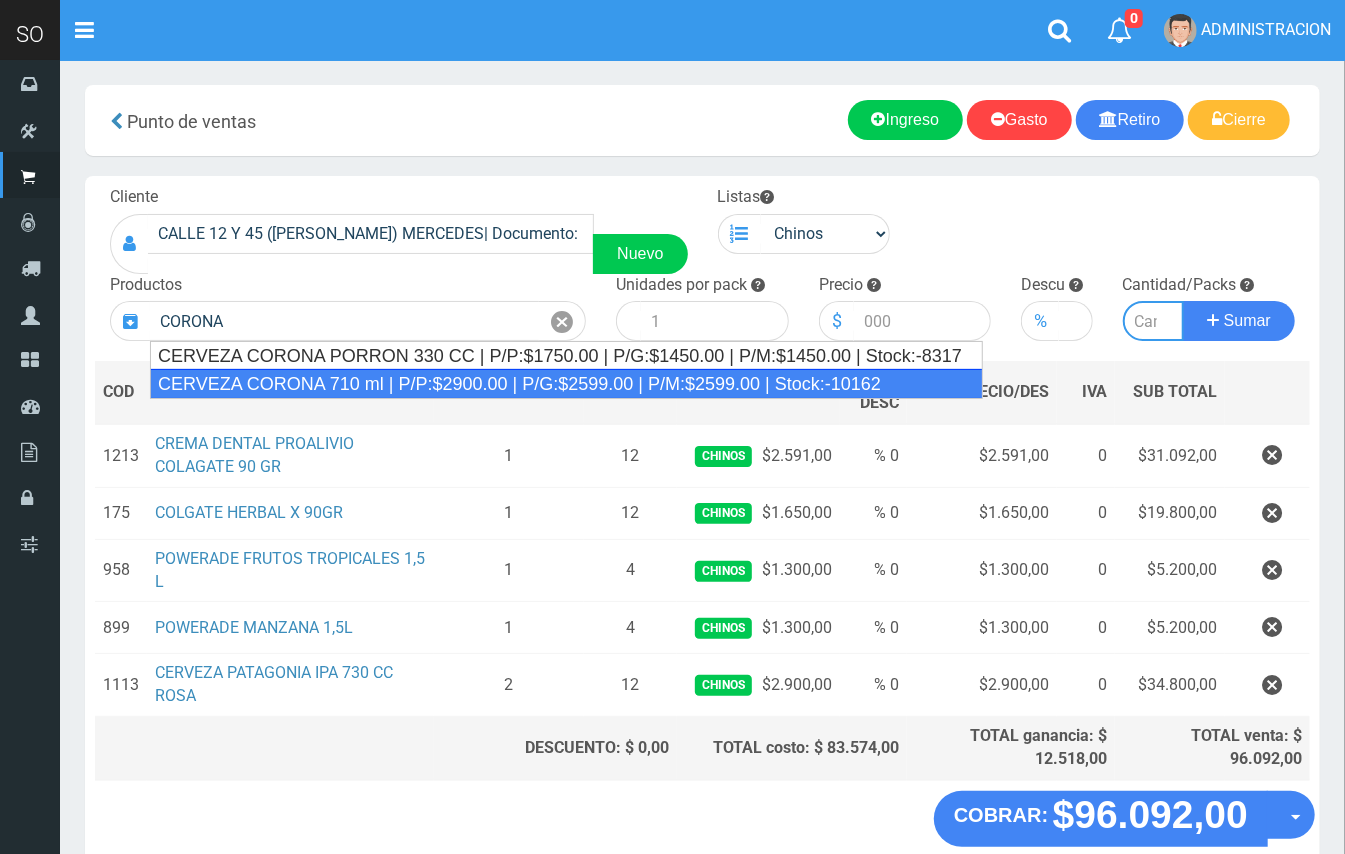 type on "CERVEZA CORONA 710 ml | P/P:$2900.00 | P/G:$2599.00 | P/M:$2599.00 | Stock:-10162" 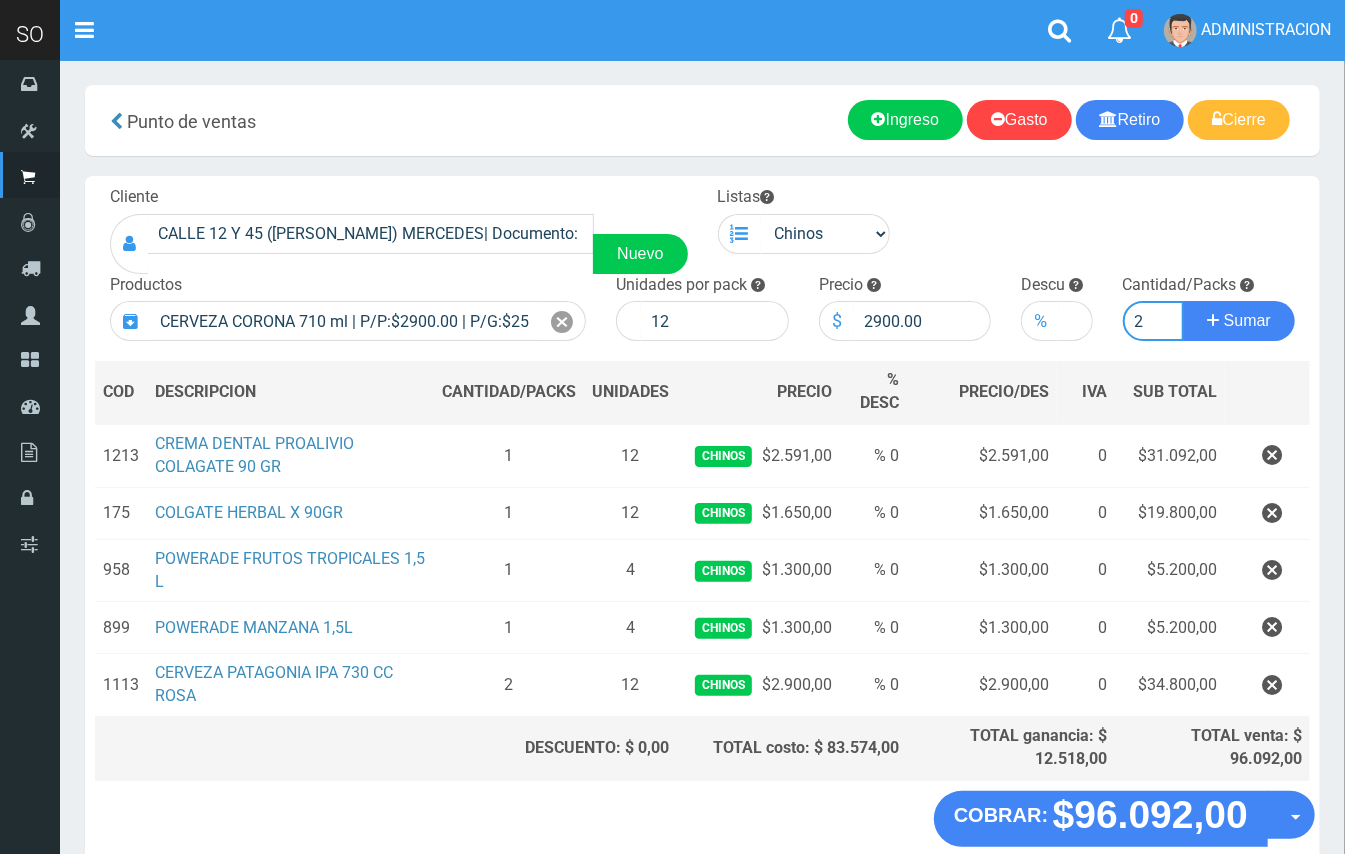 type on "2" 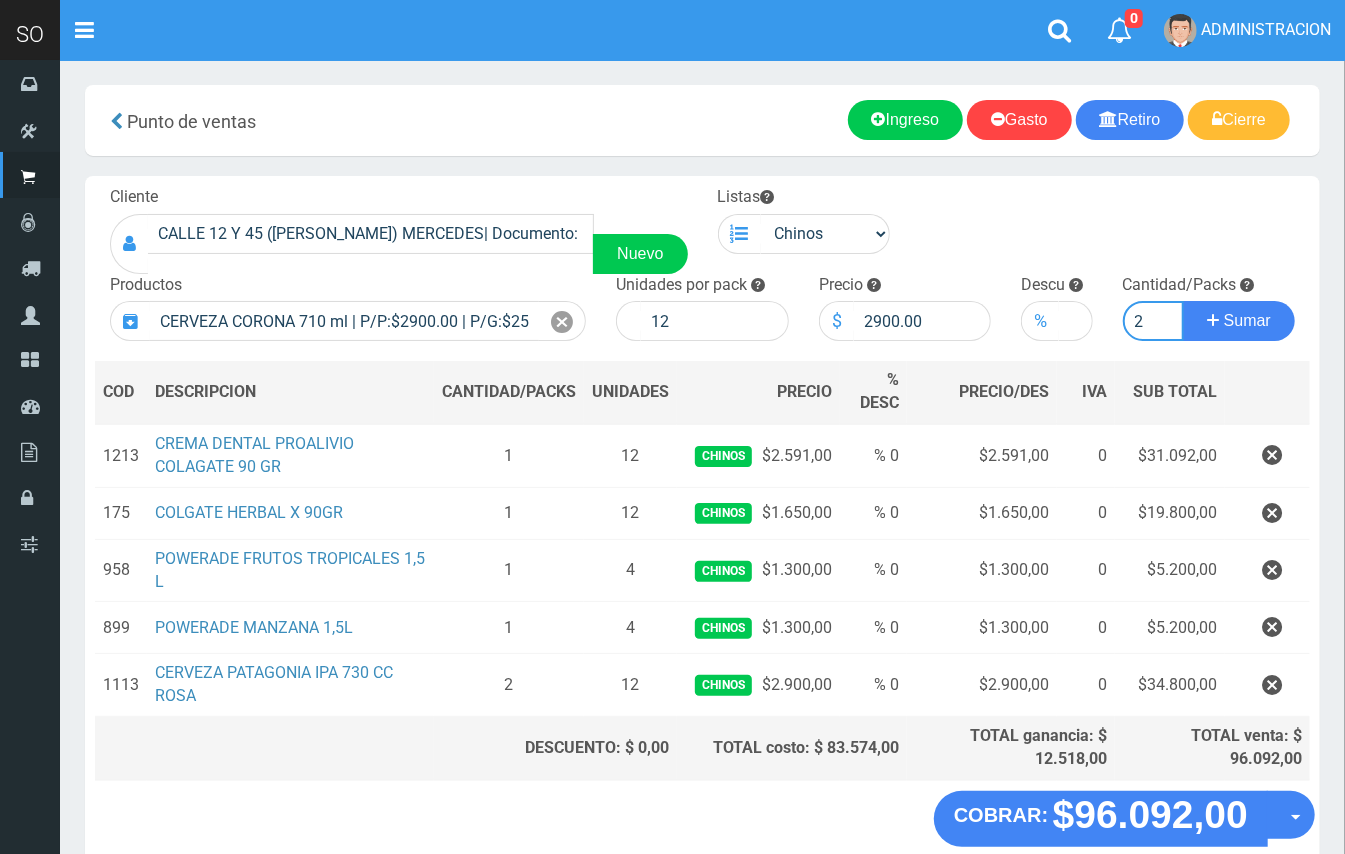 click on "Sumar" at bounding box center [1239, 321] 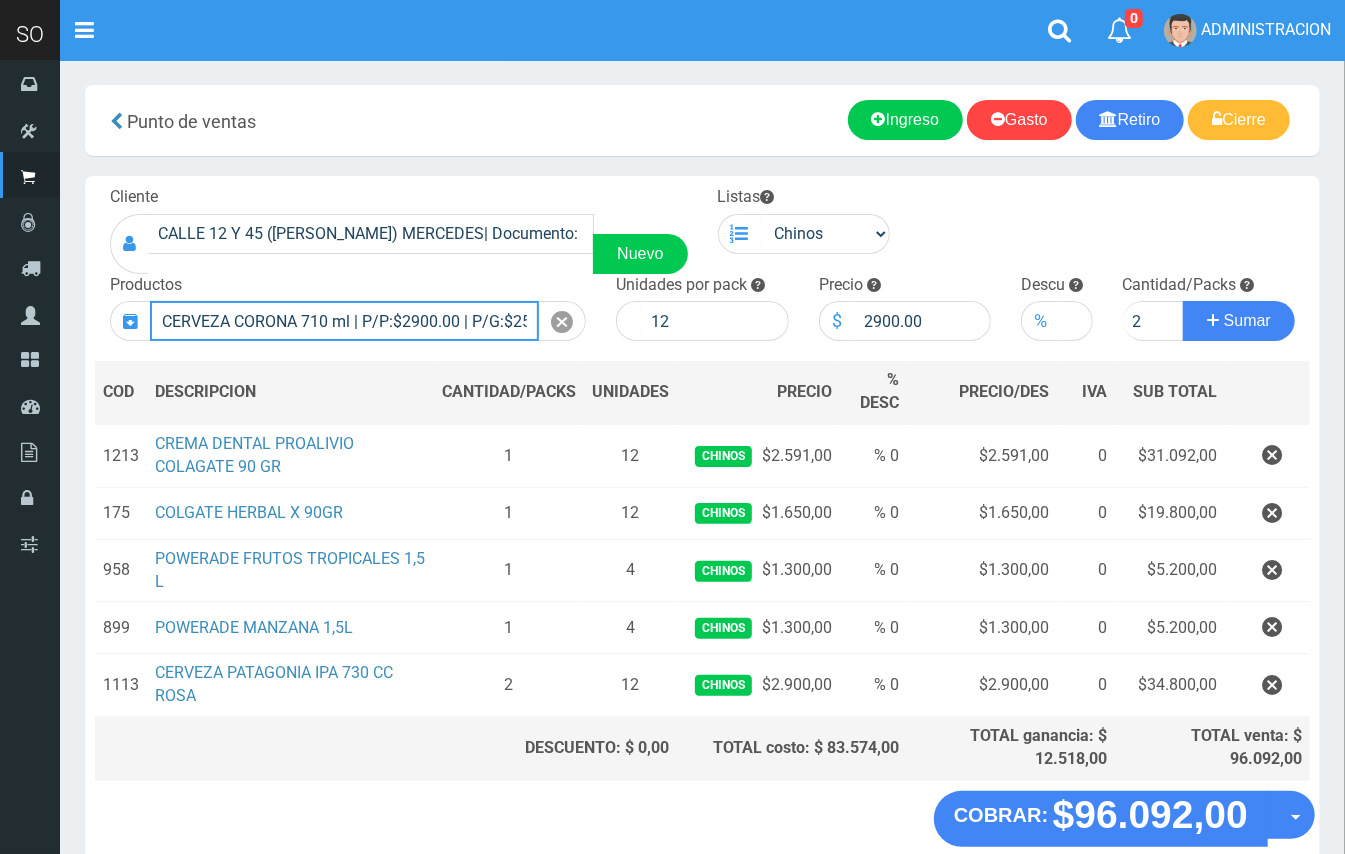 type 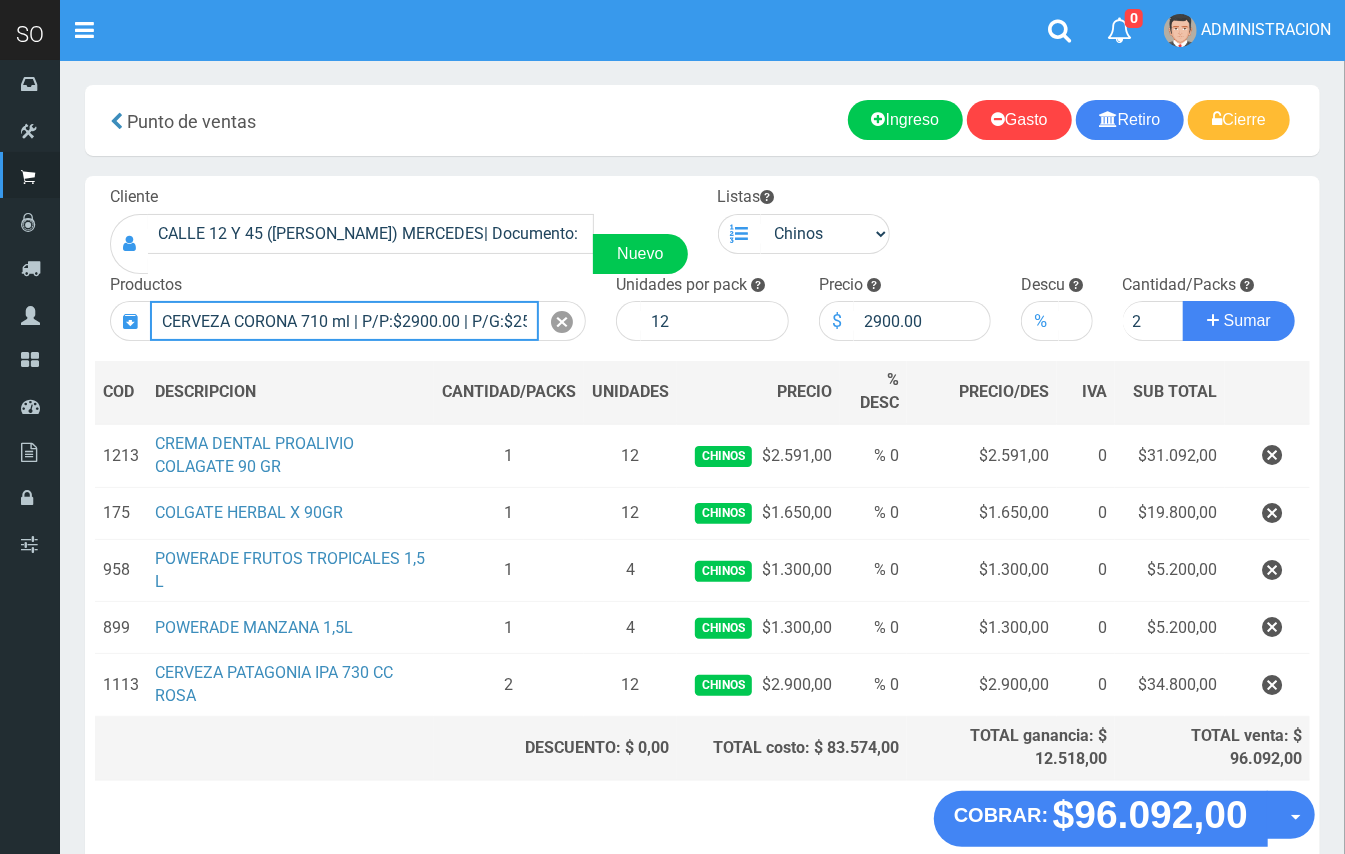 type 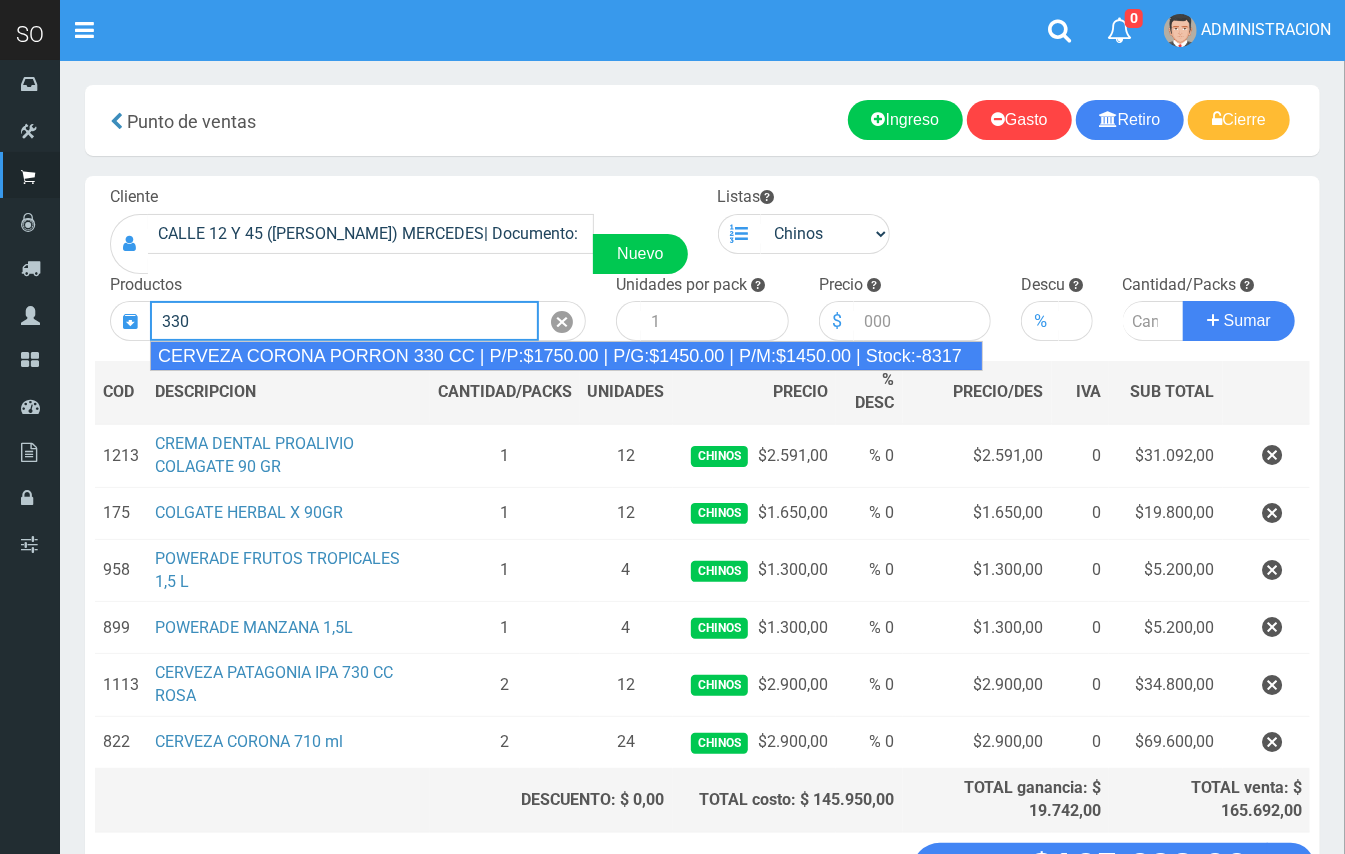 click on "CERVEZA CORONA PORRON 330 CC | P/P:$1750.00 | P/G:$1450.00 | P/M:$1450.00 | Stock:-8317" at bounding box center (566, 356) 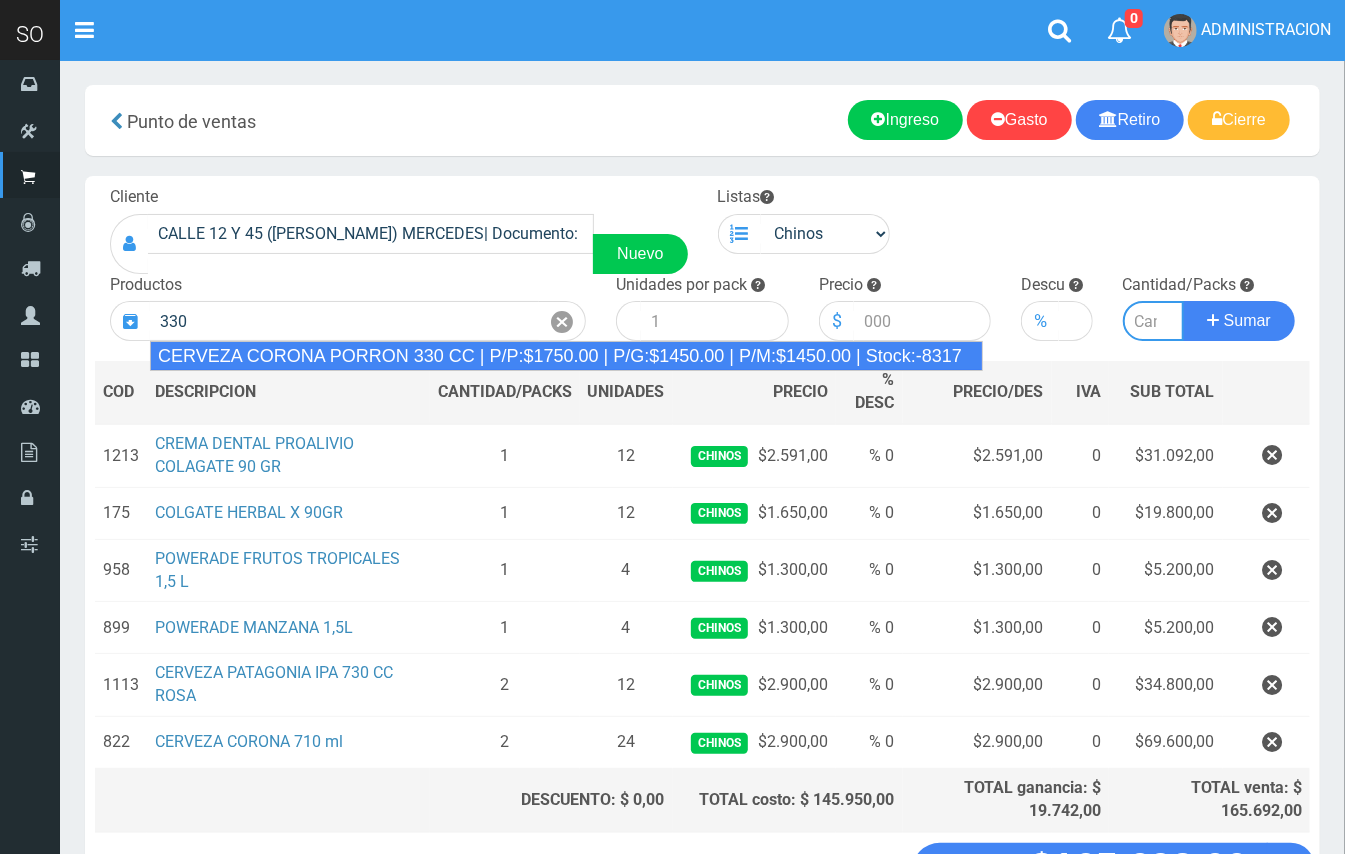 type on "CERVEZA CORONA PORRON 330 CC | P/P:$1750.00 | P/G:$1450.00 | P/M:$1450.00 | Stock:-8317" 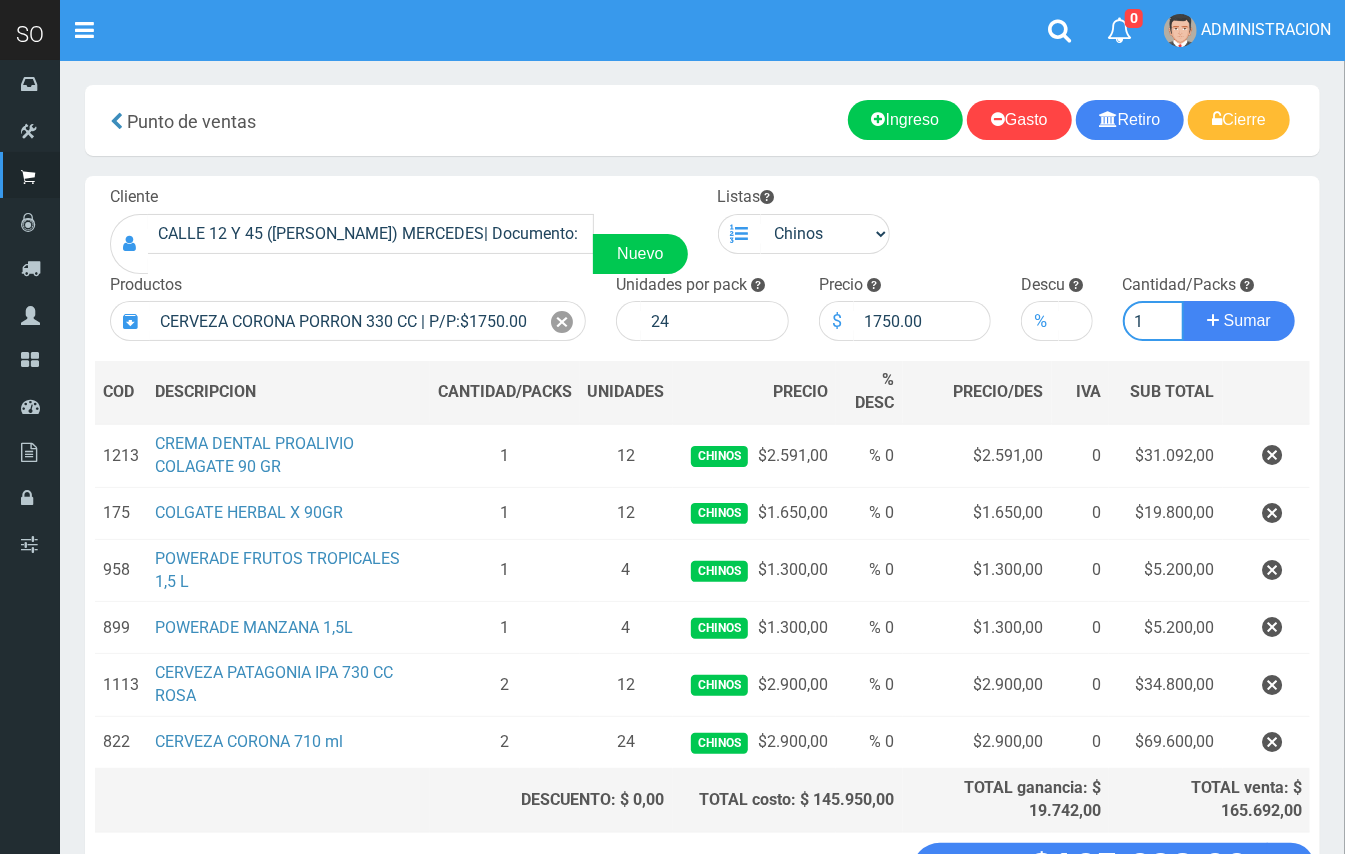 type on "1" 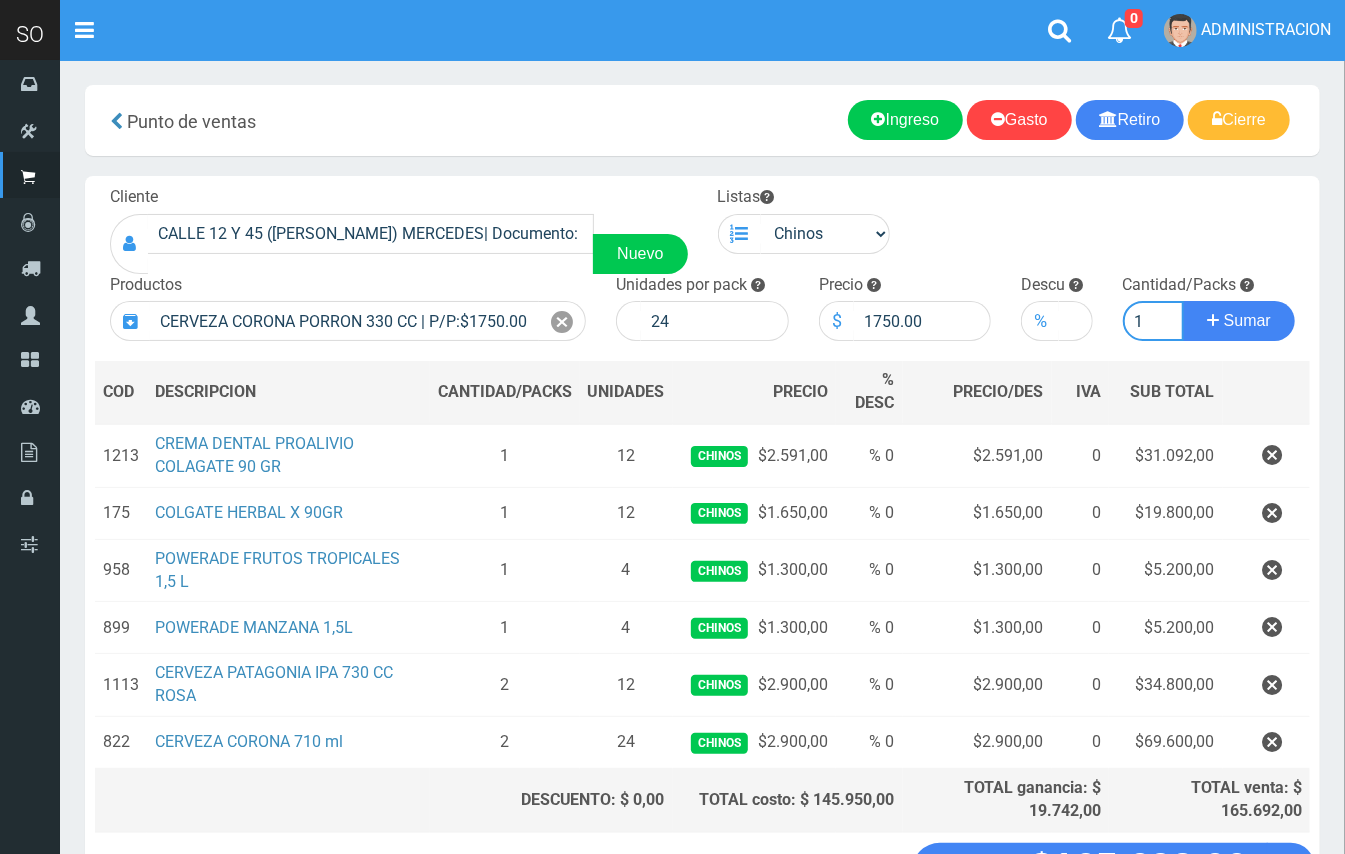 click on "Sumar" at bounding box center [1239, 321] 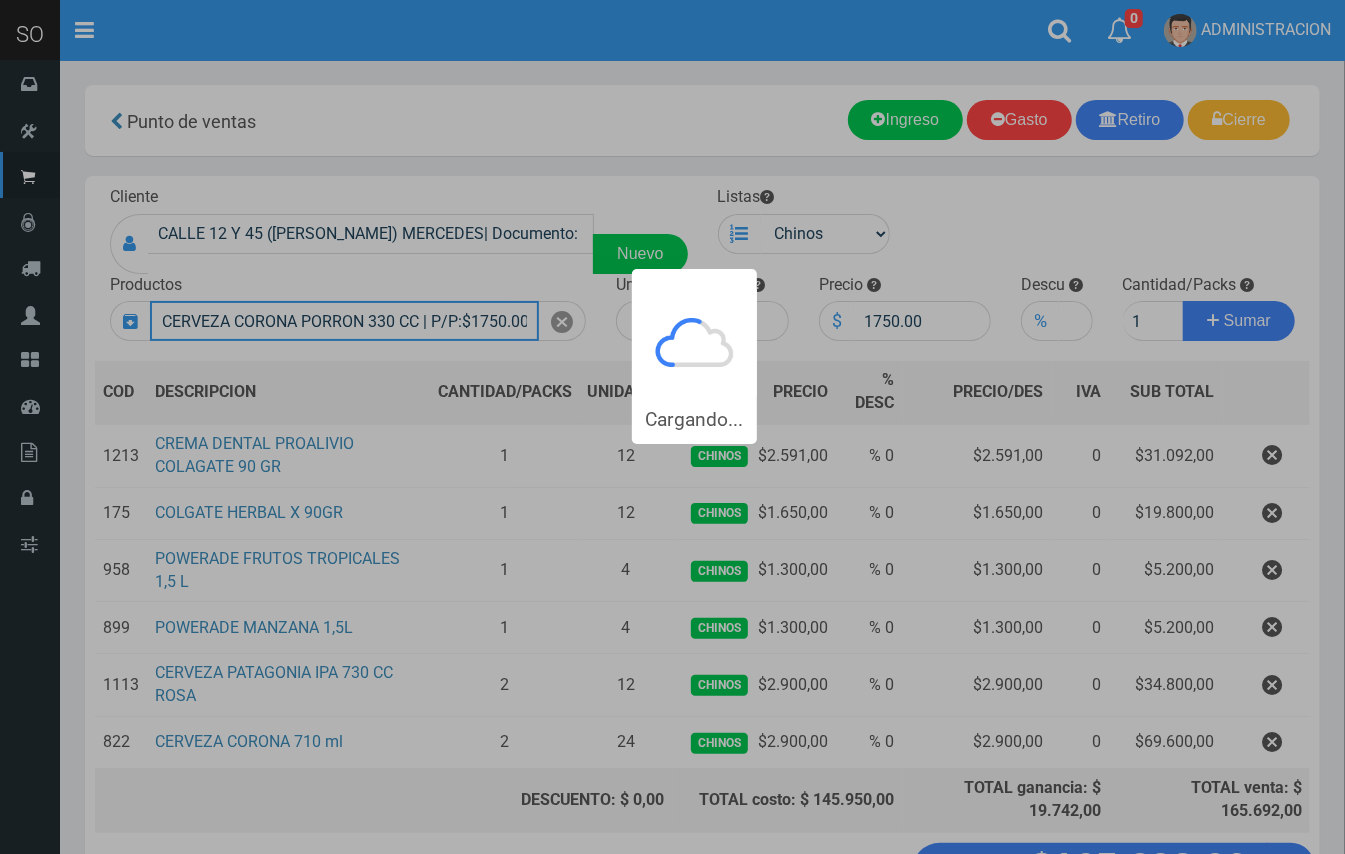 type 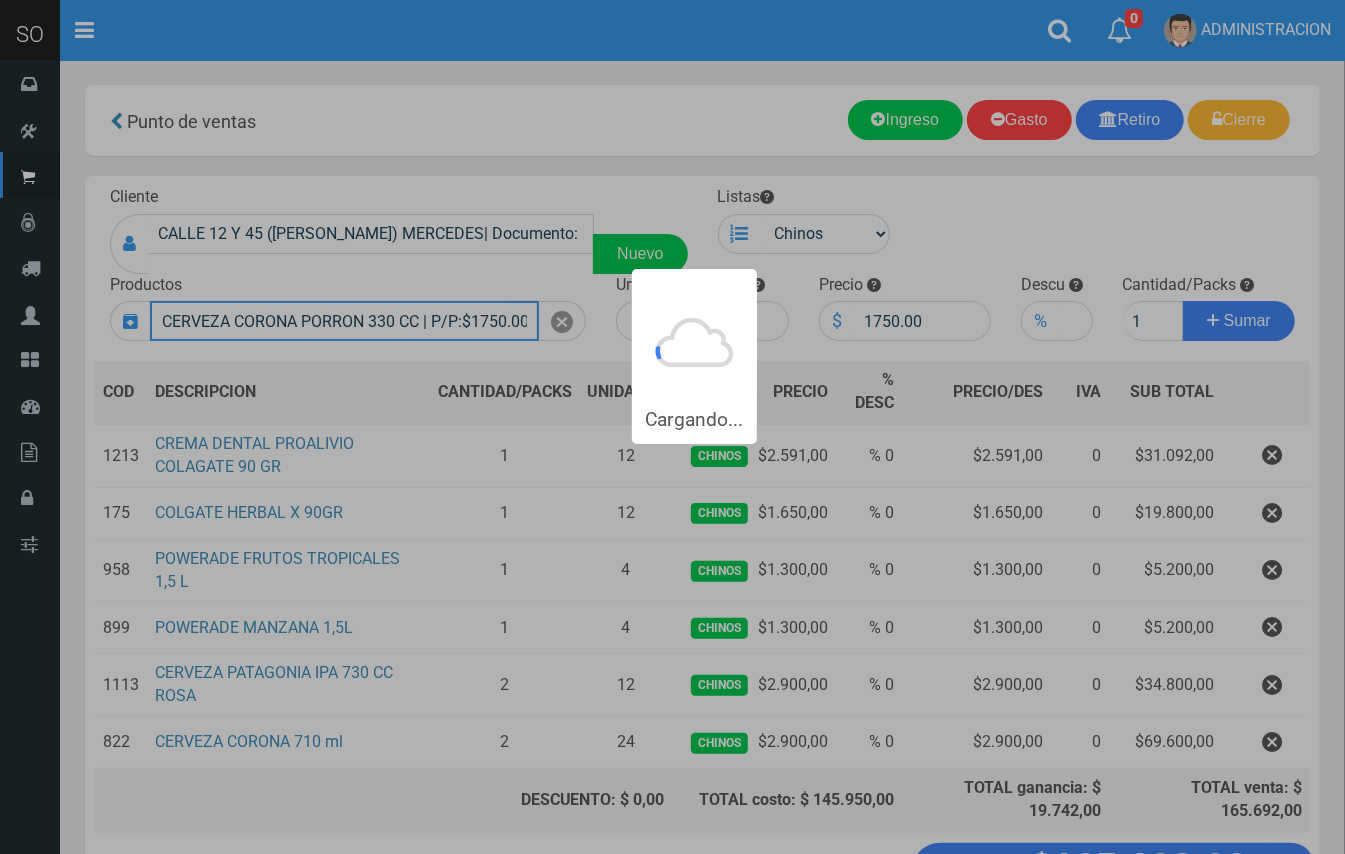 type 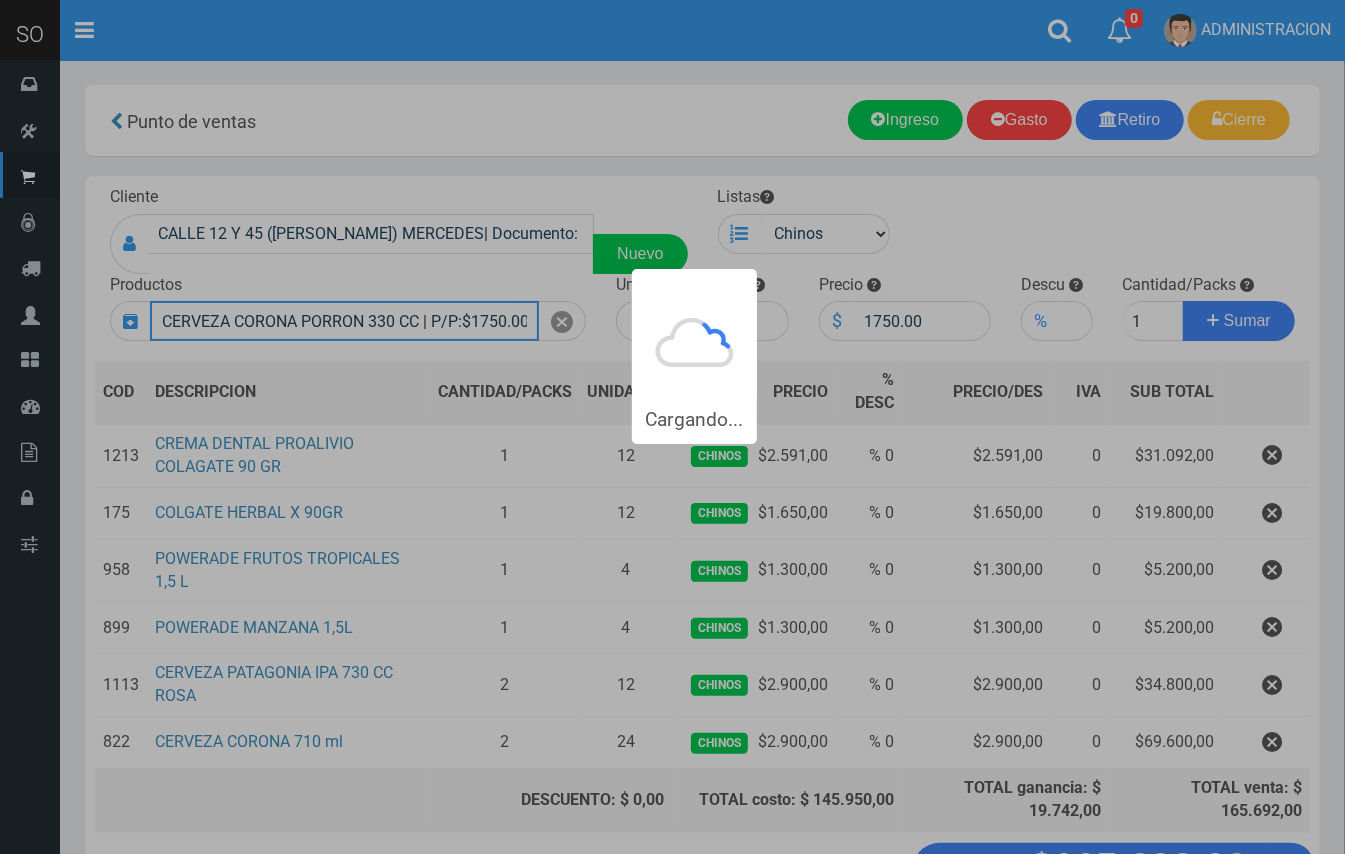 type 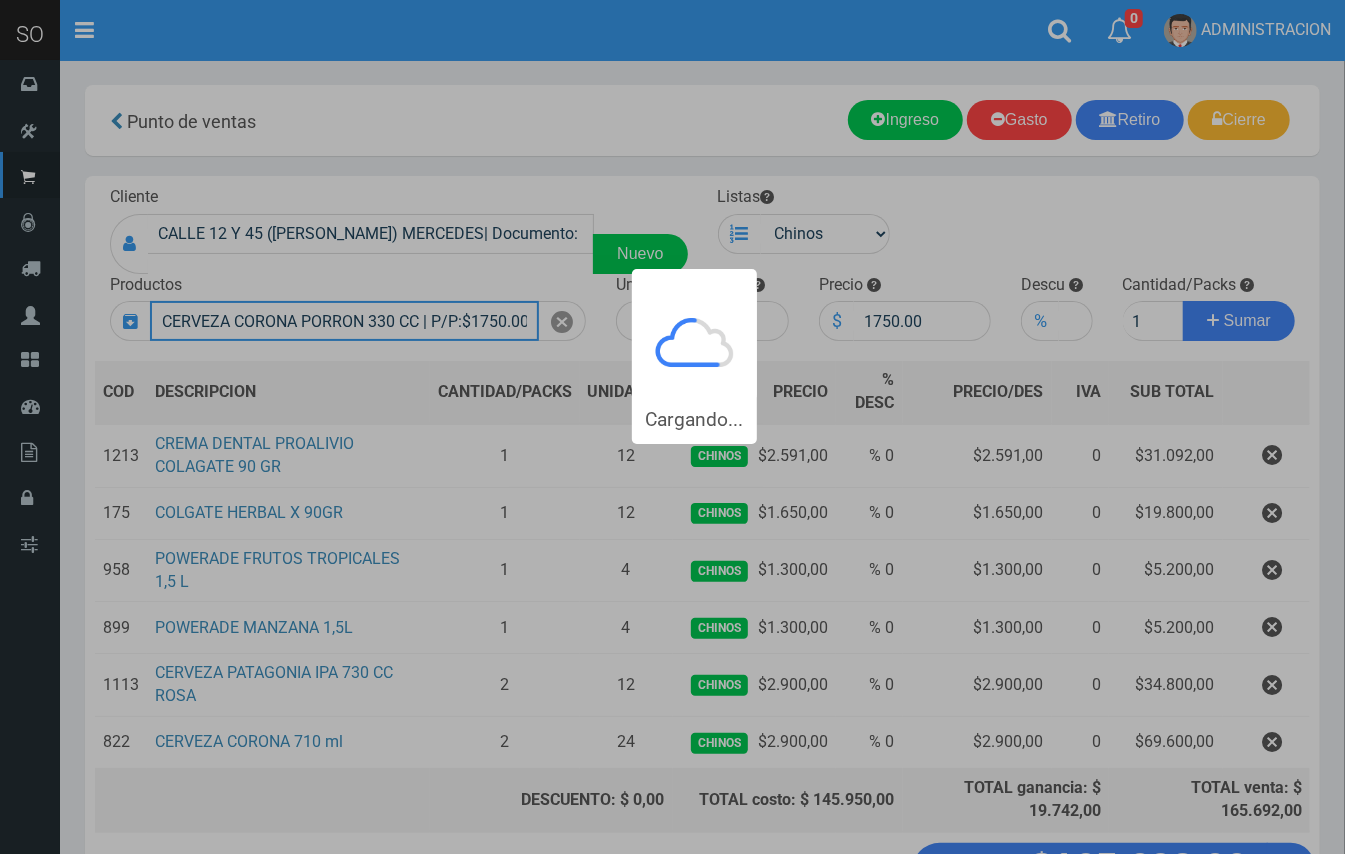 type 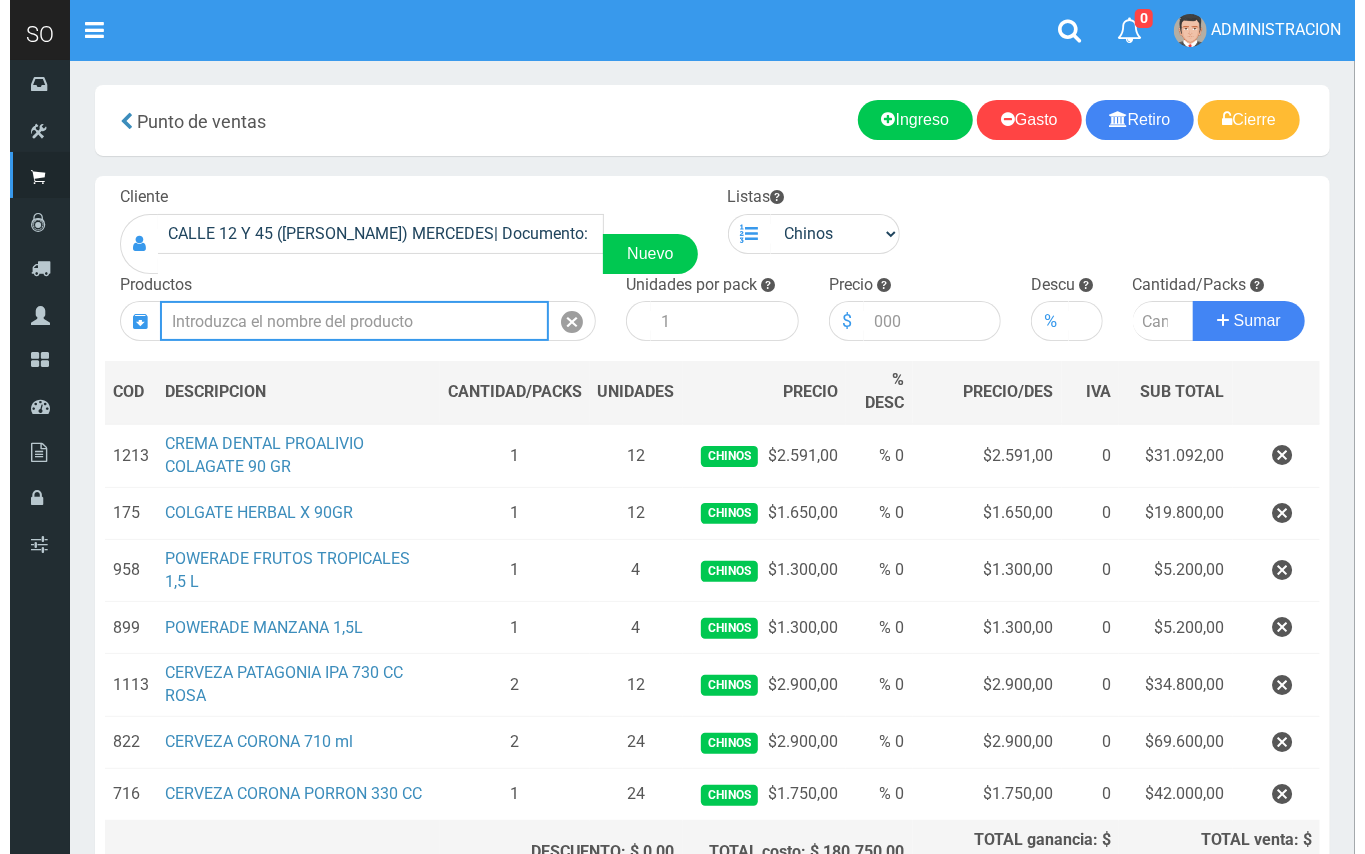 scroll, scrollTop: 208, scrollLeft: 0, axis: vertical 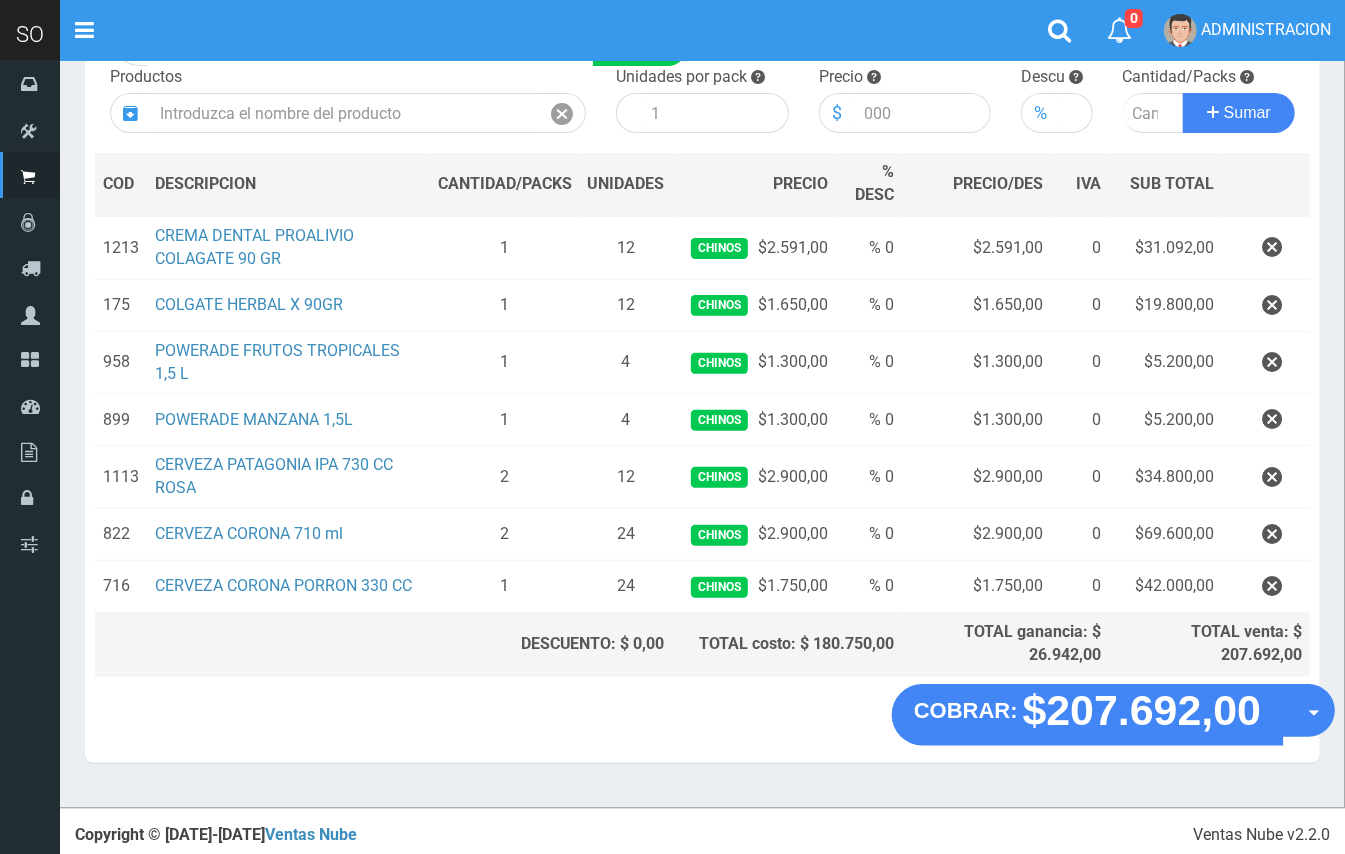 click on "Opciones" at bounding box center [1308, 710] 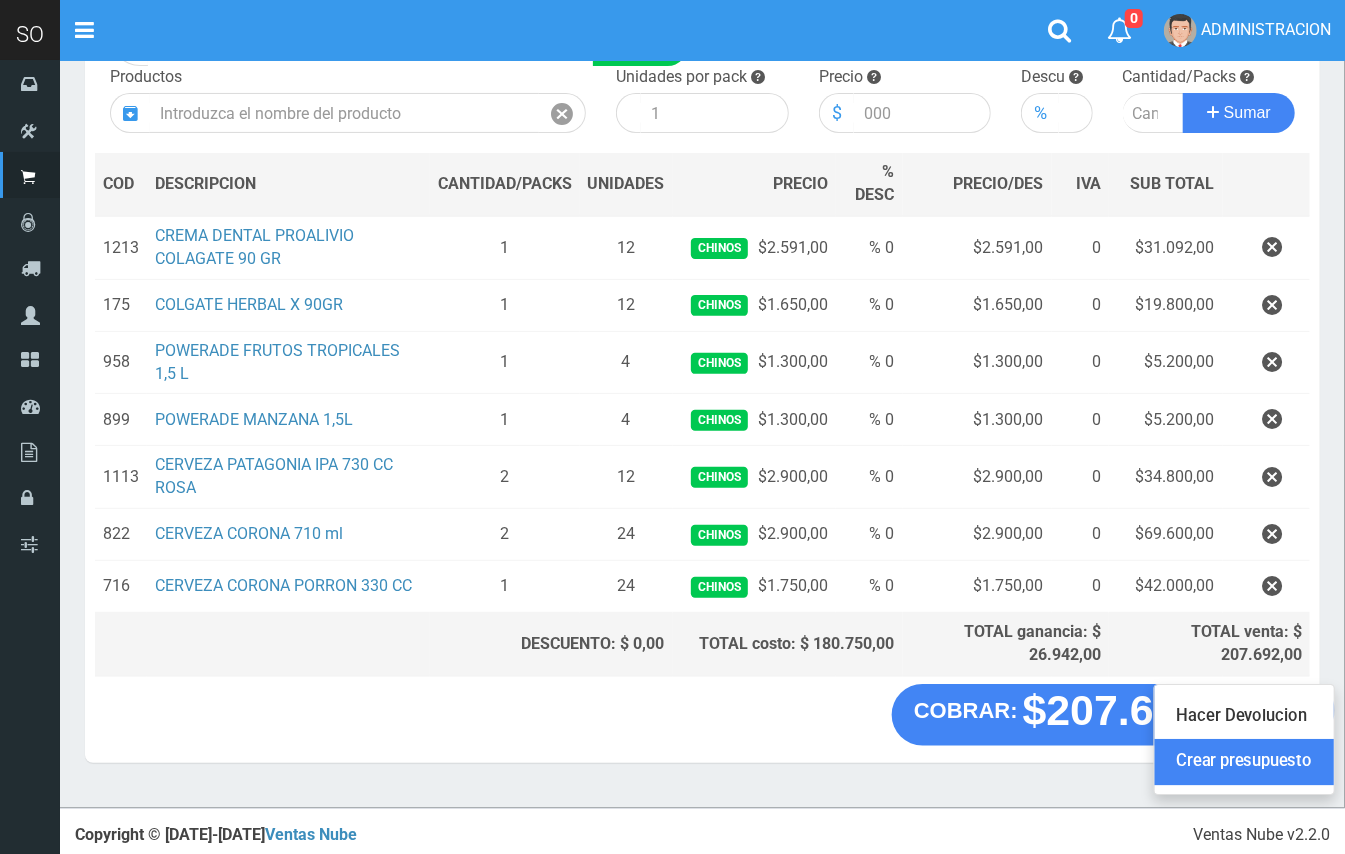 click on "Crear presupuesto" at bounding box center (1244, 762) 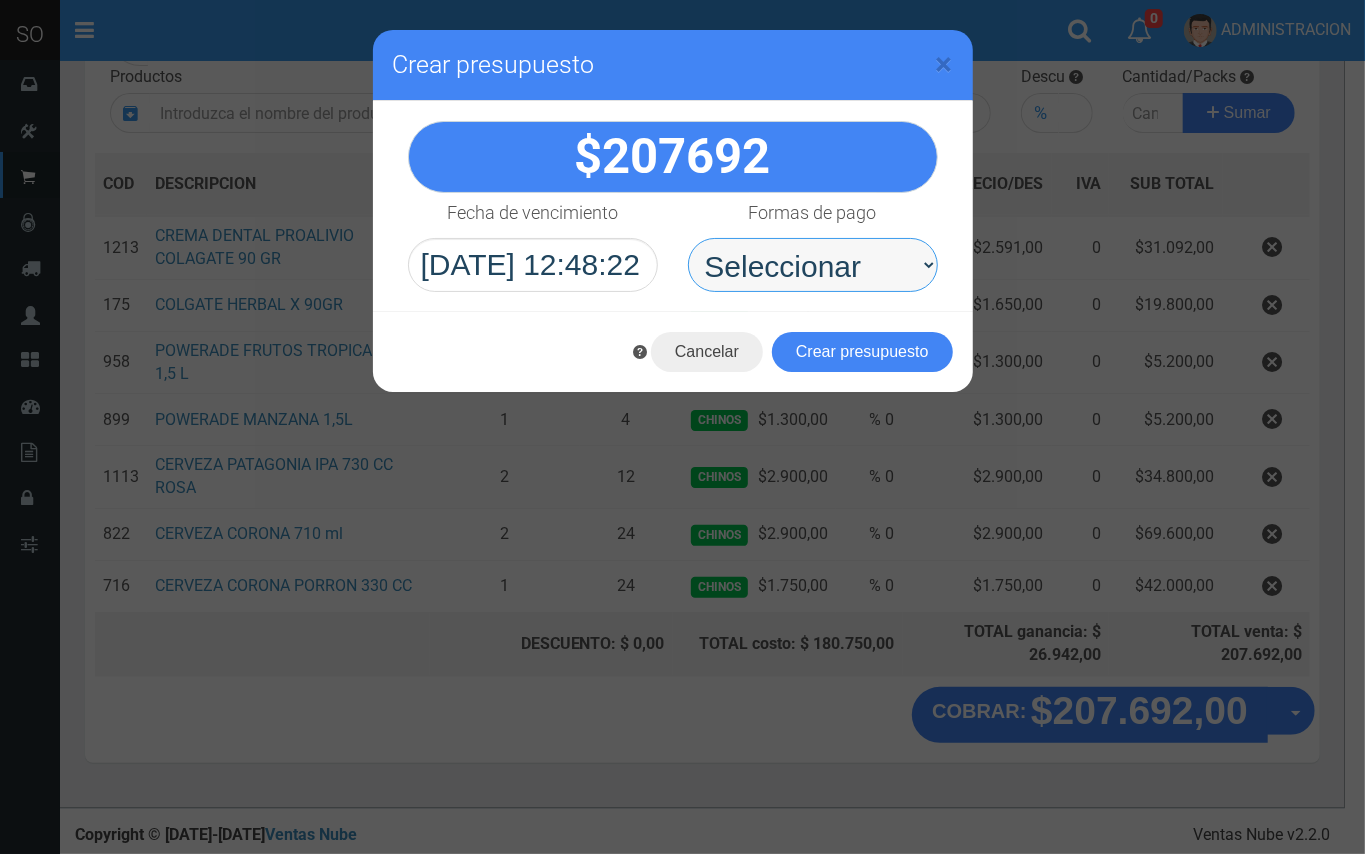 drag, startPoint x: 804, startPoint y: 266, endPoint x: 777, endPoint y: 286, distance: 33.600594 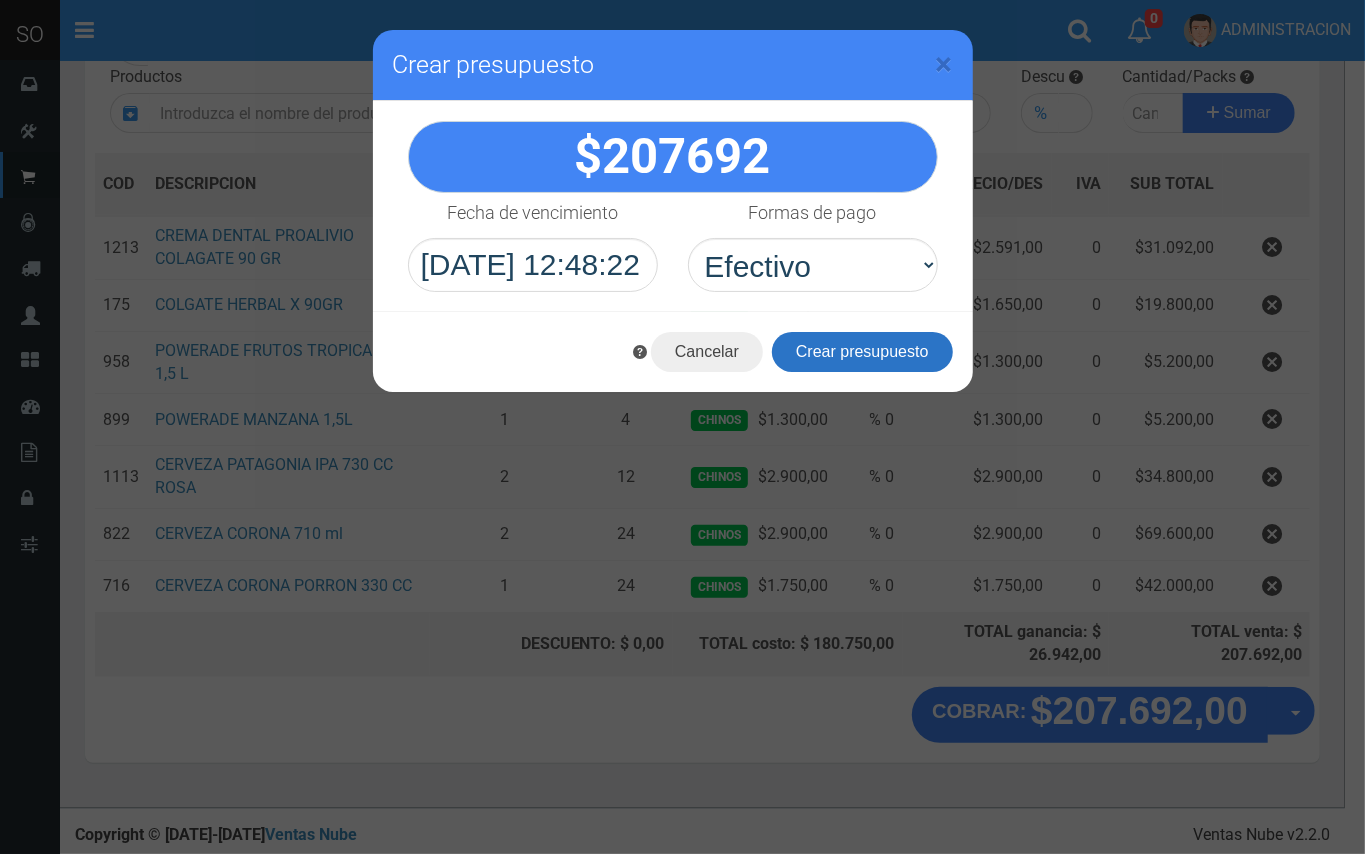 click on "Crear presupuesto" at bounding box center (862, 352) 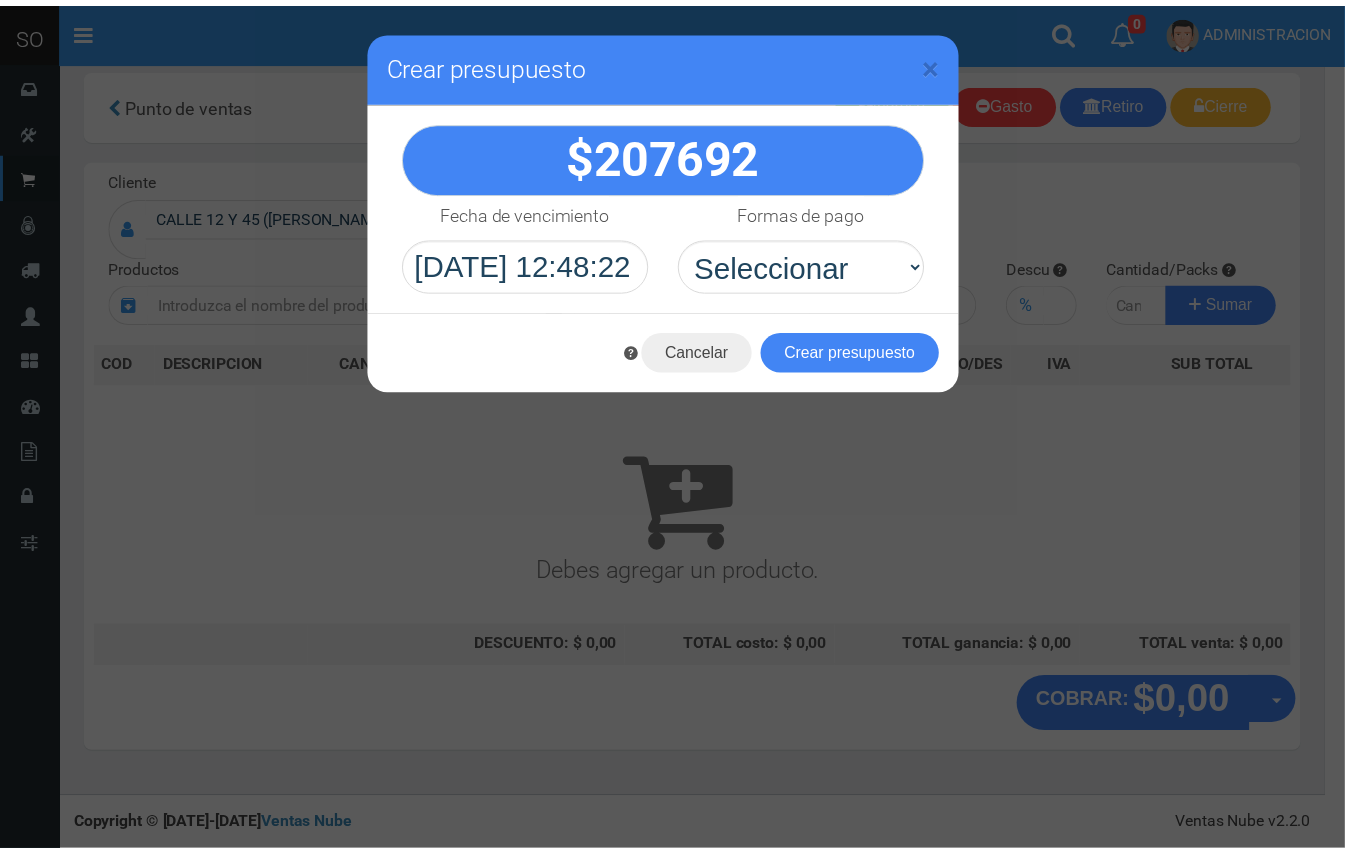 scroll, scrollTop: 6, scrollLeft: 0, axis: vertical 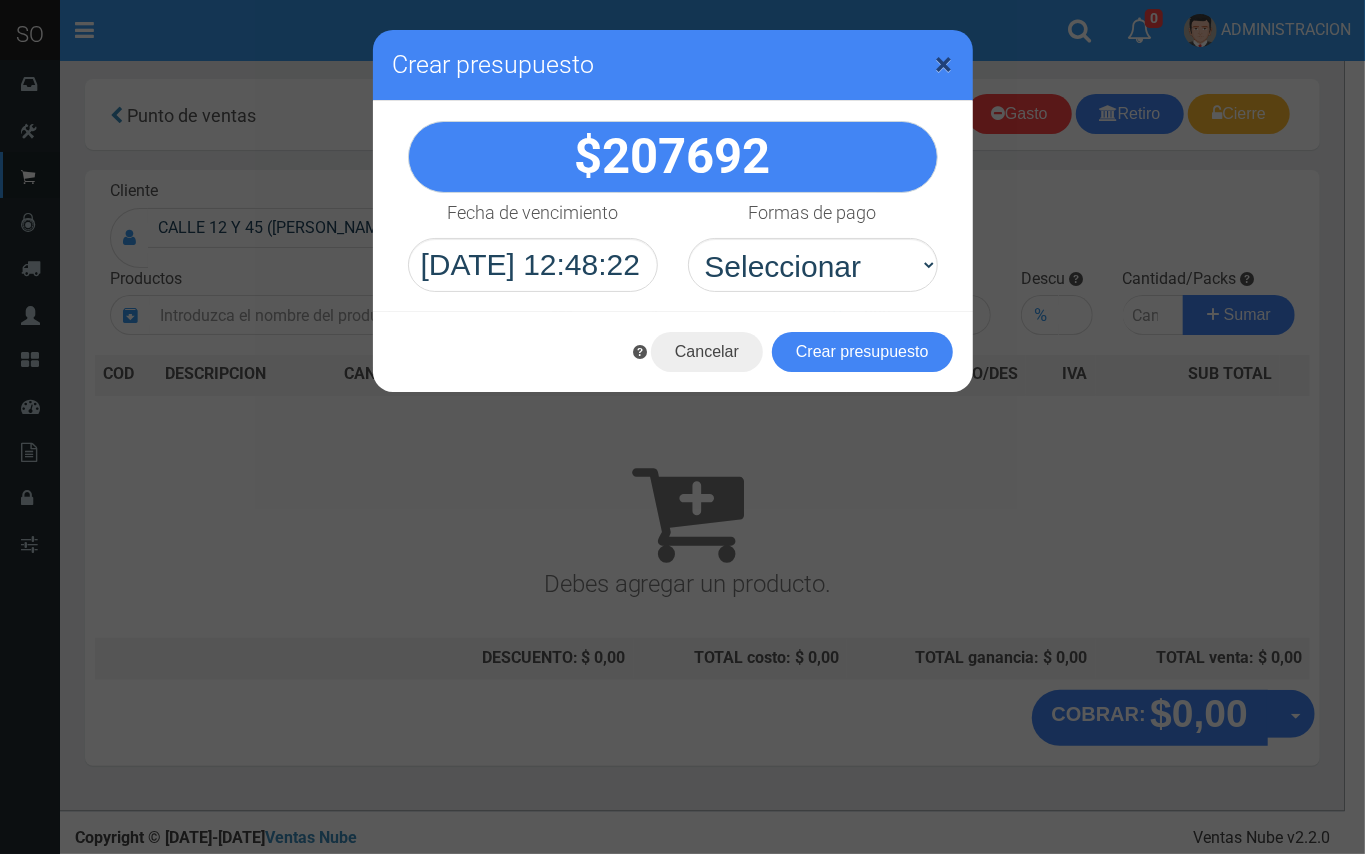 drag, startPoint x: 950, startPoint y: 64, endPoint x: 965, endPoint y: 2, distance: 63.788715 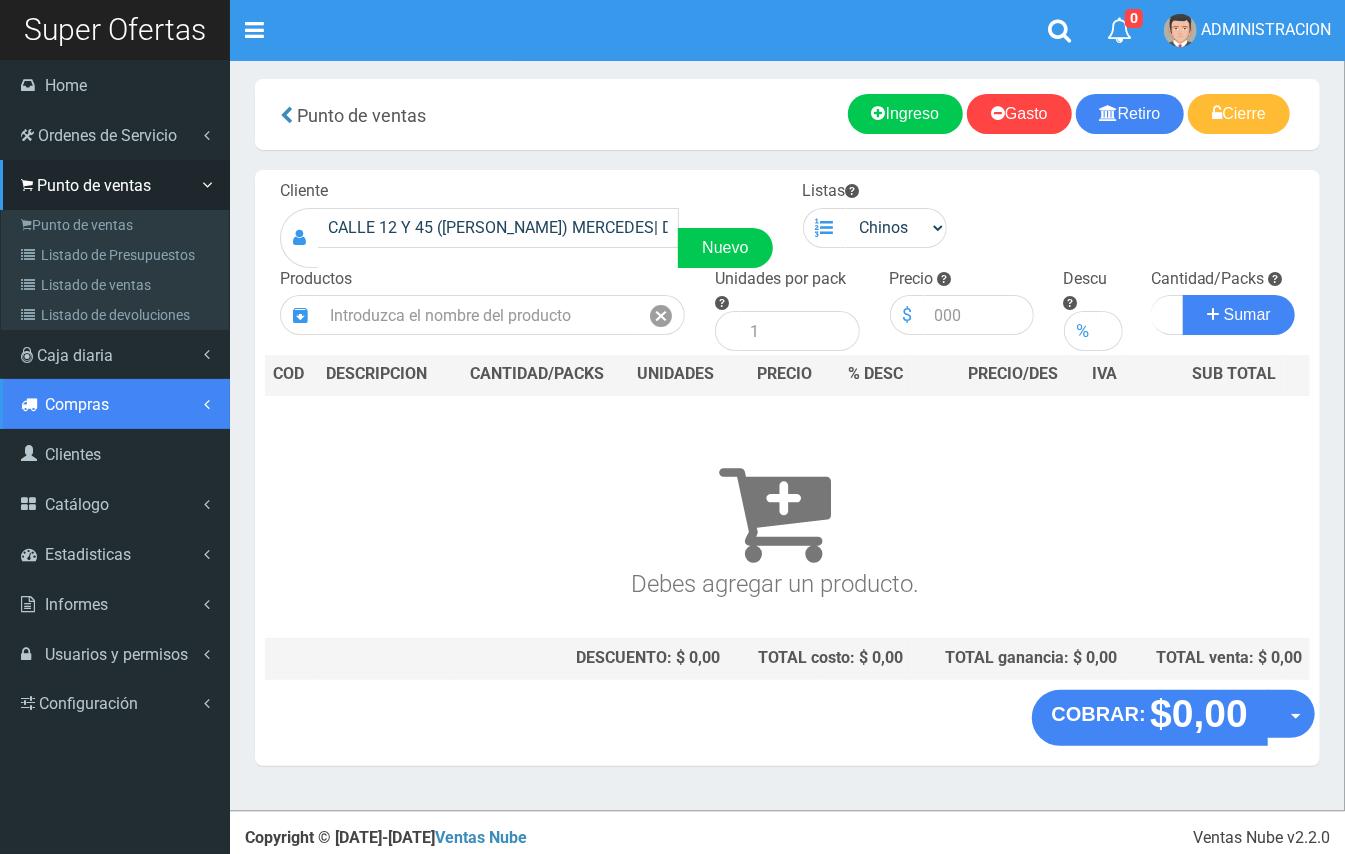 click on "Compras" at bounding box center (77, 404) 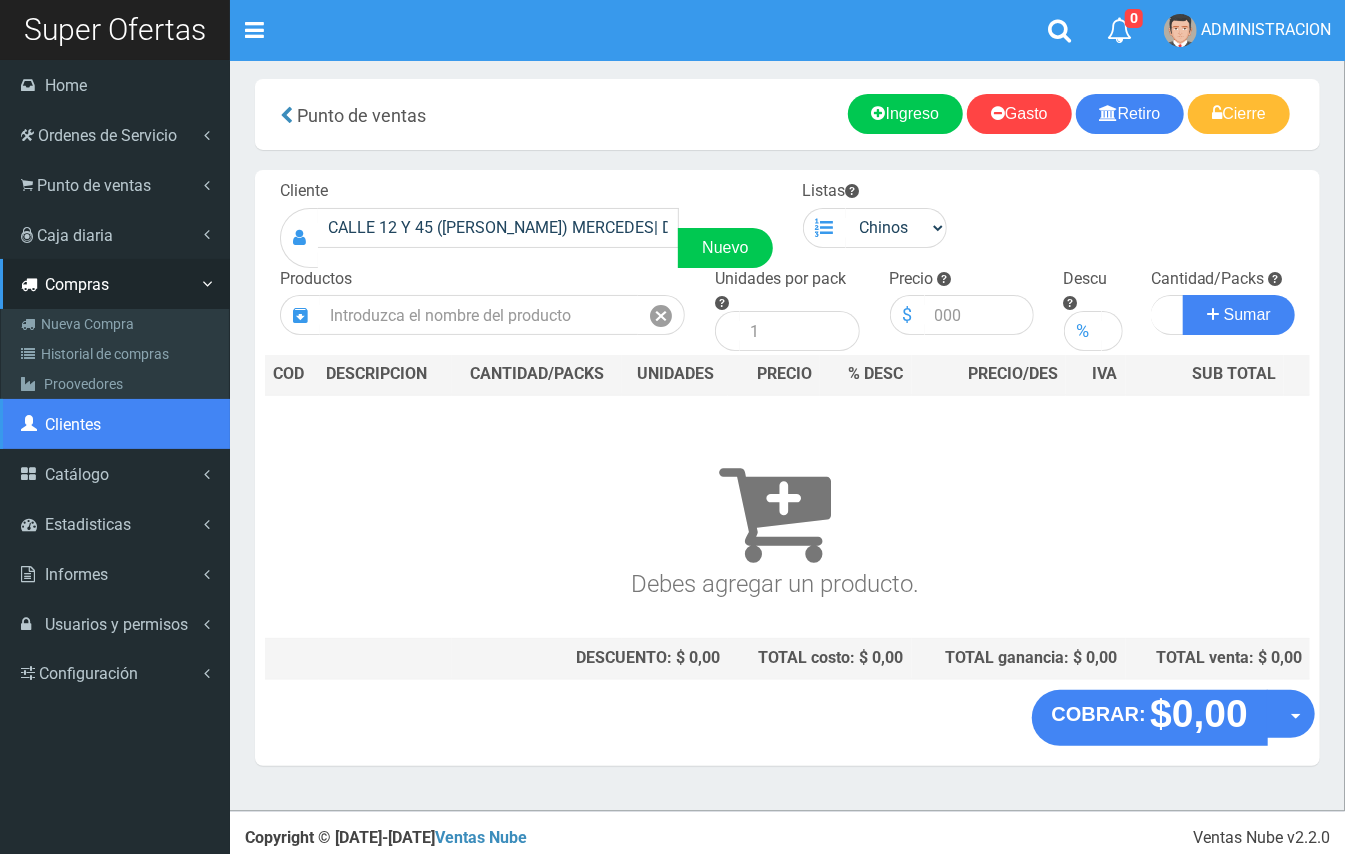click on "Clientes" at bounding box center [73, 424] 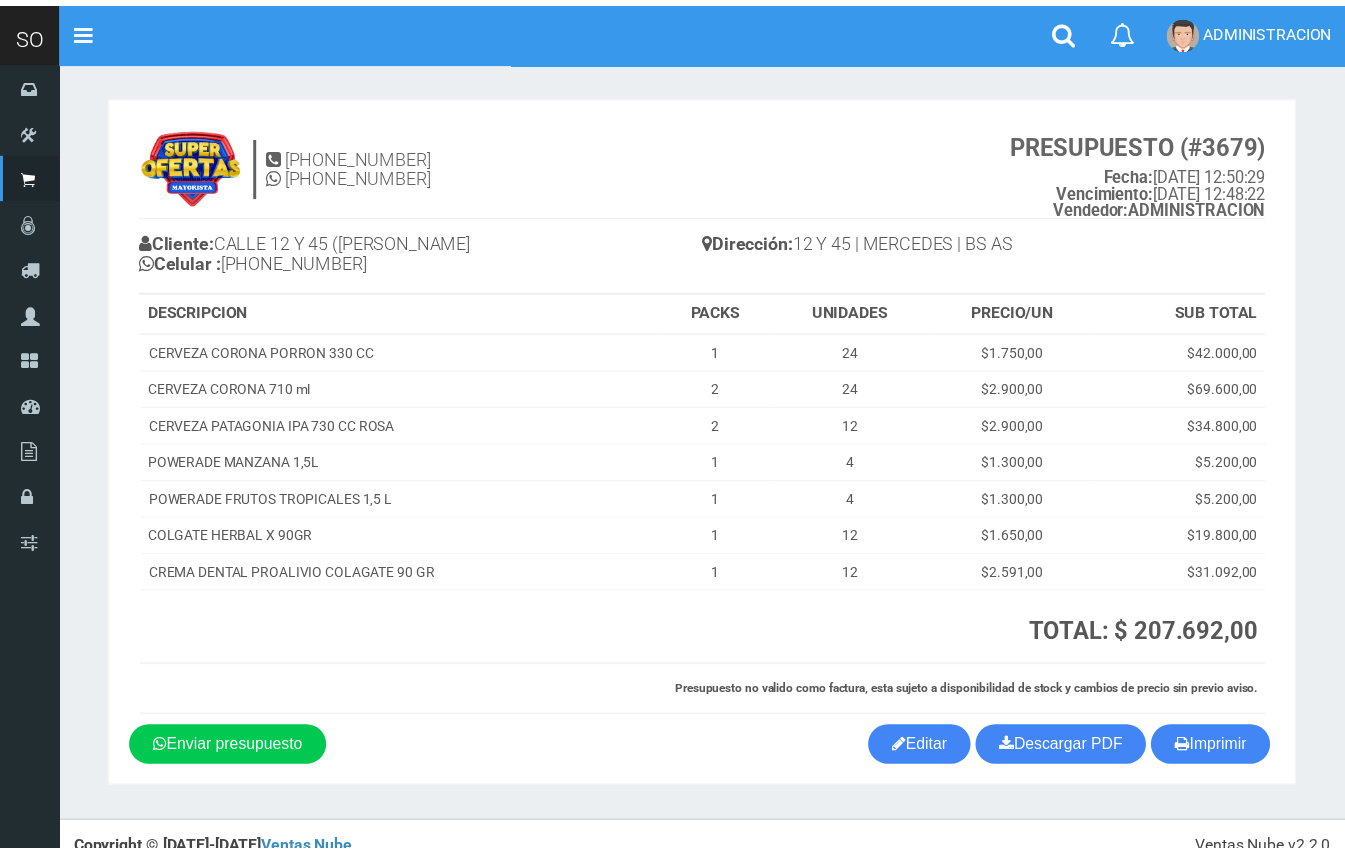 scroll, scrollTop: 0, scrollLeft: 0, axis: both 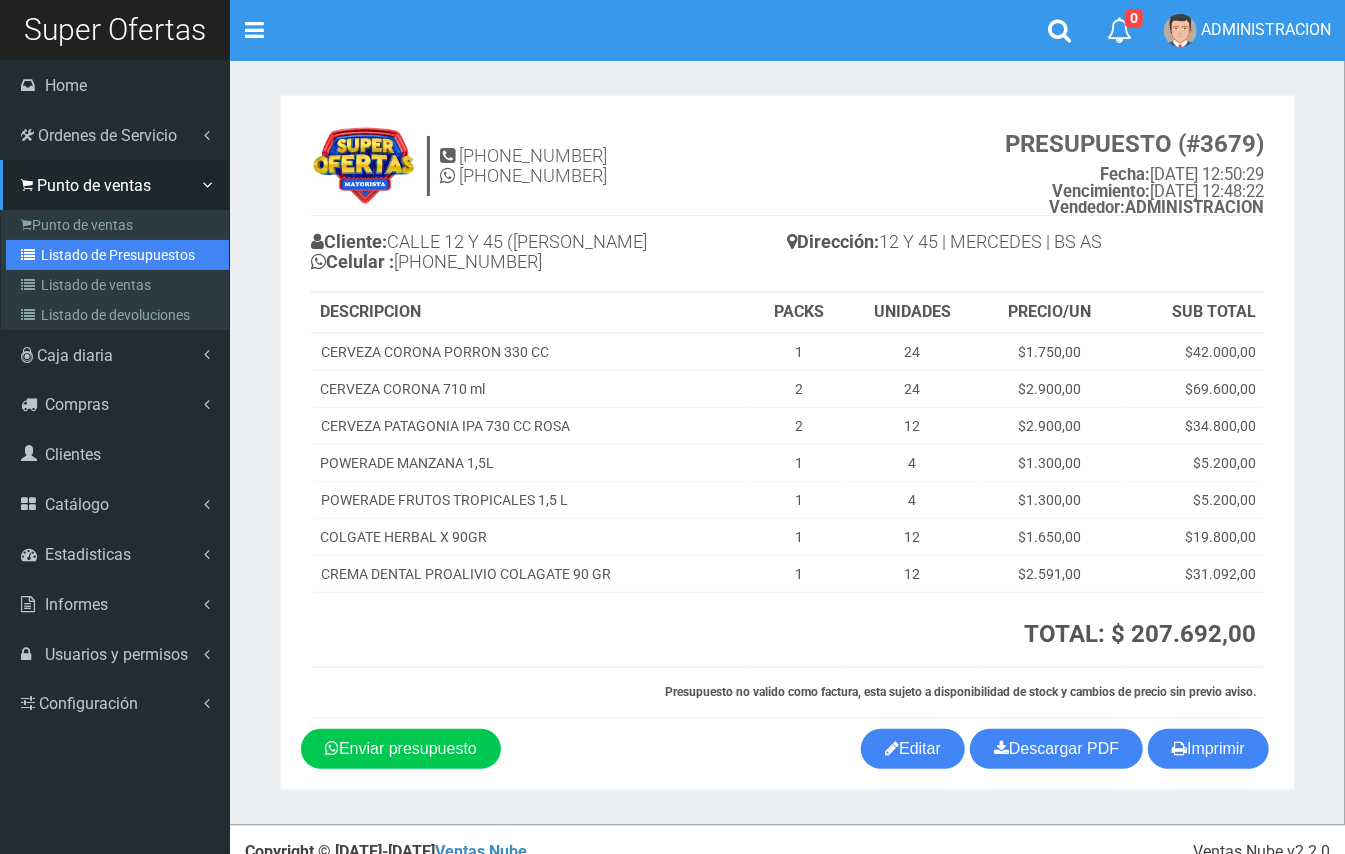 click on "Listado de Presupuestos" at bounding box center (117, 255) 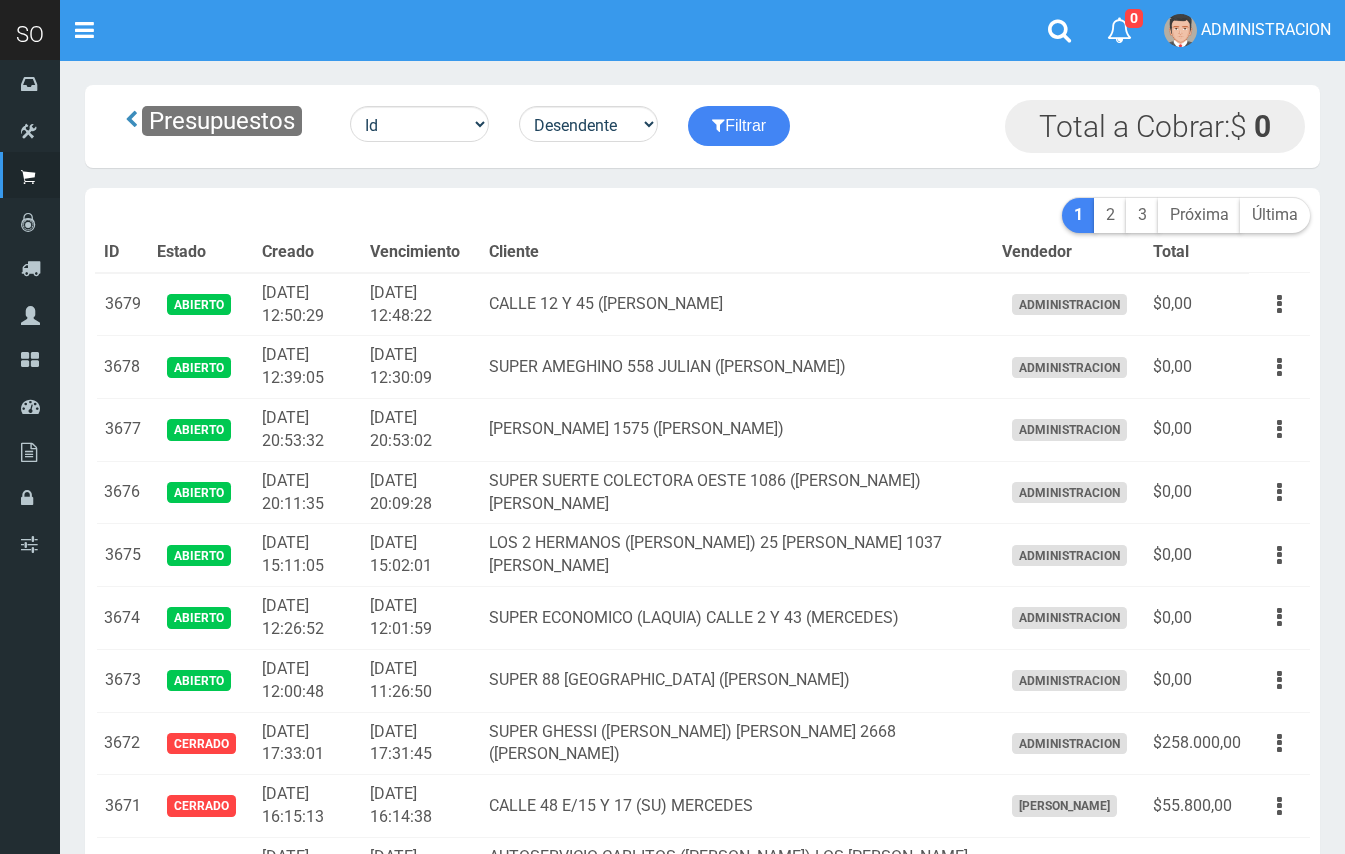 scroll, scrollTop: 0, scrollLeft: 0, axis: both 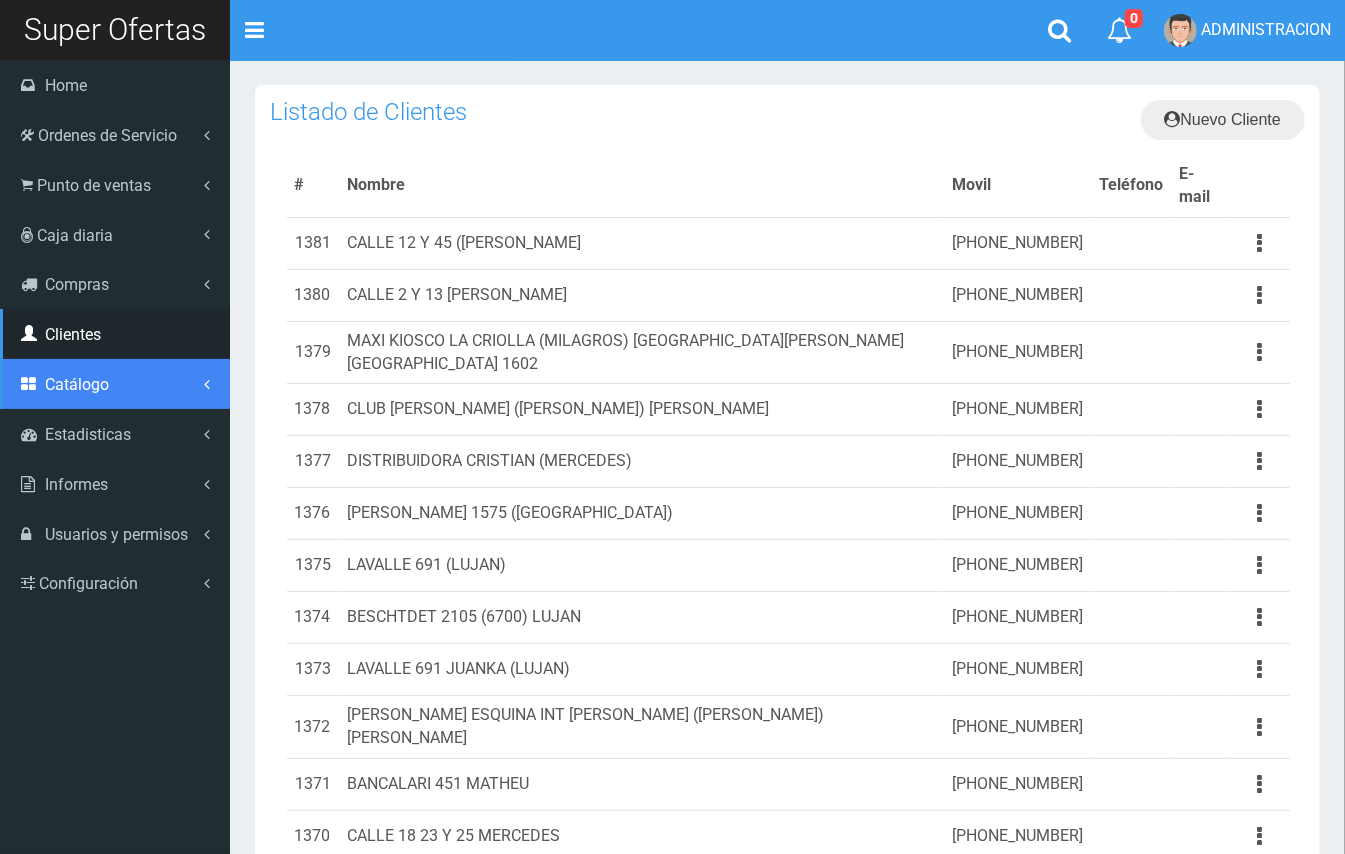 click on "Catálogo" at bounding box center [77, 384] 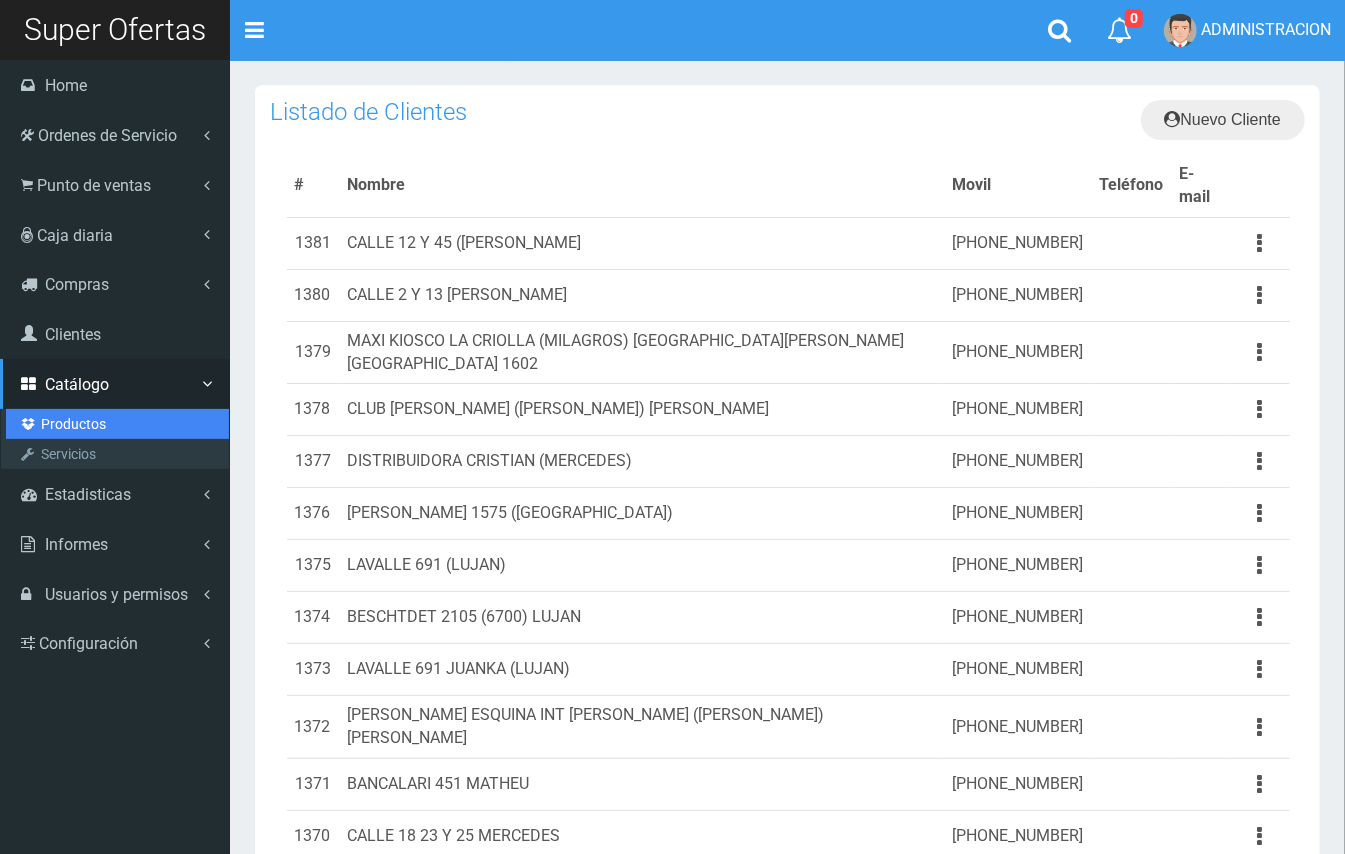 click on "Productos" at bounding box center [117, 424] 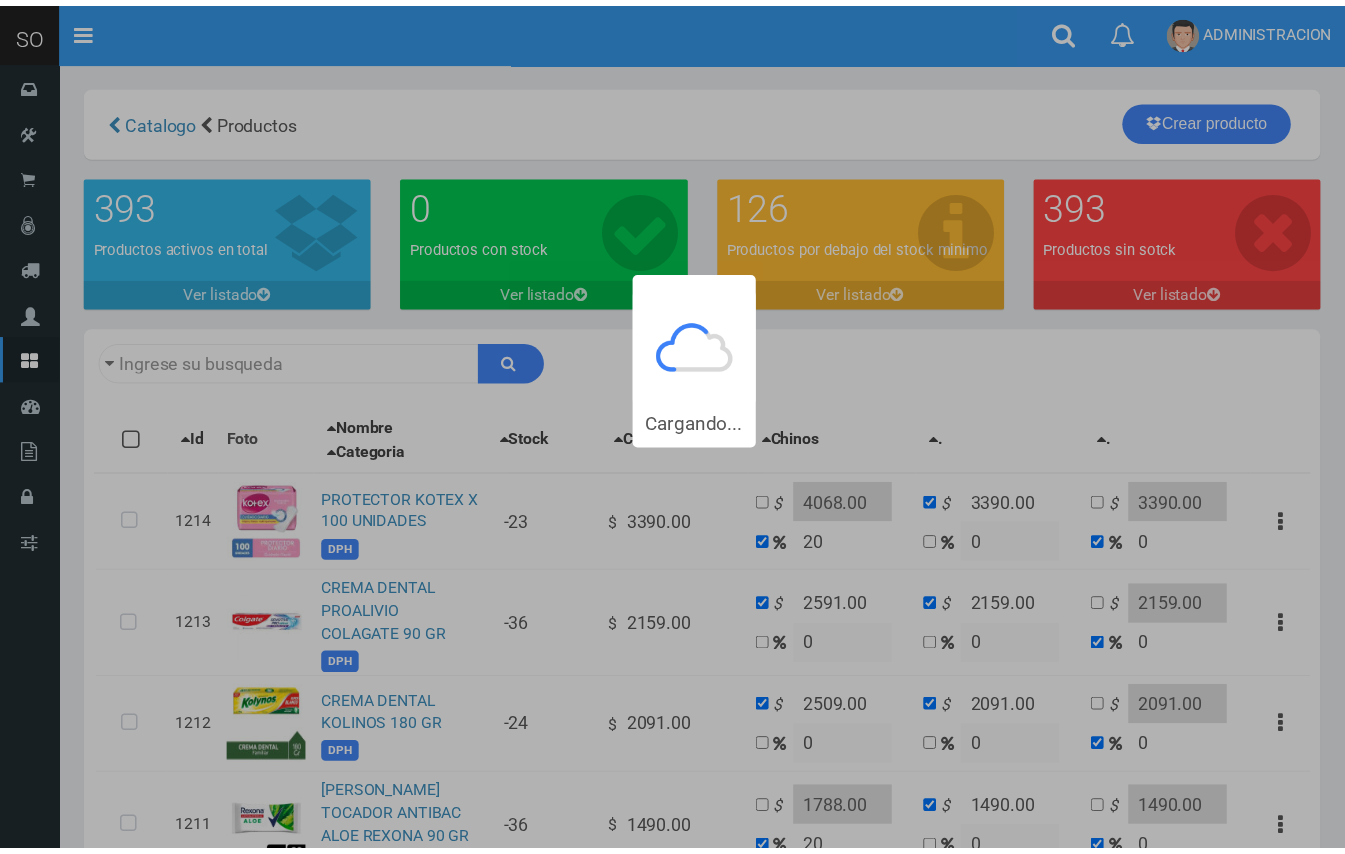 scroll, scrollTop: 0, scrollLeft: 0, axis: both 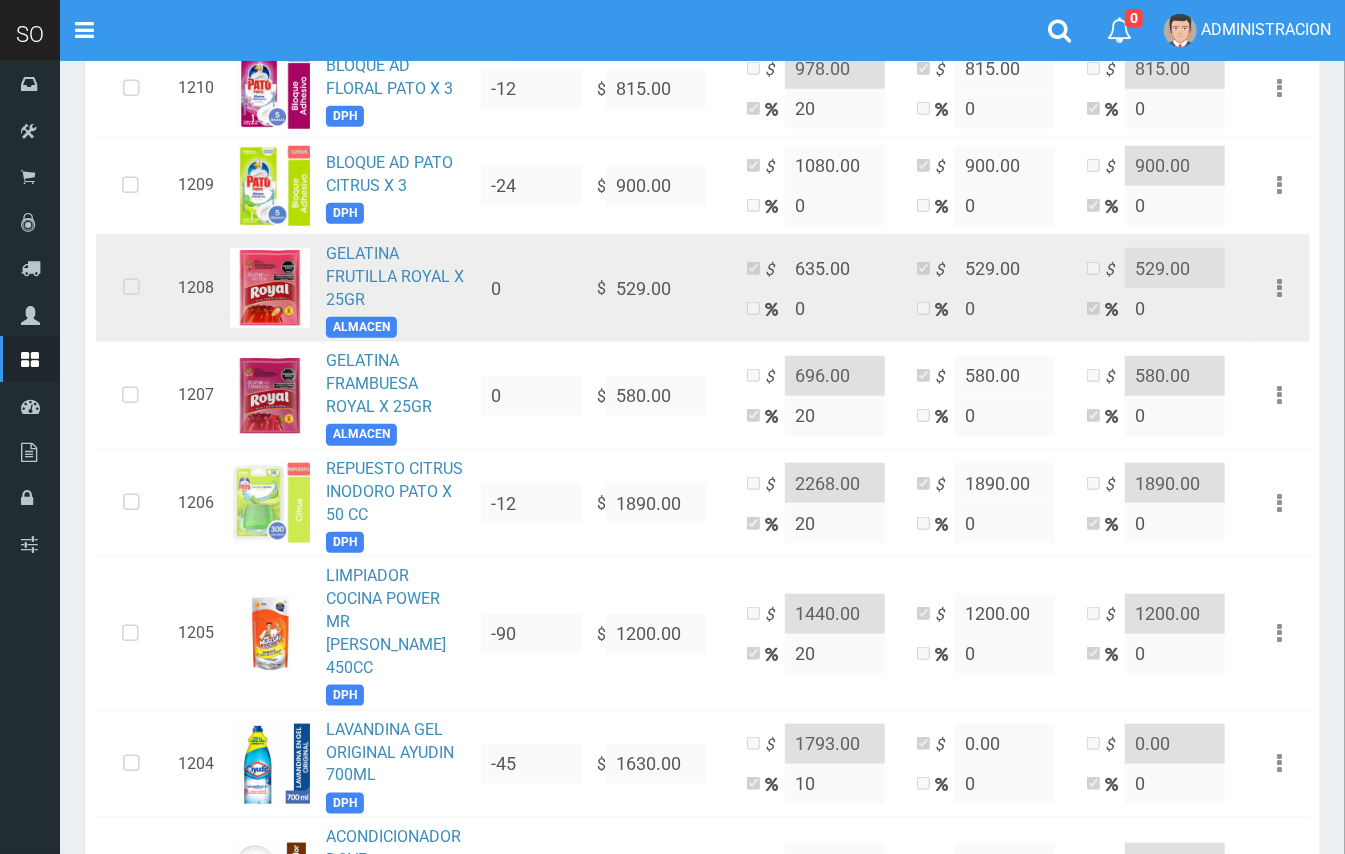 click at bounding box center [131, 288] 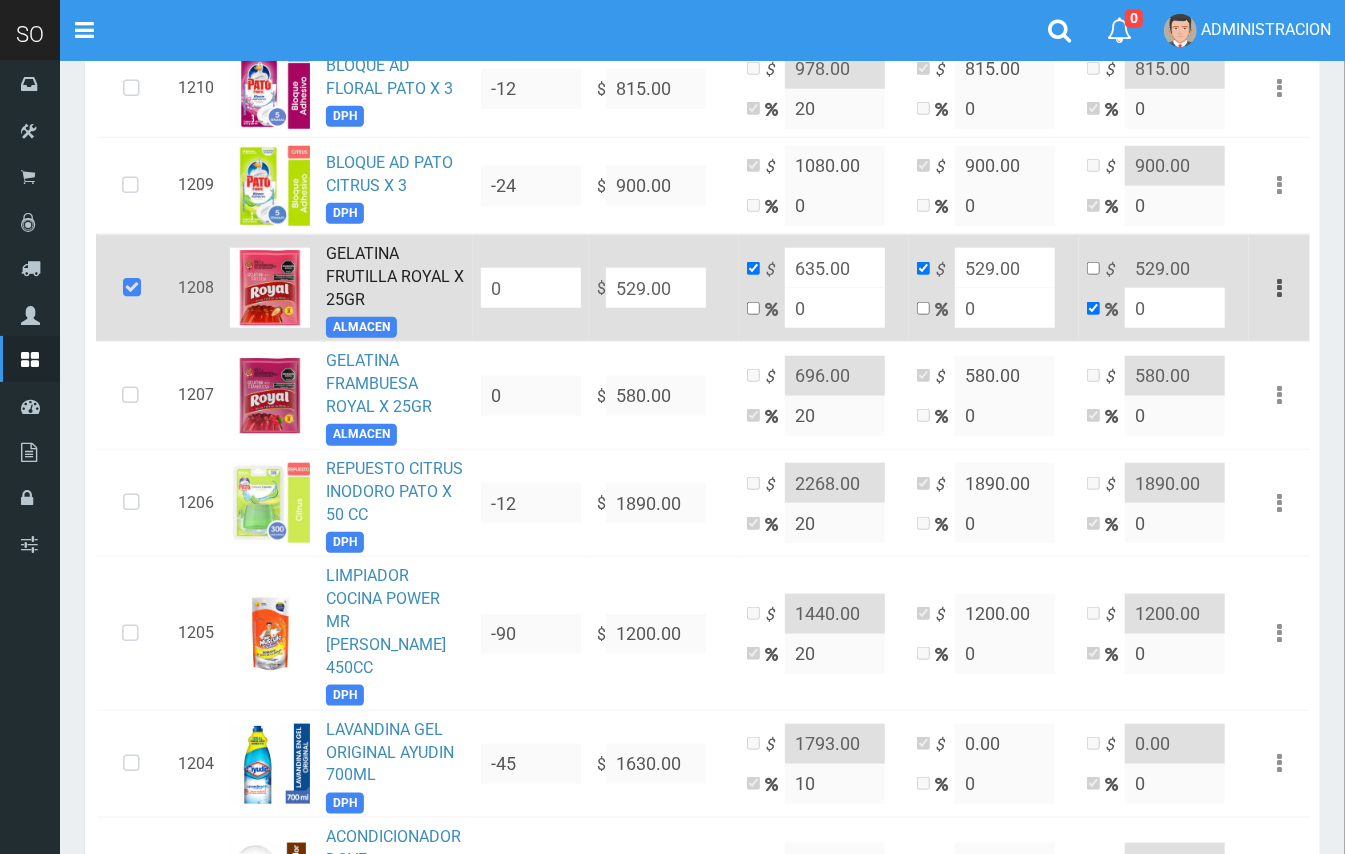 drag, startPoint x: 690, startPoint y: 252, endPoint x: 604, endPoint y: 252, distance: 86 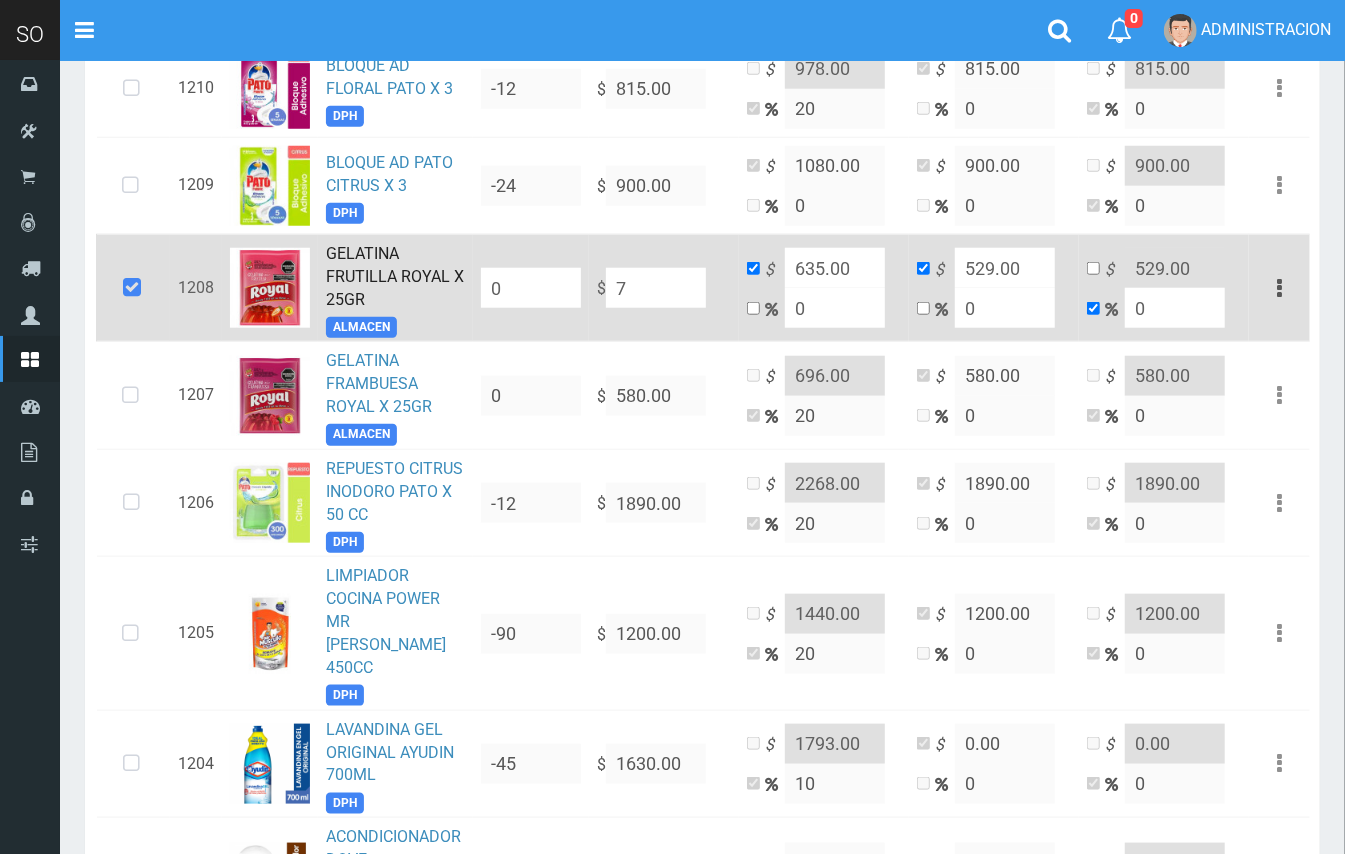 type on "7" 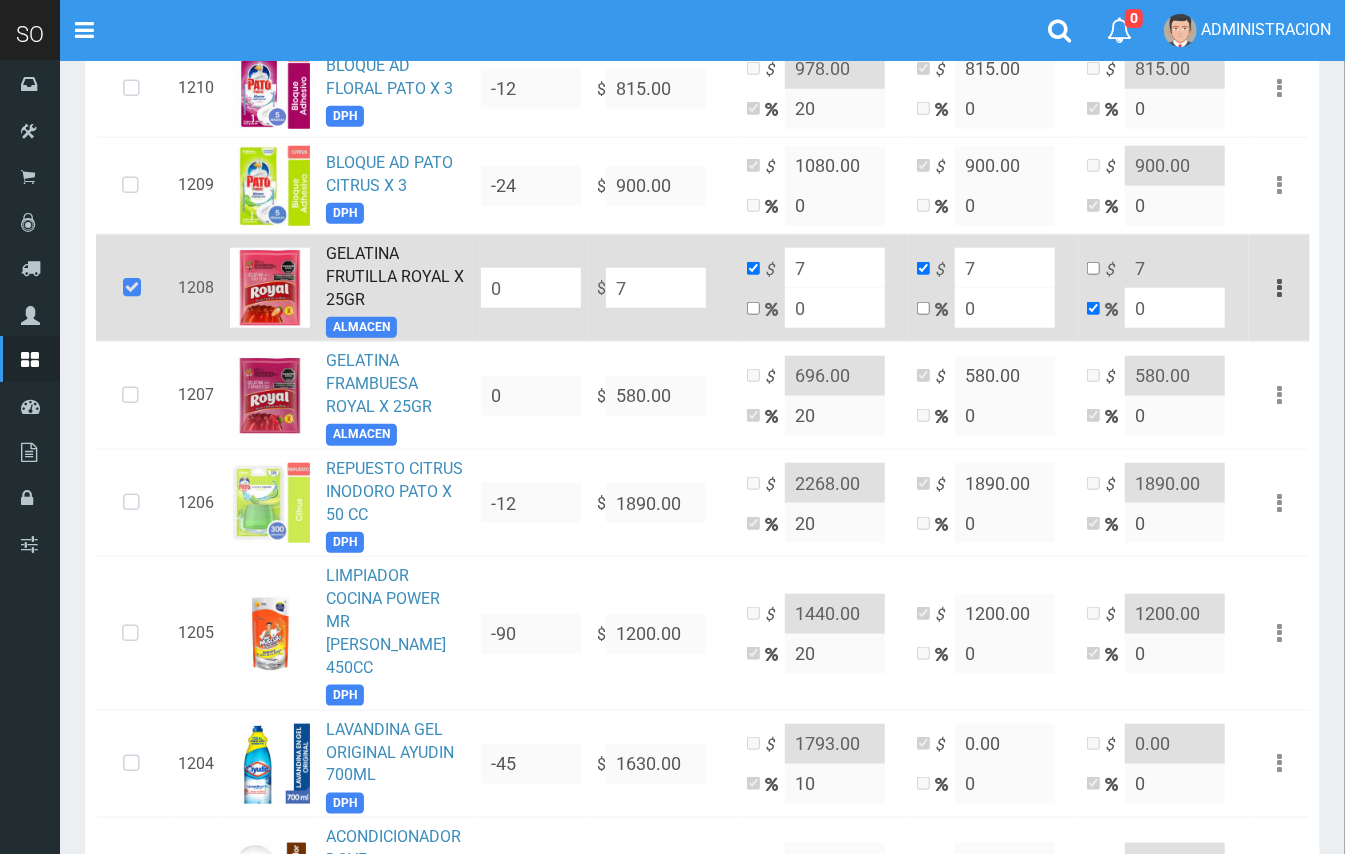 type on "79" 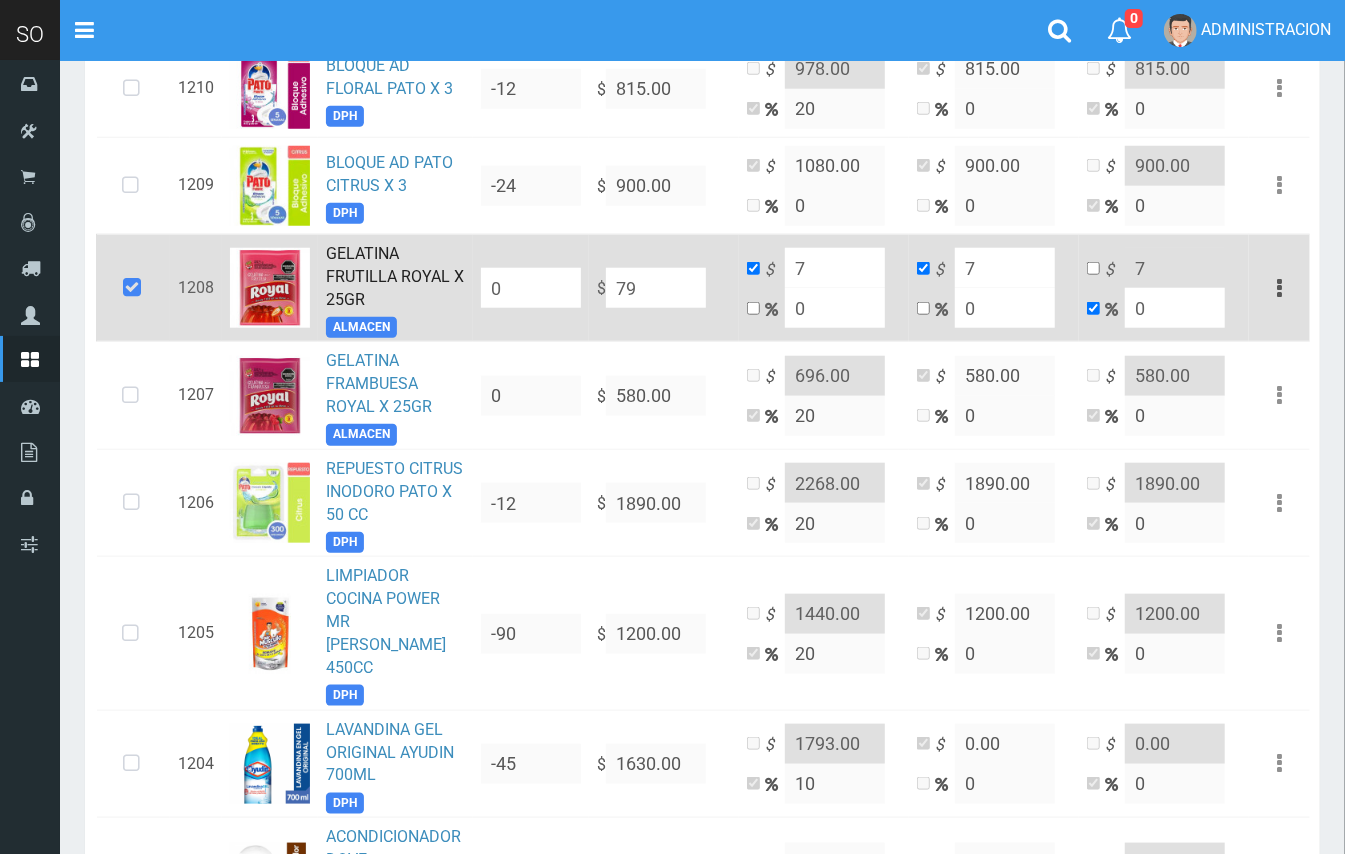 type on "79" 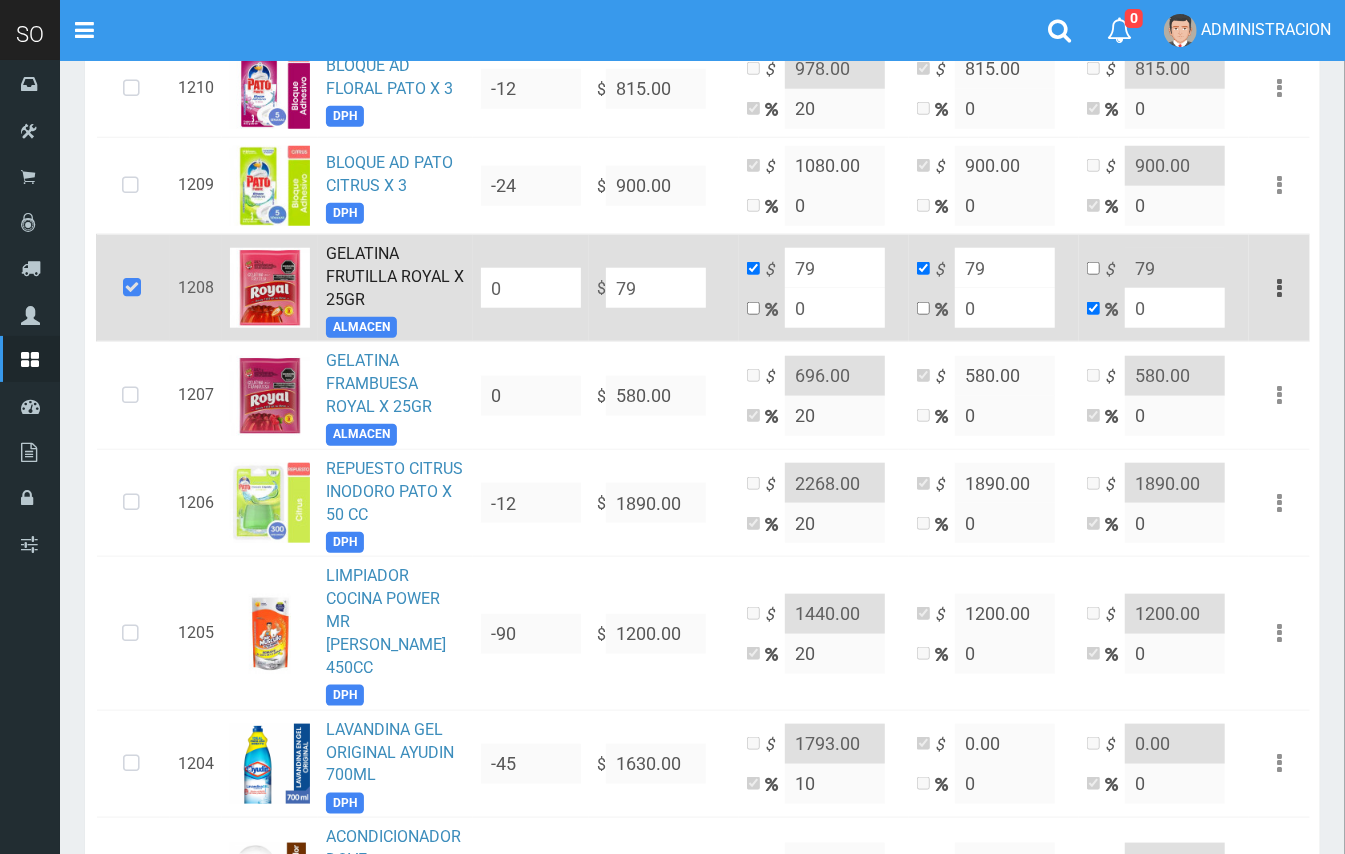 type on "799" 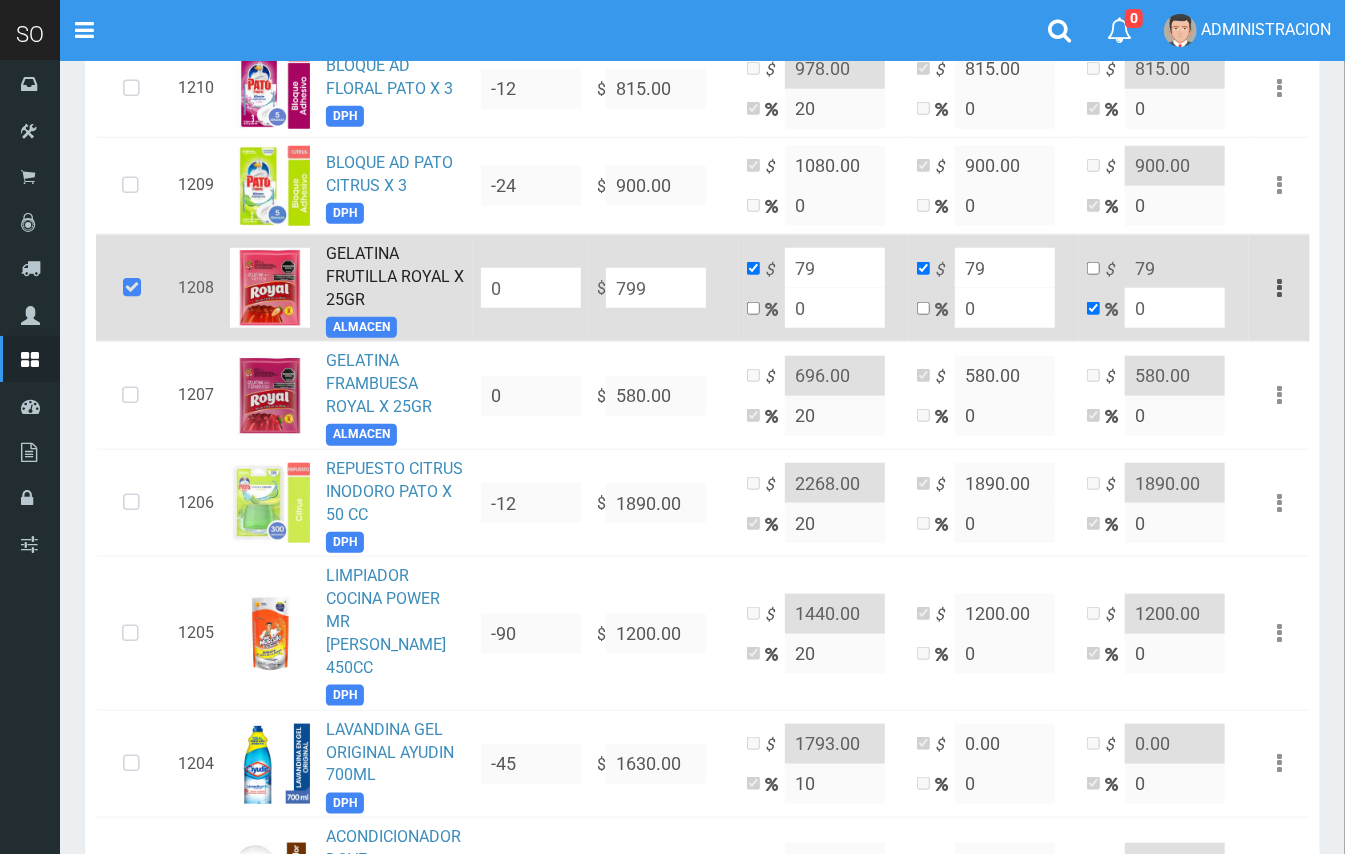 type on "799" 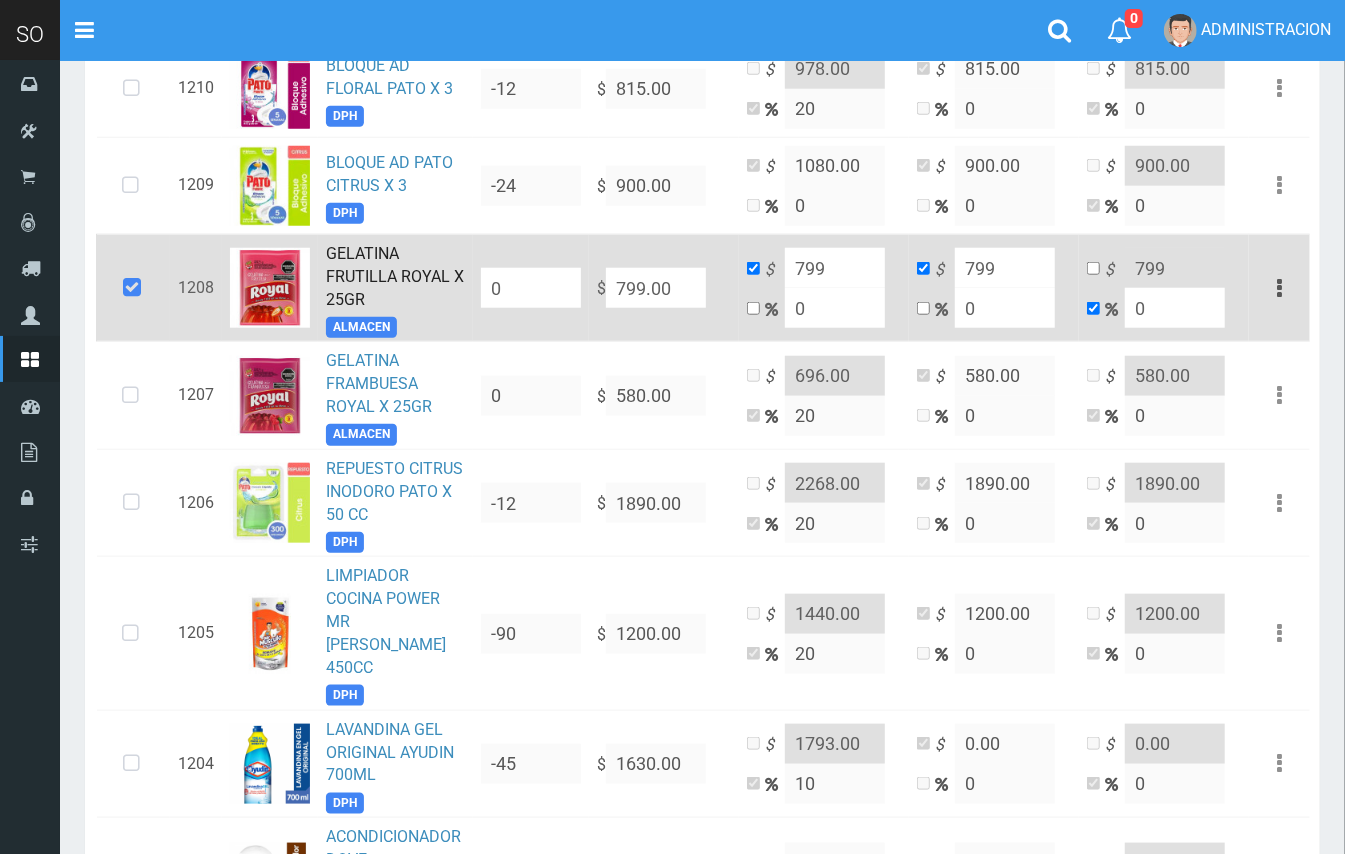 type on "799.00" 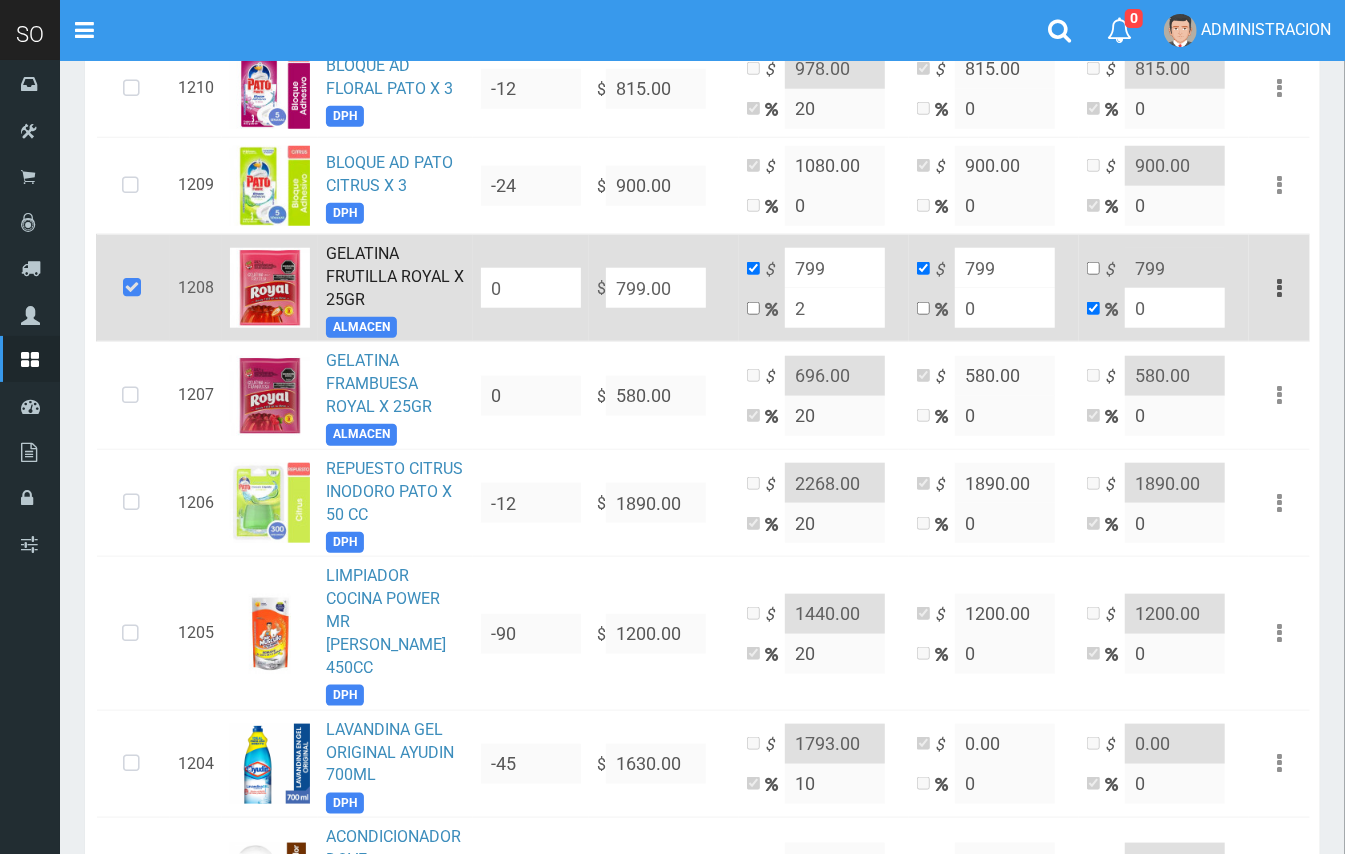 type on "814.98" 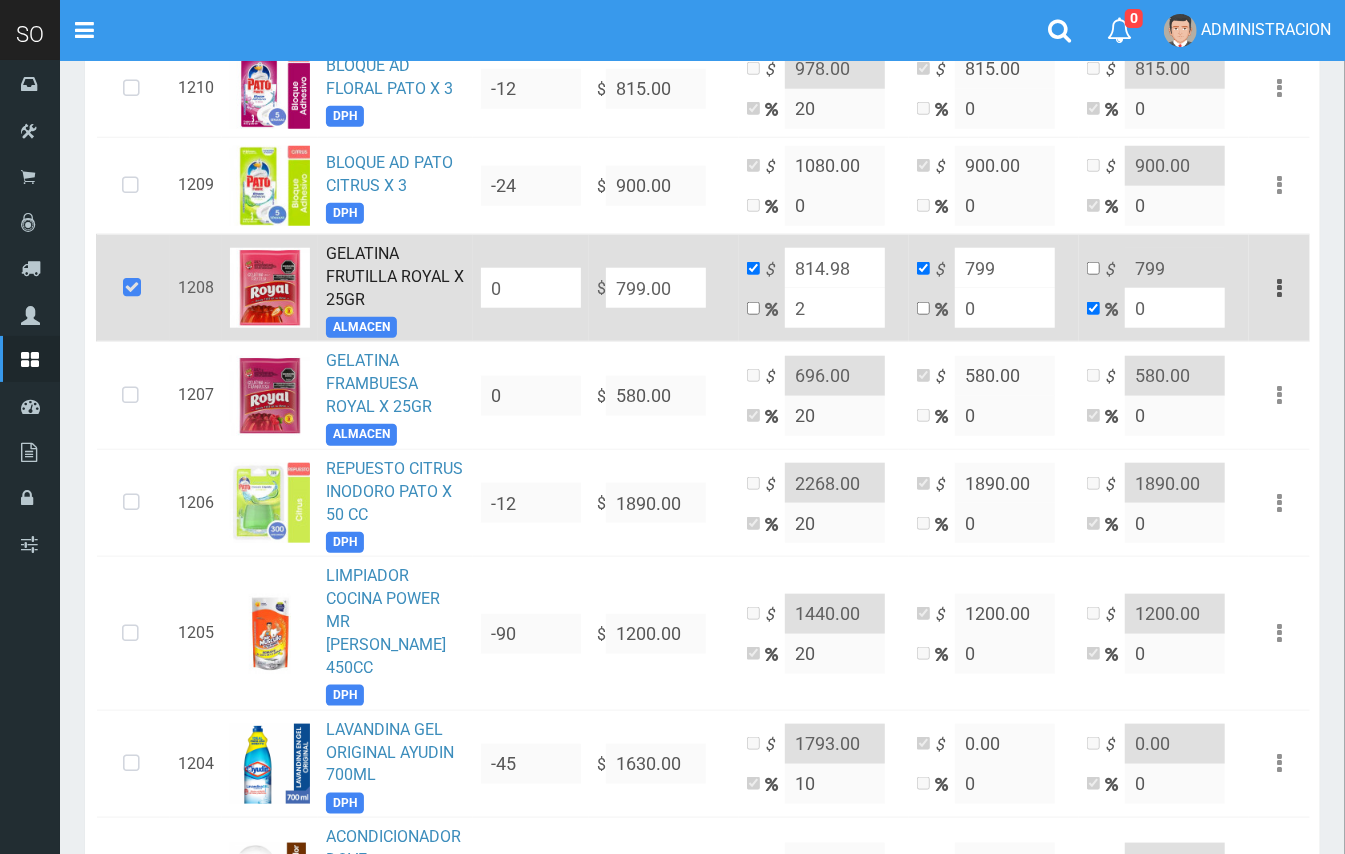 type on "20" 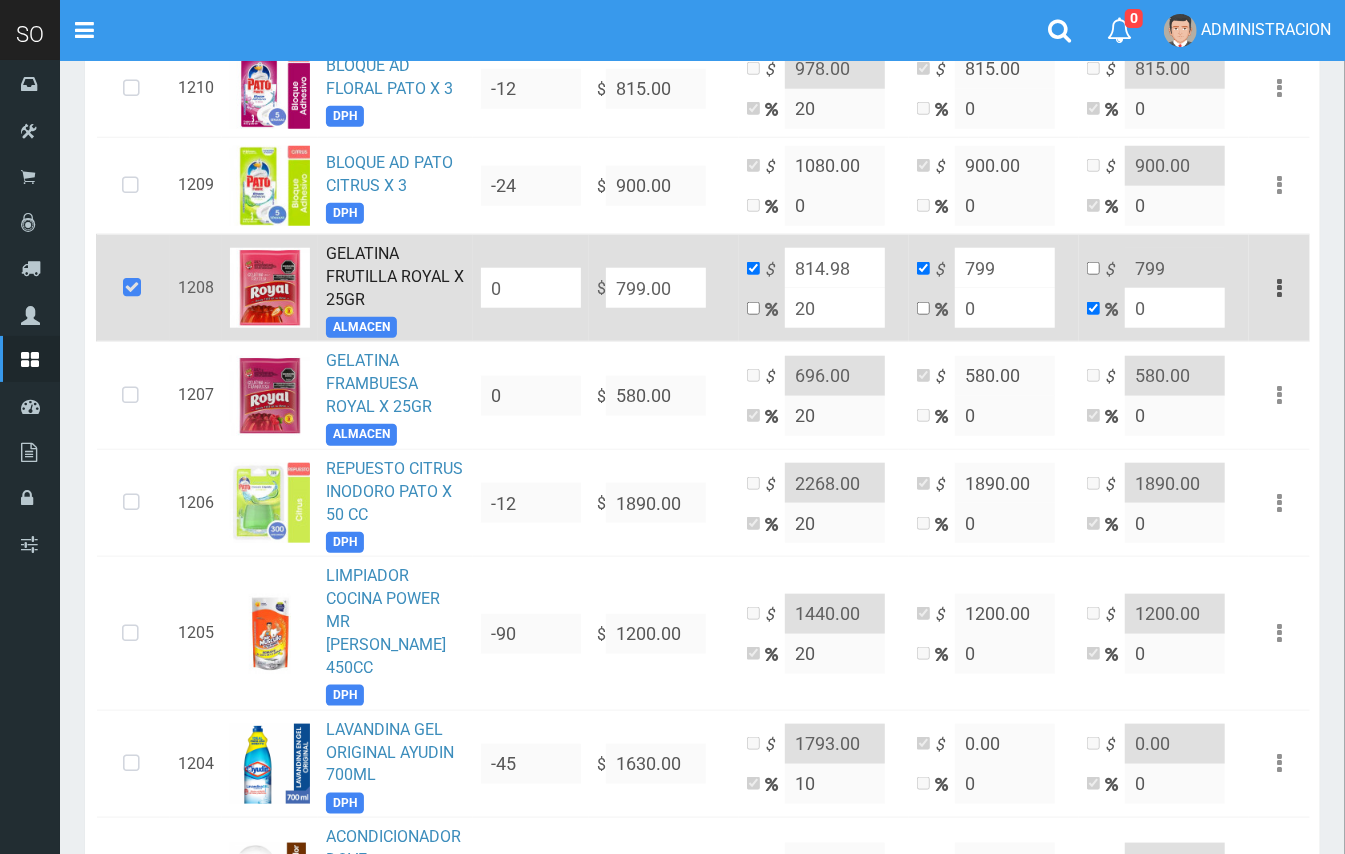 type on "958.8" 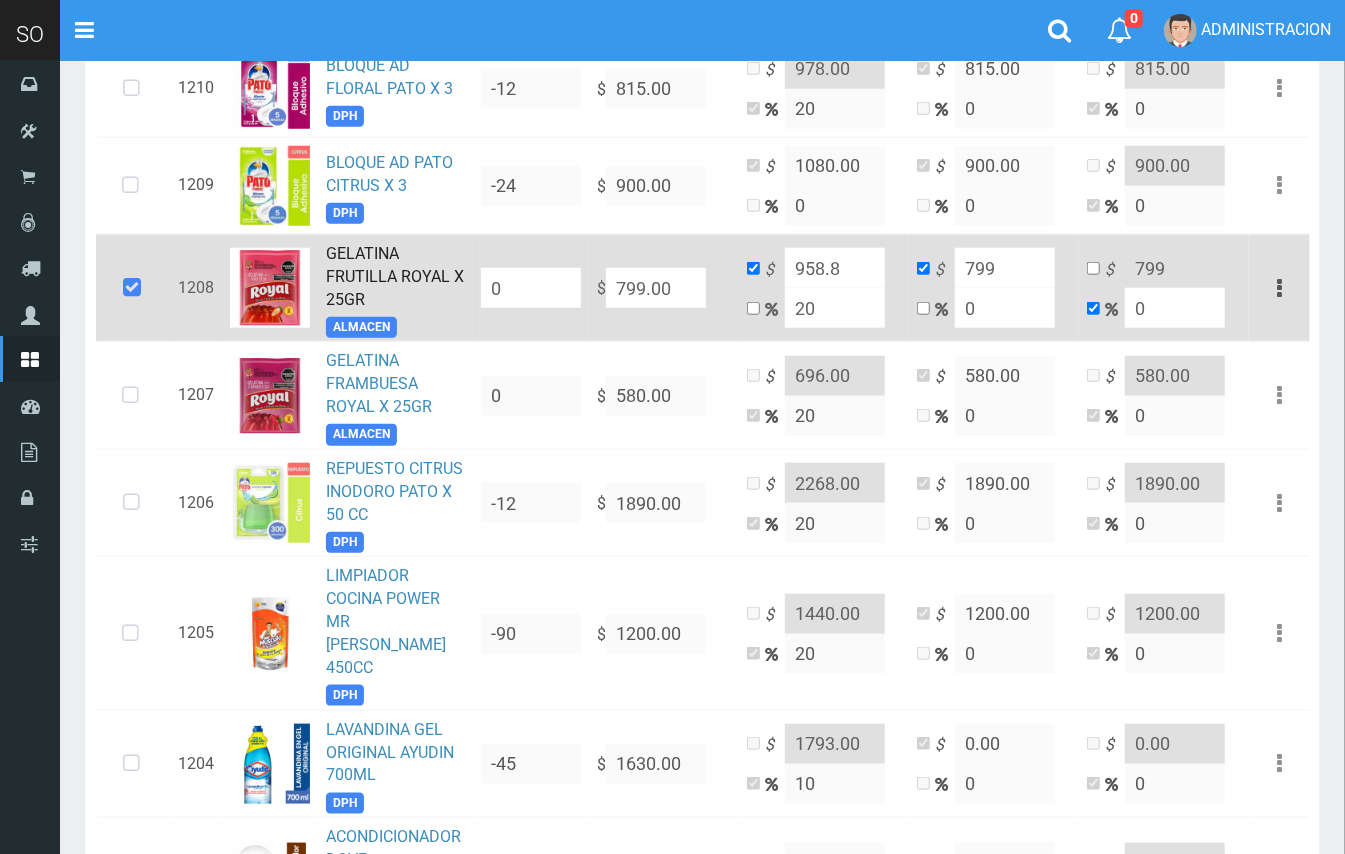 type on "20" 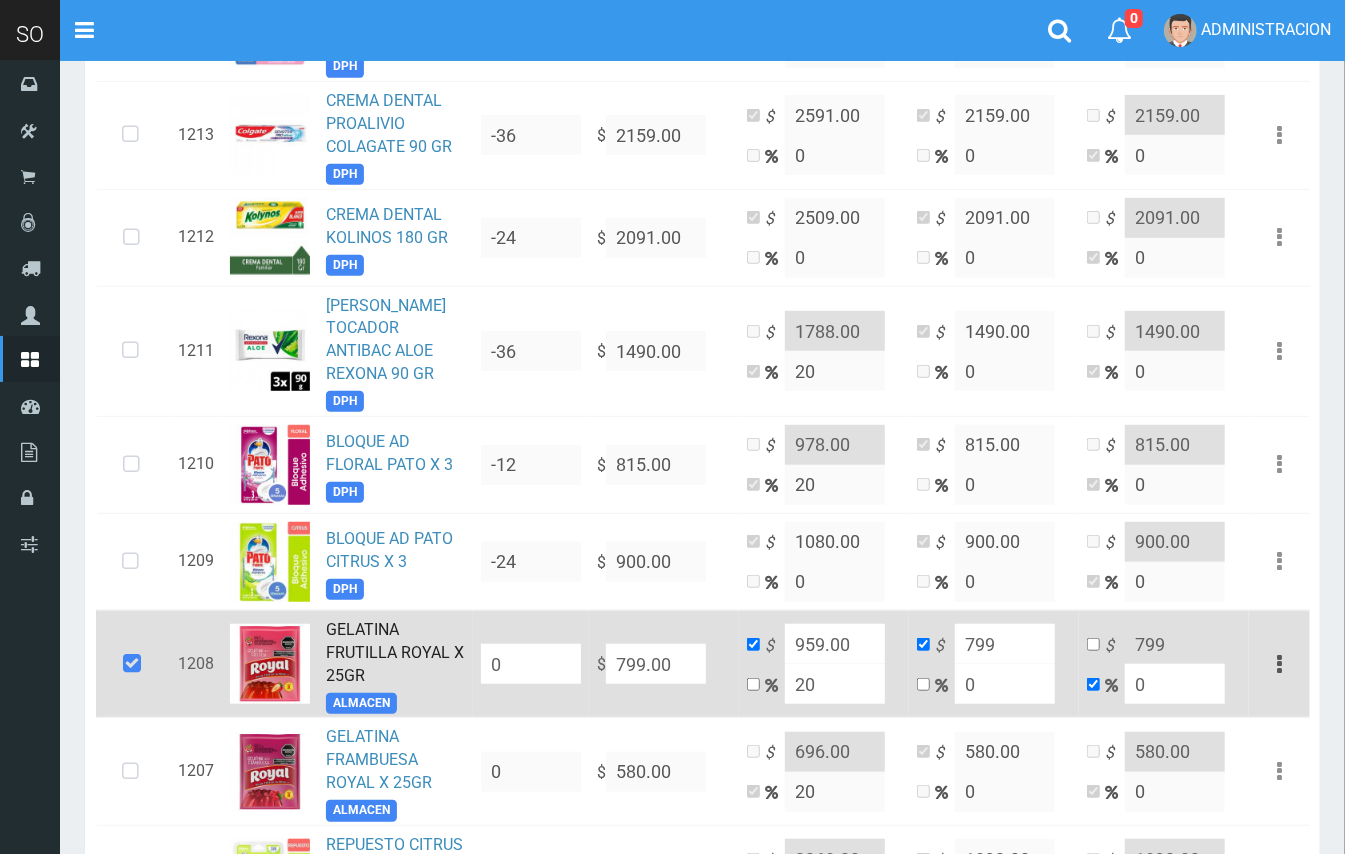 scroll, scrollTop: 462, scrollLeft: 0, axis: vertical 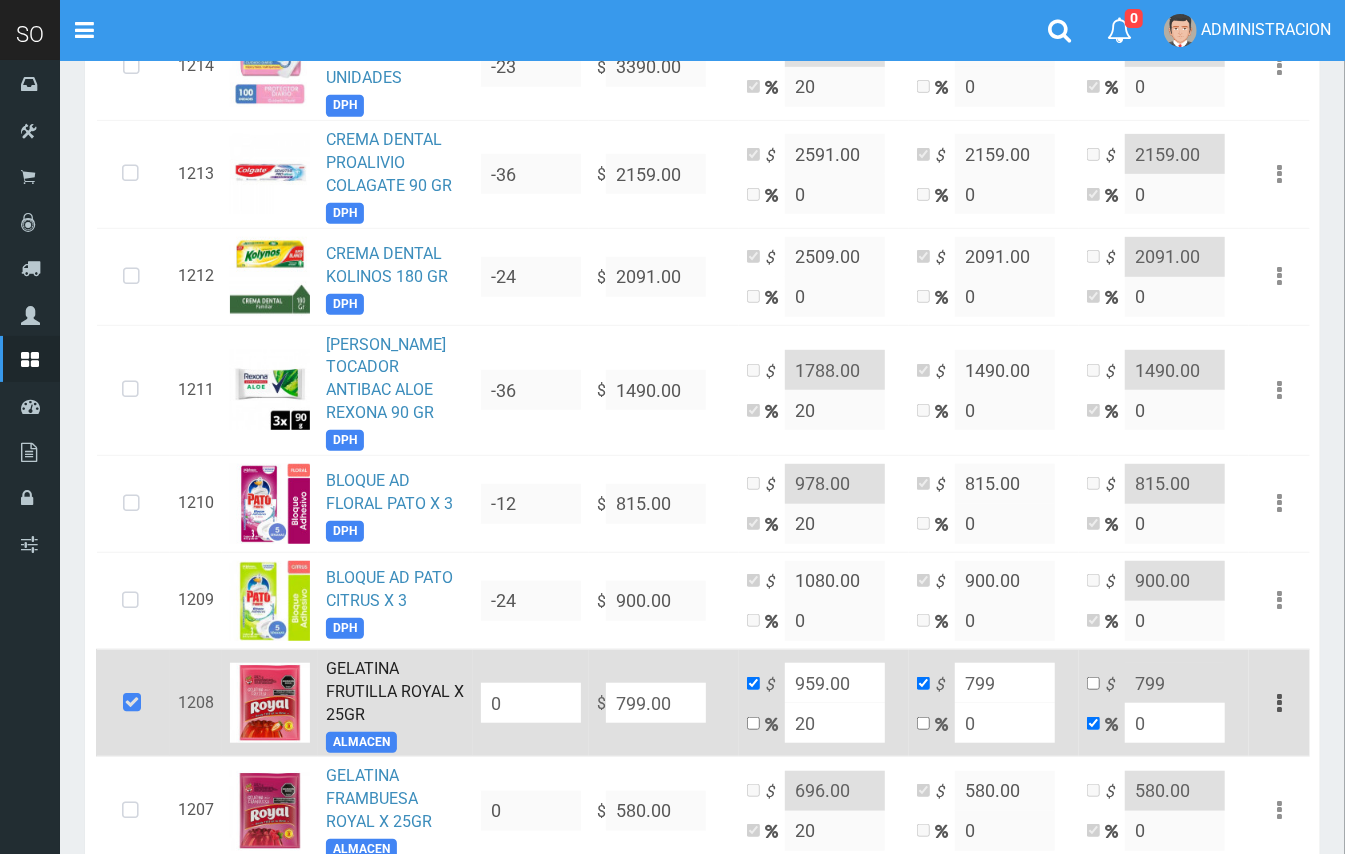 type on "959.00" 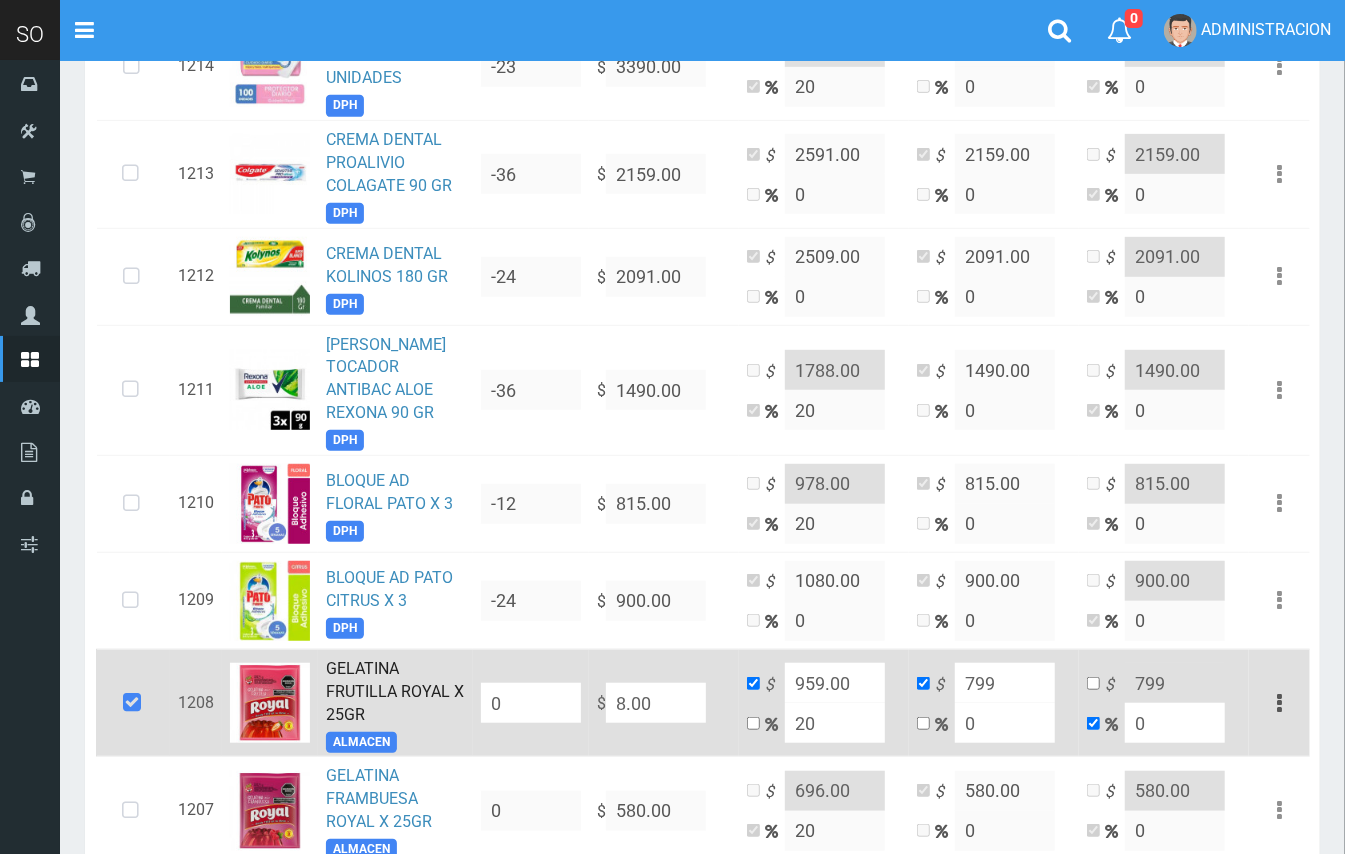 type on "9.6" 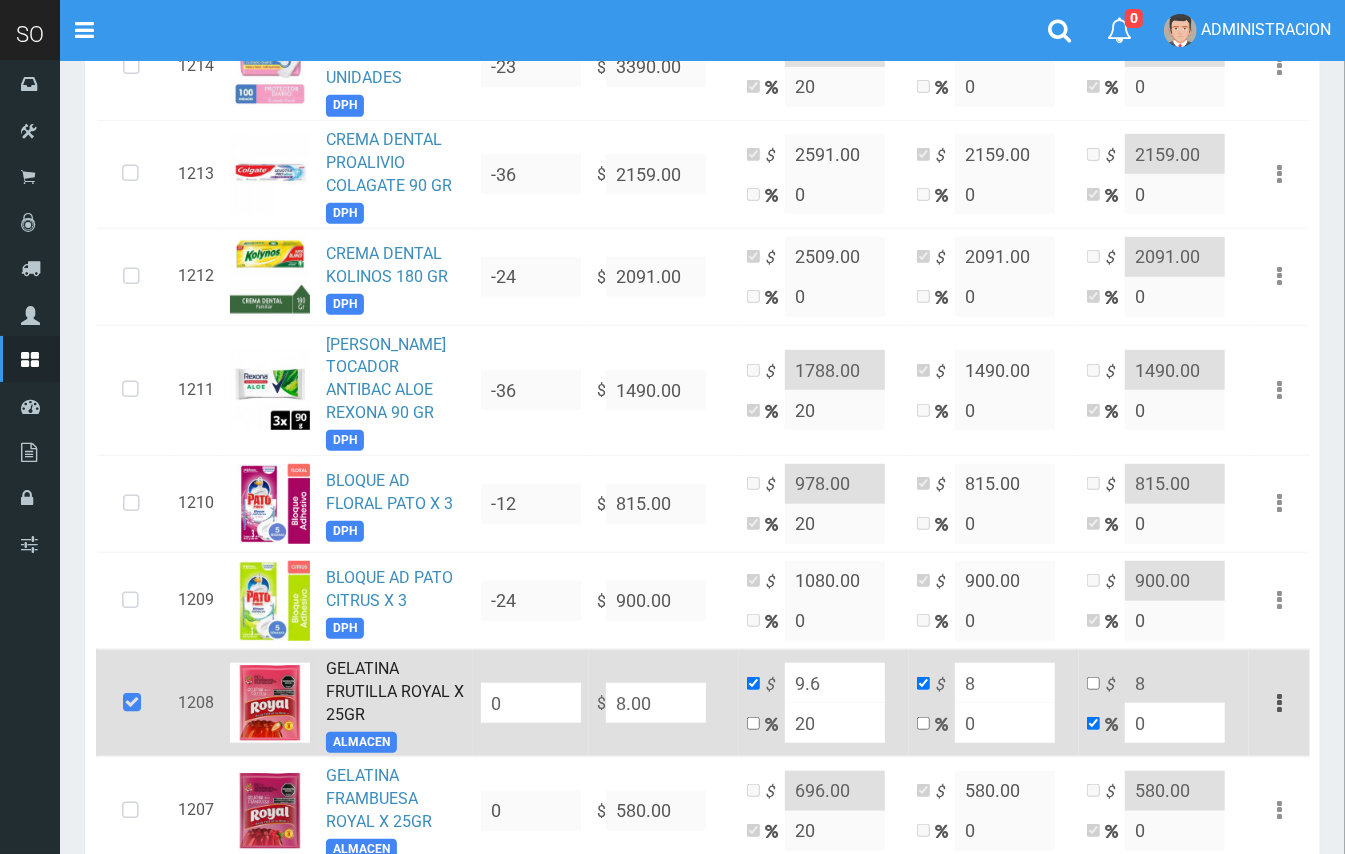 type on "80.00" 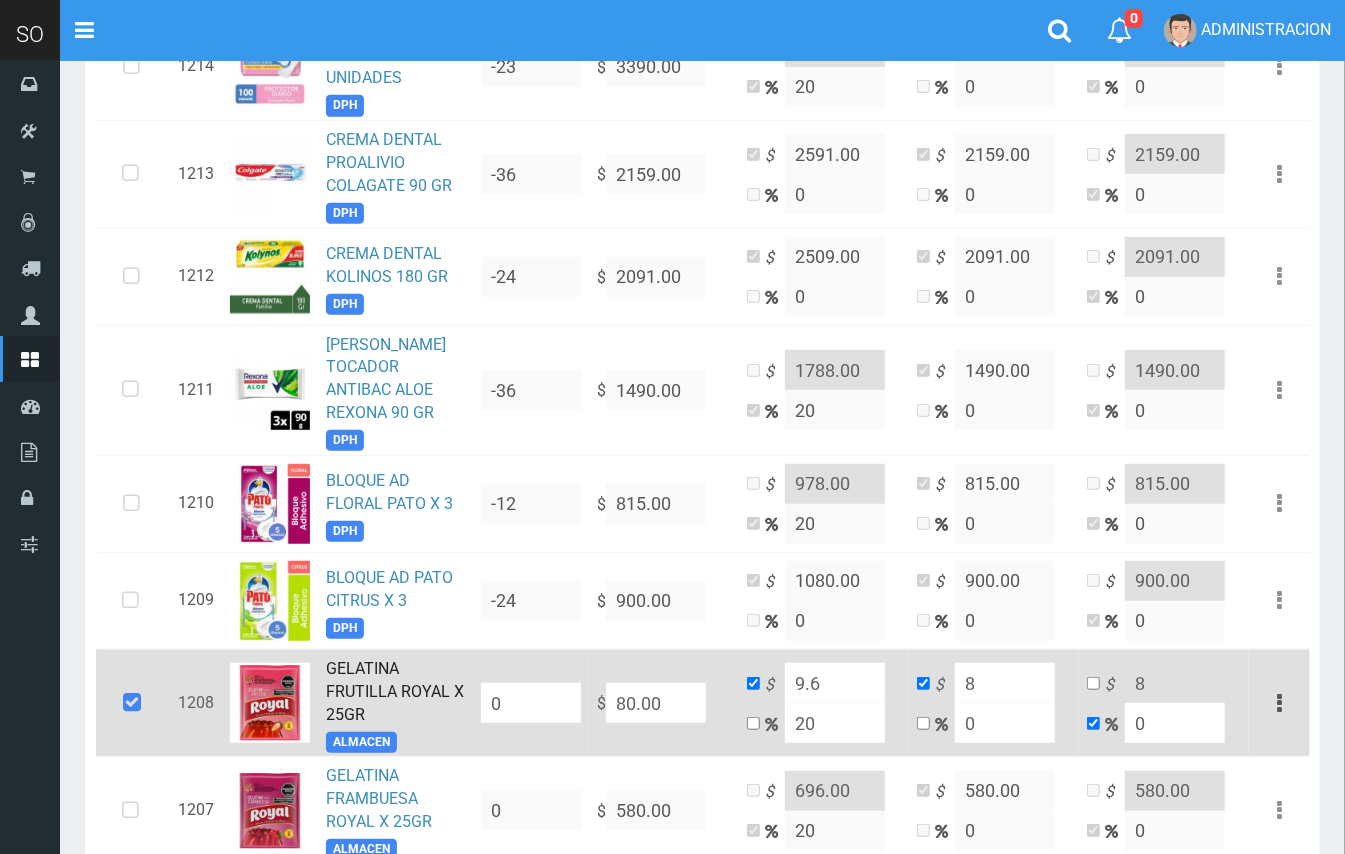 type on "96" 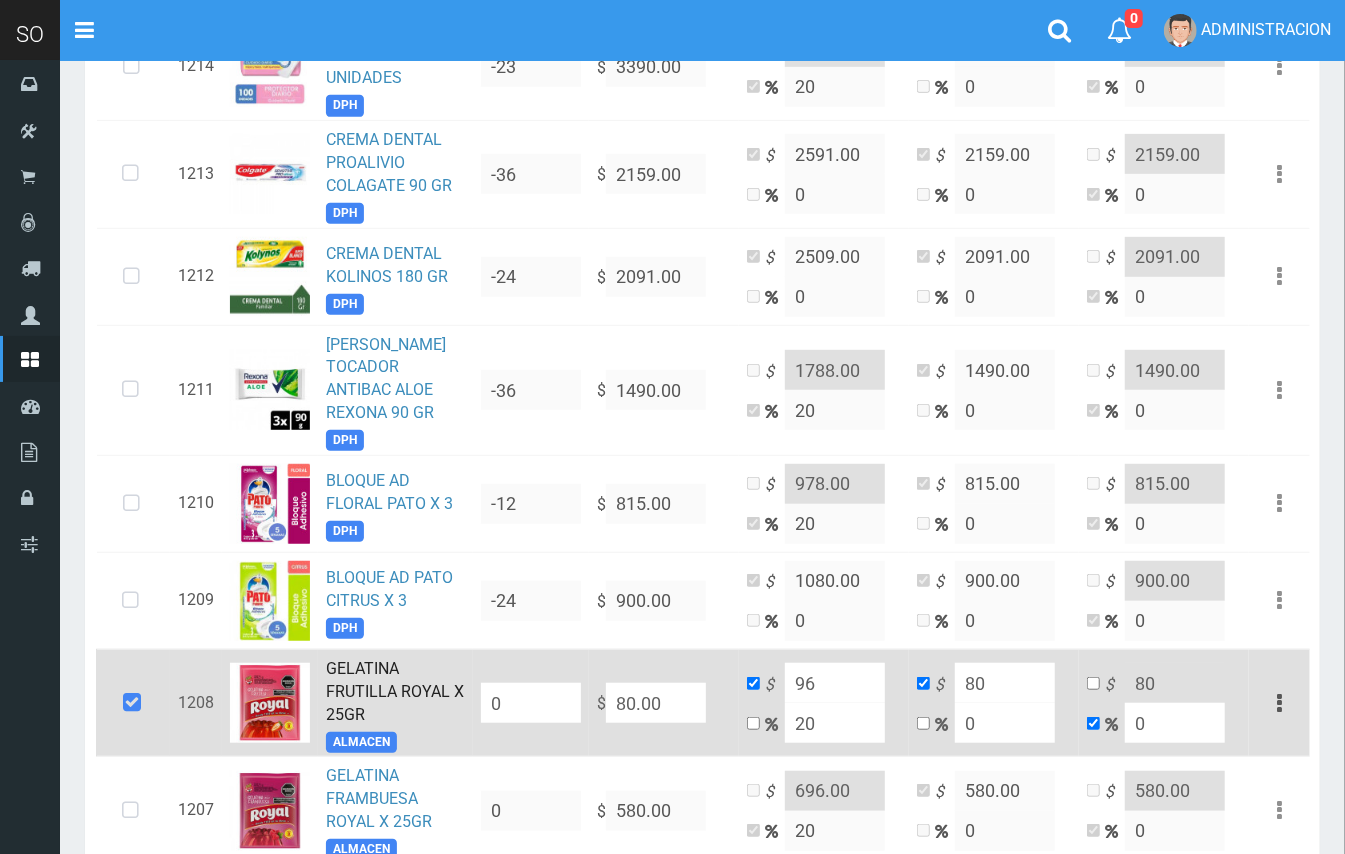 type on "800.00" 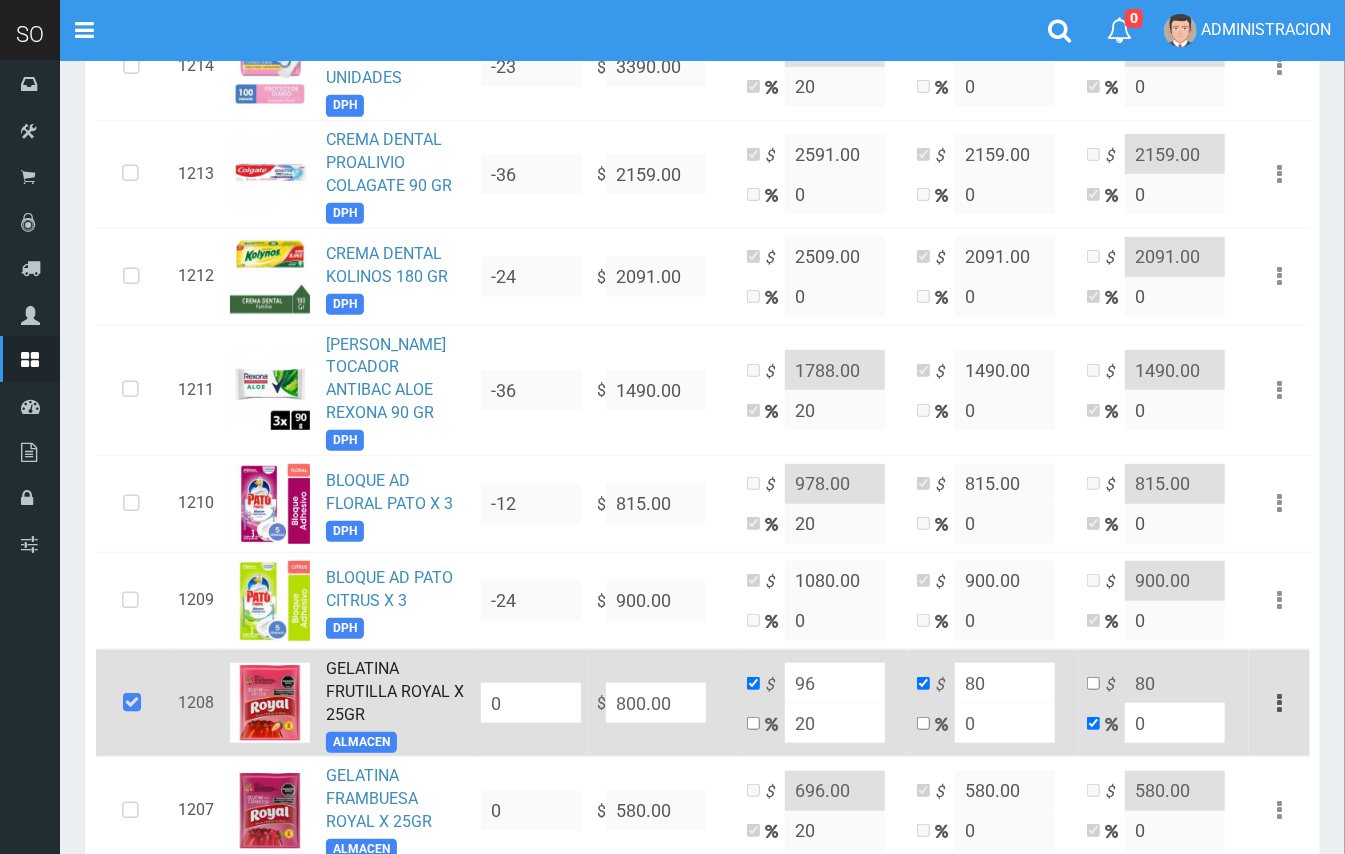 type on "960" 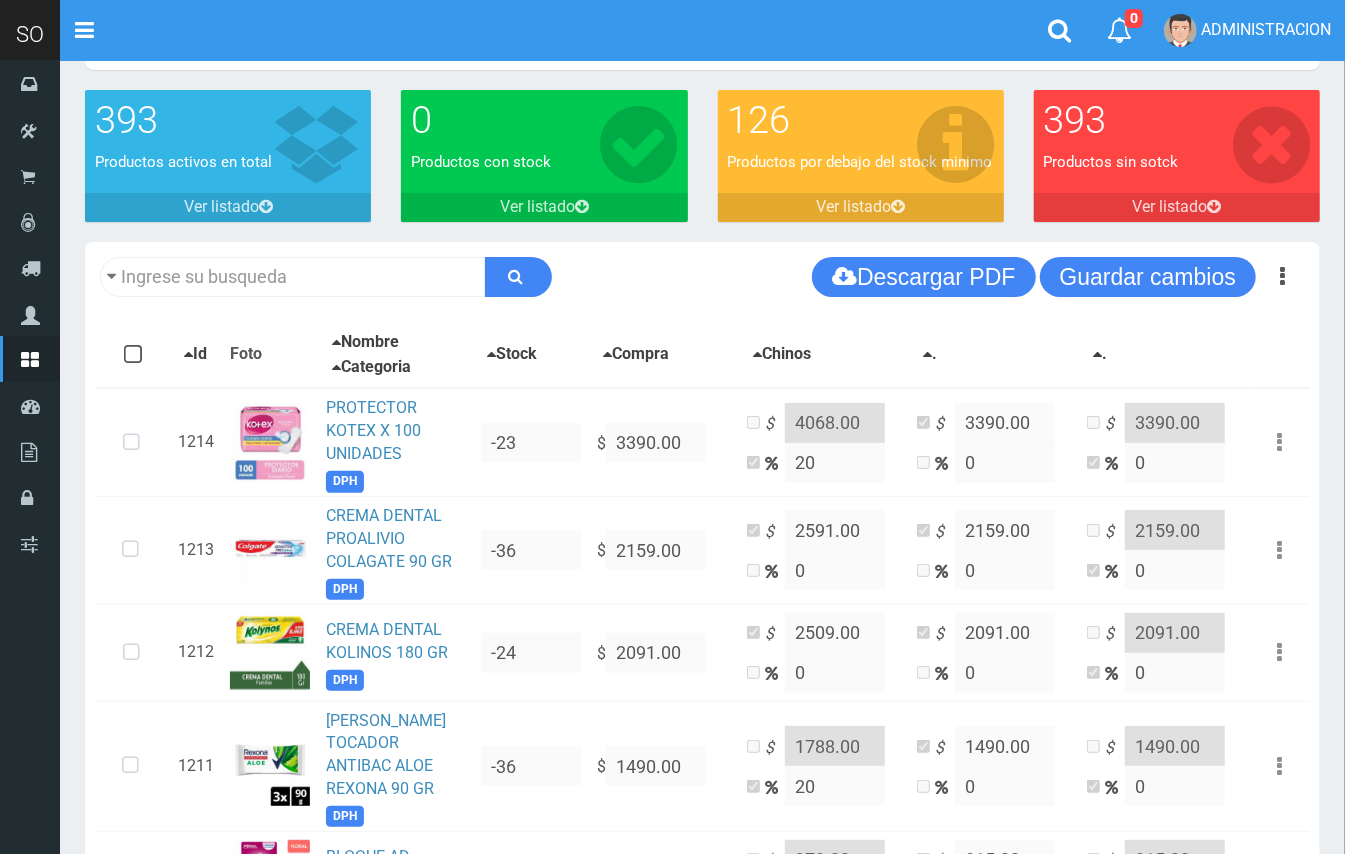 scroll, scrollTop: 0, scrollLeft: 0, axis: both 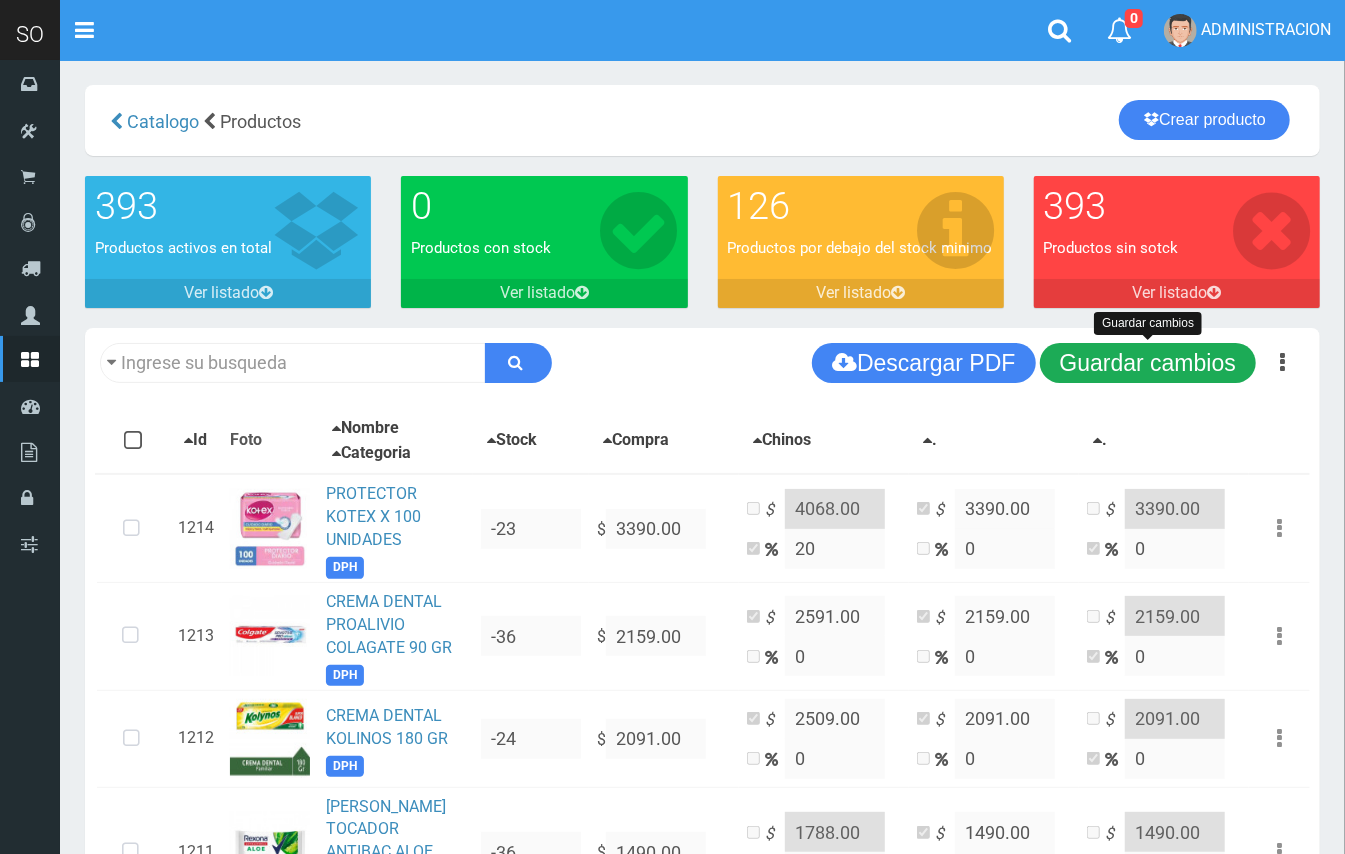 type on "800.00" 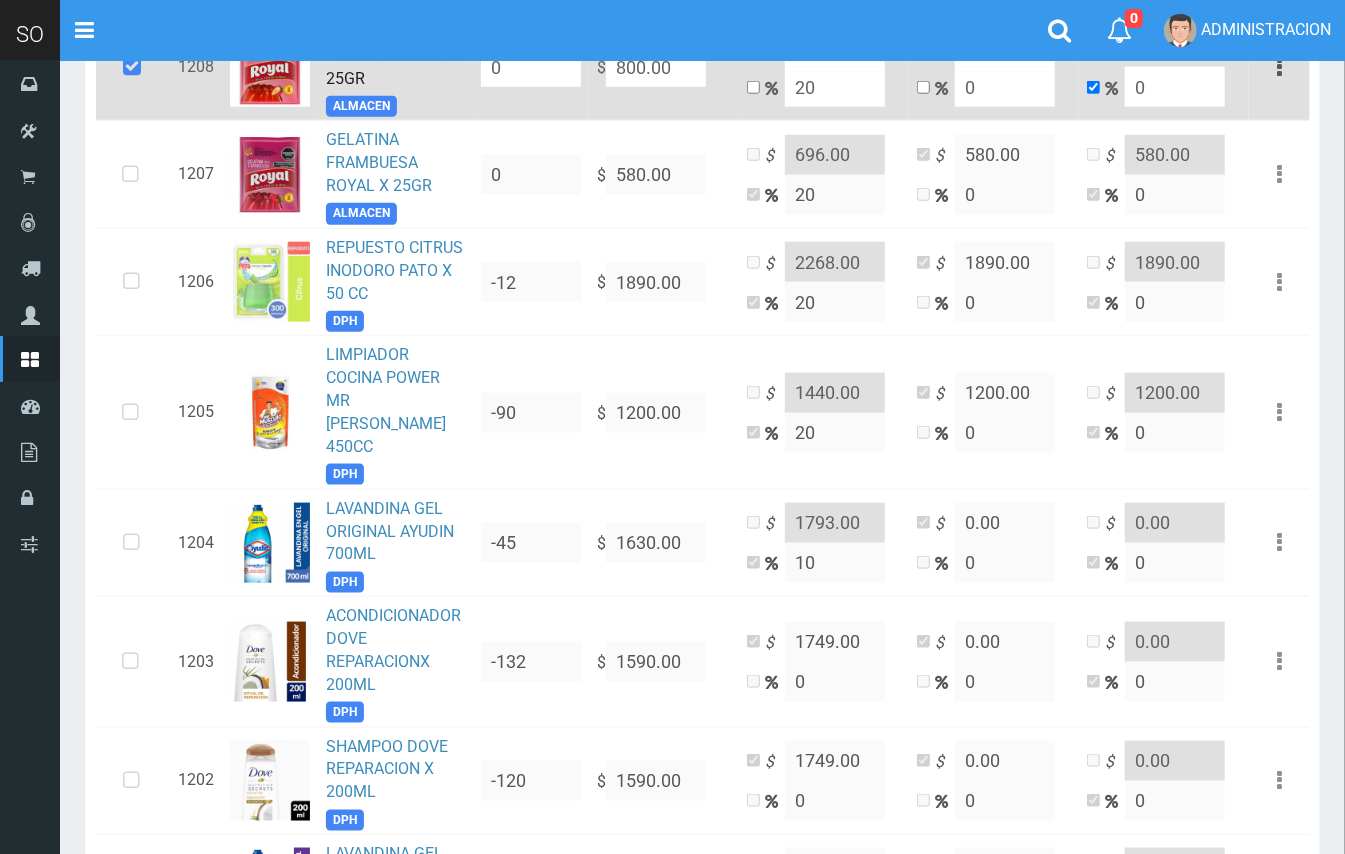 scroll, scrollTop: 886, scrollLeft: 0, axis: vertical 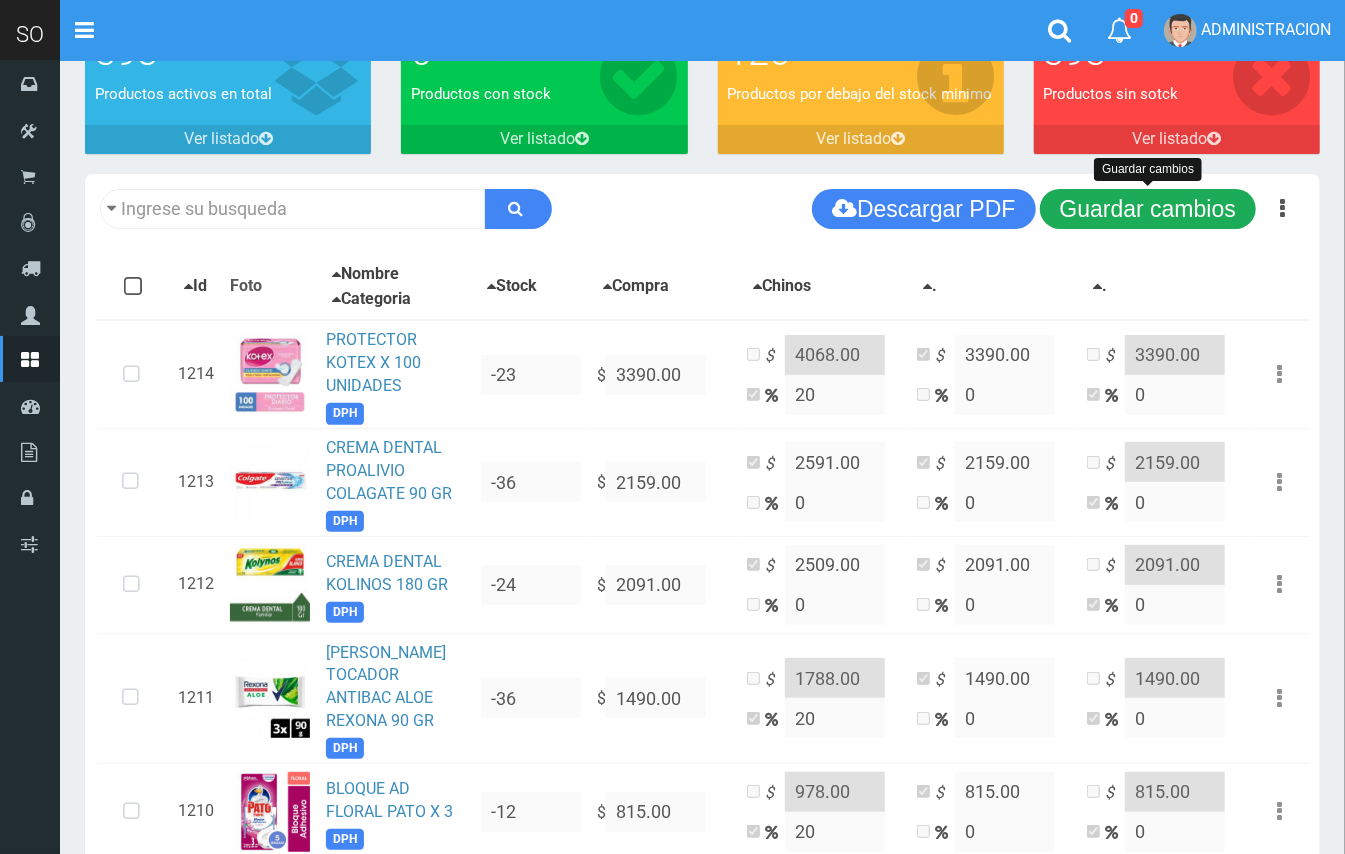 click on "Guardar cambios" at bounding box center [1148, 209] 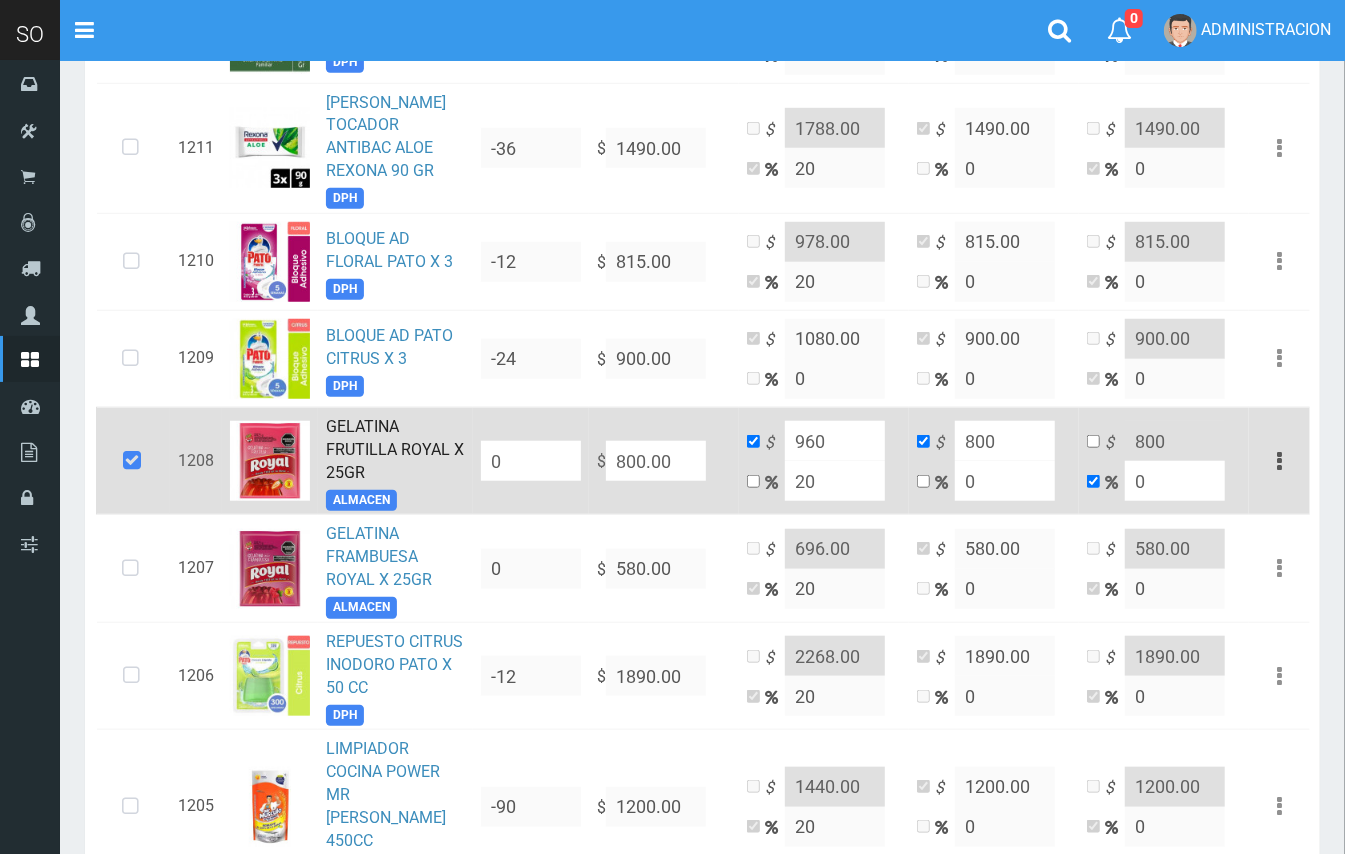 scroll, scrollTop: 770, scrollLeft: 0, axis: vertical 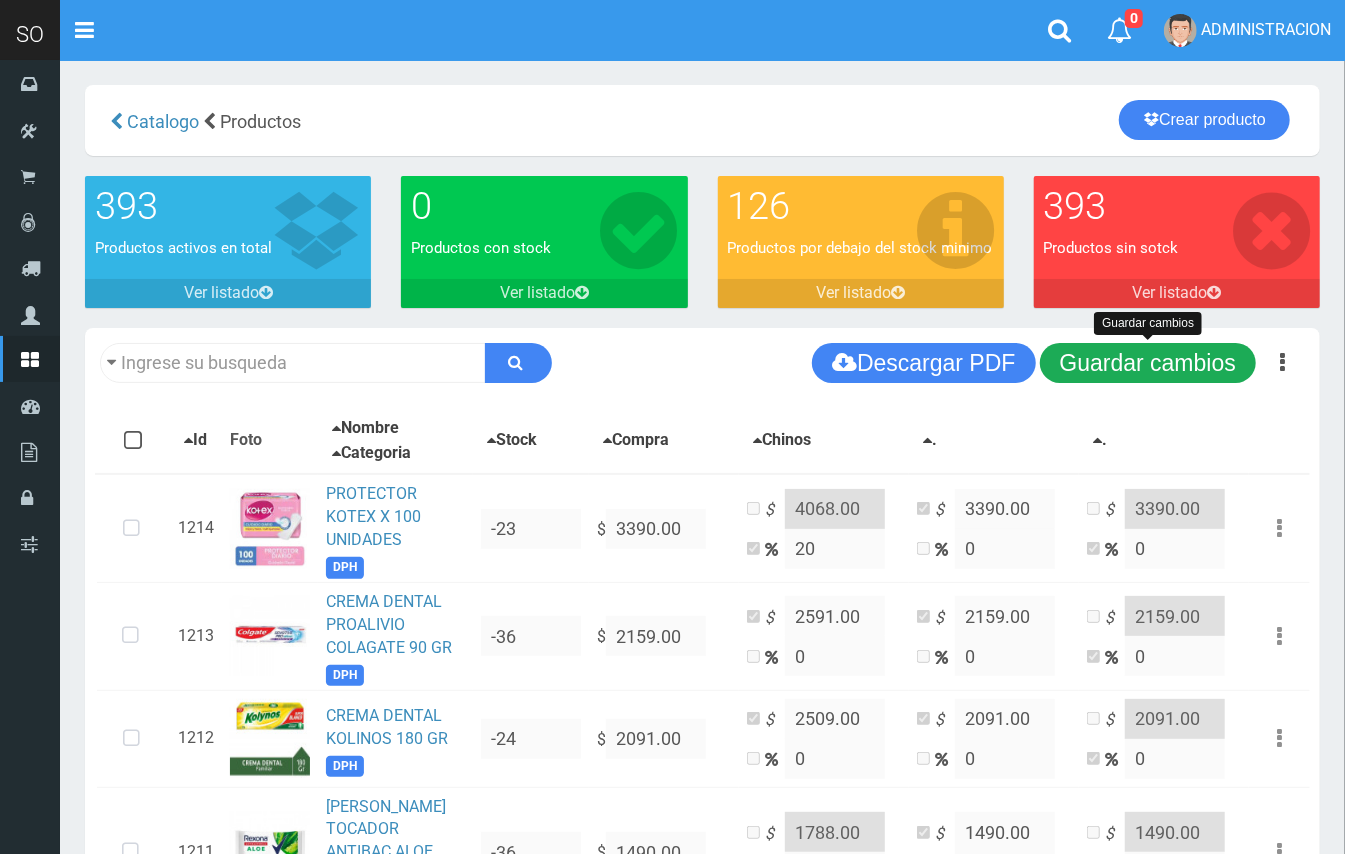click on "Guardar cambios" at bounding box center (1148, 363) 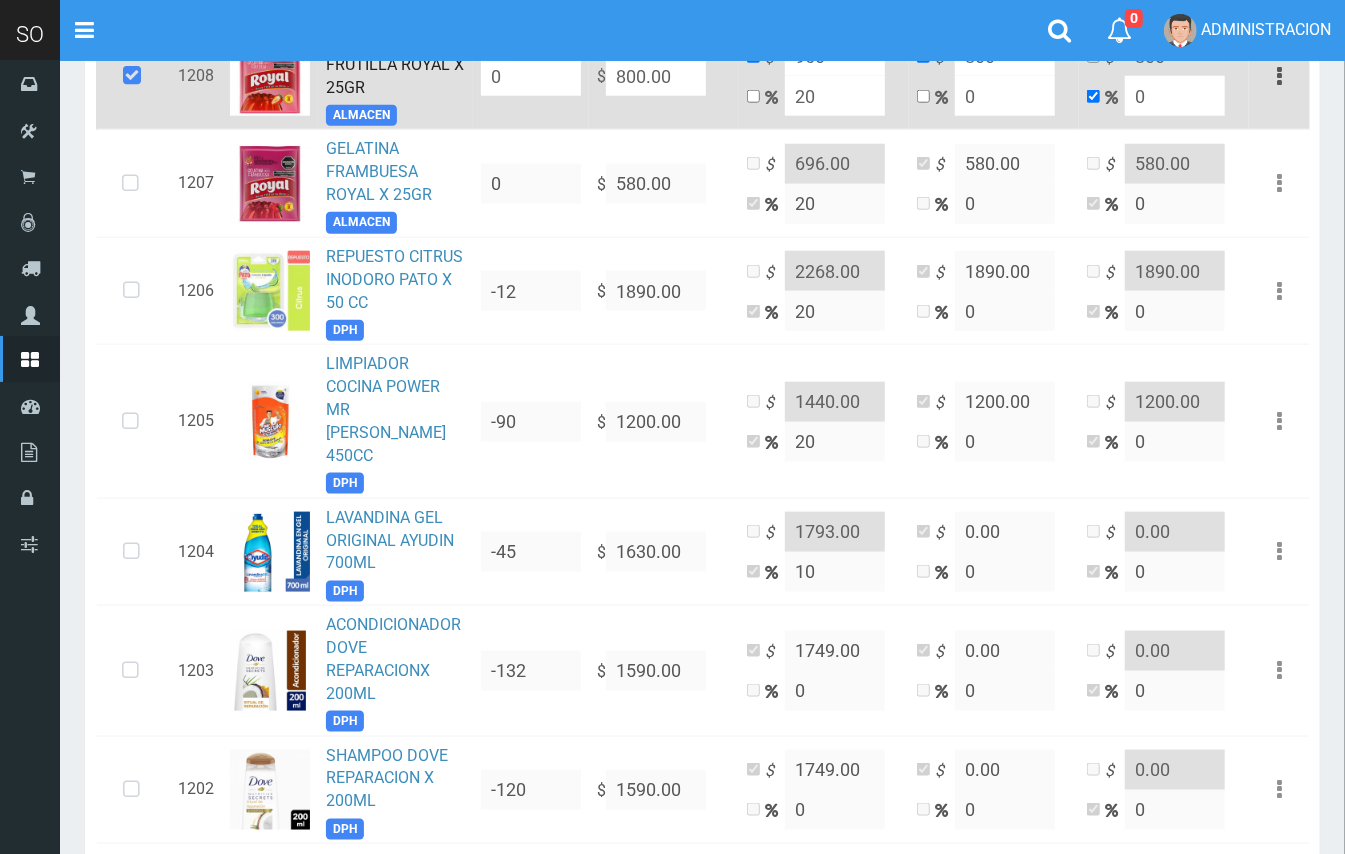scroll, scrollTop: 964, scrollLeft: 0, axis: vertical 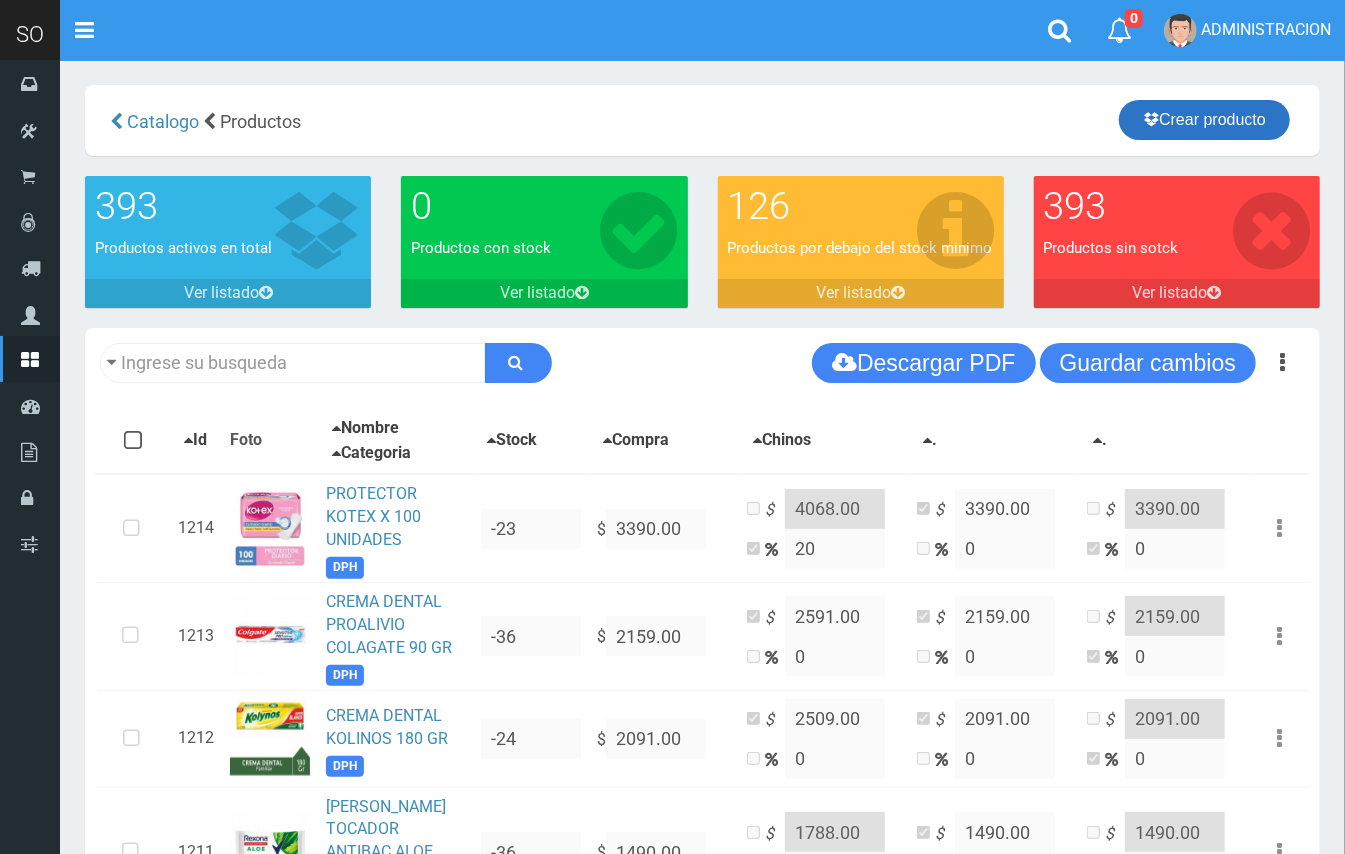 click on "Crear producto" at bounding box center (1204, 120) 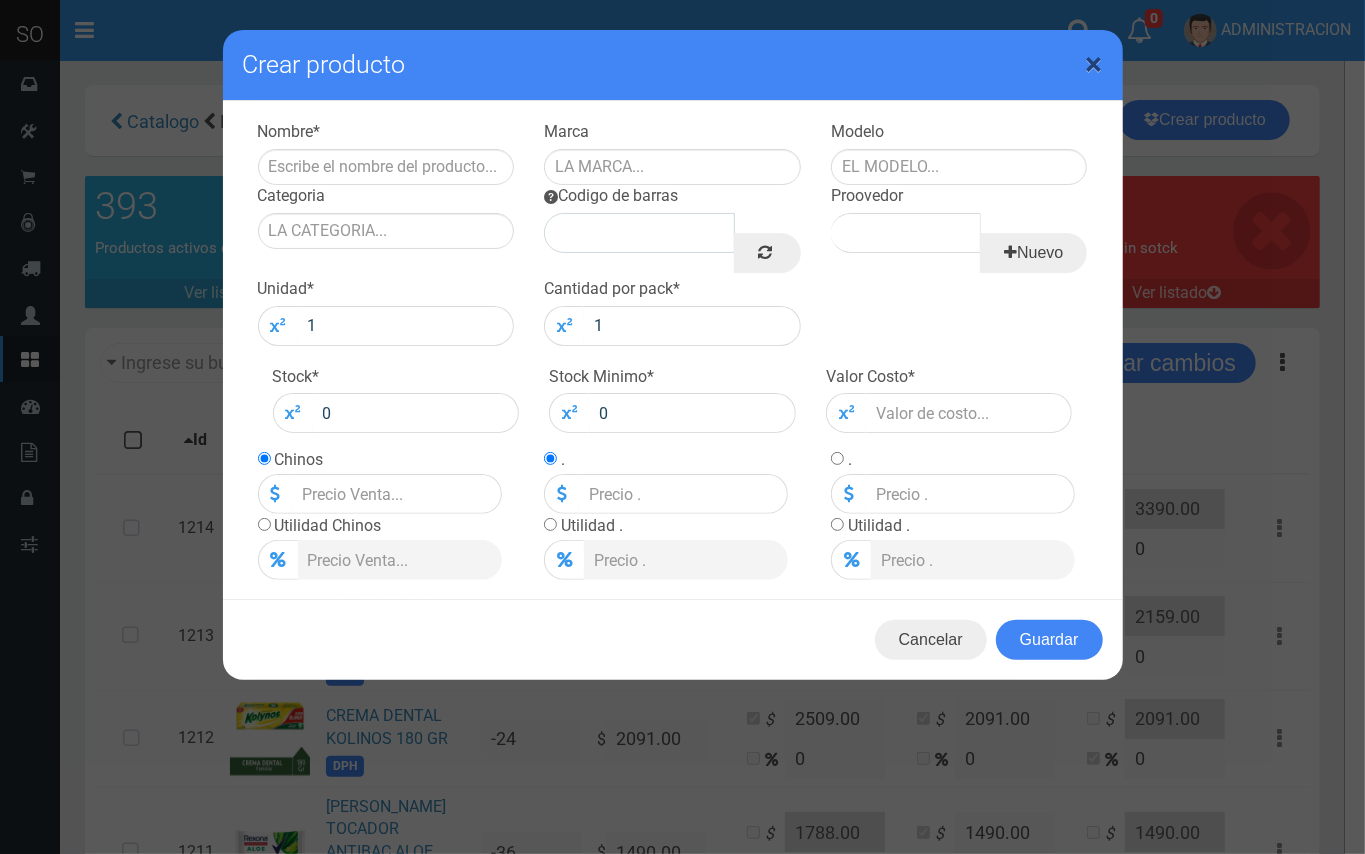 drag, startPoint x: 1100, startPoint y: 64, endPoint x: 937, endPoint y: 8, distance: 172.35138 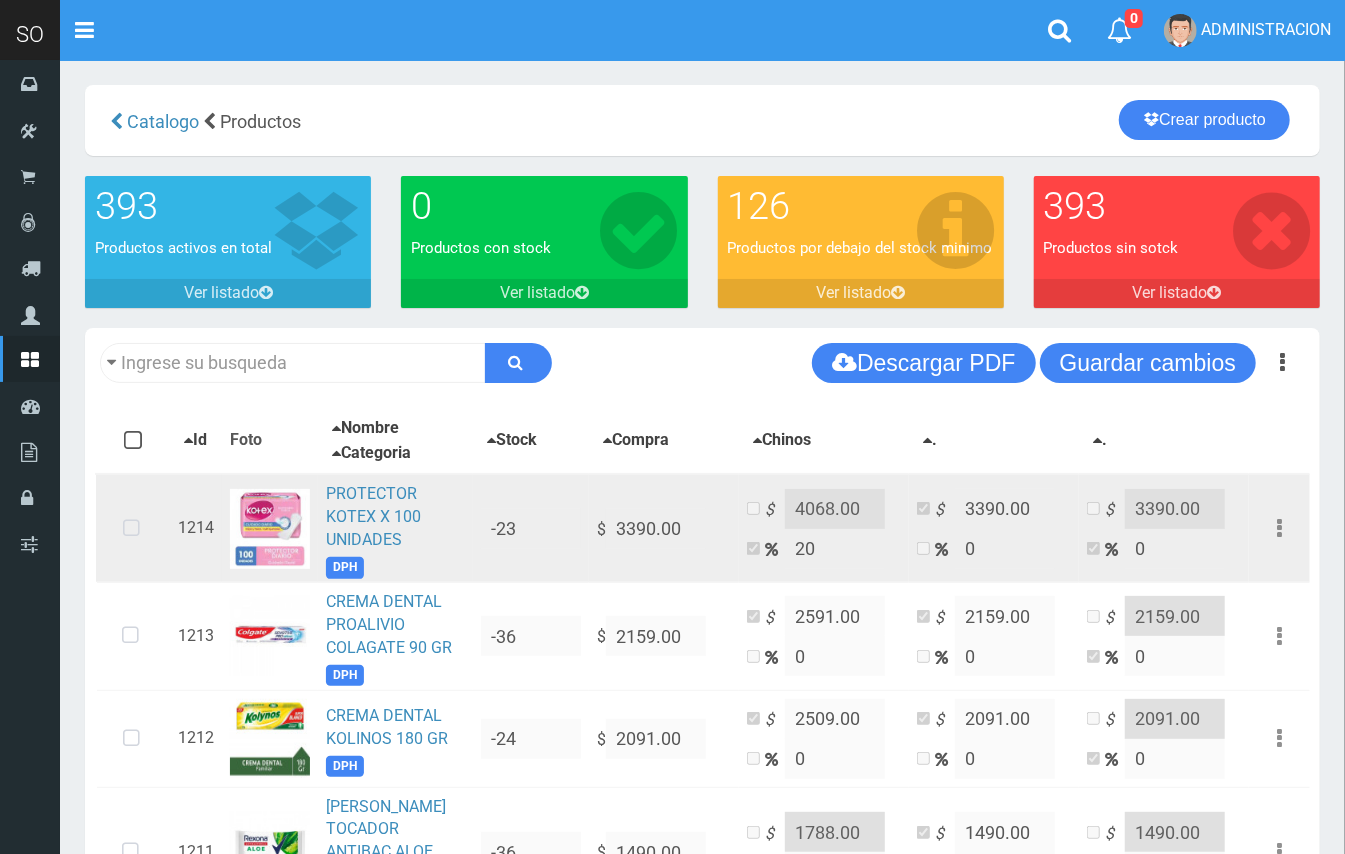 click at bounding box center [131, 529] 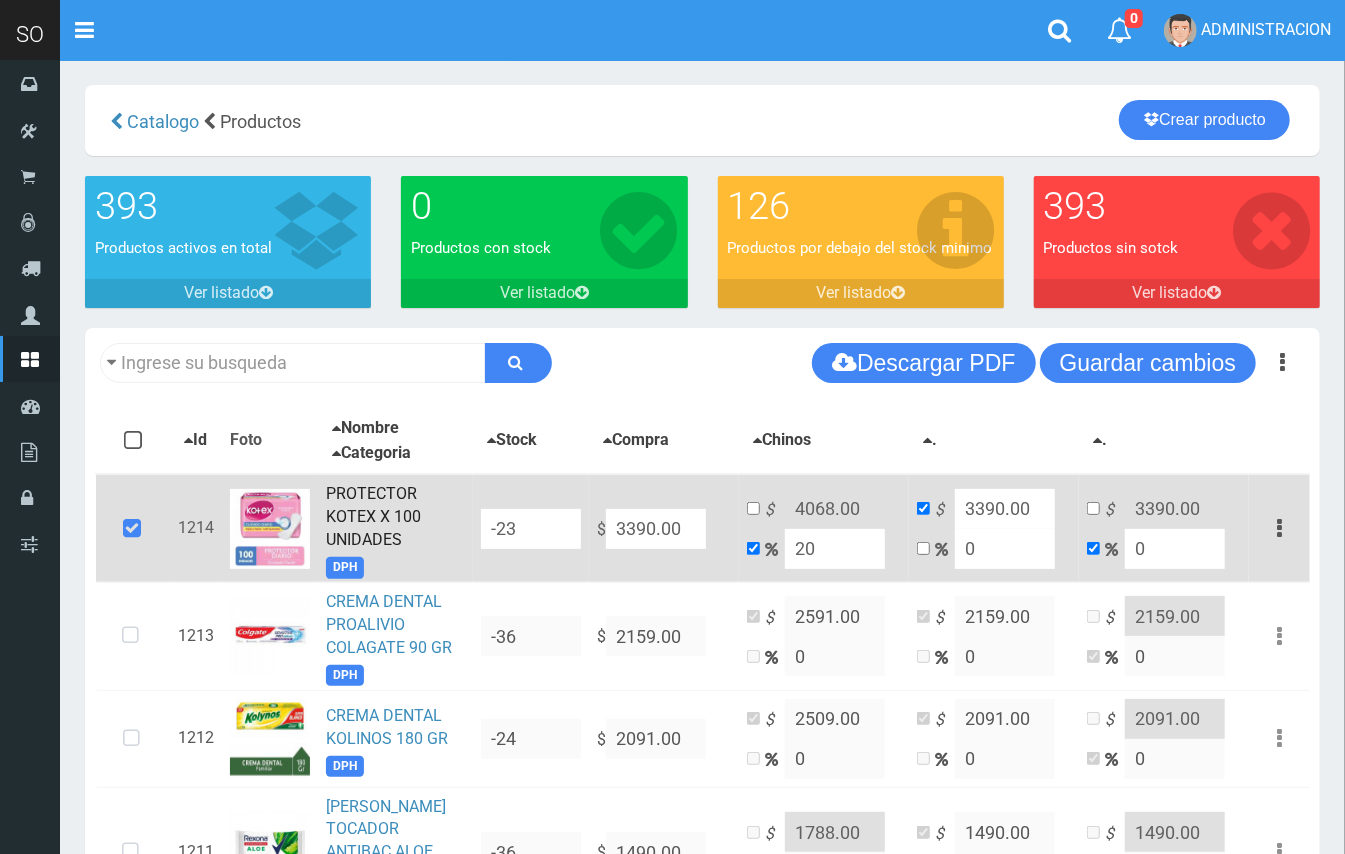 drag, startPoint x: 694, startPoint y: 517, endPoint x: 558, endPoint y: 546, distance: 139.05754 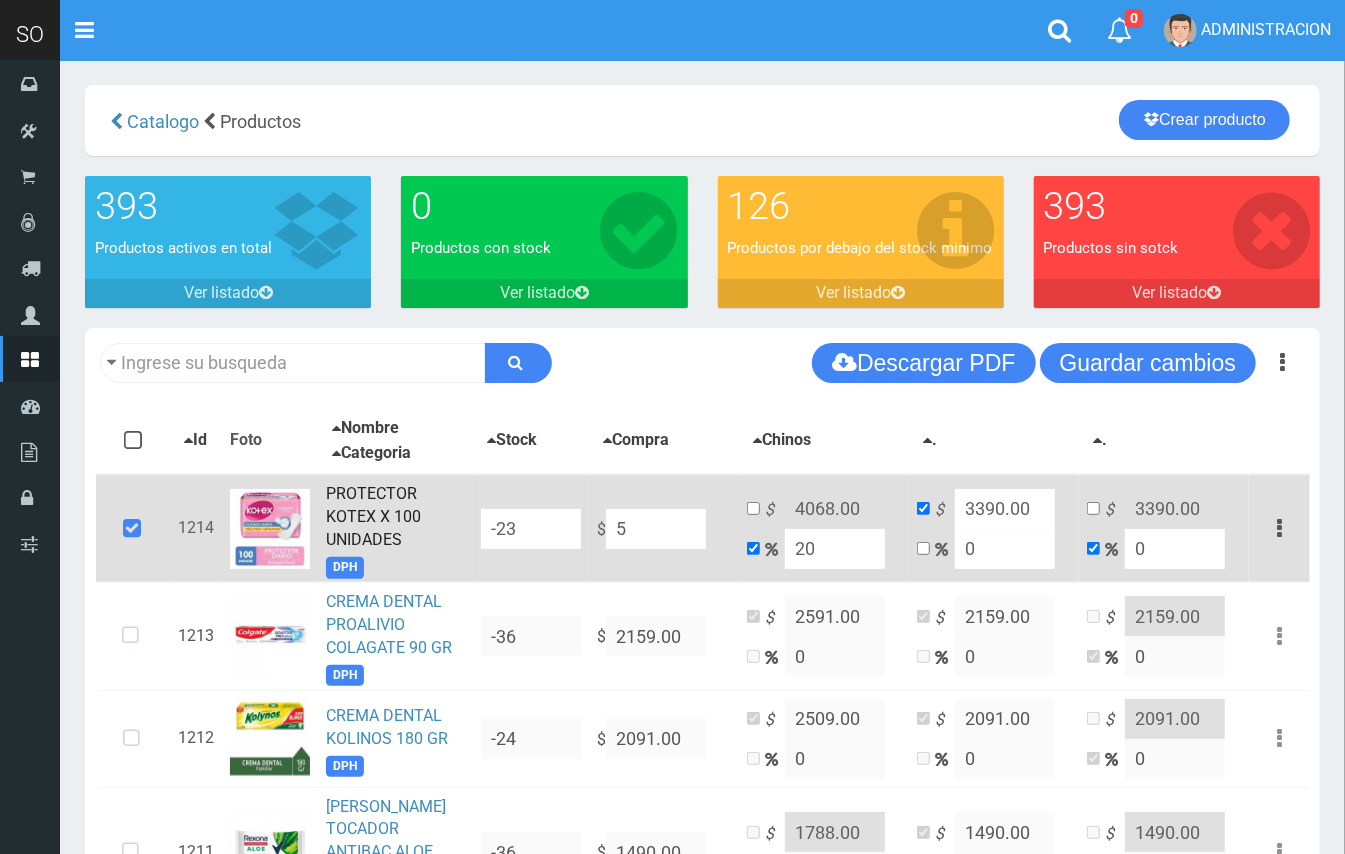 type on "6" 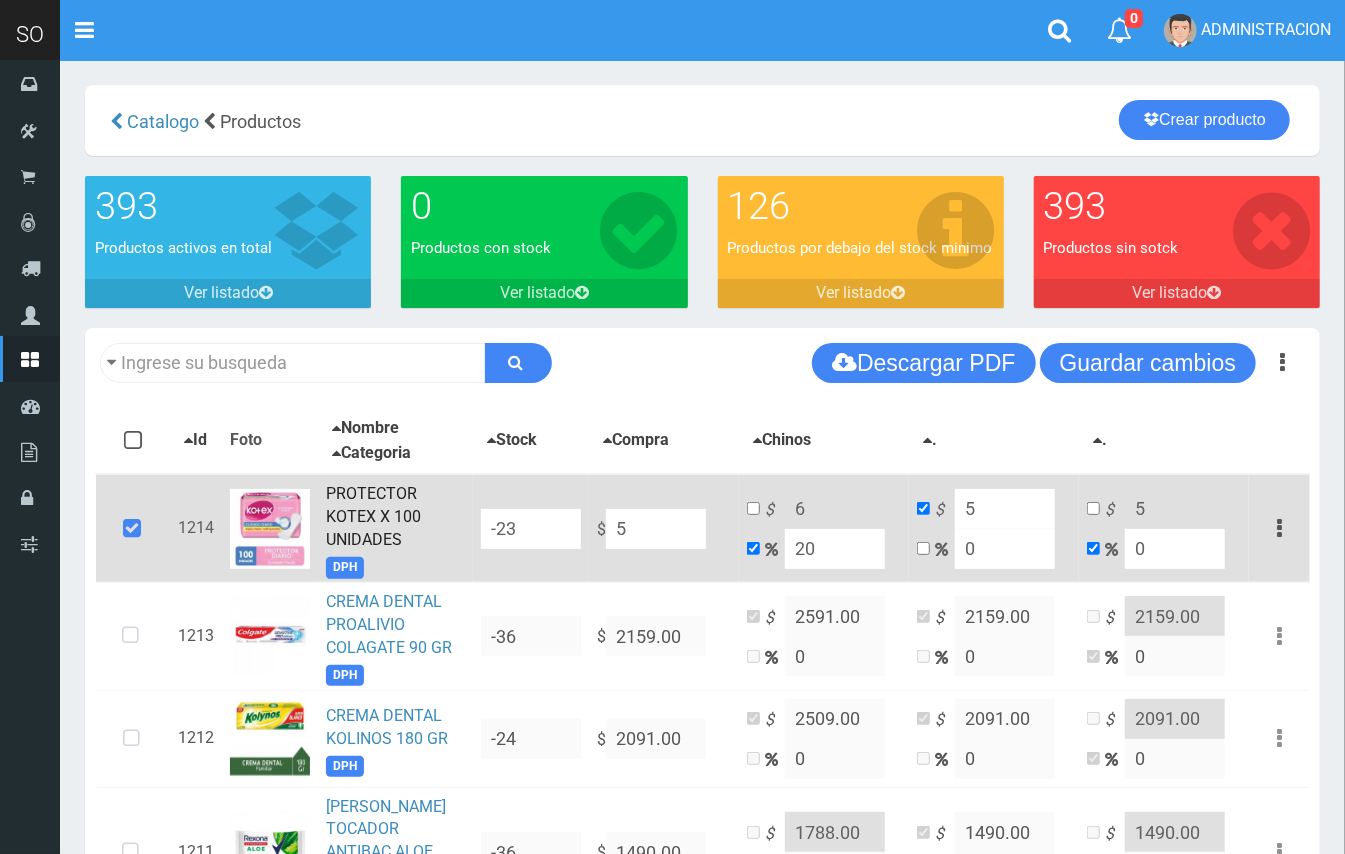 type on "52" 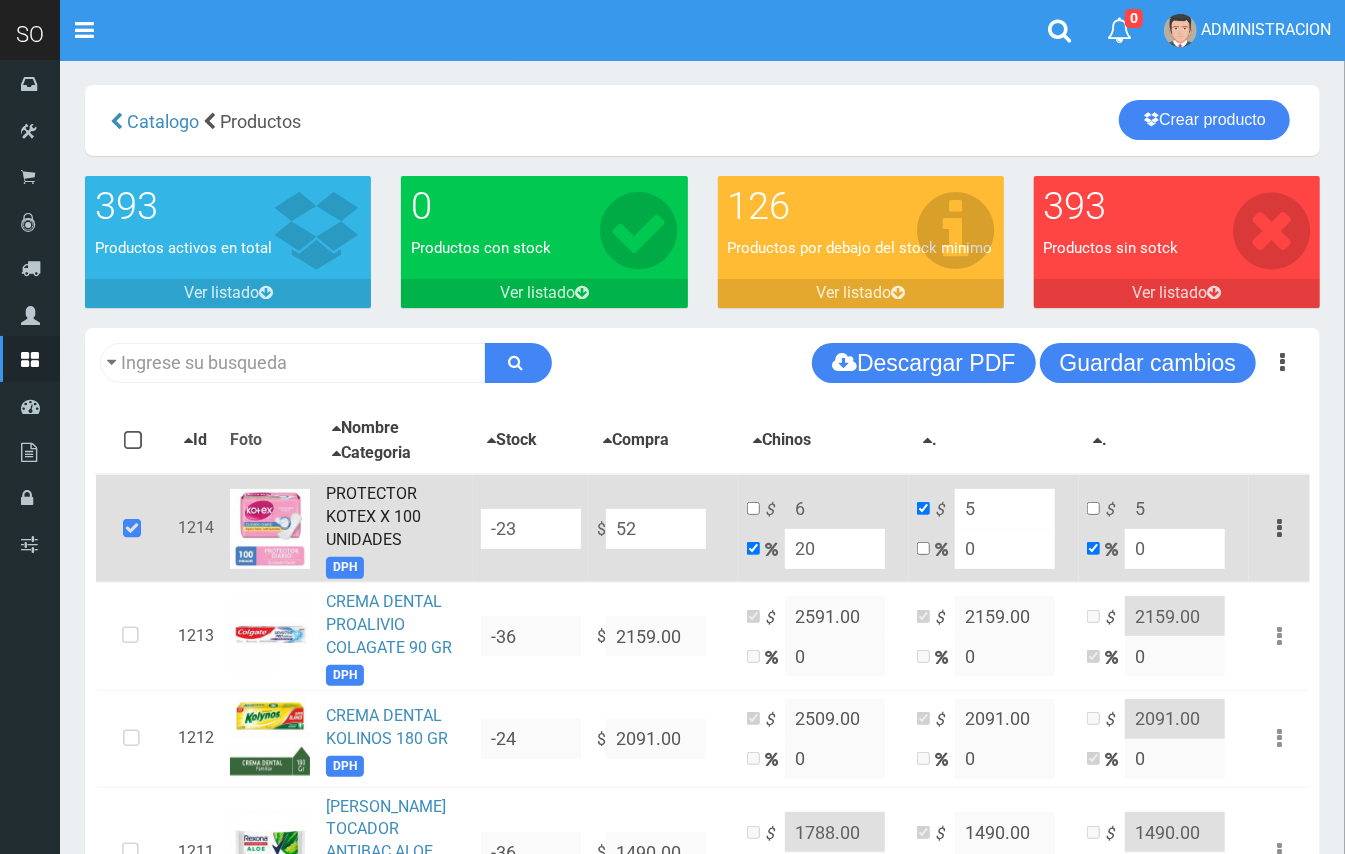 type on "62.4" 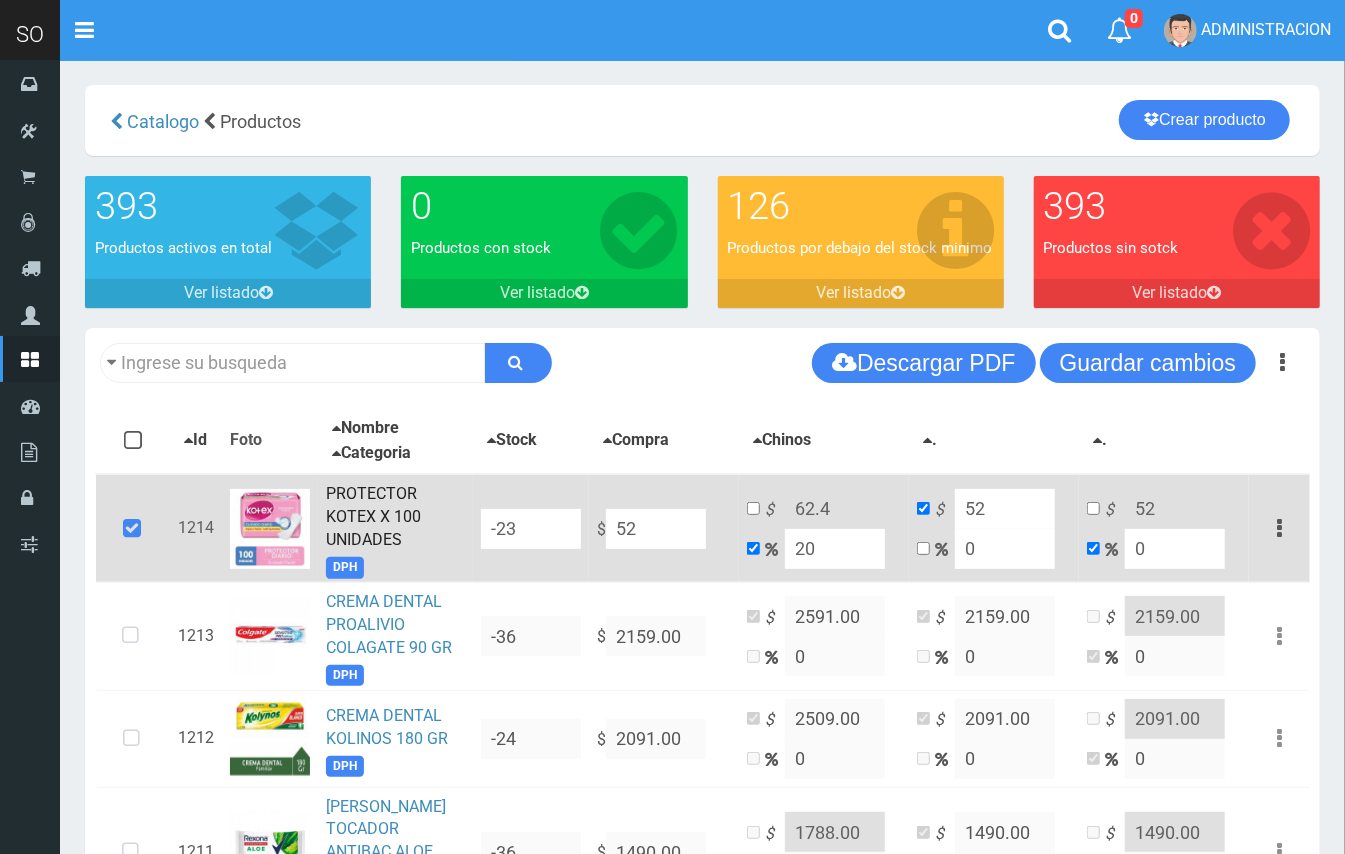 type on "523" 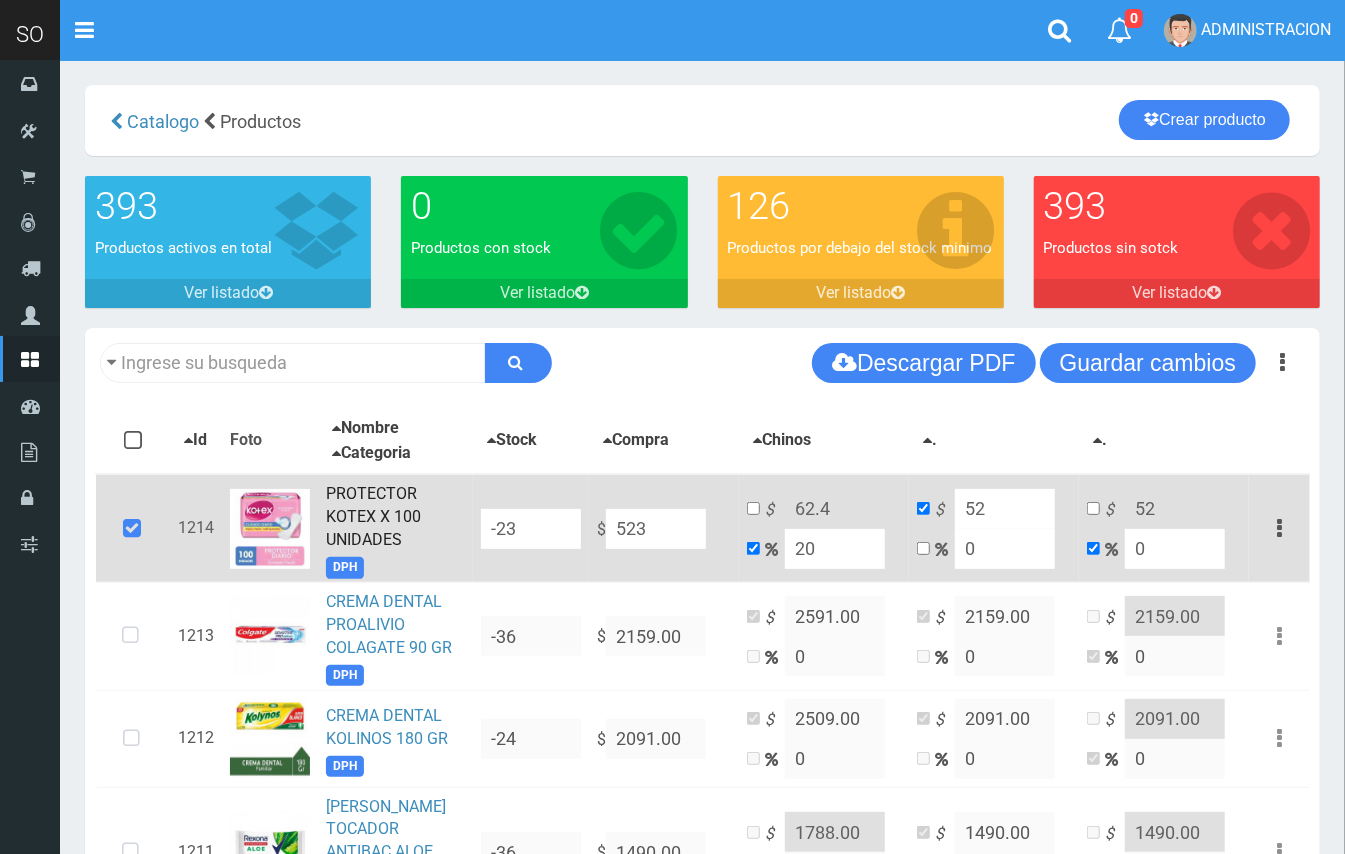type on "627.6" 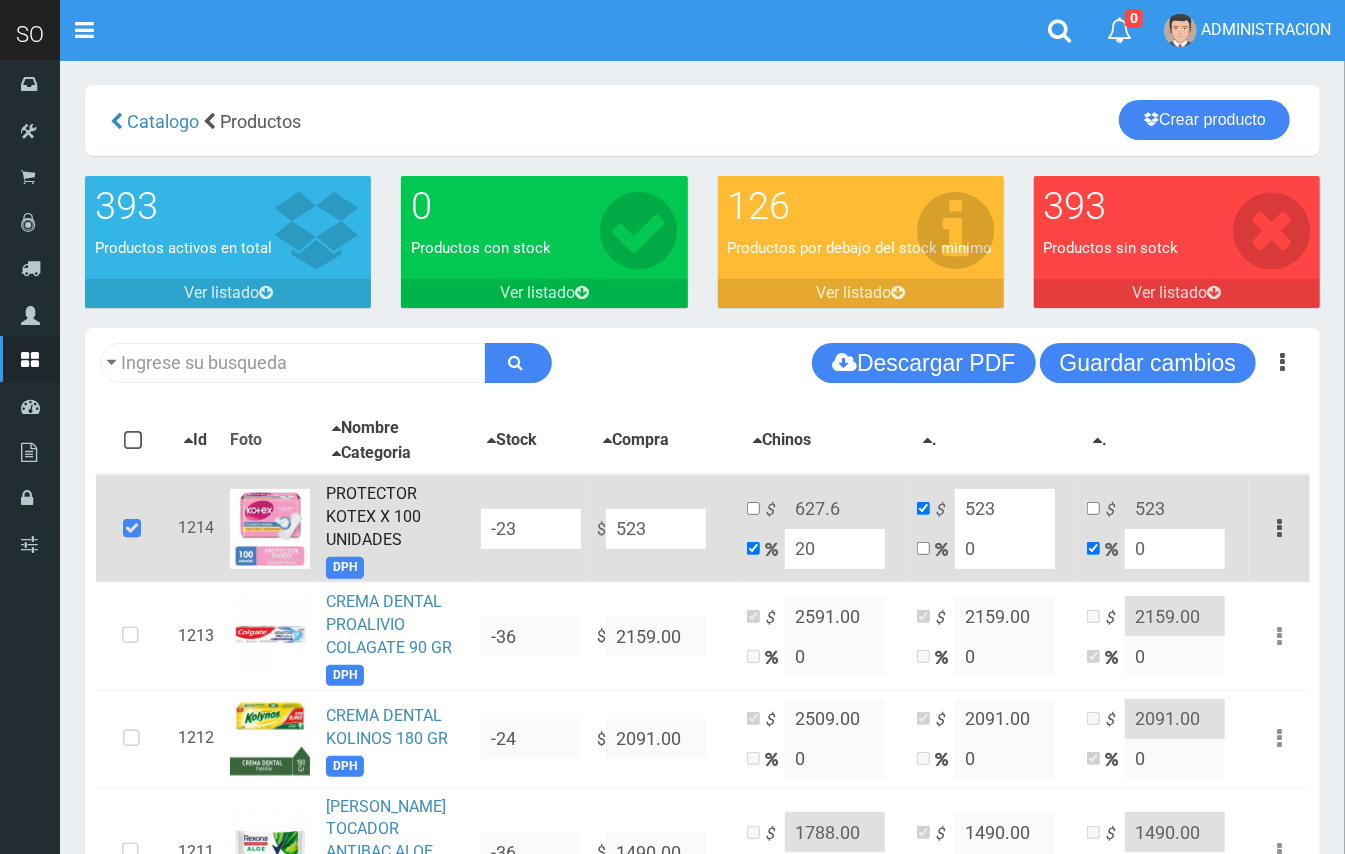 type on "52" 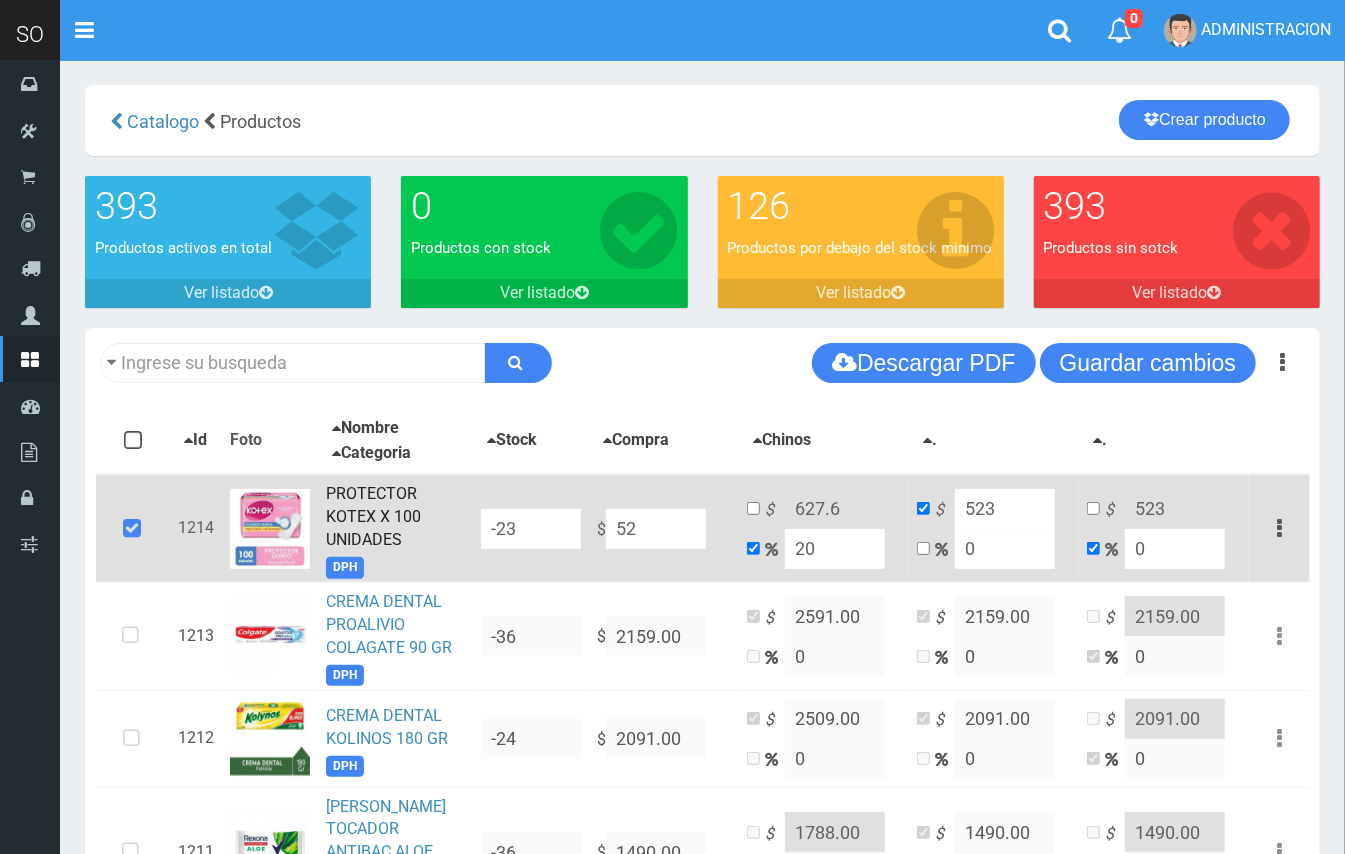 type on "62.4" 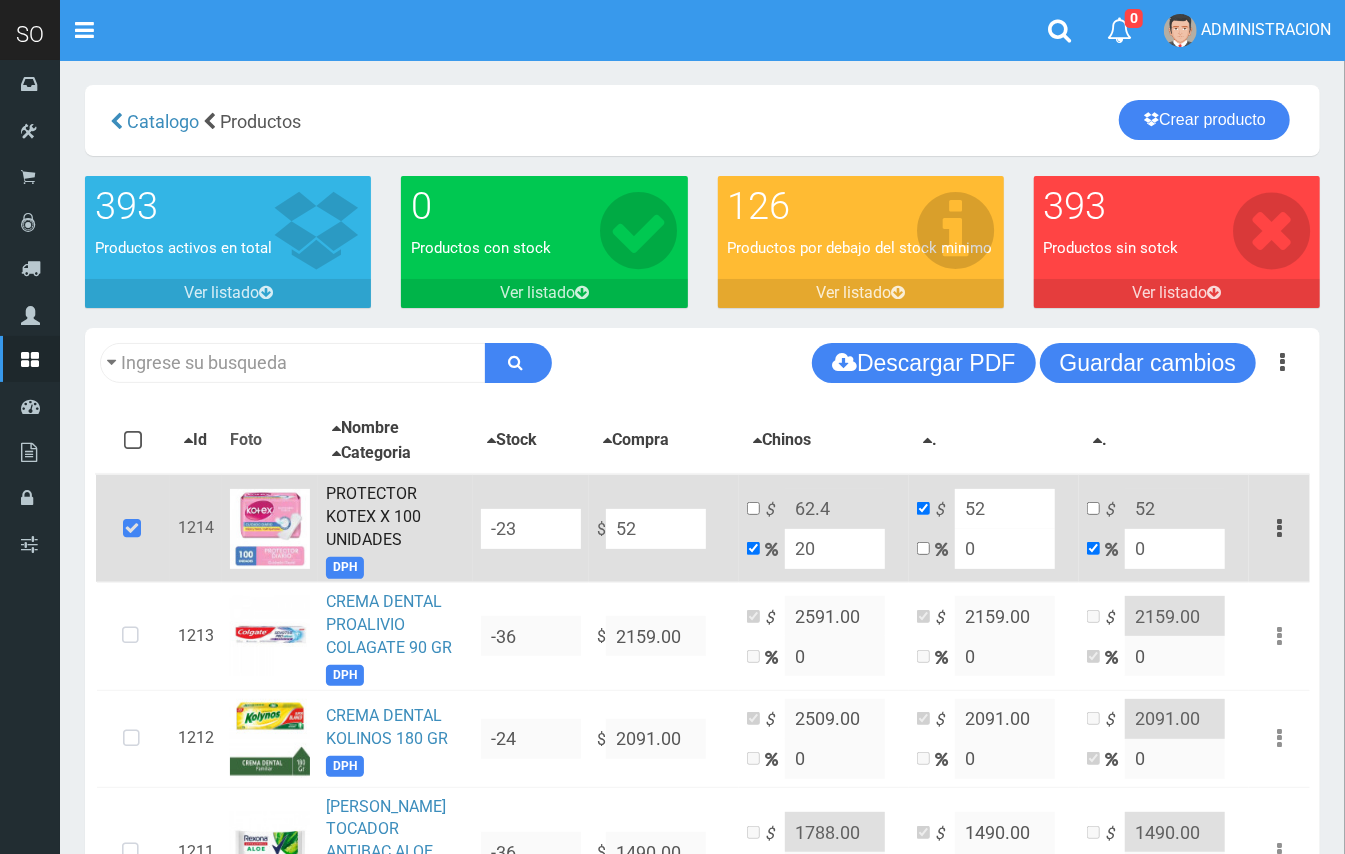 type on "529" 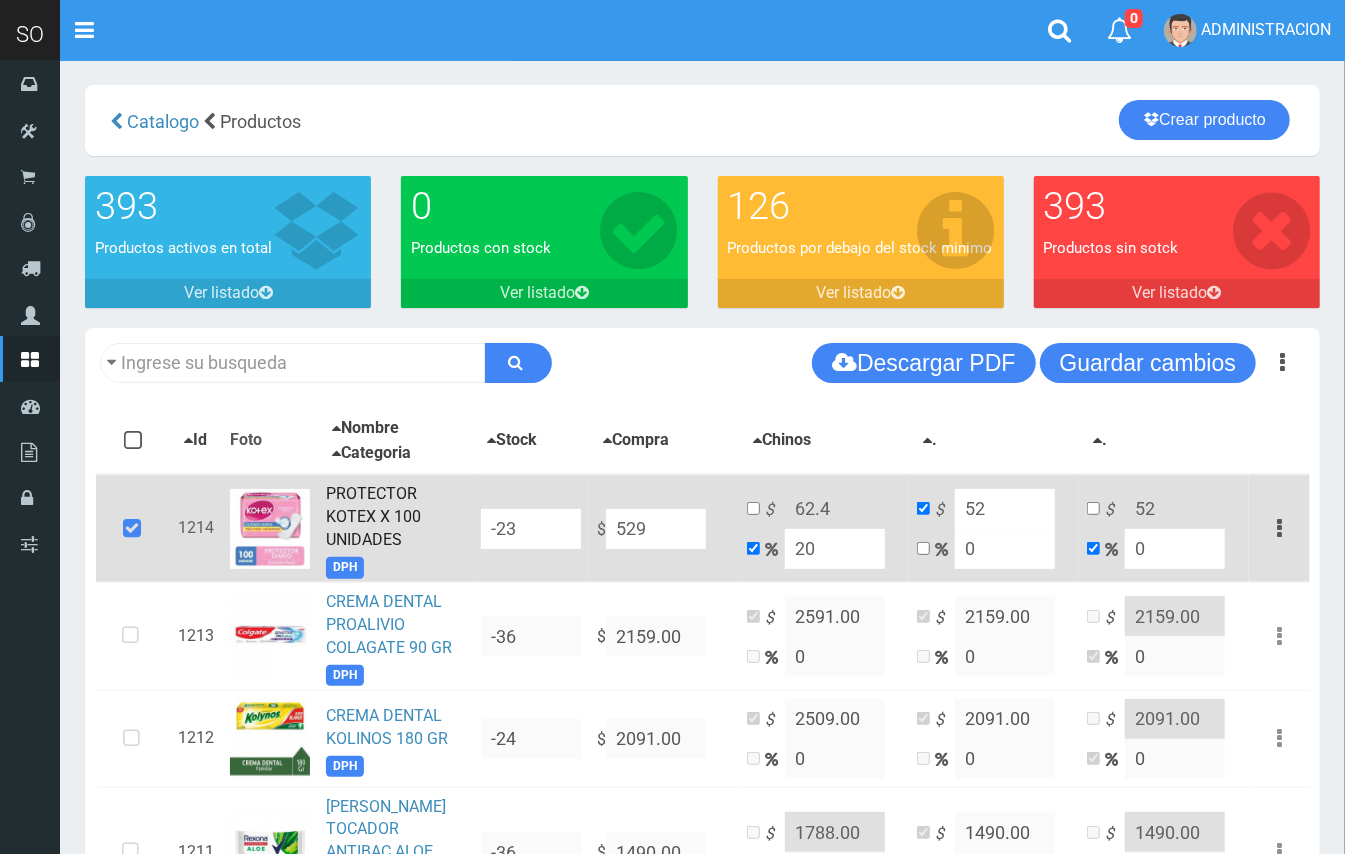 type on "634.8" 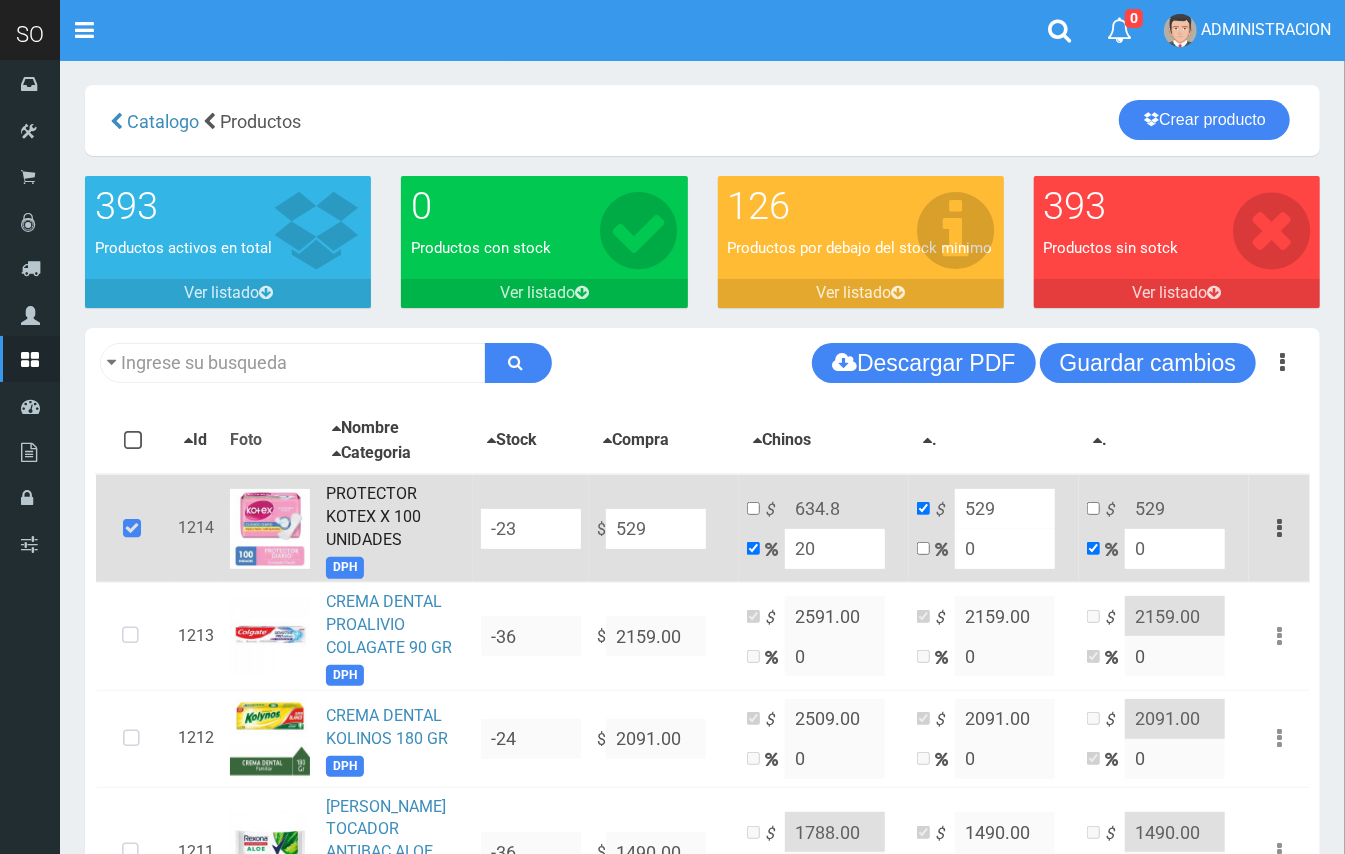 type on "52" 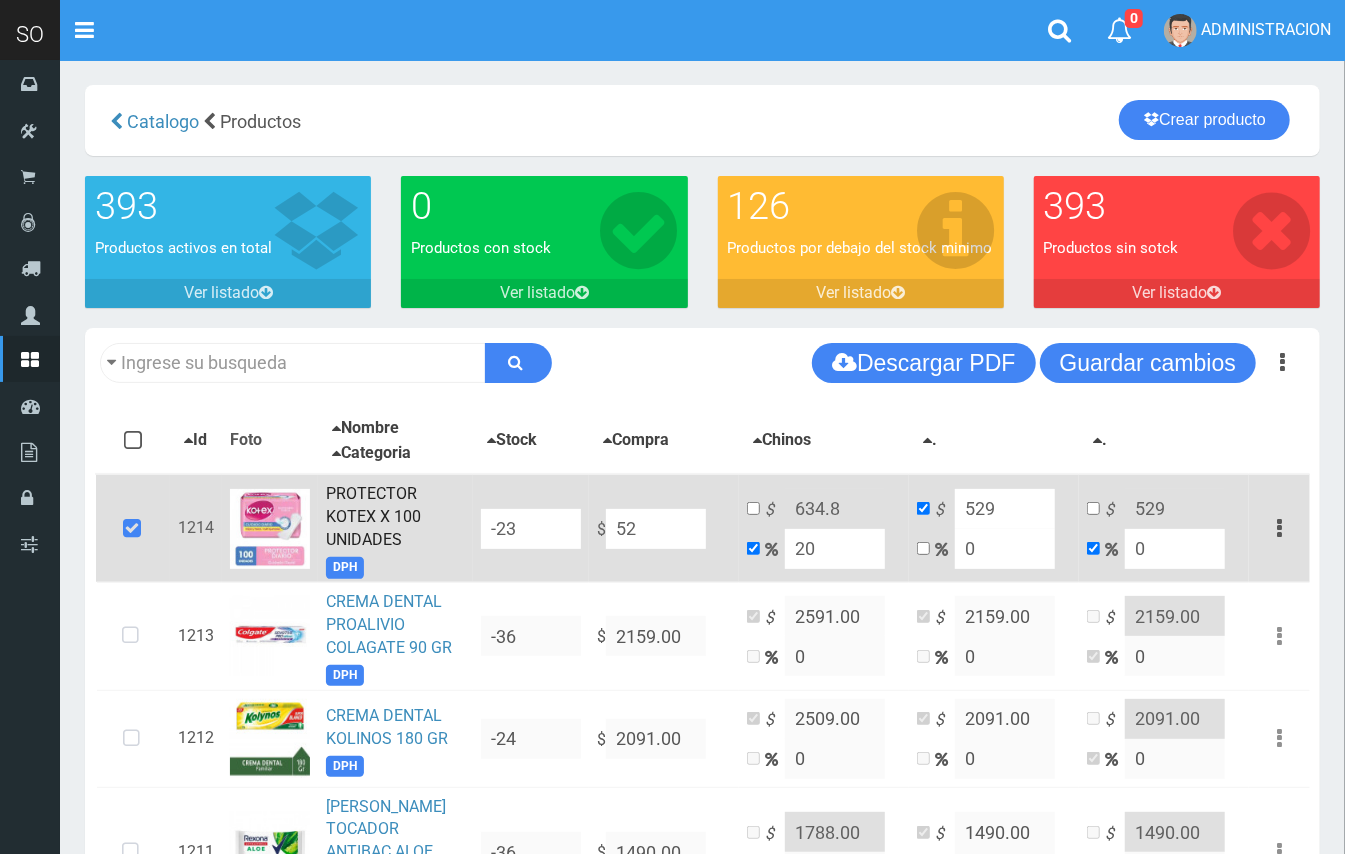 type on "62.4" 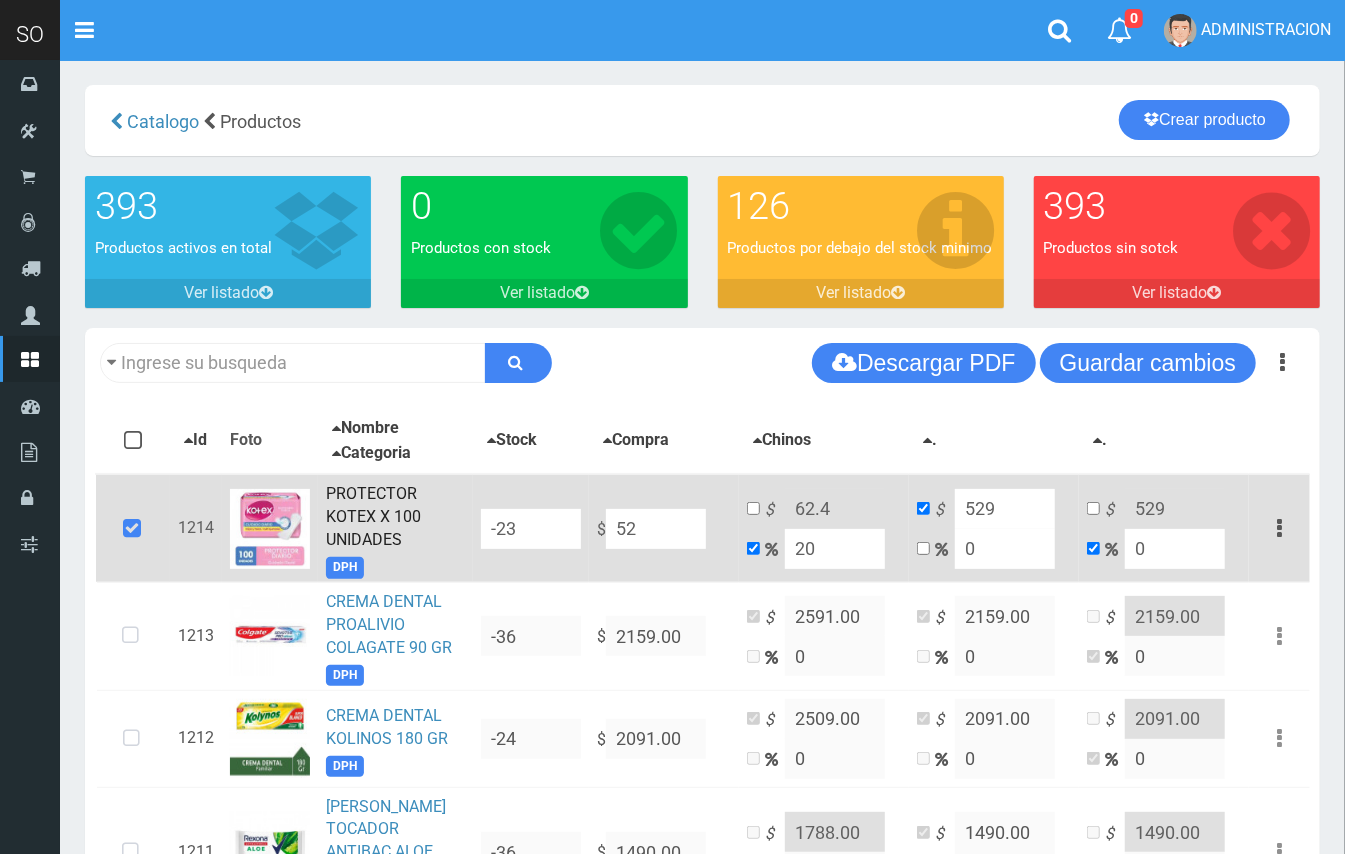 type on "52" 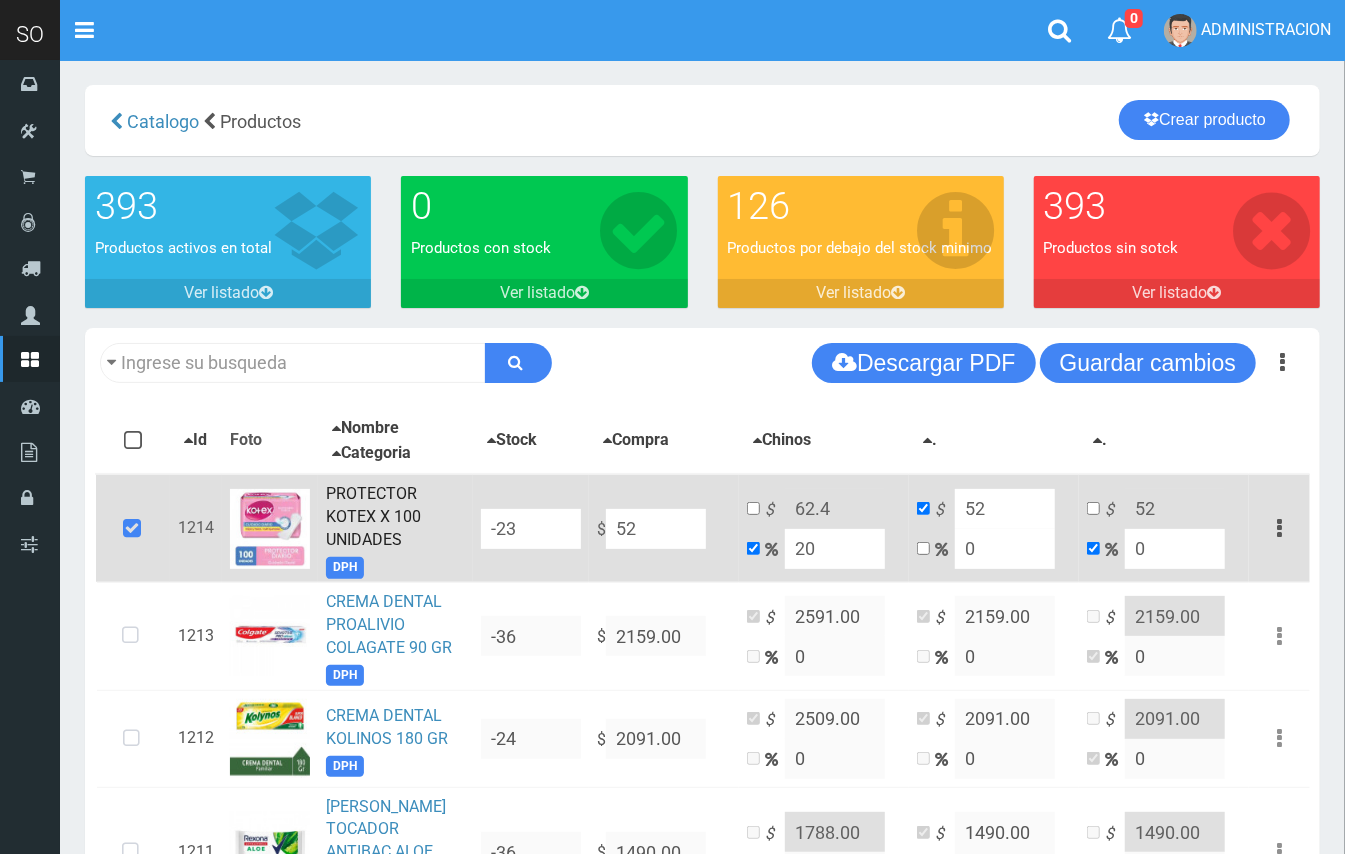 type on "5" 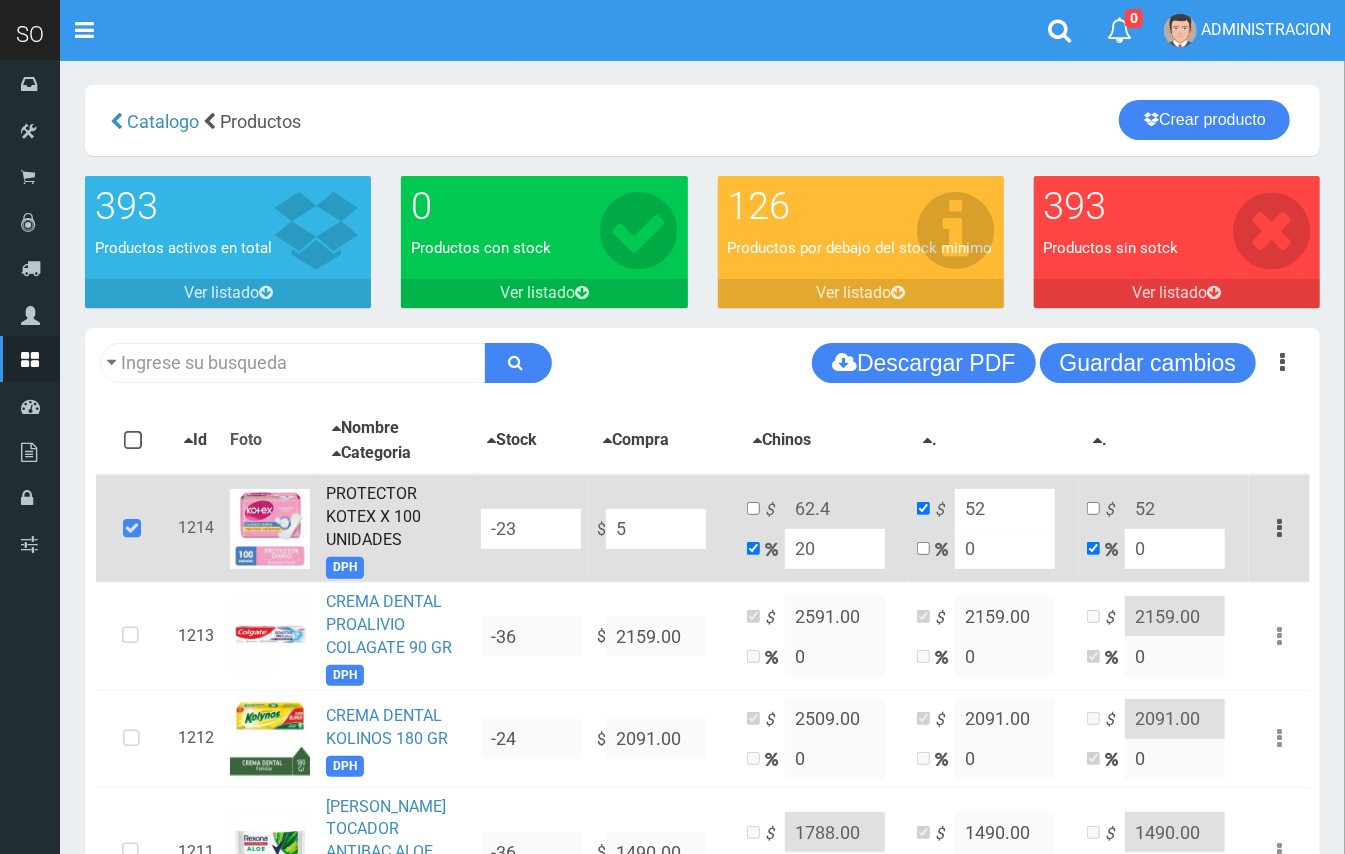 type on "6" 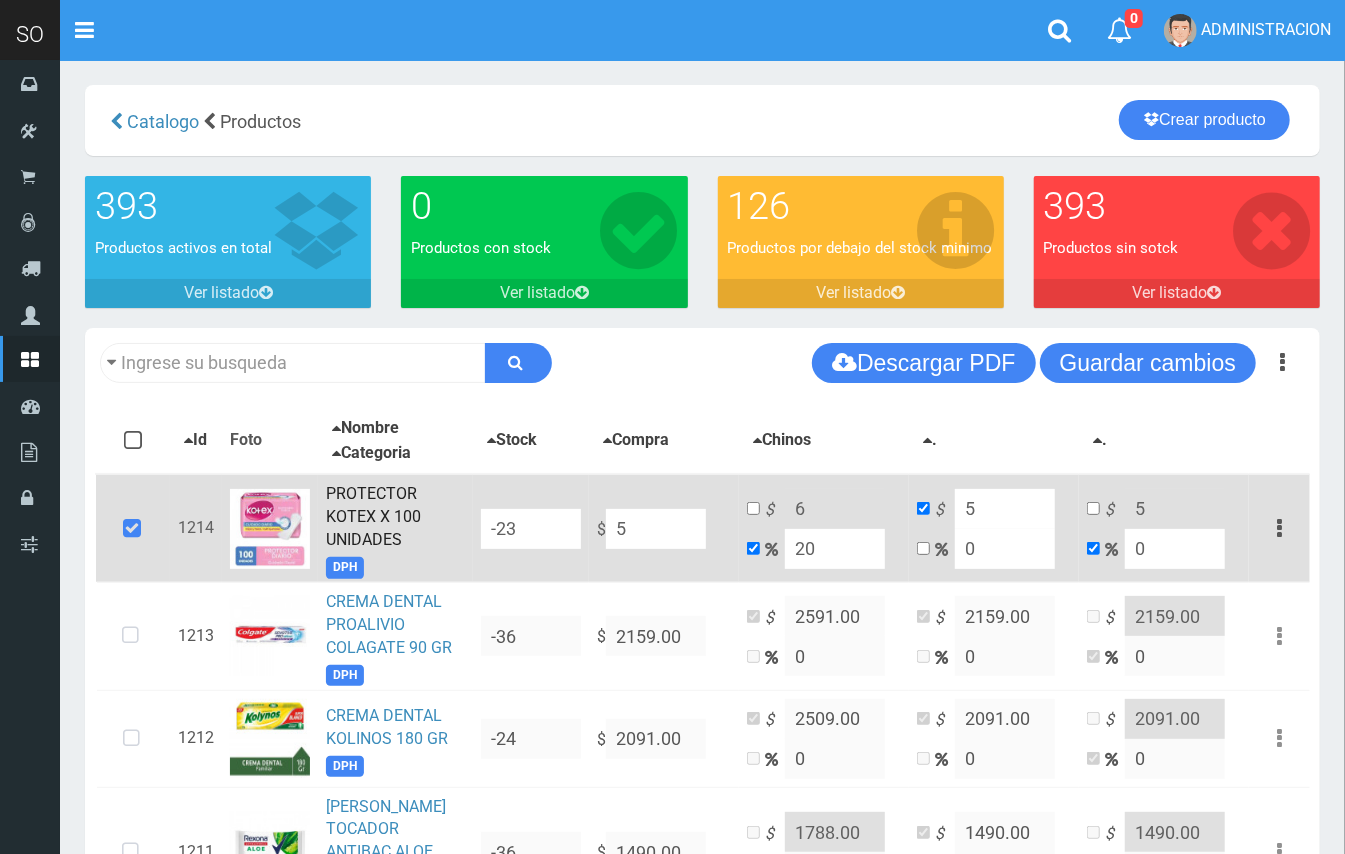 type on "53" 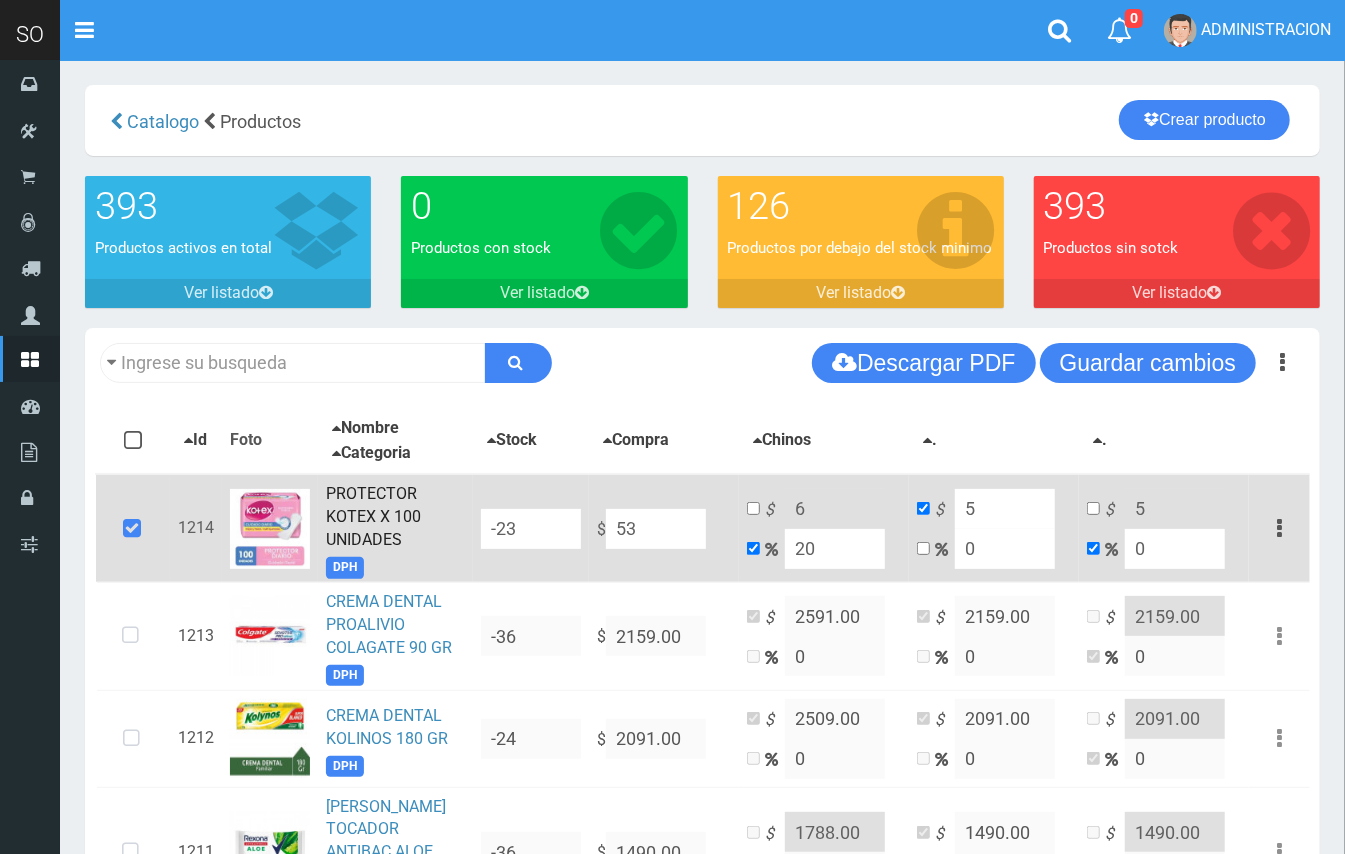type on "63.6" 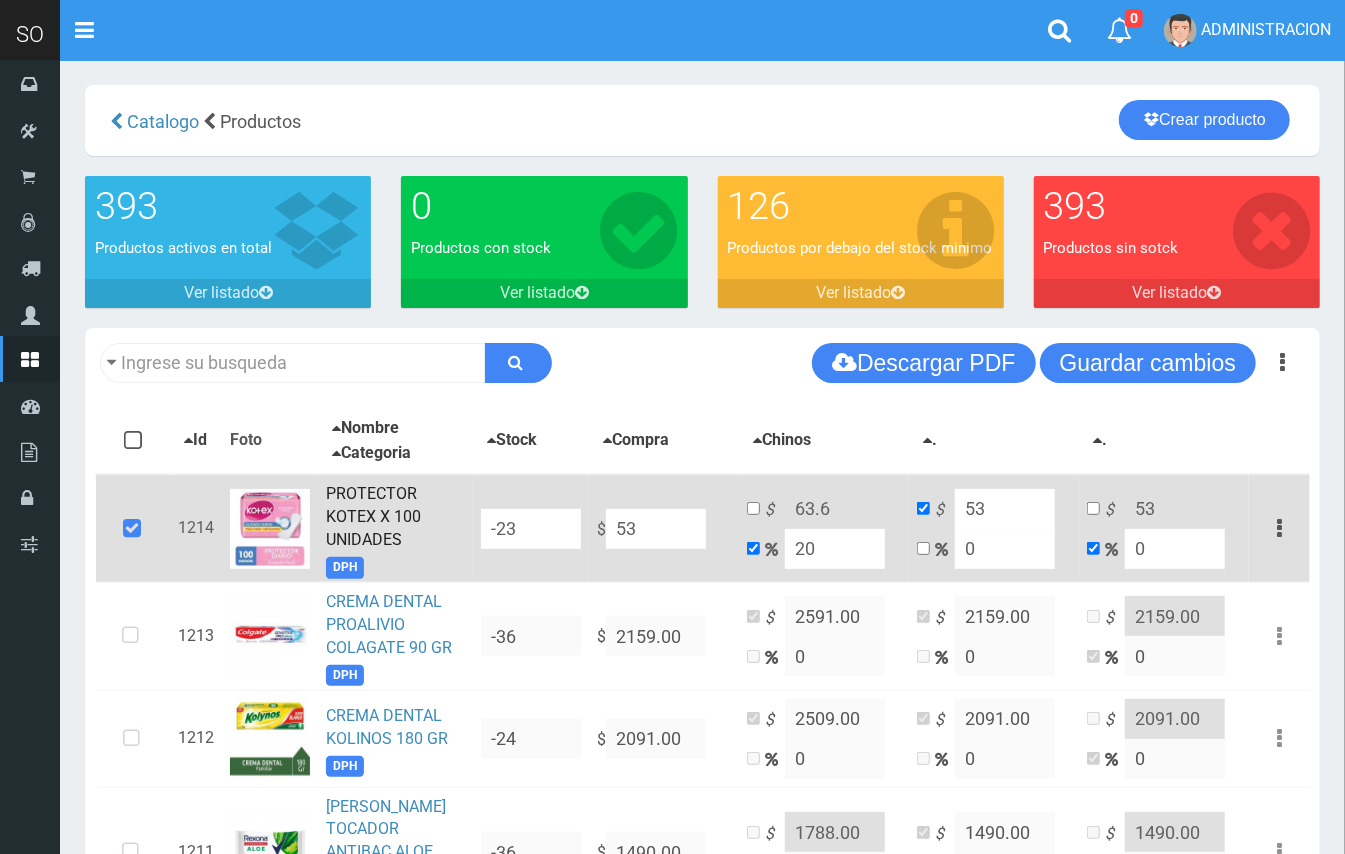 type on "530" 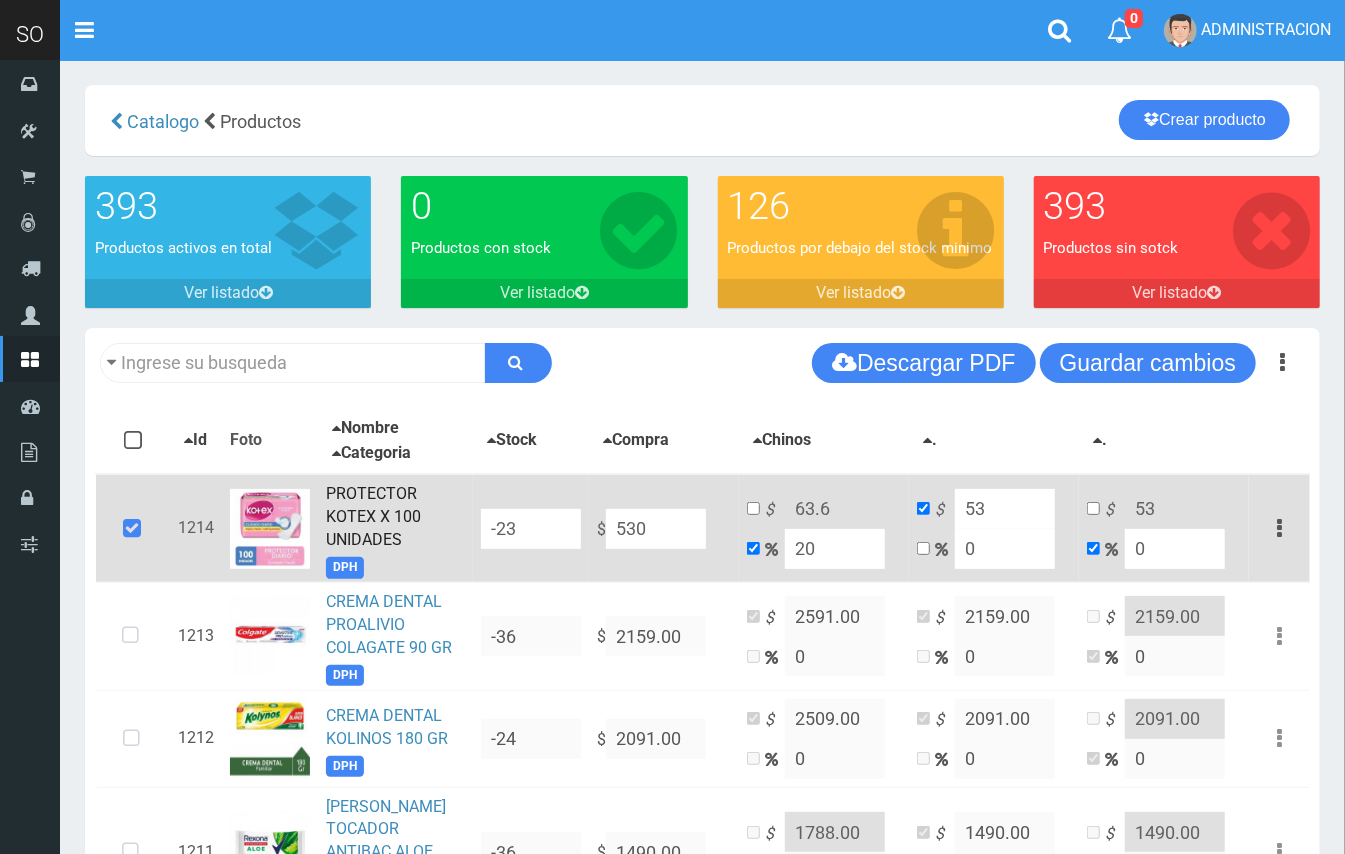 type on "636" 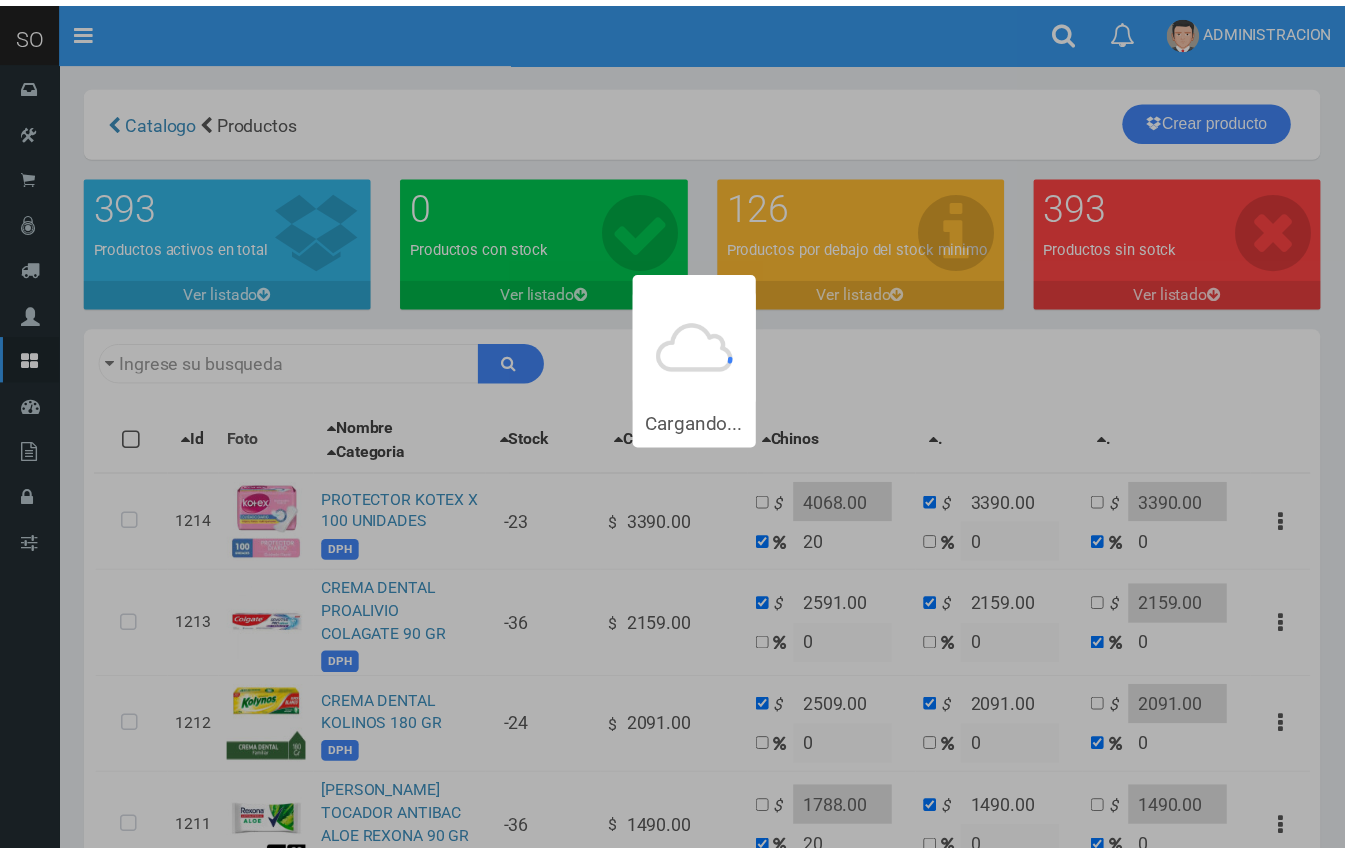 scroll, scrollTop: 0, scrollLeft: 0, axis: both 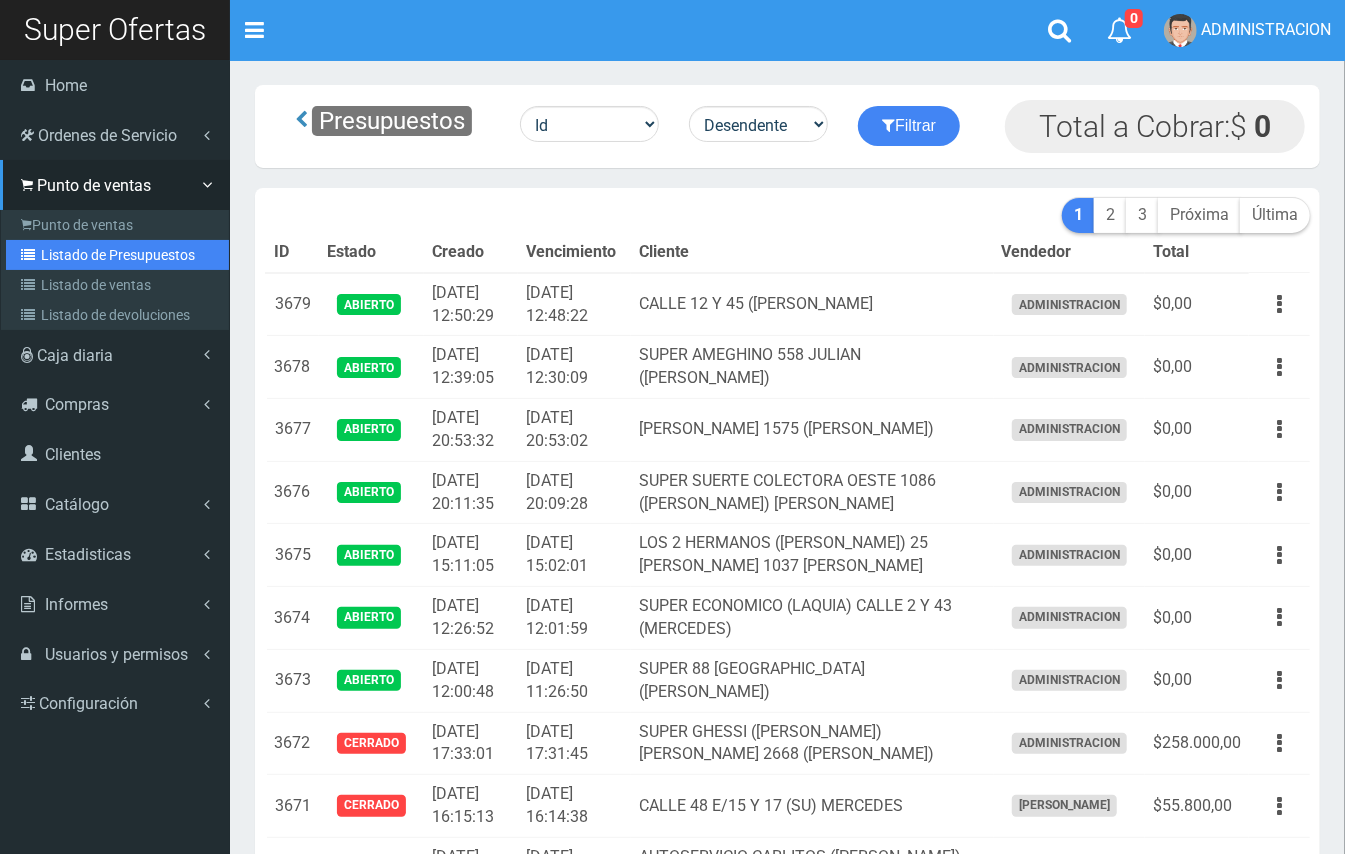 click on "Listado de Presupuestos" at bounding box center [117, 255] 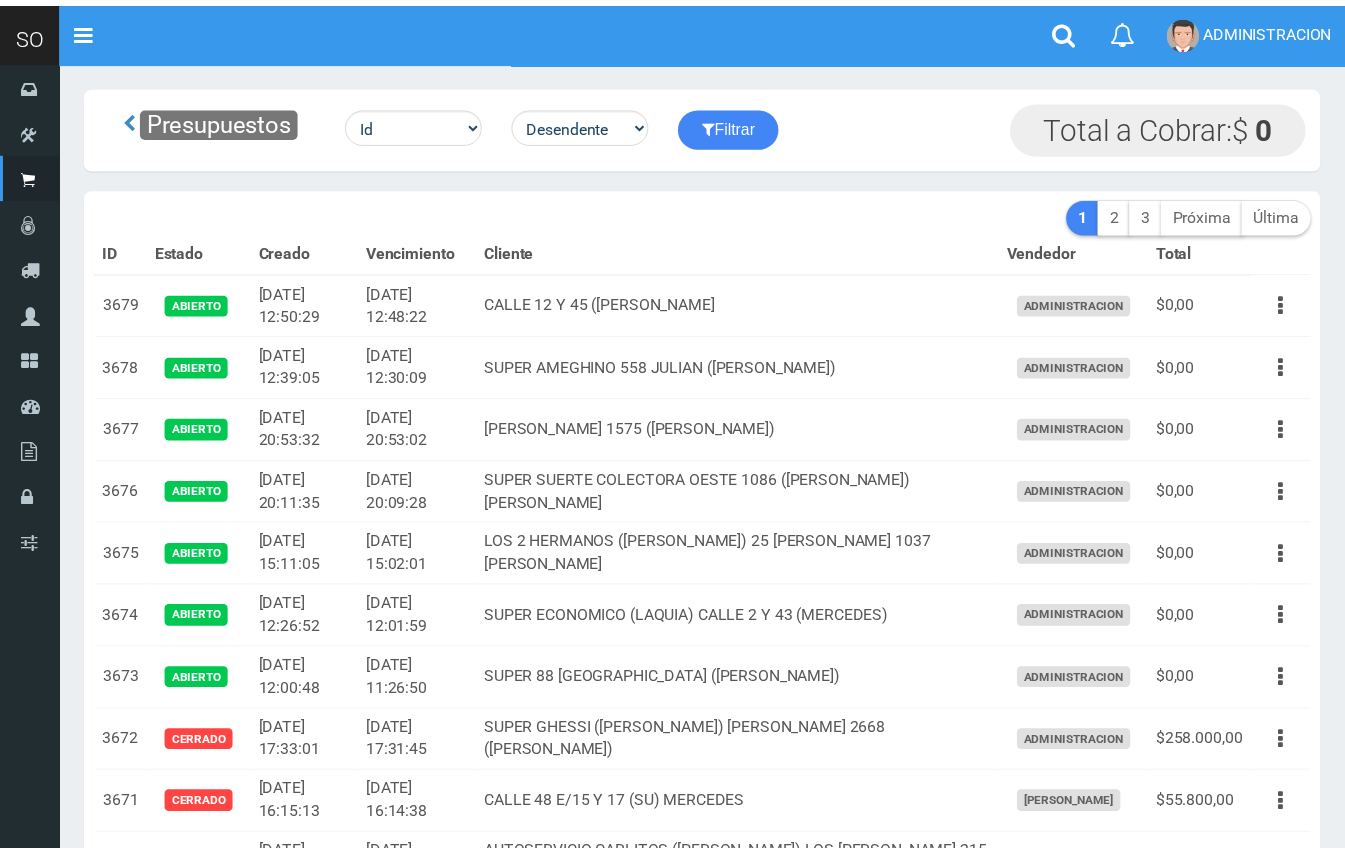 scroll, scrollTop: 0, scrollLeft: 0, axis: both 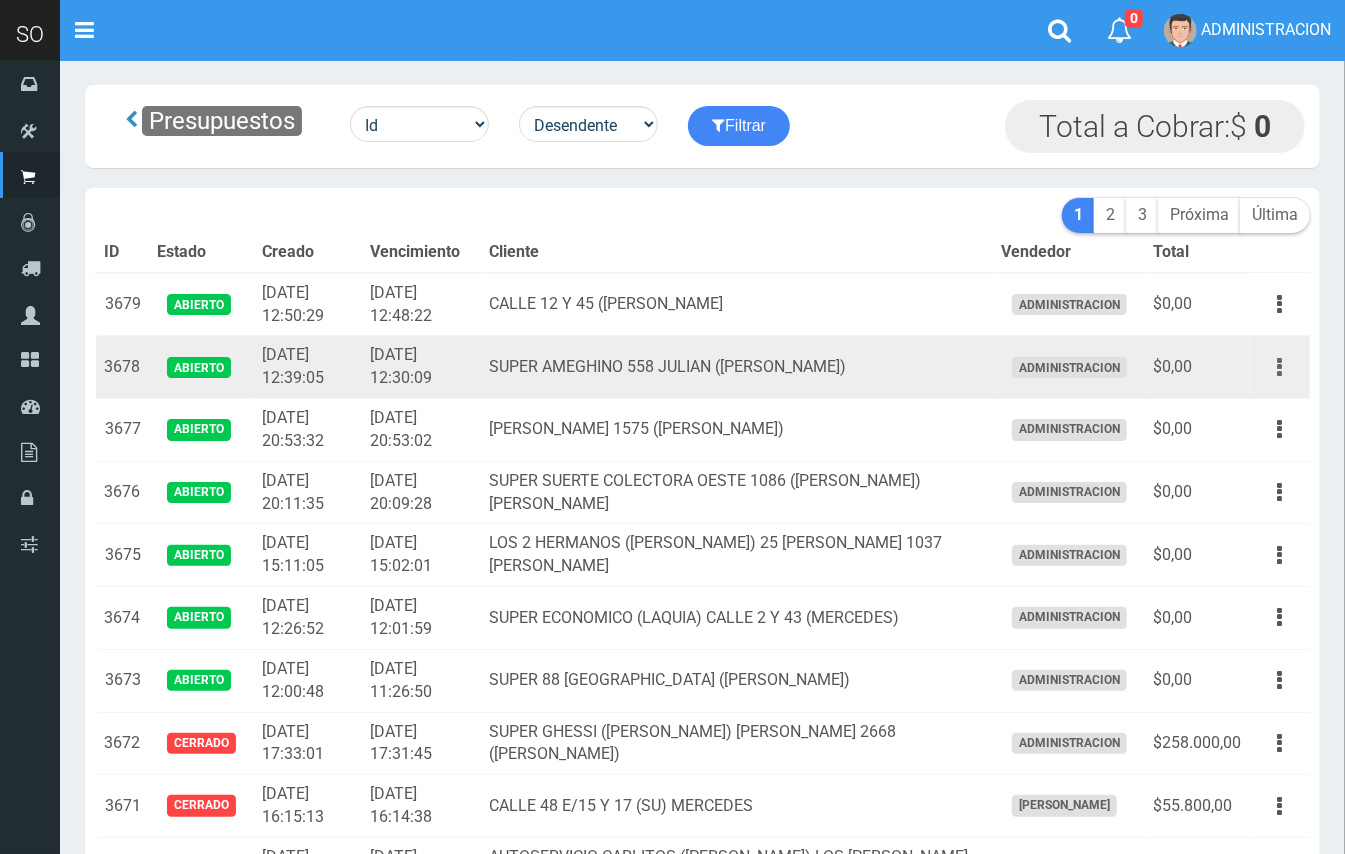 click at bounding box center (1279, 367) 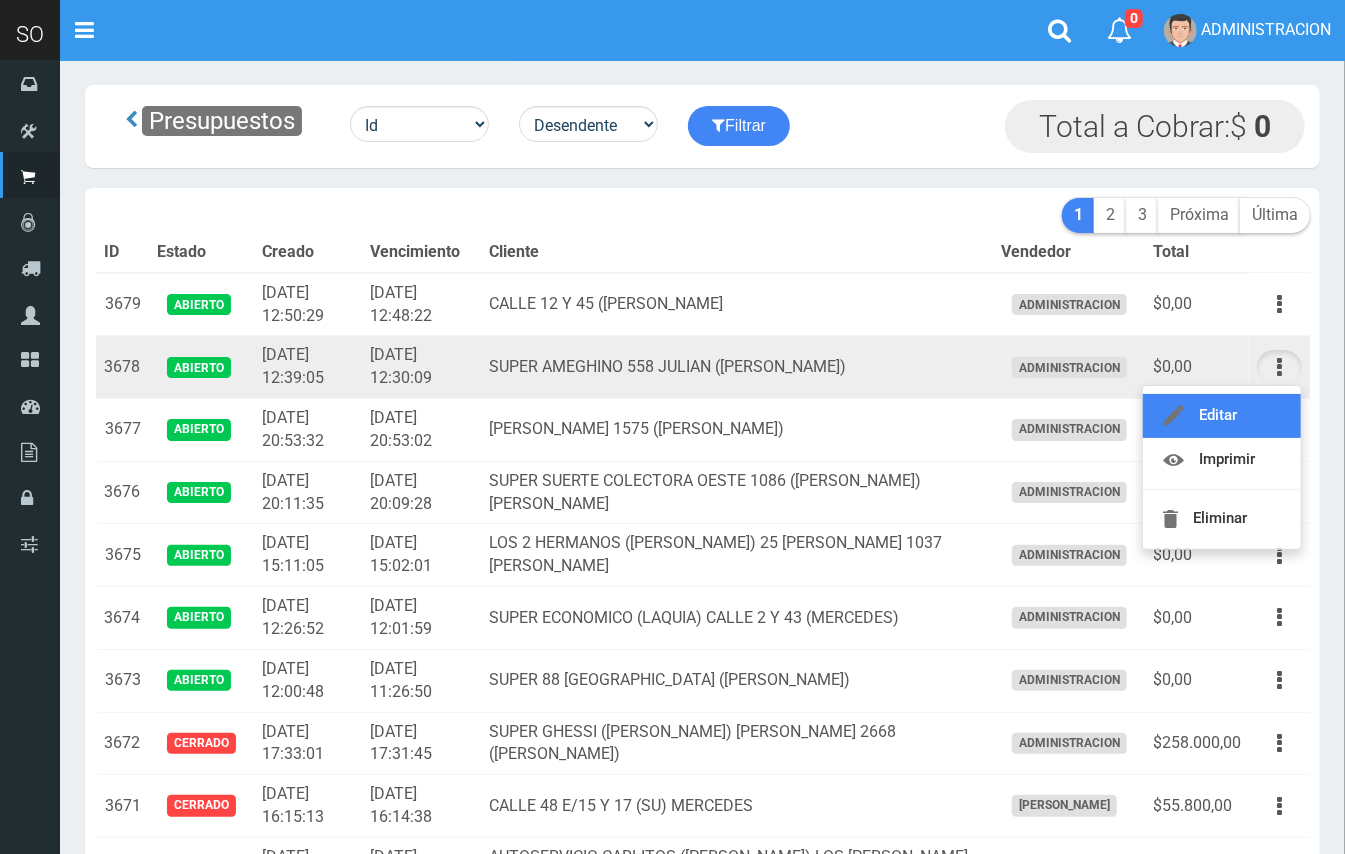 click on "Editar" 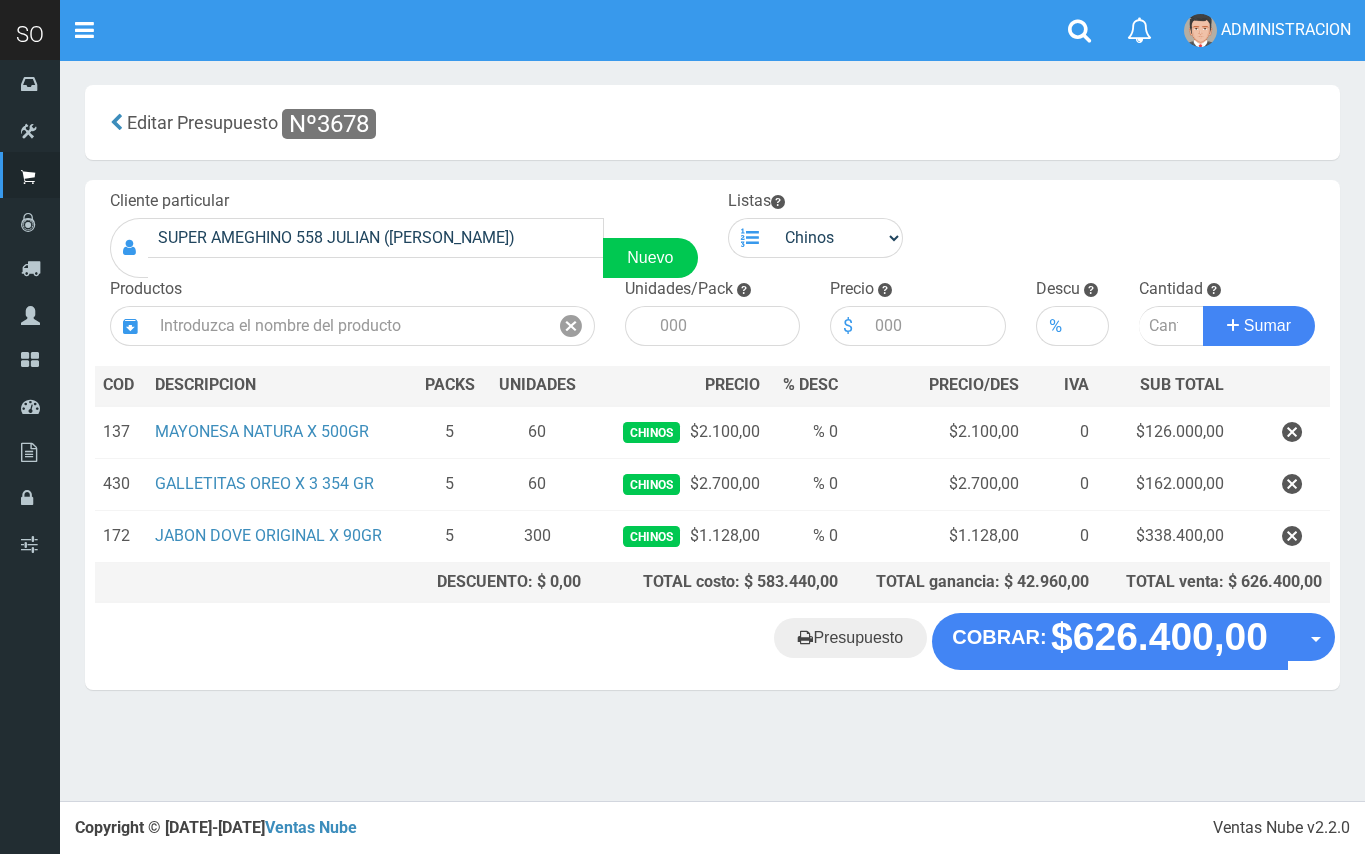 scroll, scrollTop: 0, scrollLeft: 0, axis: both 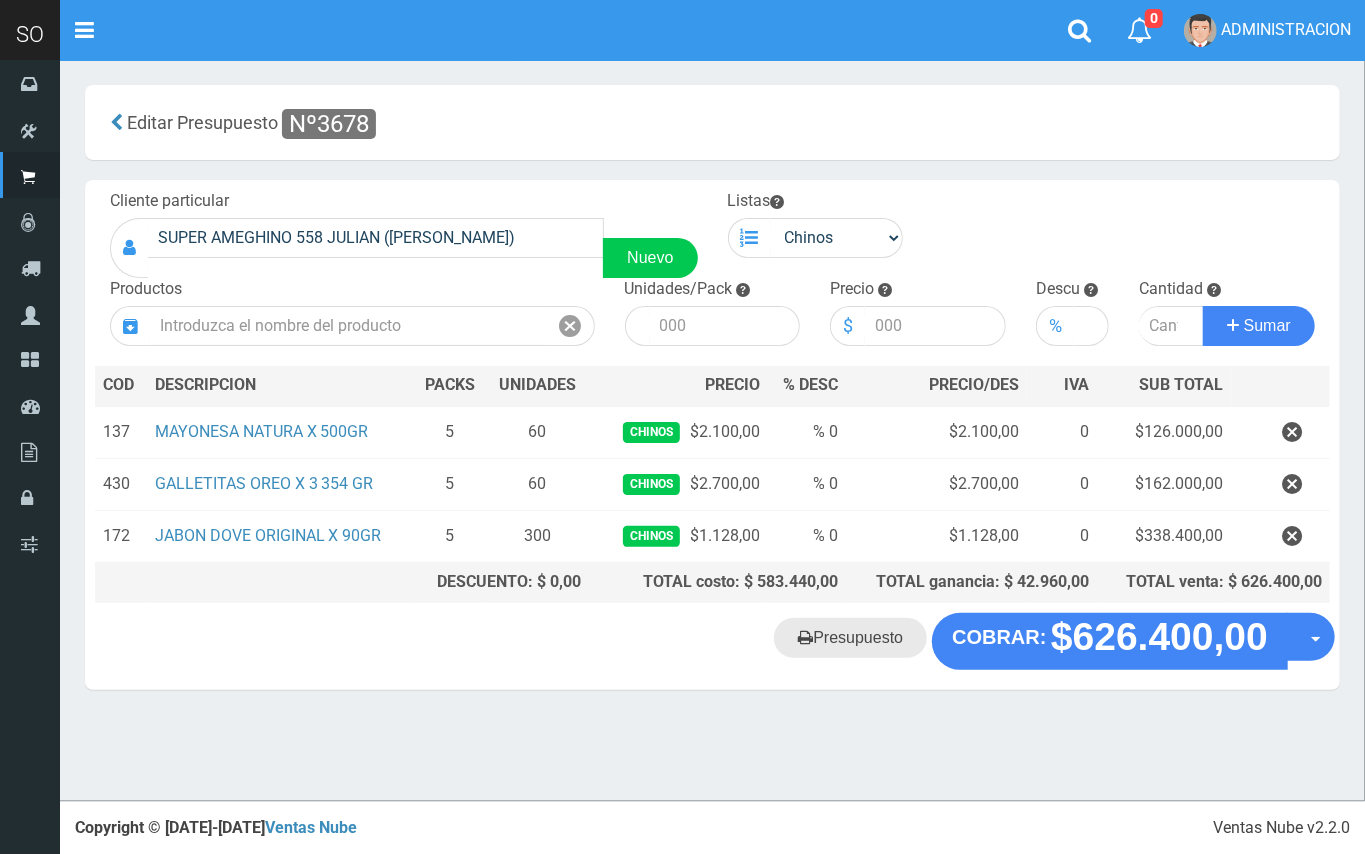 click on "Presupuesto" at bounding box center [850, 638] 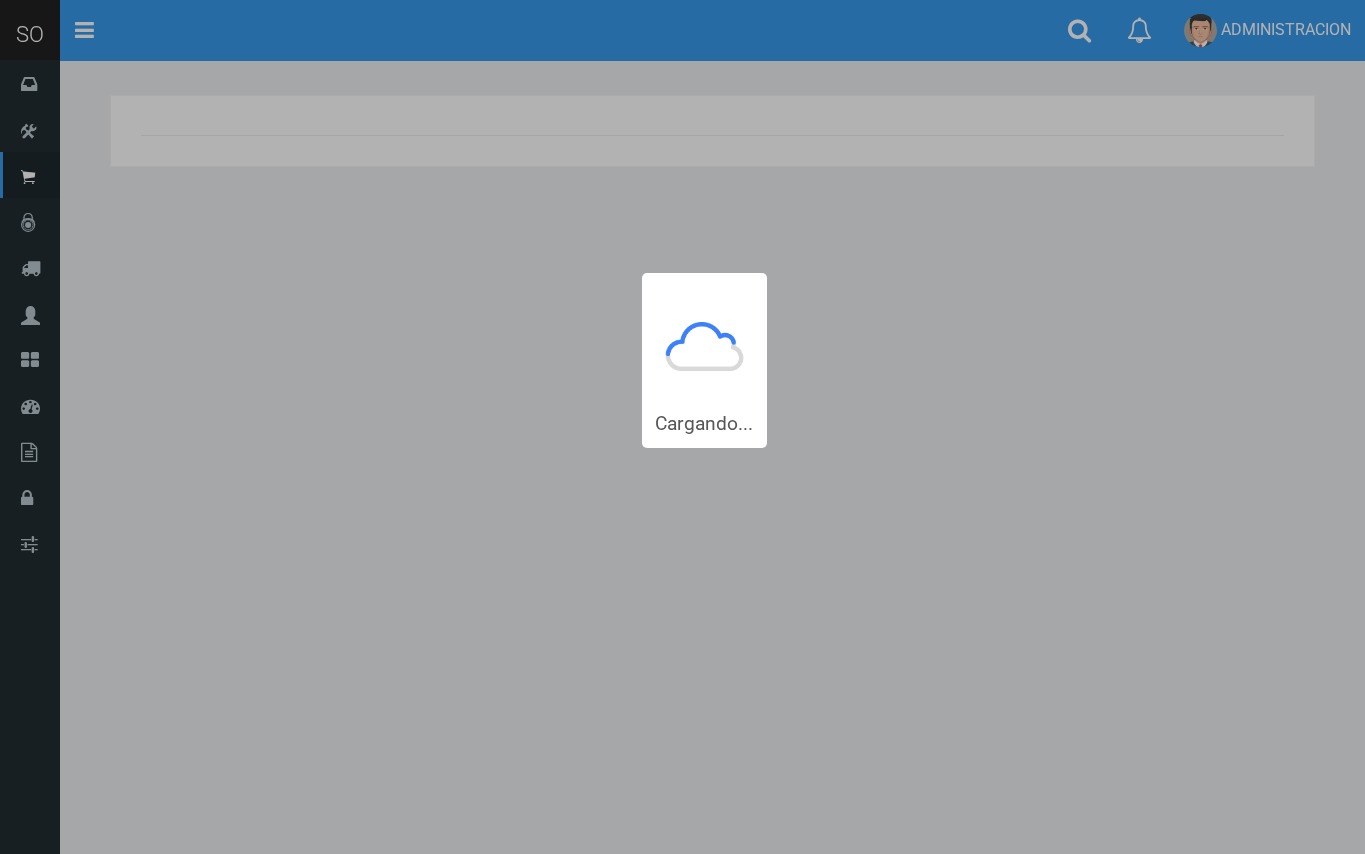 scroll, scrollTop: 0, scrollLeft: 0, axis: both 